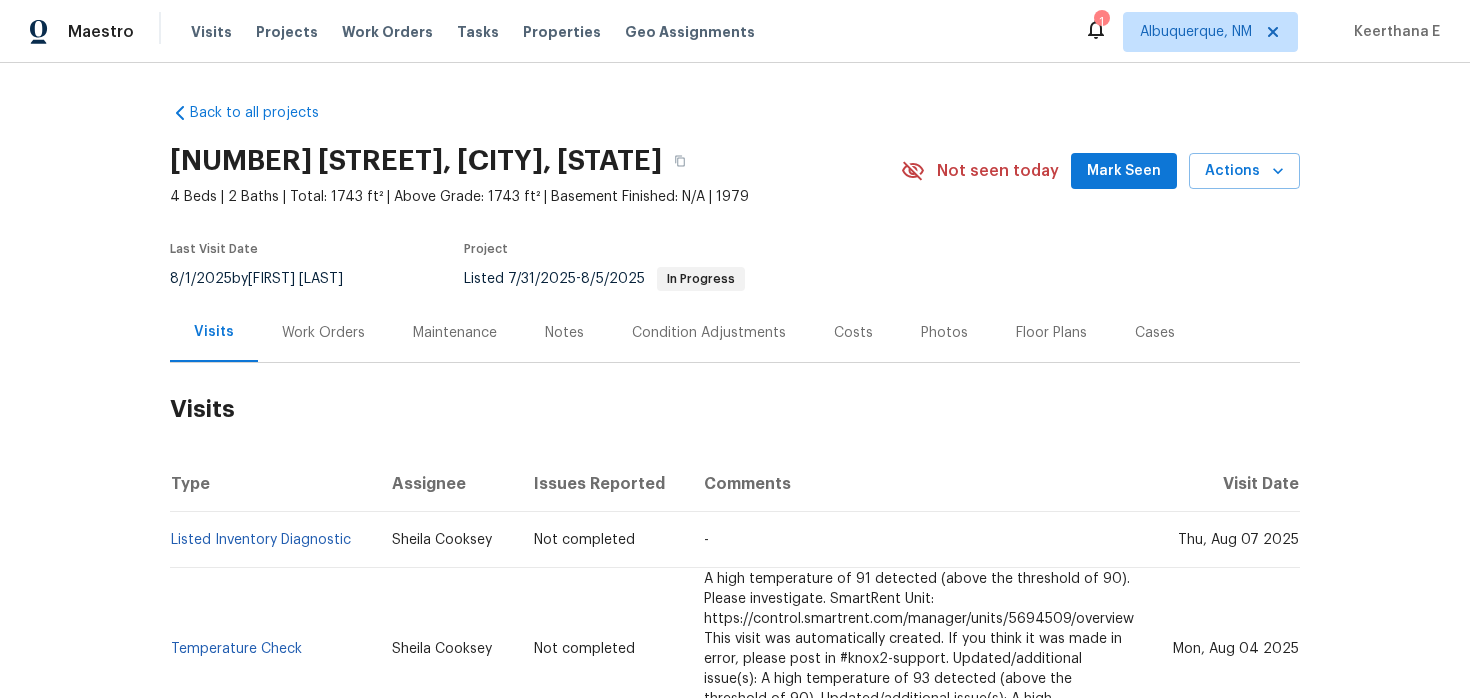 scroll, scrollTop: 0, scrollLeft: 0, axis: both 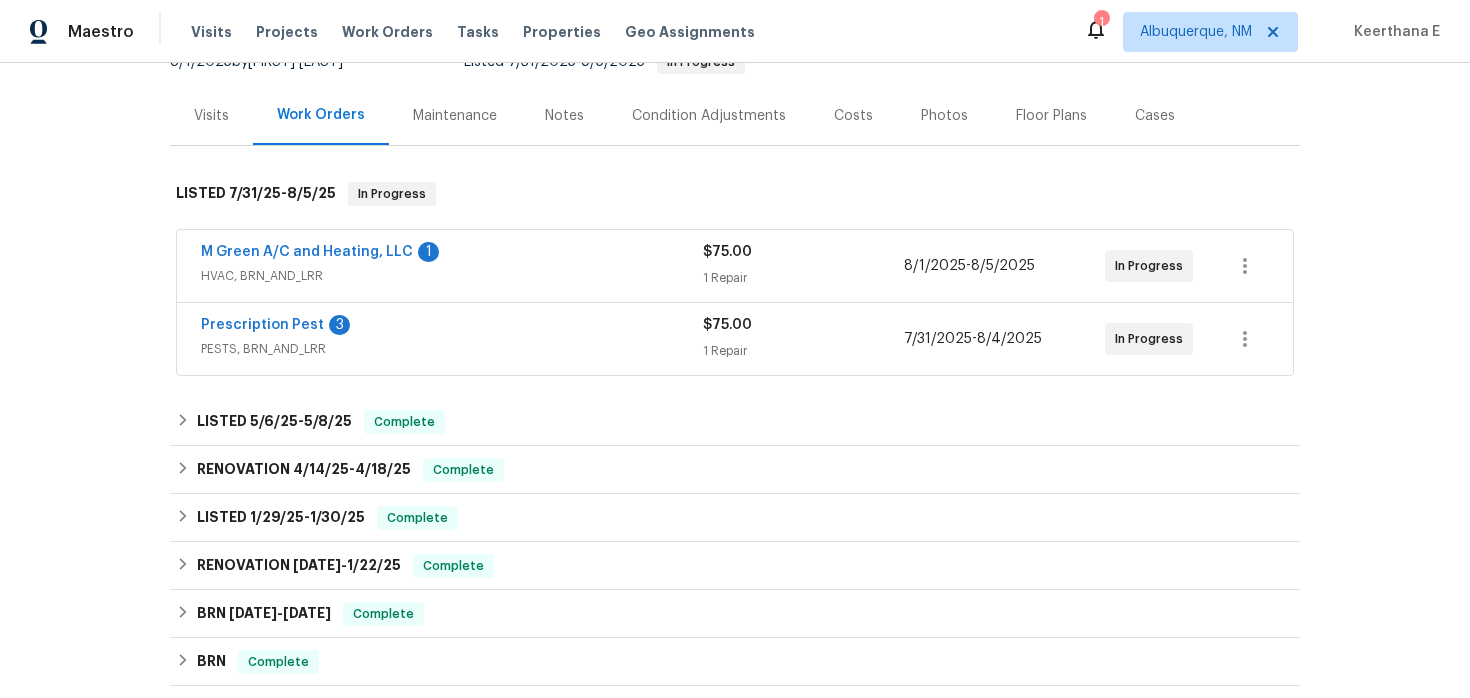click on "M Green A/C and Heating, LLC 1" at bounding box center [452, 254] 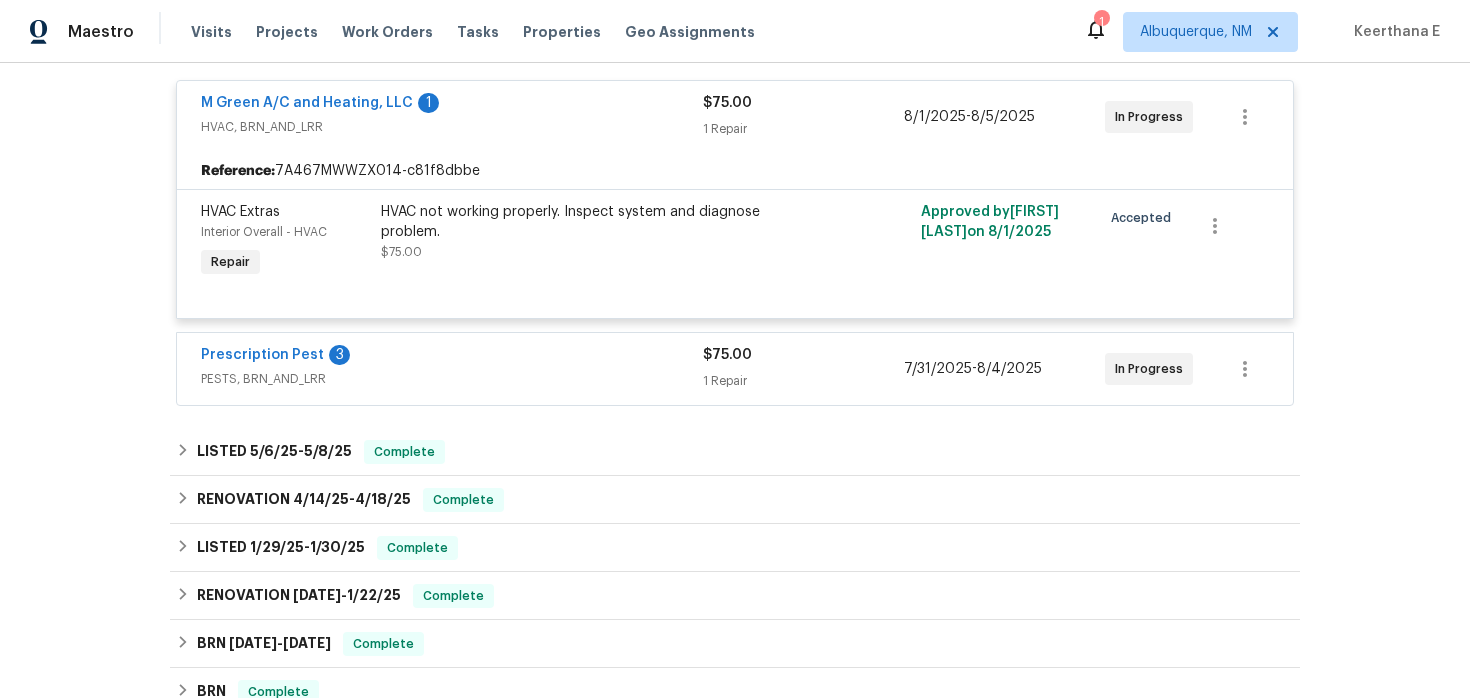 scroll, scrollTop: 384, scrollLeft: 0, axis: vertical 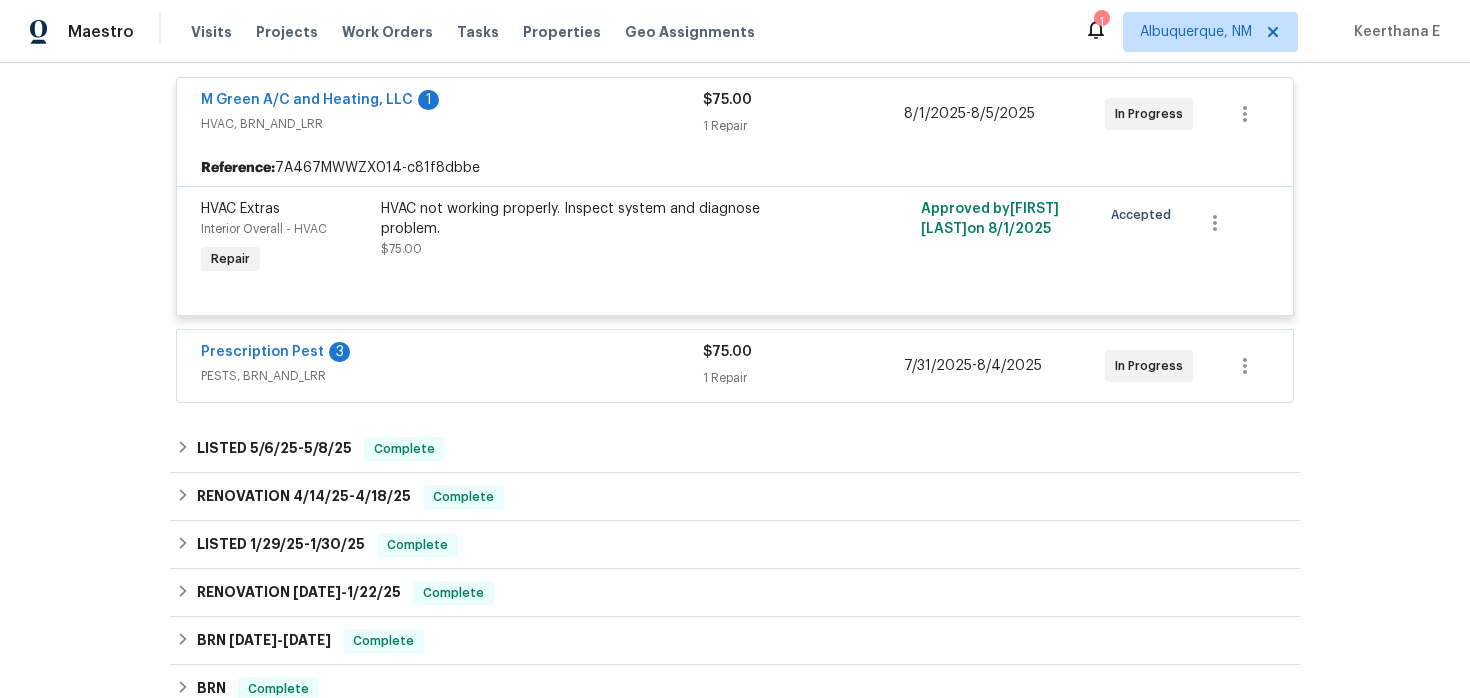 click on "Prescription Pest 3" at bounding box center [452, 354] 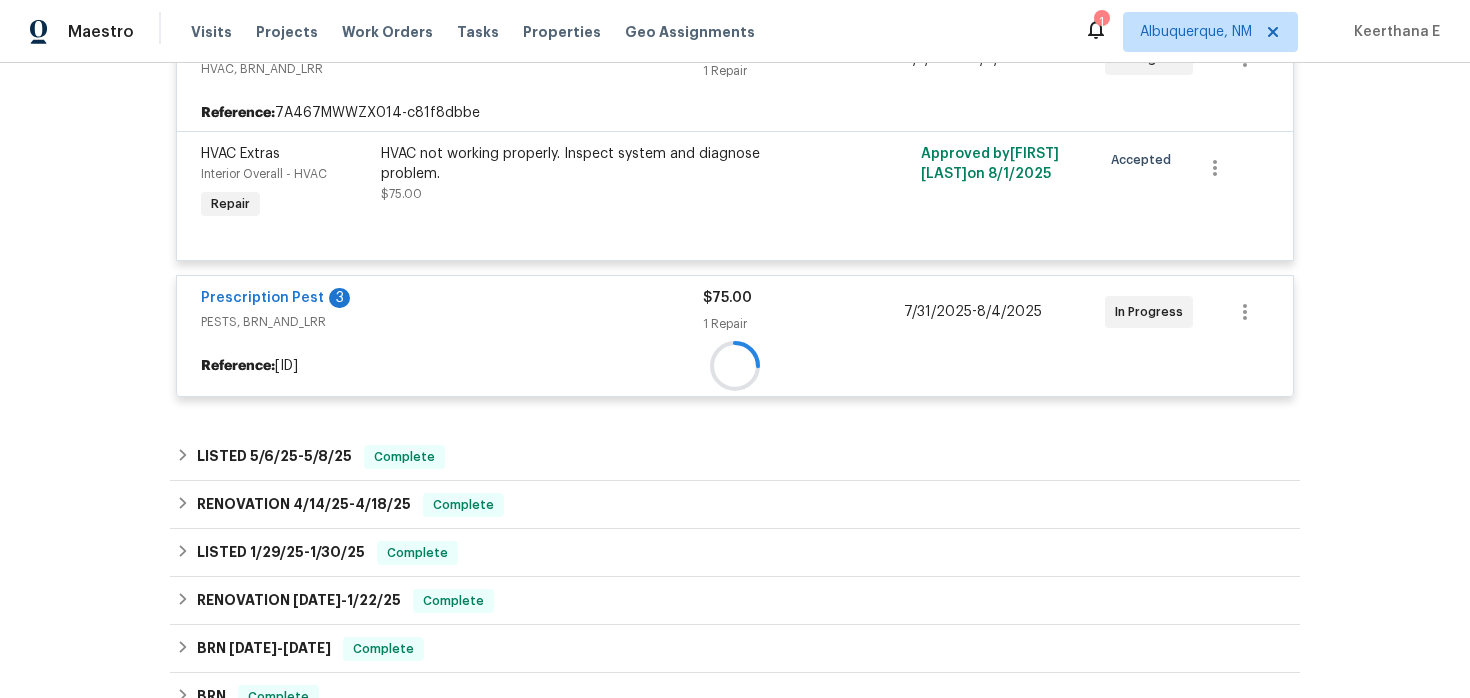 scroll, scrollTop: 470, scrollLeft: 0, axis: vertical 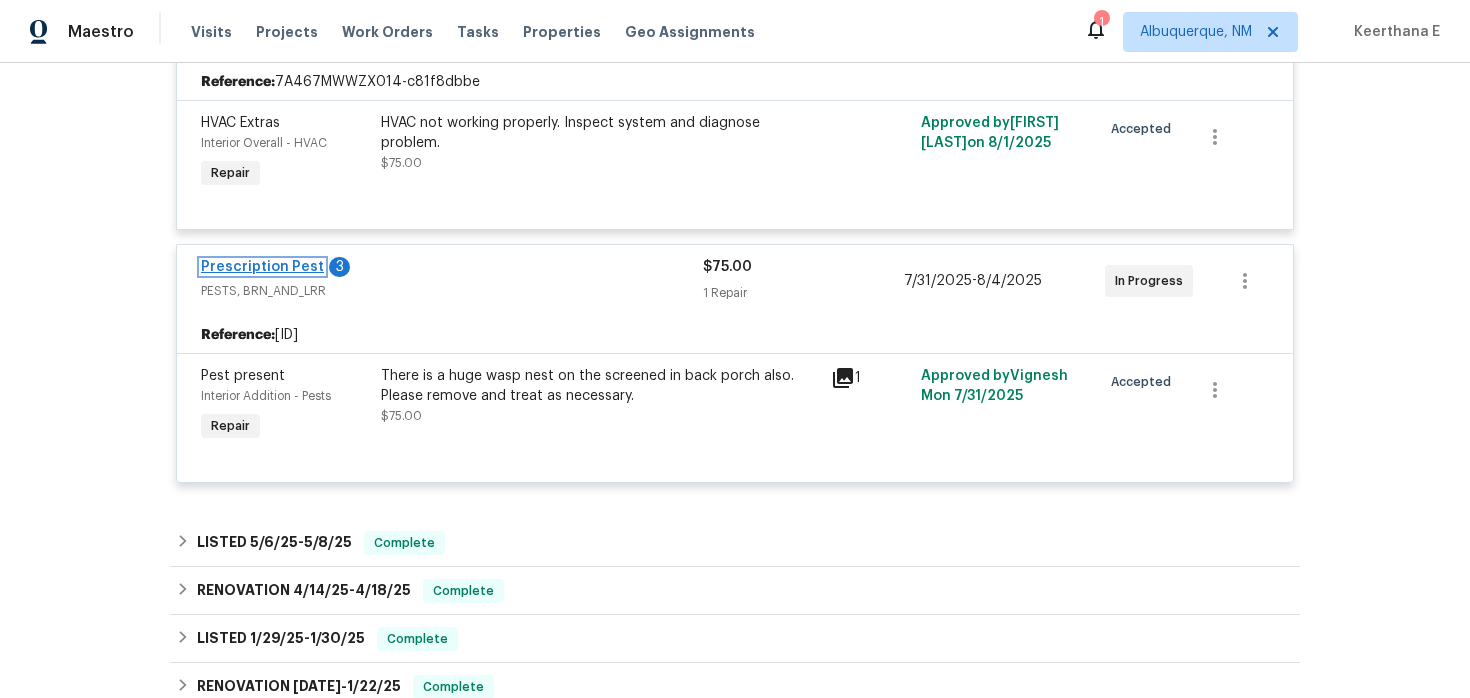 click on "Prescription Pest" at bounding box center (262, 267) 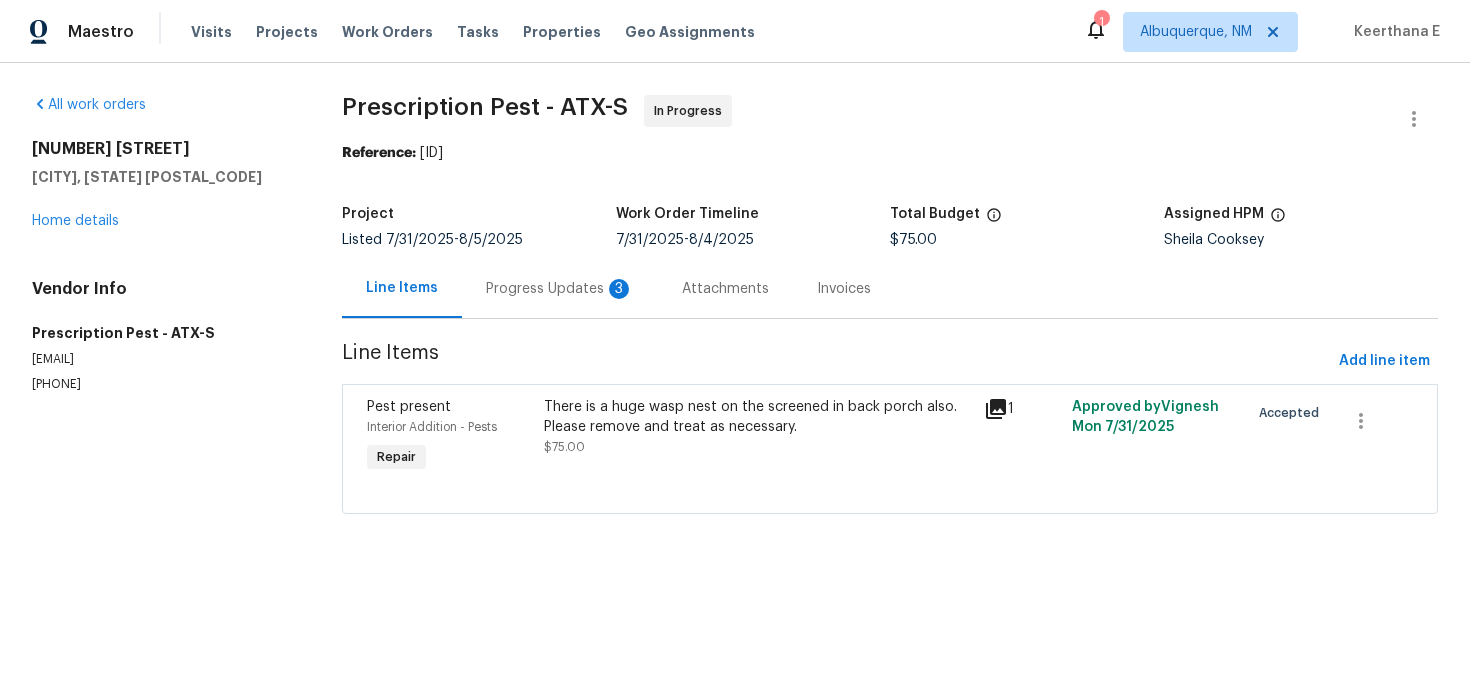 click on "Progress Updates 3" at bounding box center (560, 289) 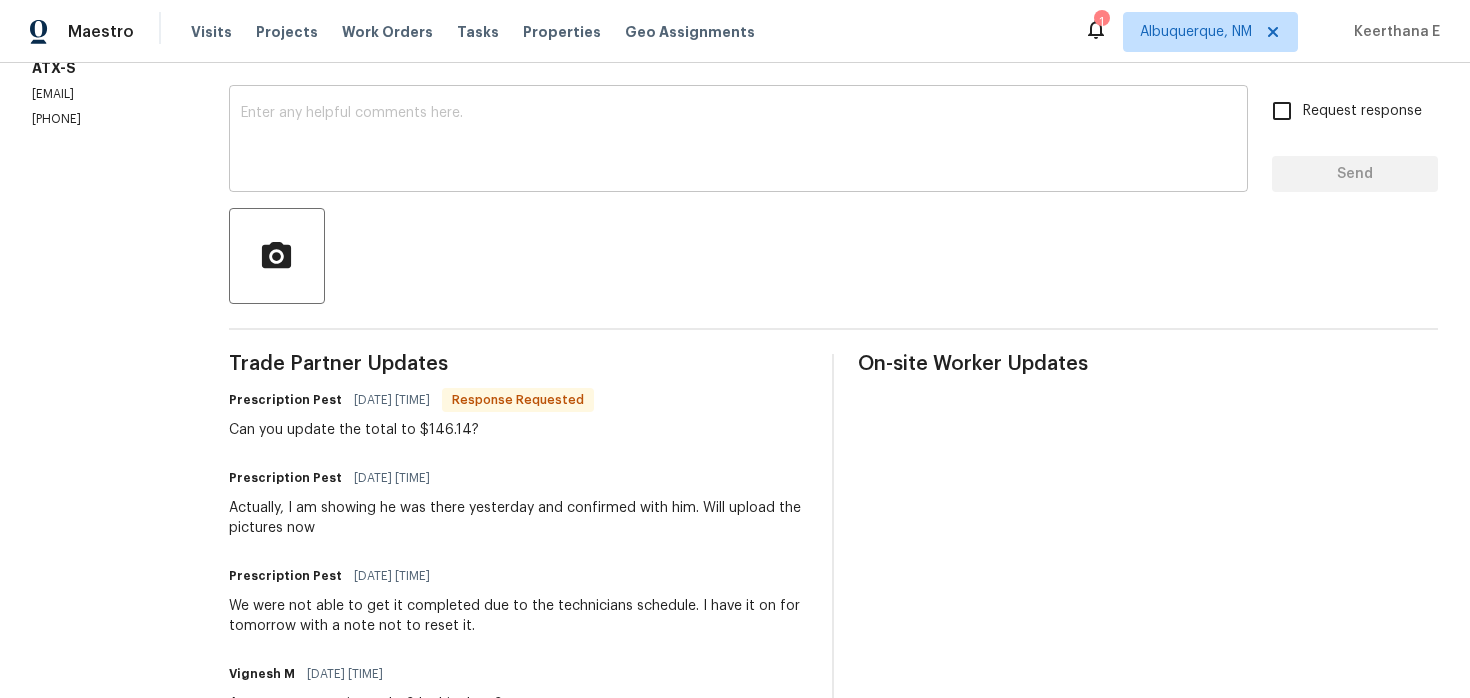 scroll, scrollTop: 0, scrollLeft: 0, axis: both 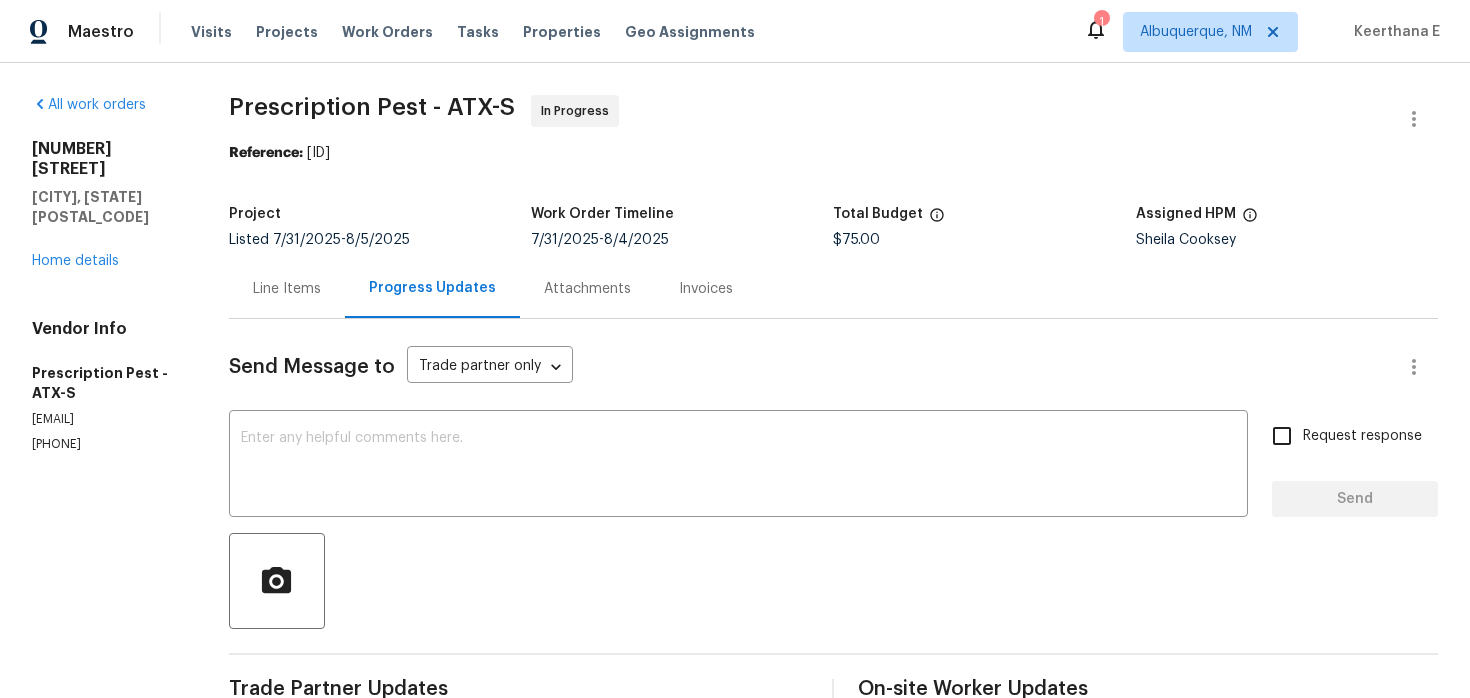 click on "Line Items" at bounding box center [287, 289] 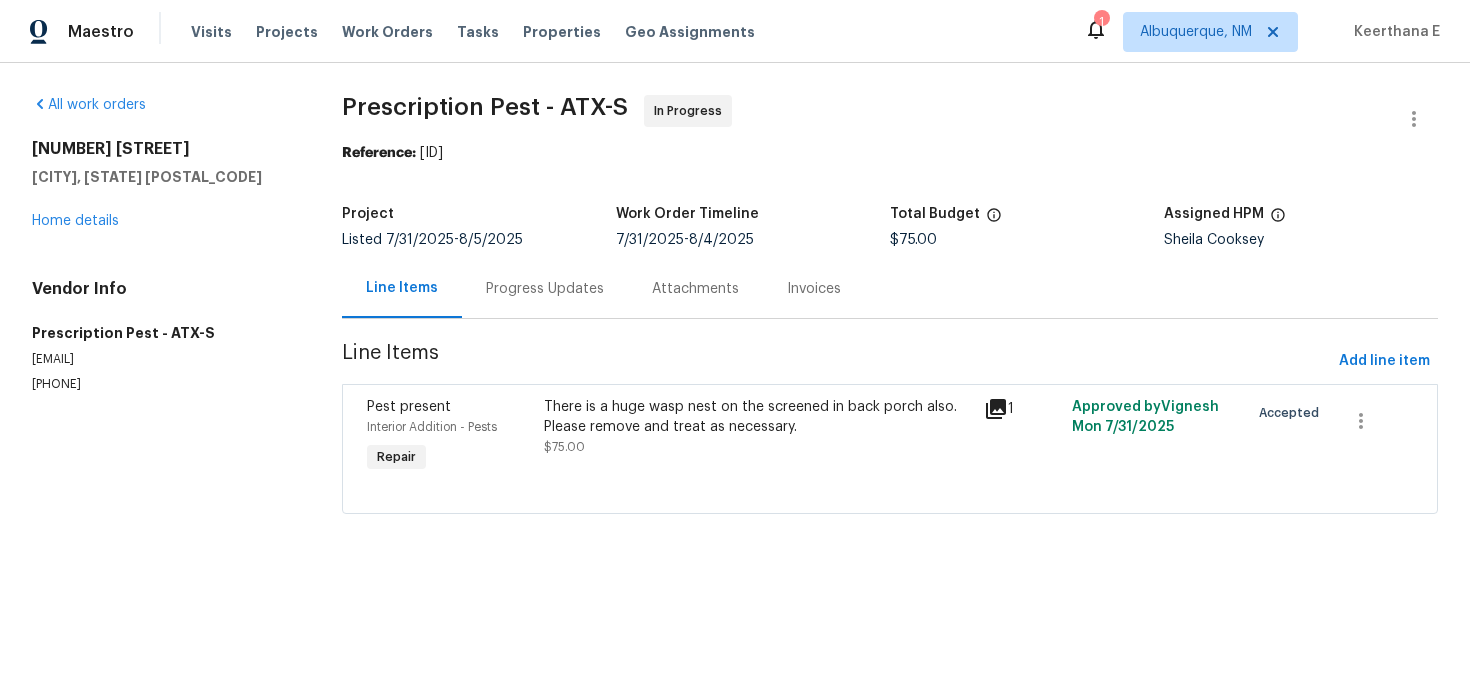 click on "Interior Addition - Pests" at bounding box center [449, 427] 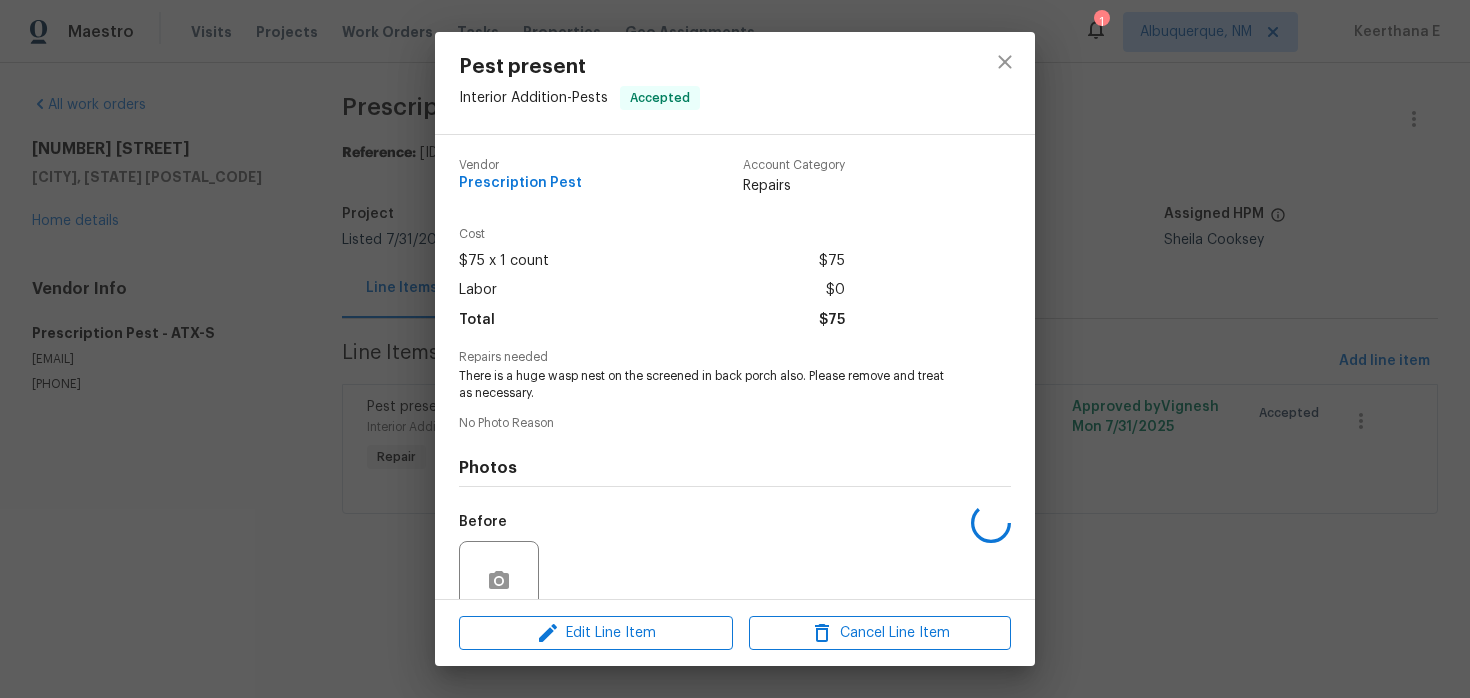 scroll, scrollTop: 172, scrollLeft: 0, axis: vertical 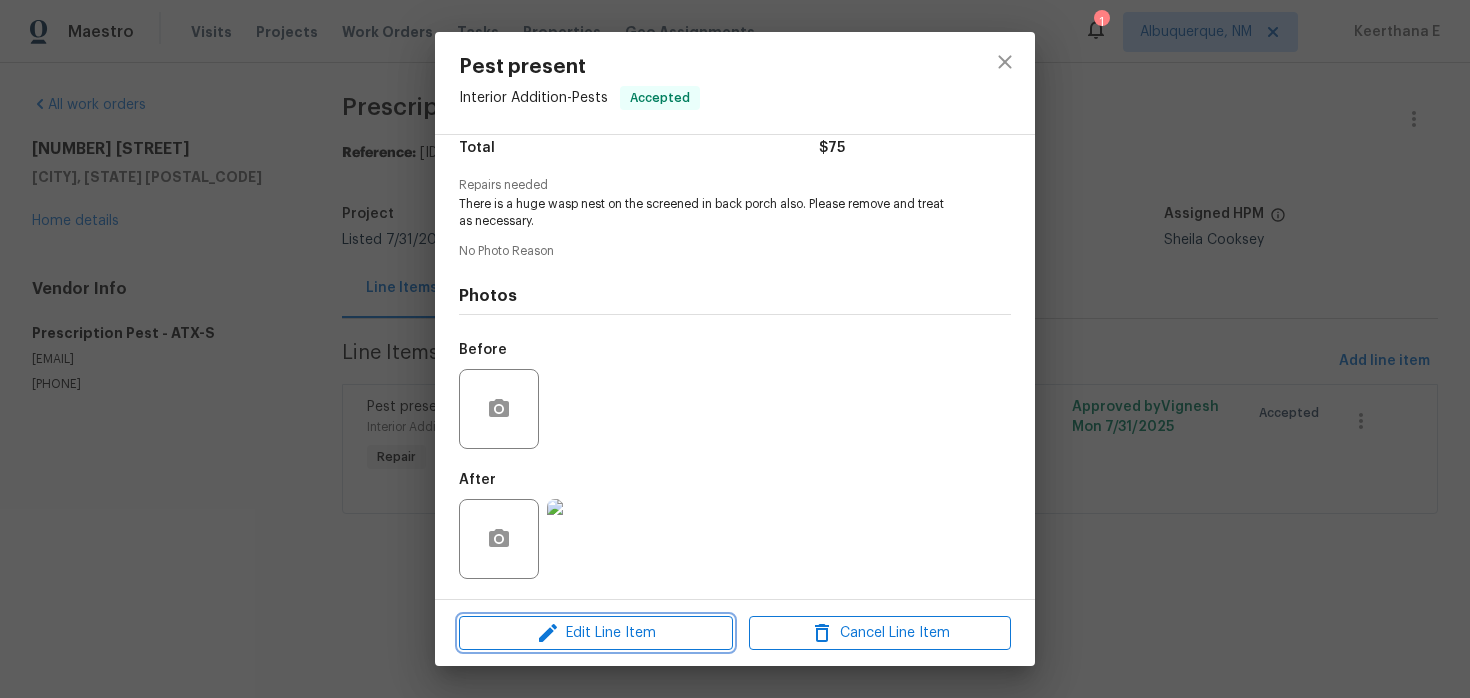 click on "Edit Line Item" at bounding box center (596, 633) 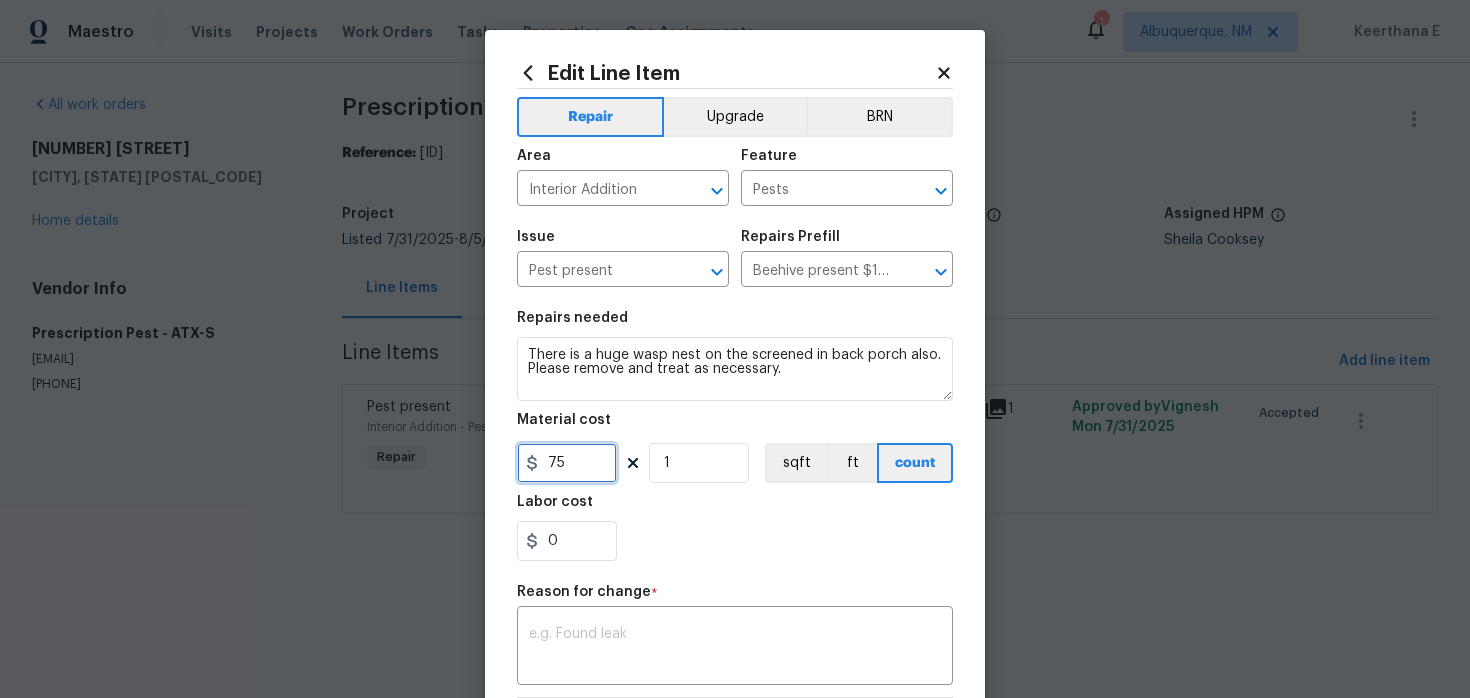 click on "75" at bounding box center [567, 463] 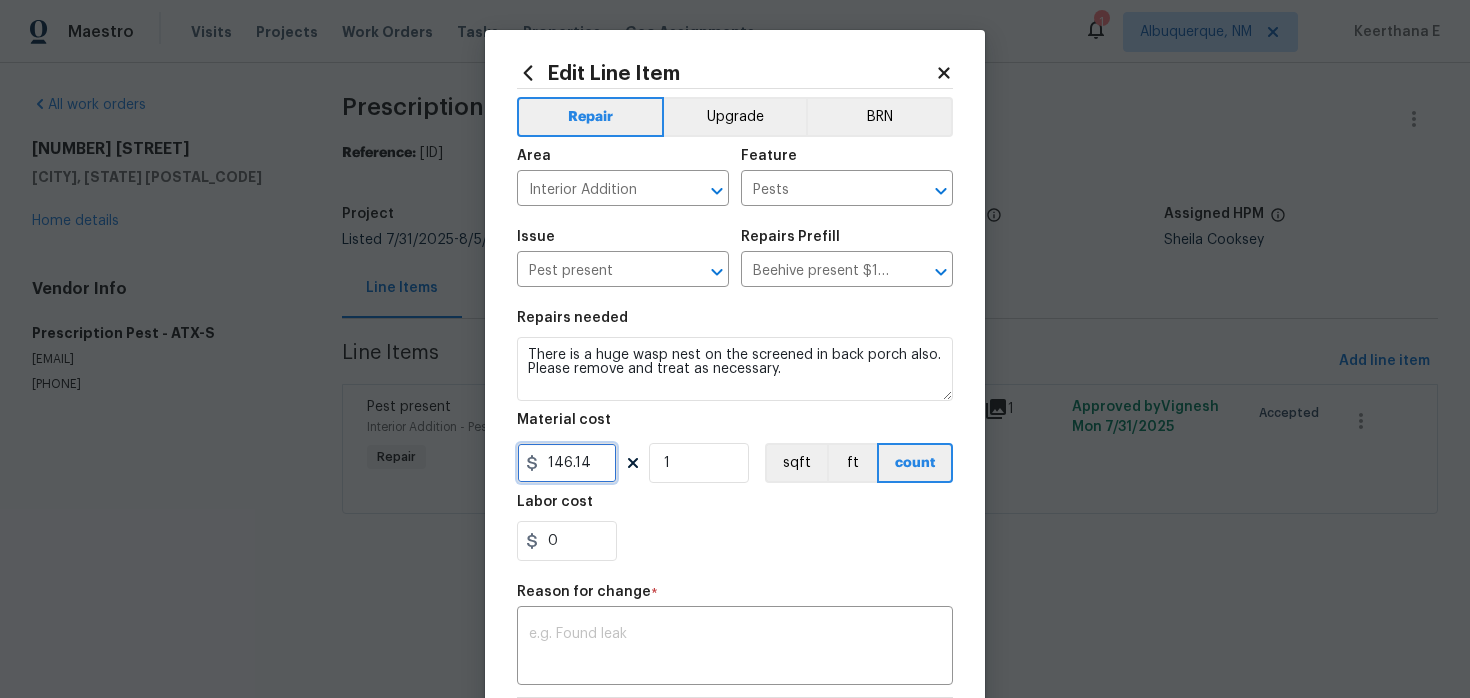 type on "146.14" 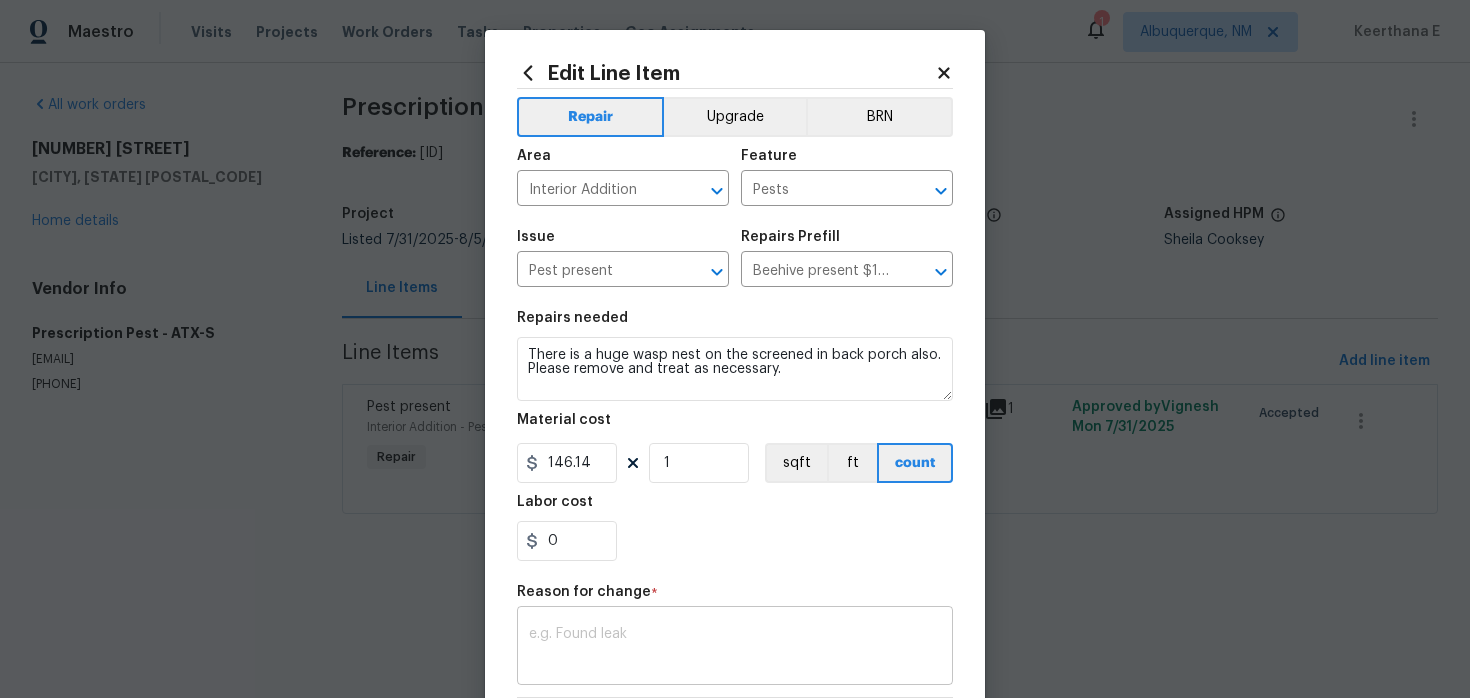 click at bounding box center (735, 648) 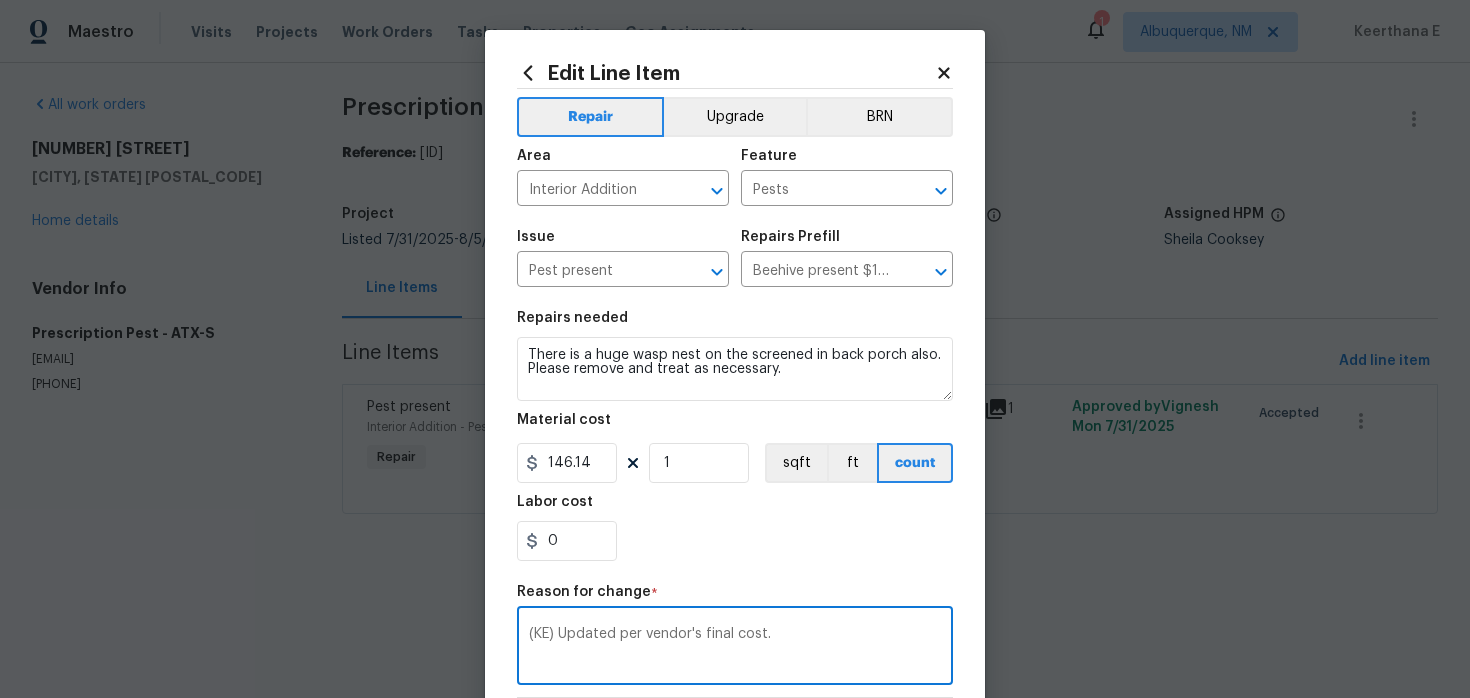scroll, scrollTop: 288, scrollLeft: 0, axis: vertical 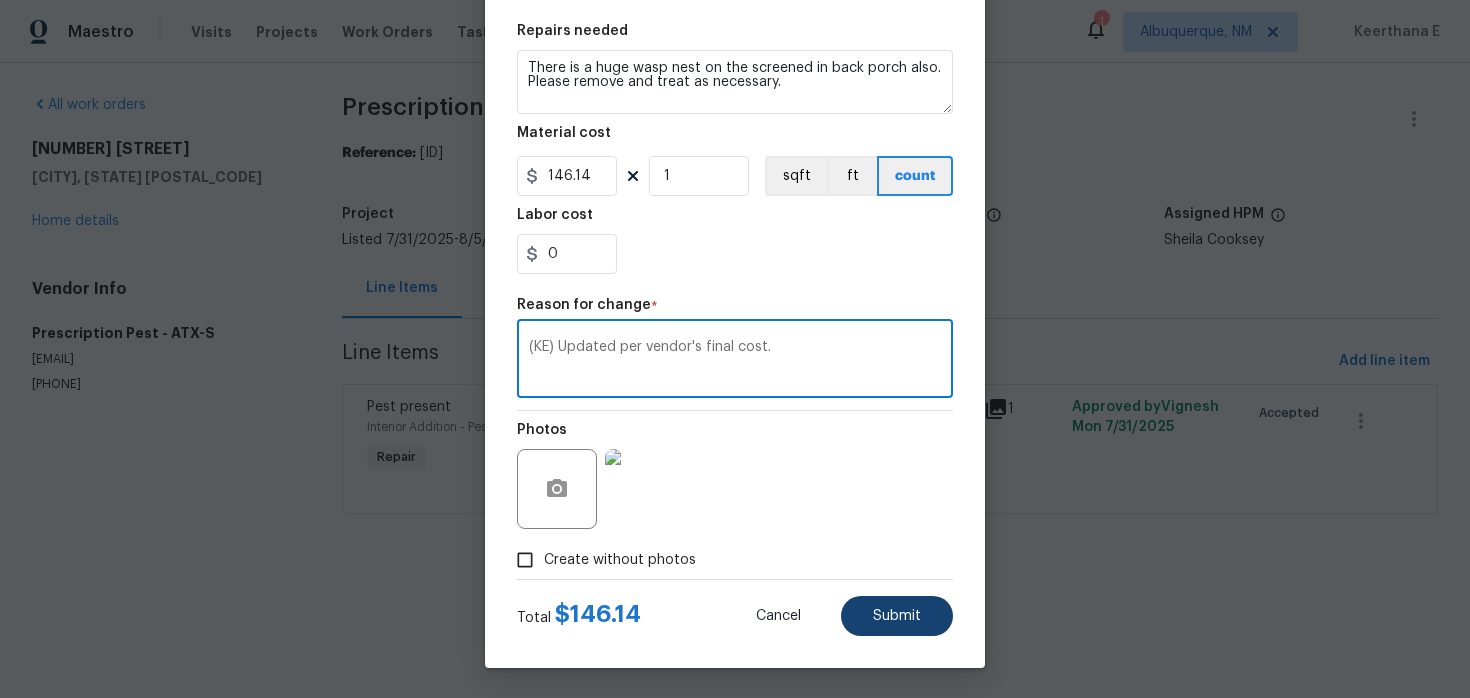 type on "(KE) Updated per vendor's final cost." 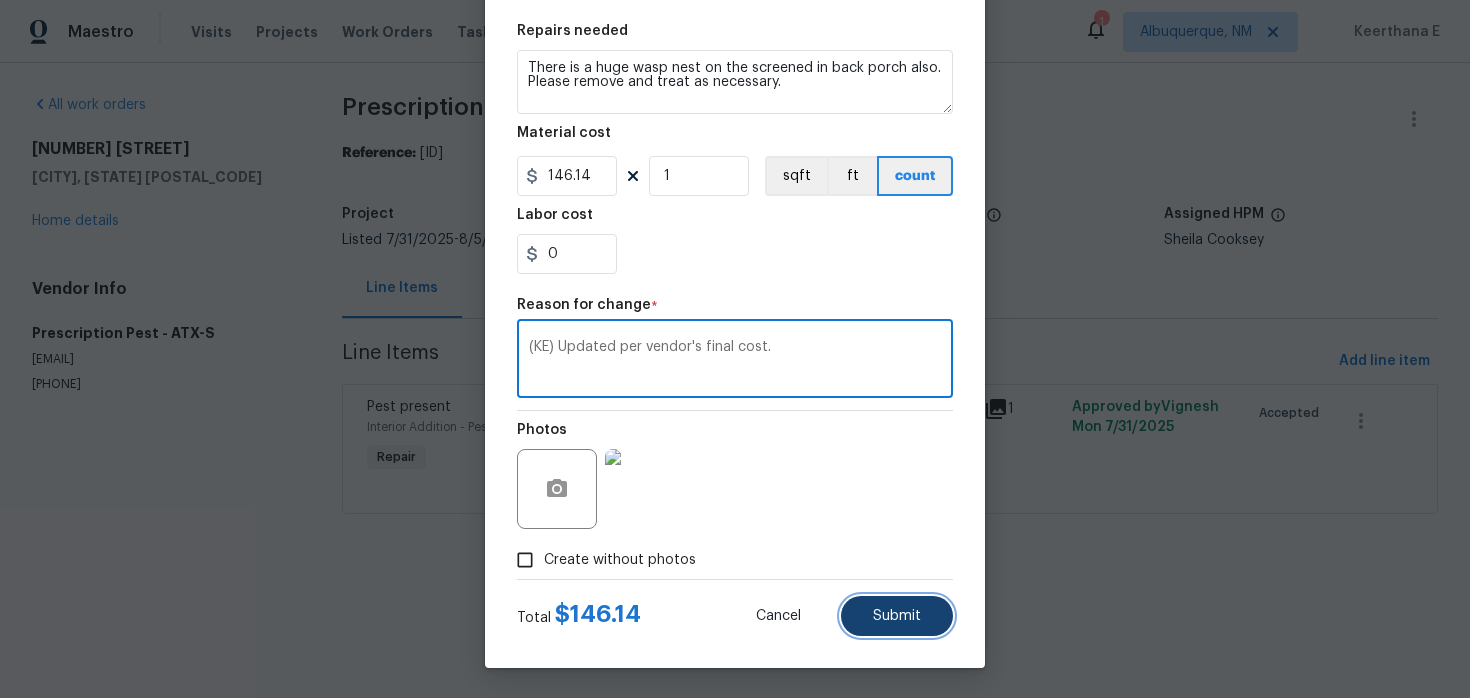 click on "Submit" at bounding box center [897, 616] 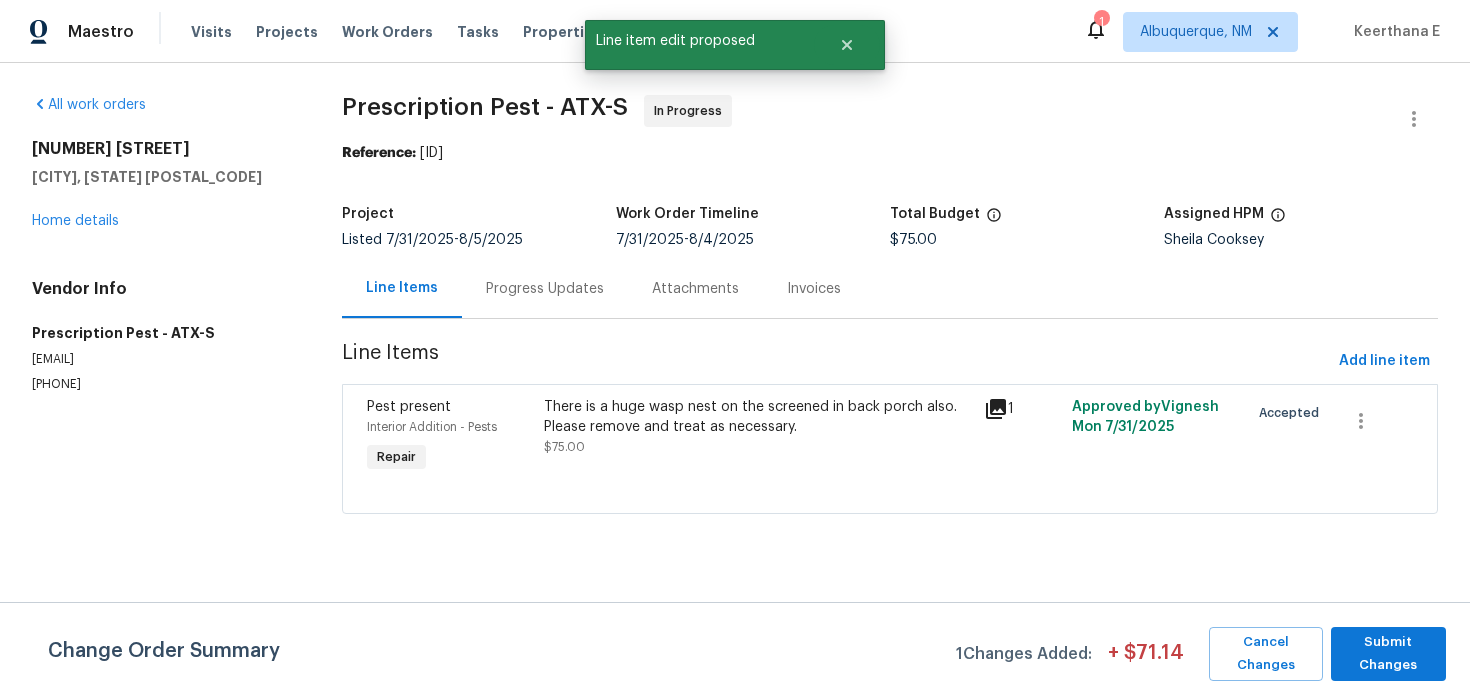 scroll, scrollTop: 0, scrollLeft: 0, axis: both 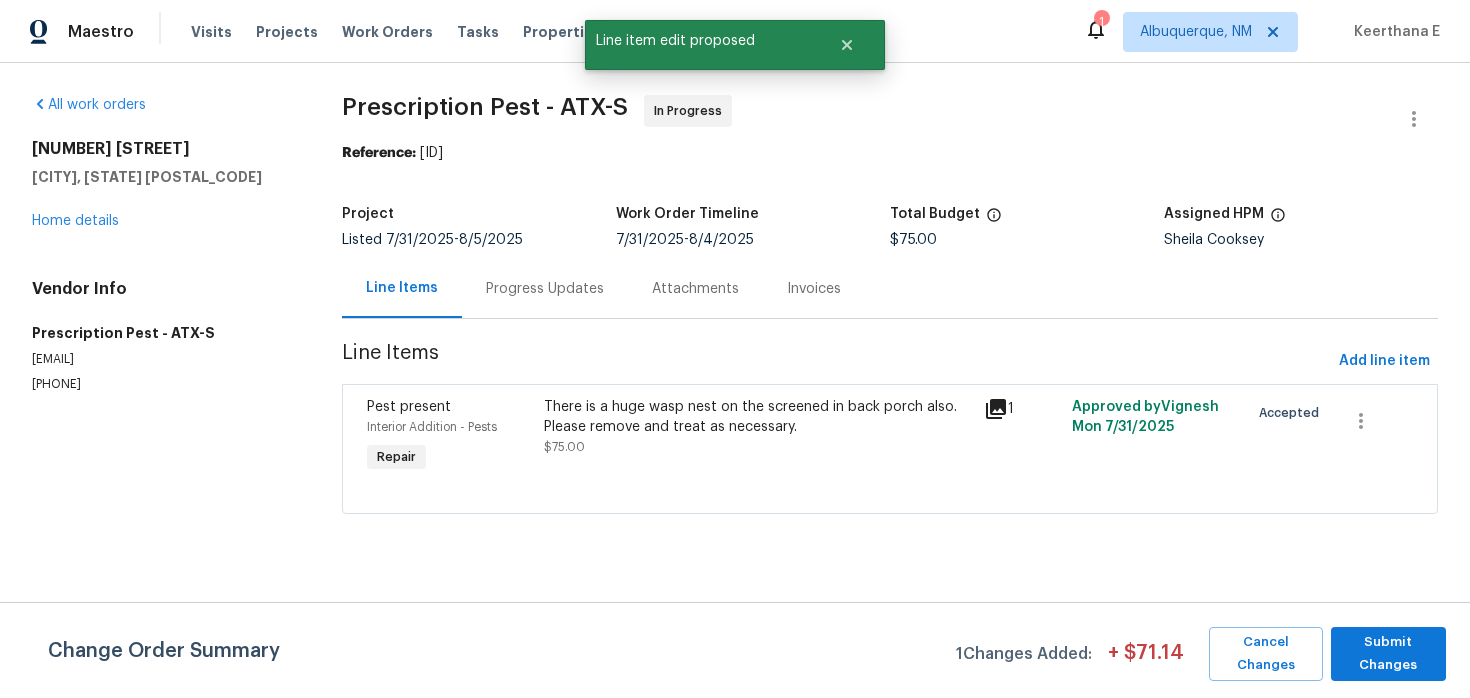 click on "Change Order Summary 1  Changes Added: + $ 71.14 Cancel Changes Submit Changes" at bounding box center [735, 650] 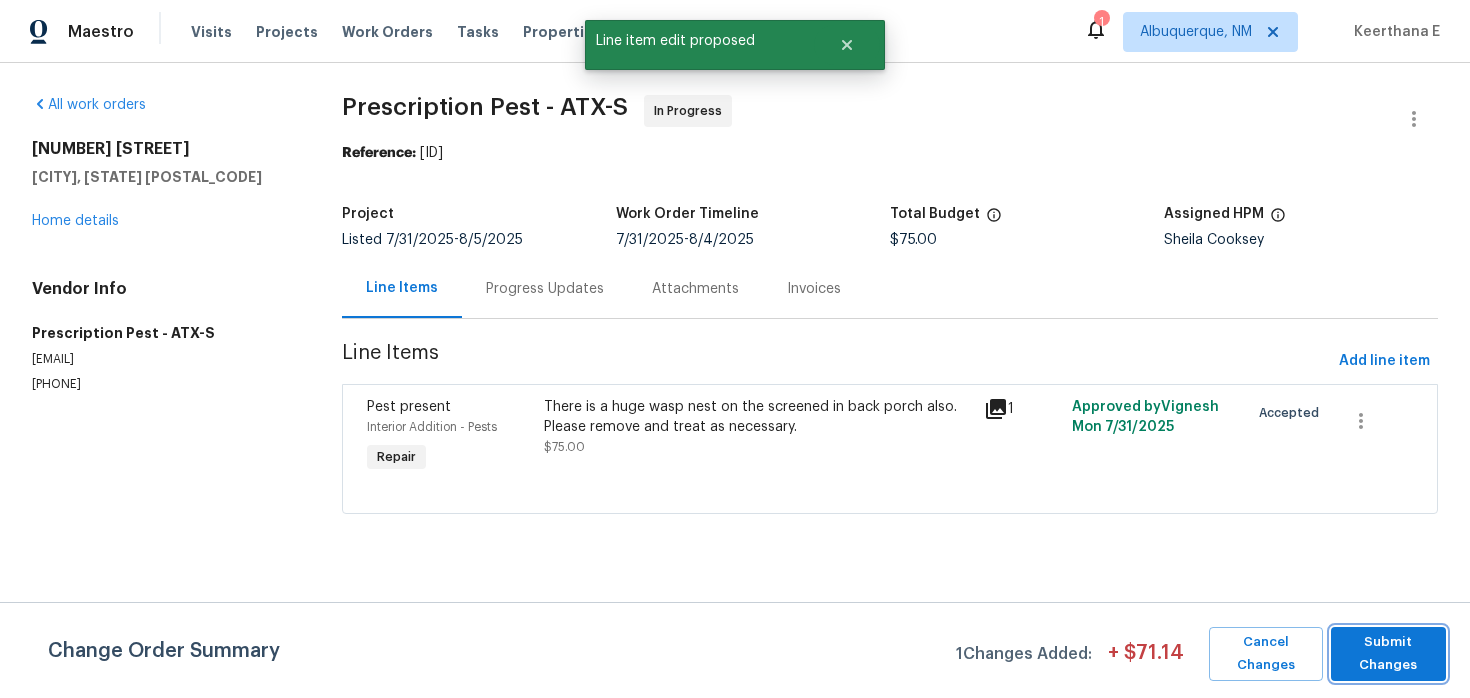 click on "Submit Changes" at bounding box center (1388, 654) 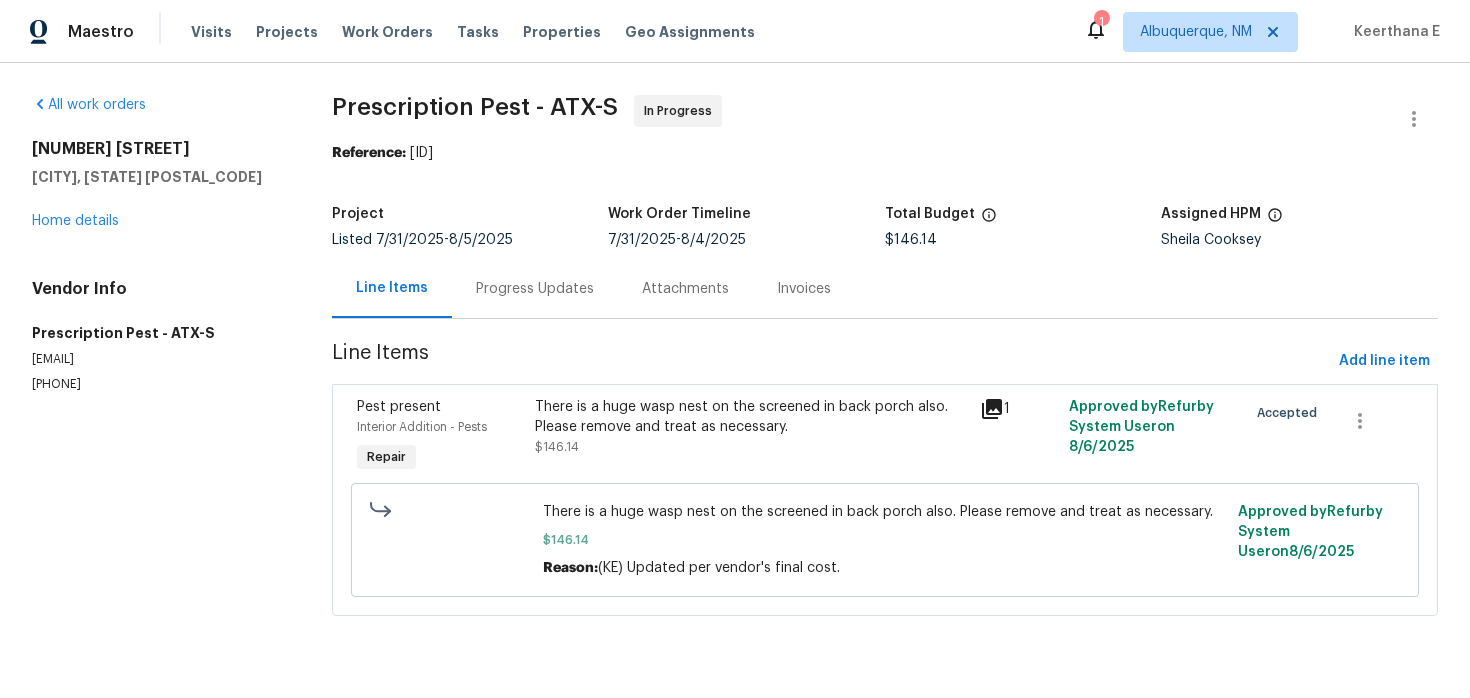 click on "Progress Updates" at bounding box center [535, 288] 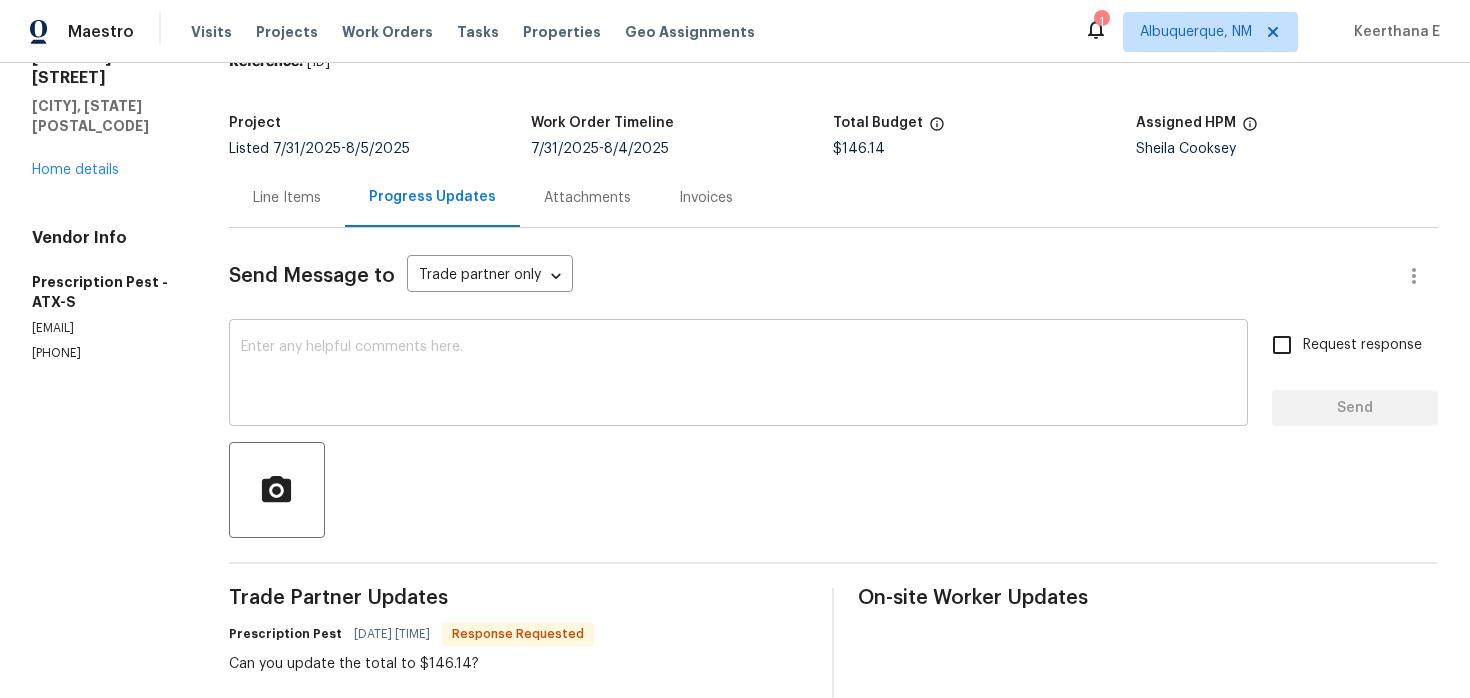 click at bounding box center (738, 375) 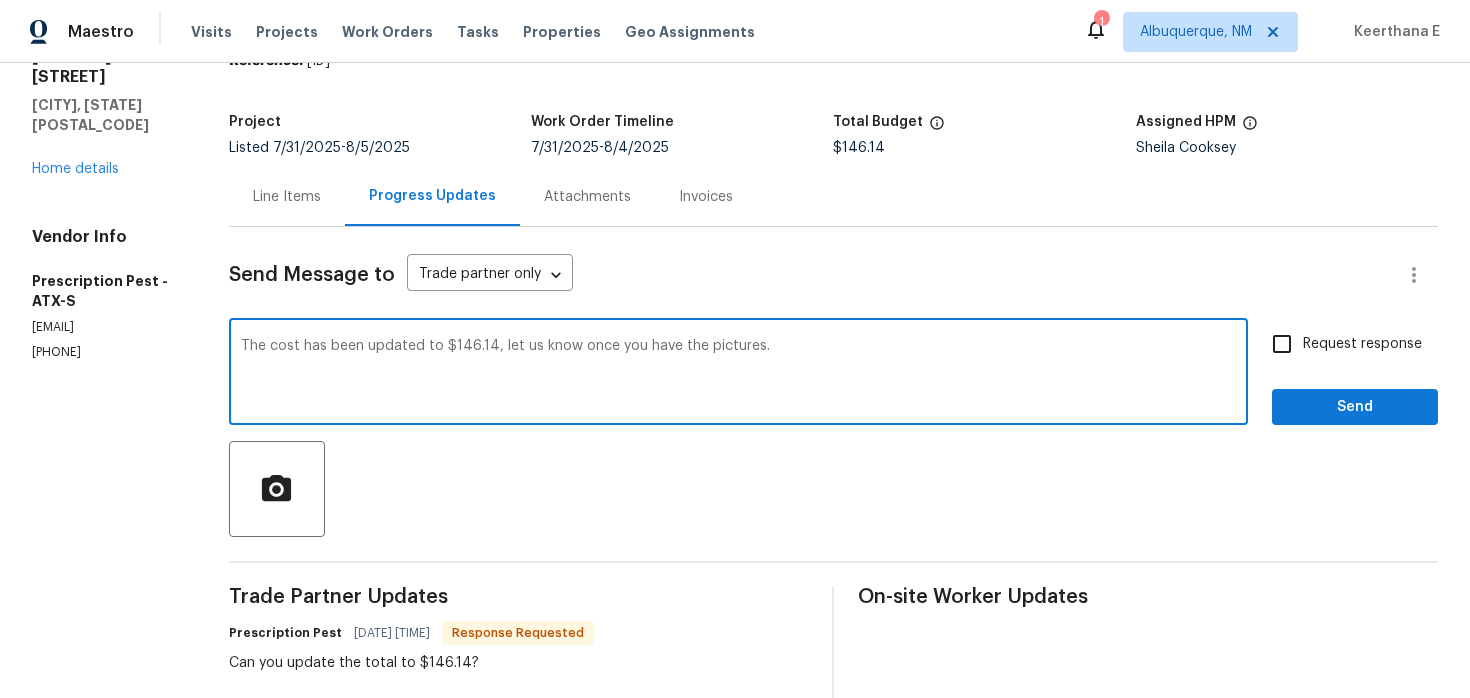 scroll, scrollTop: 93, scrollLeft: 0, axis: vertical 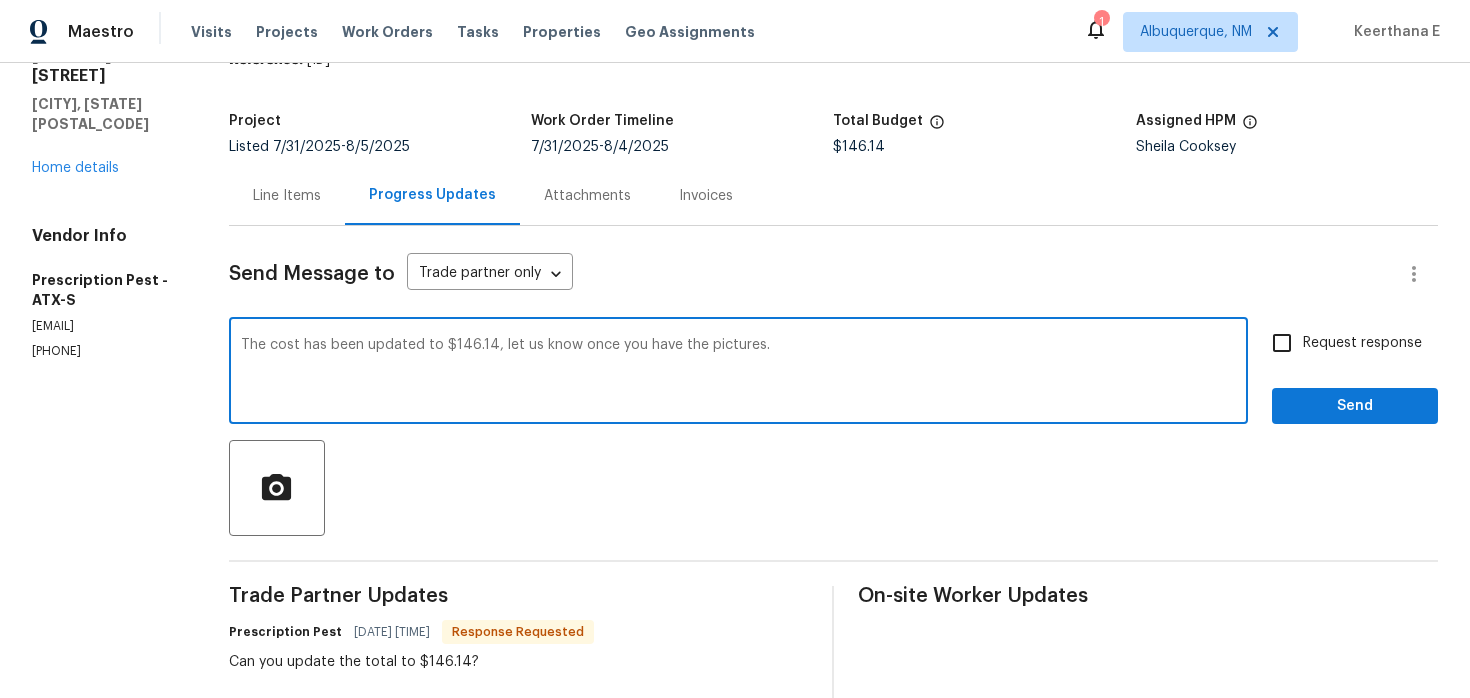 type on "The cost has been updated to $146.14, let us know once you have the pictures." 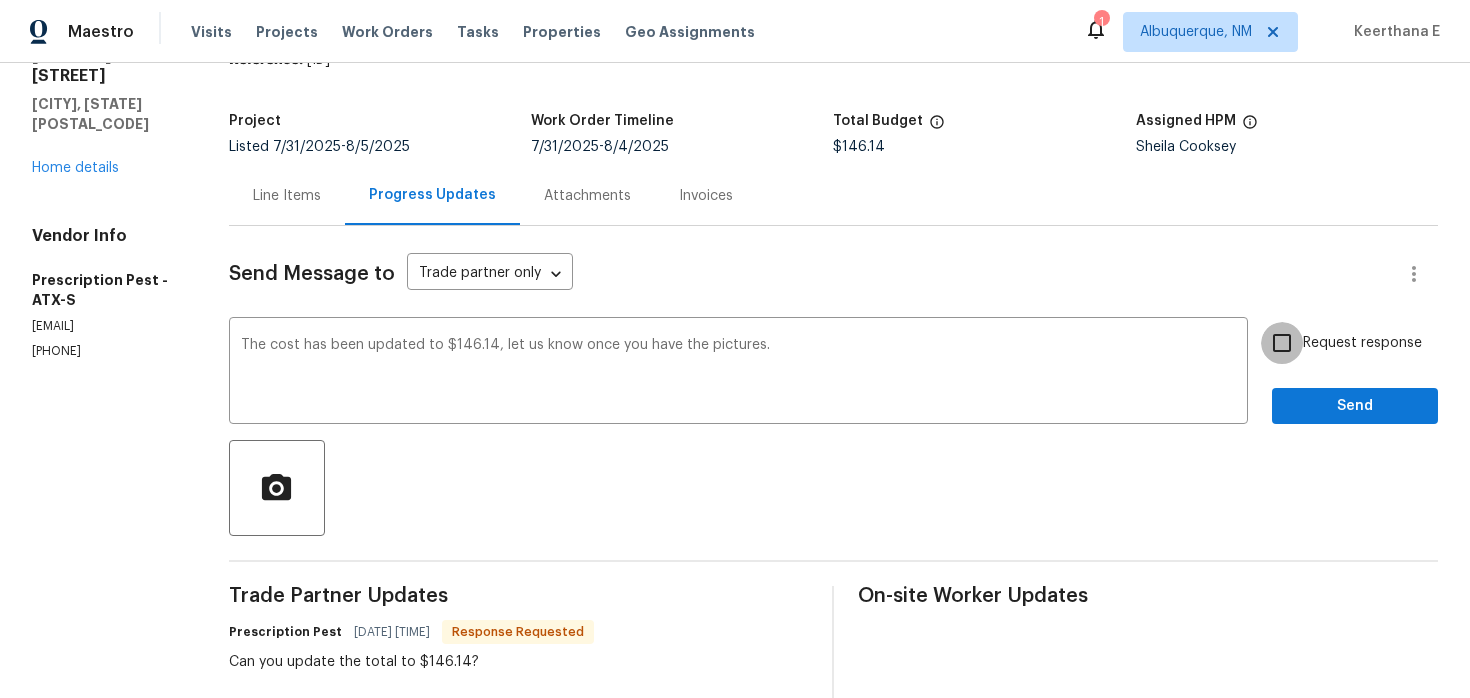 click on "Request response" at bounding box center (1282, 343) 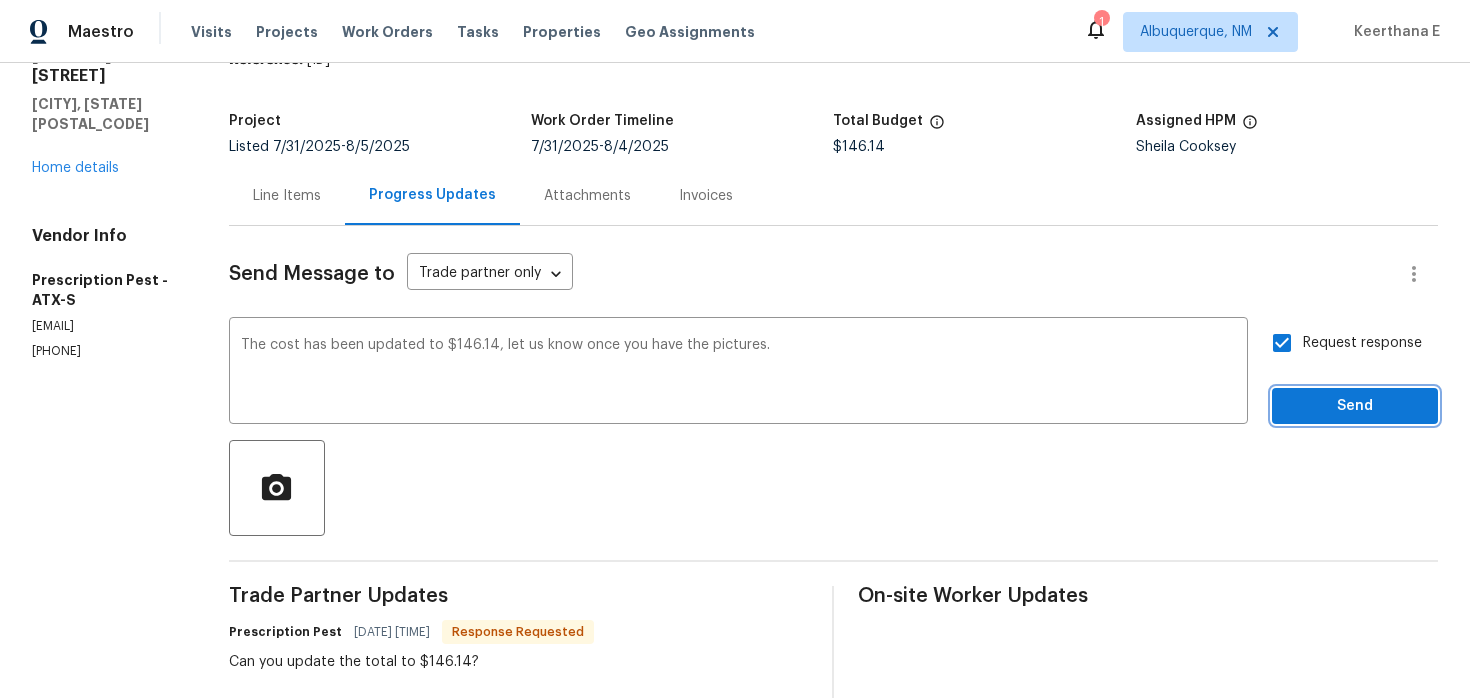 click on "Send" at bounding box center (1355, 406) 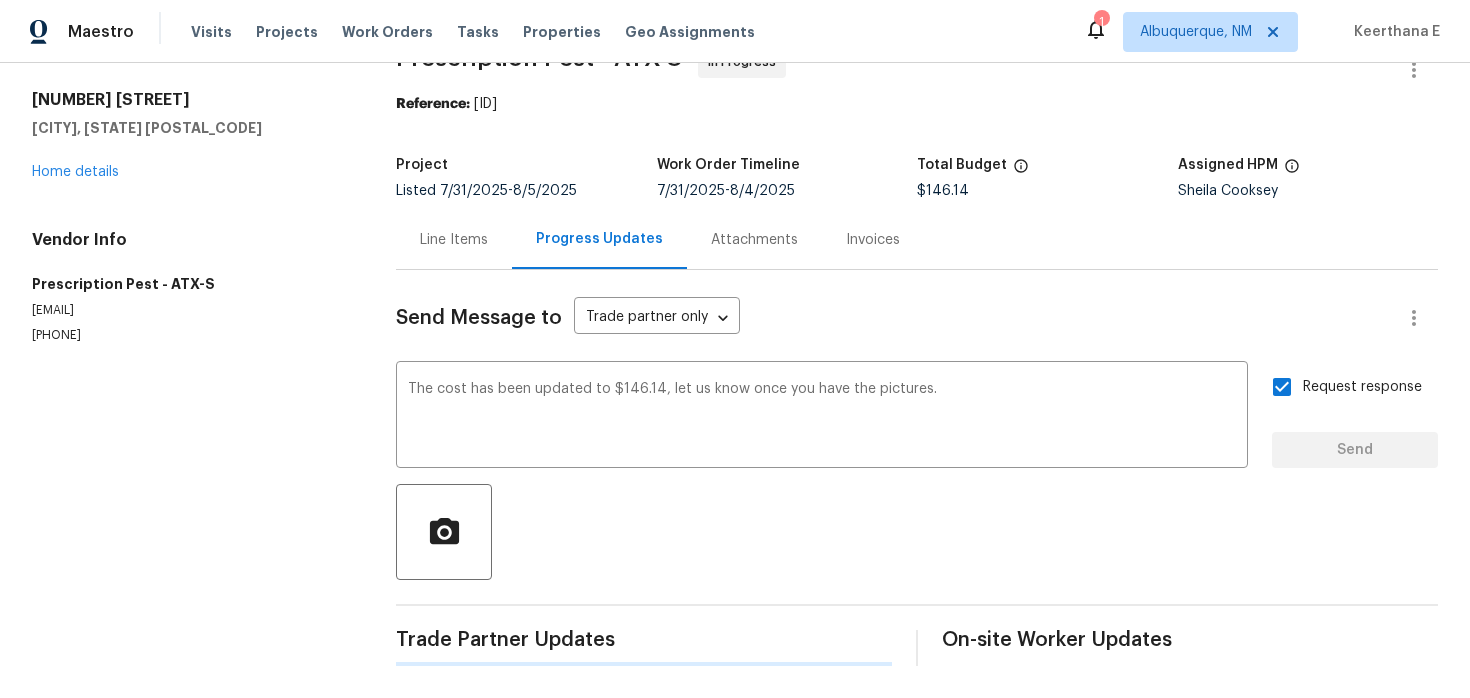 scroll, scrollTop: 0, scrollLeft: 0, axis: both 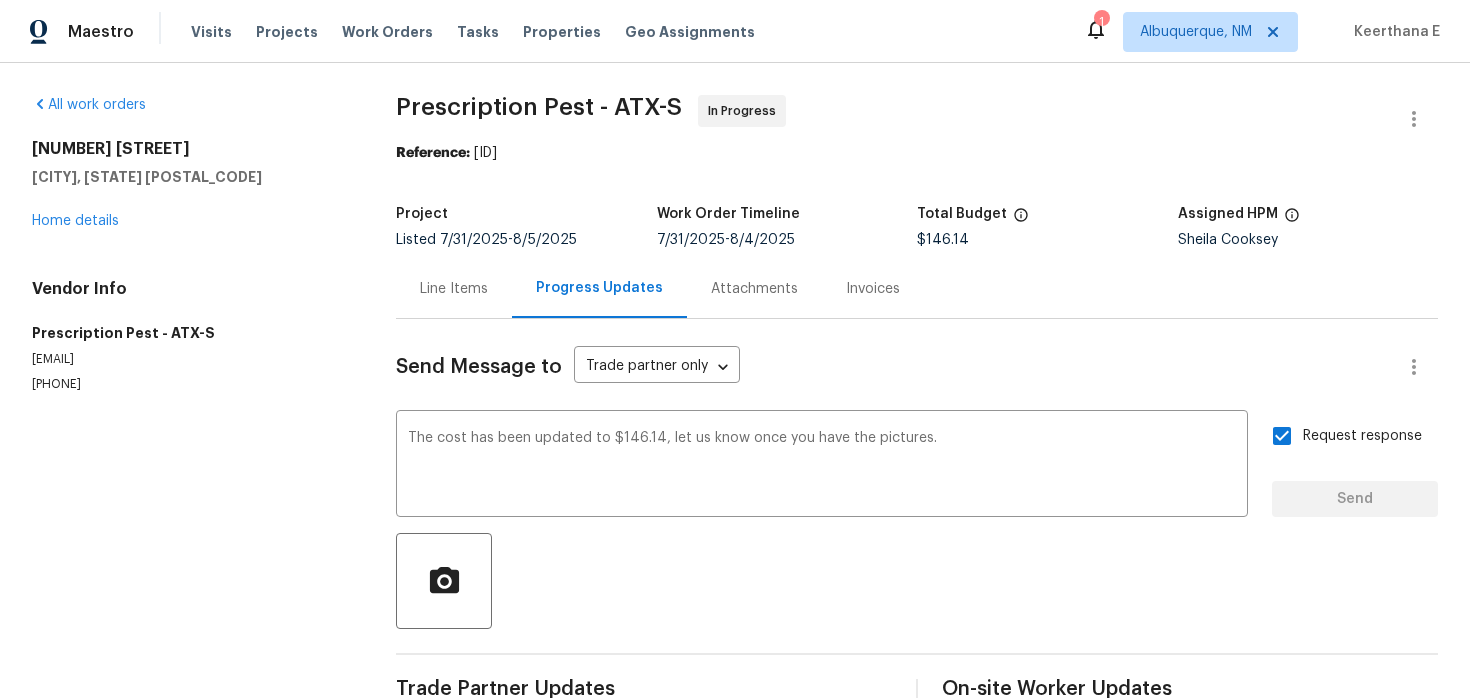 type 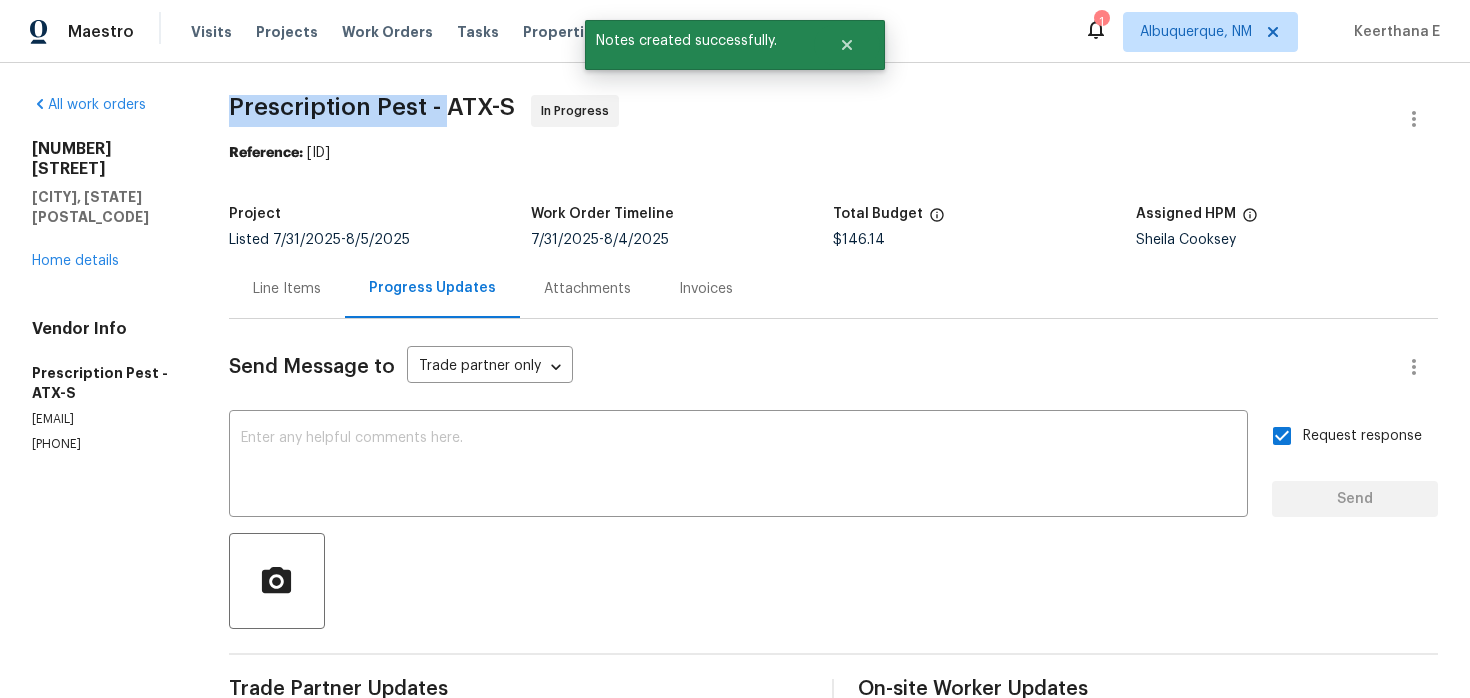 drag, startPoint x: 229, startPoint y: 111, endPoint x: 446, endPoint y: 112, distance: 217.0023 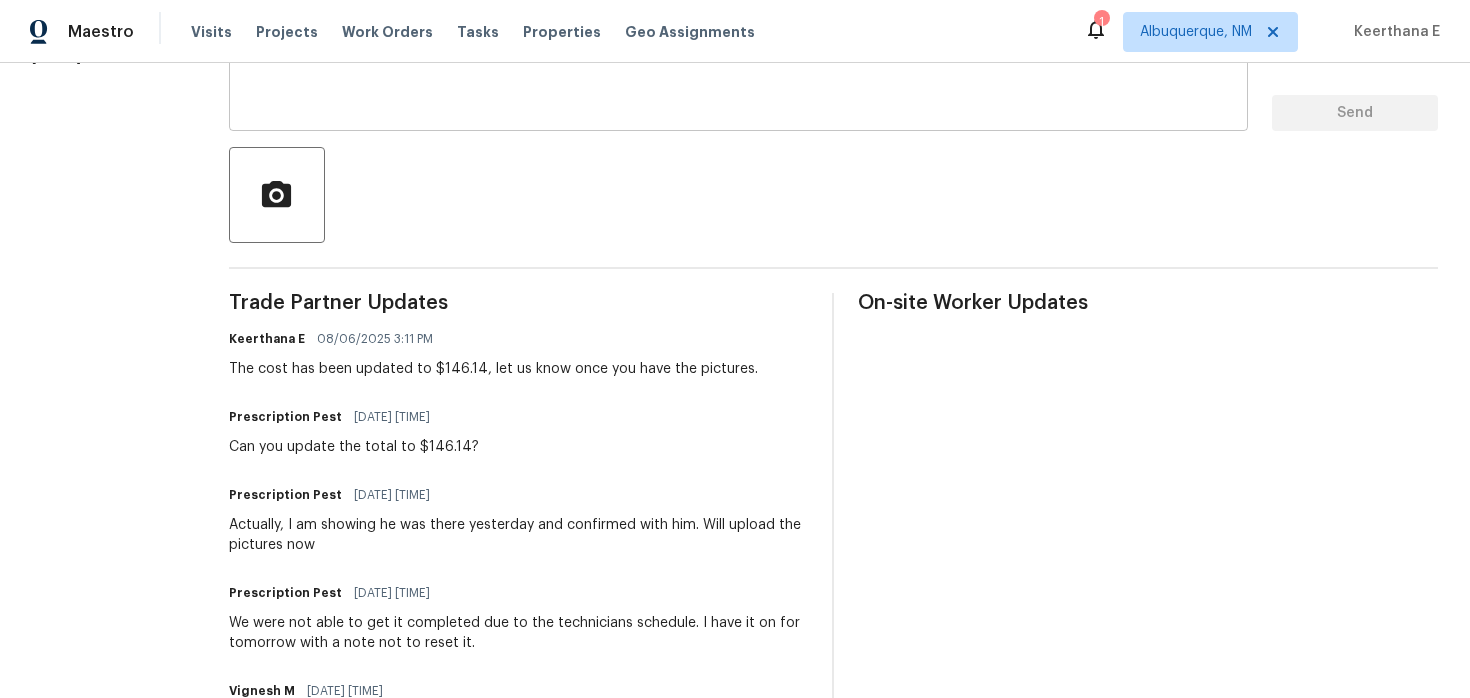 scroll, scrollTop: 370, scrollLeft: 0, axis: vertical 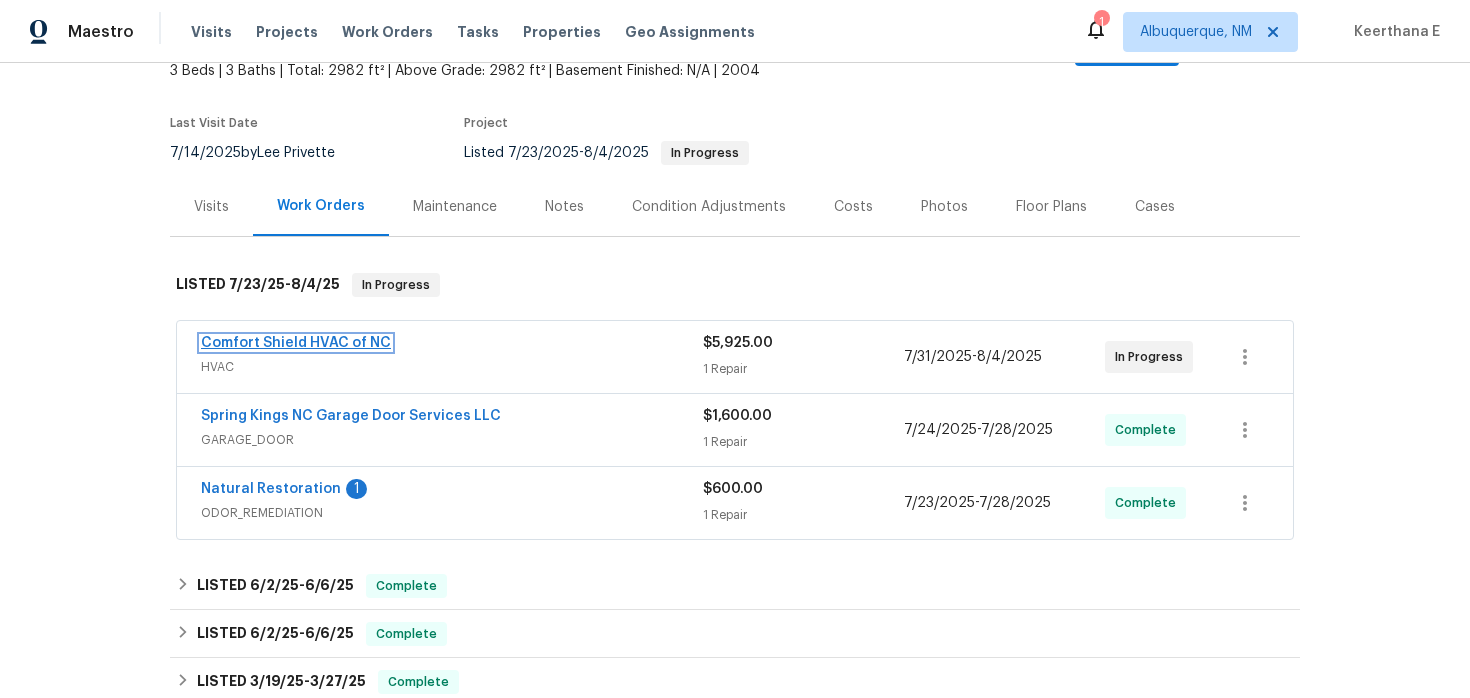 click on "Comfort Shield HVAC of NC" at bounding box center (296, 343) 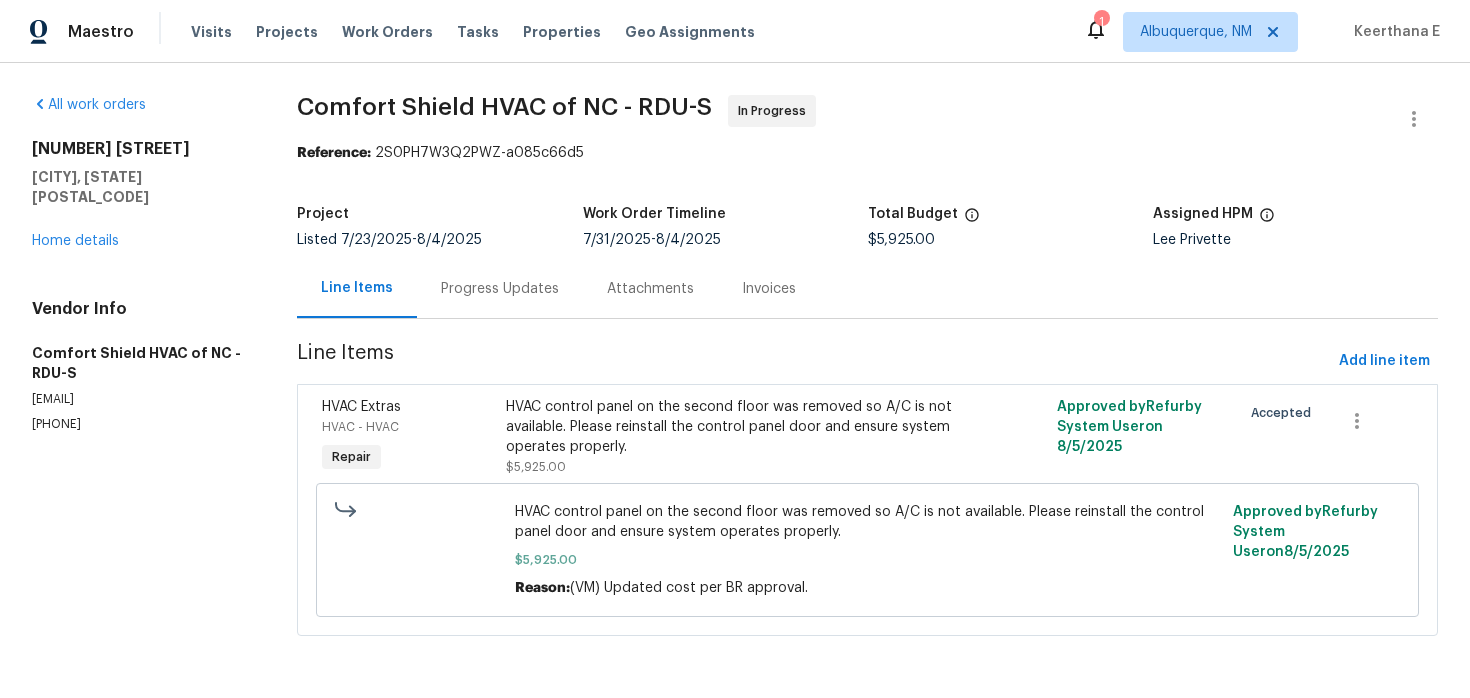 click on "Progress Updates" at bounding box center [500, 288] 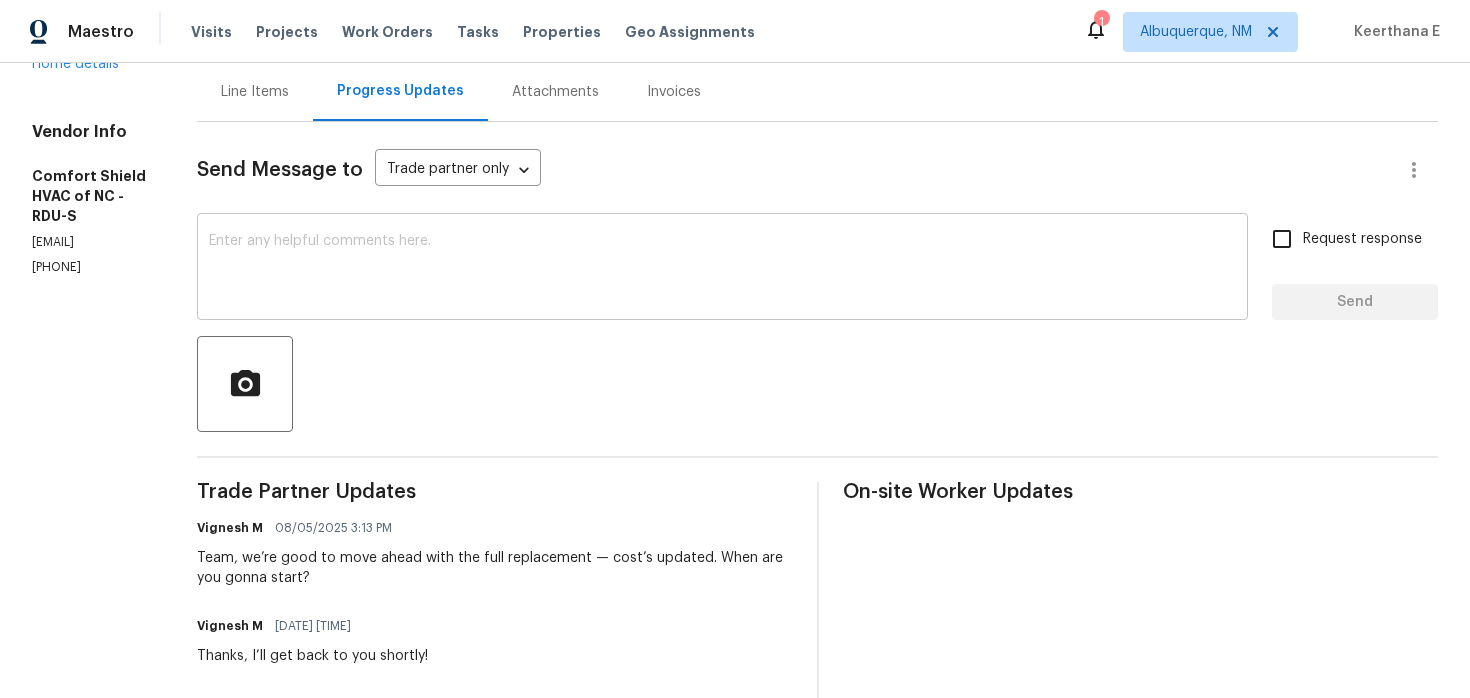 scroll, scrollTop: 193, scrollLeft: 0, axis: vertical 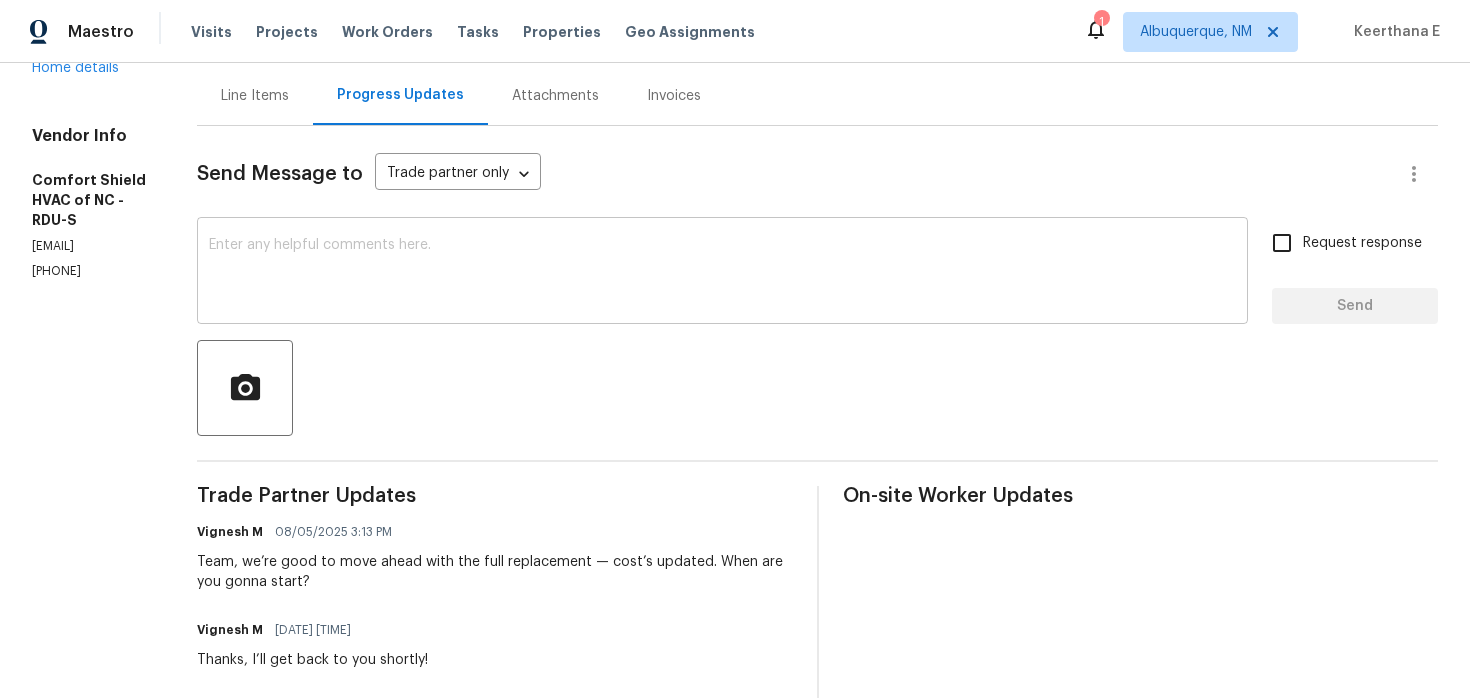 click on "x ​" at bounding box center (722, 273) 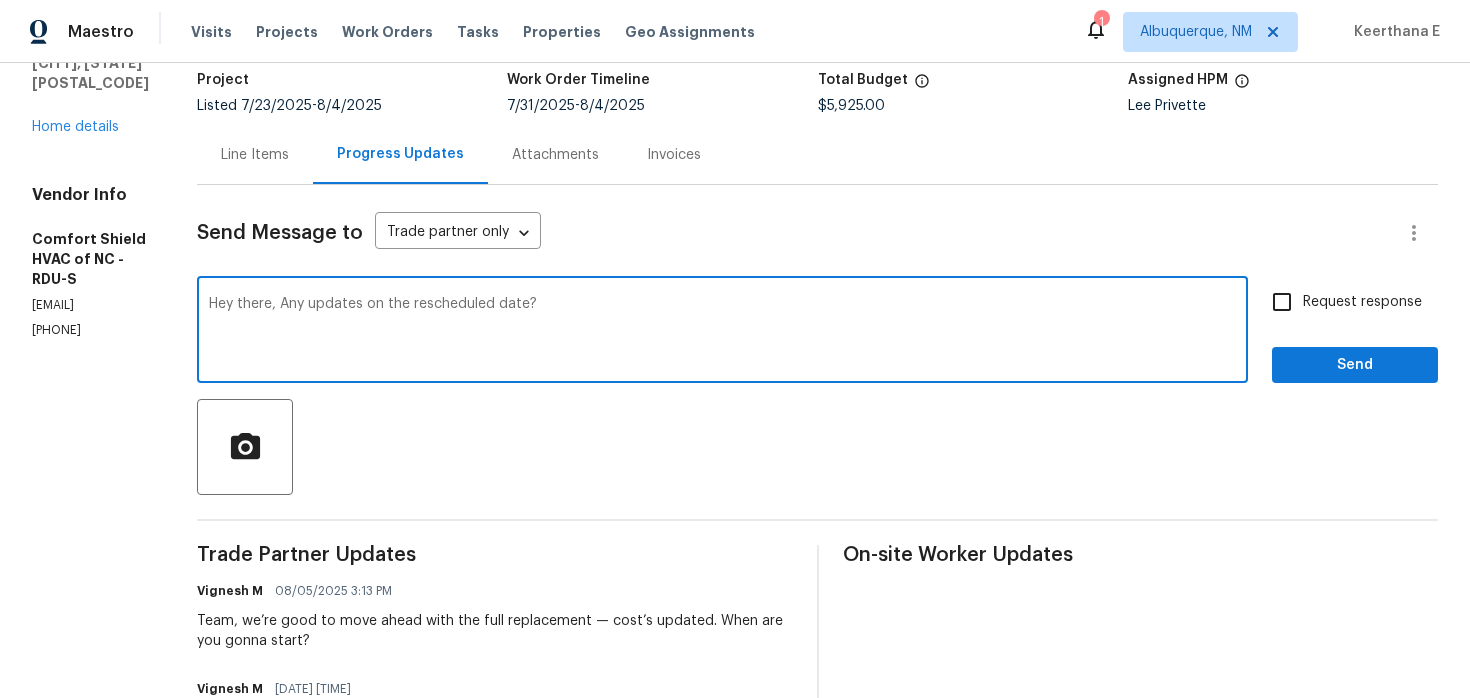 scroll, scrollTop: 130, scrollLeft: 0, axis: vertical 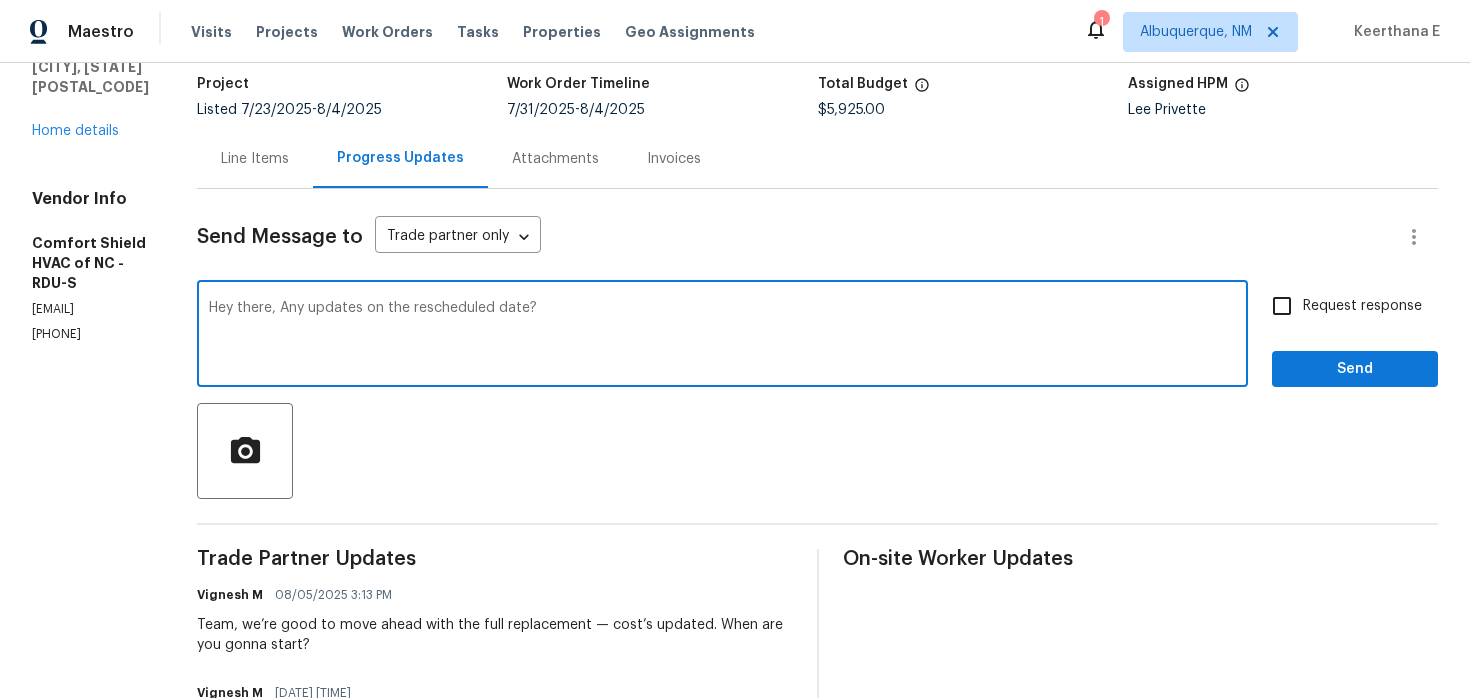 type on "Hey there, Any updates on the rescheduled date?" 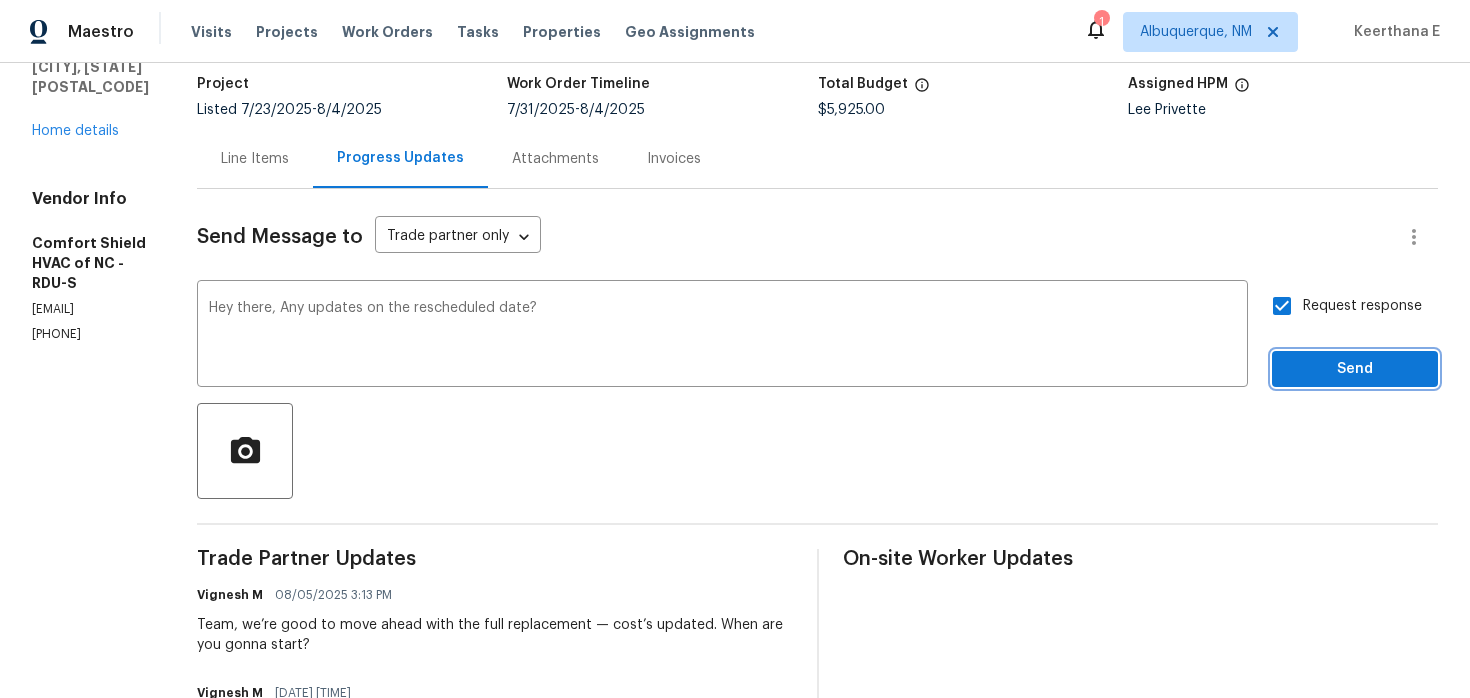 click on "Send" at bounding box center [1355, 369] 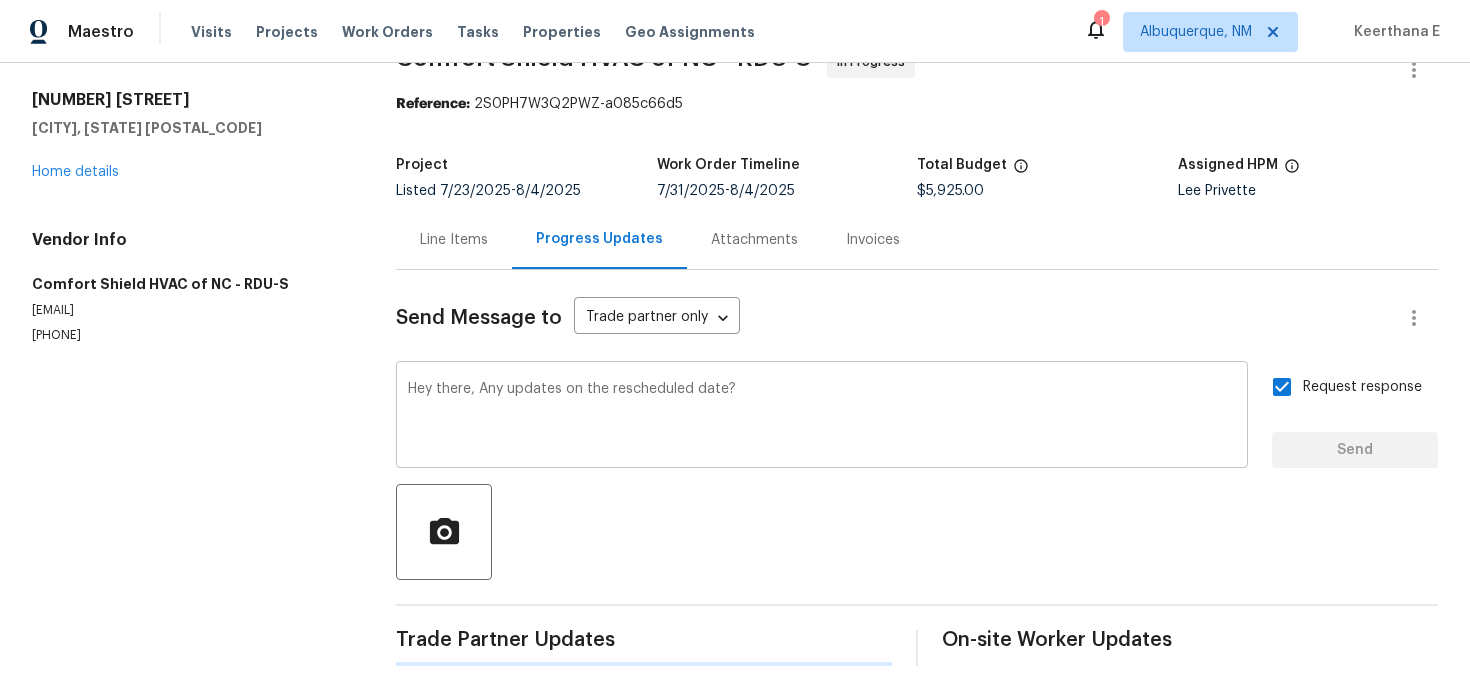 type 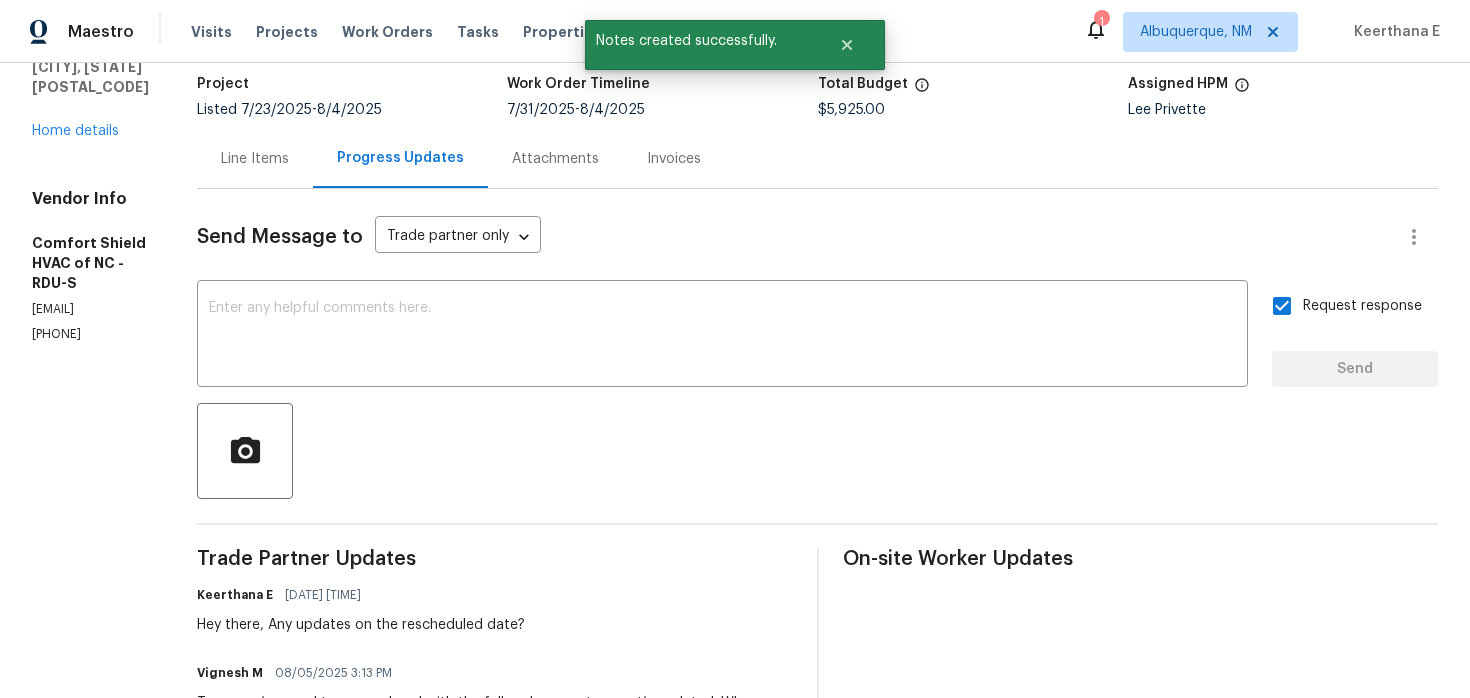 scroll, scrollTop: 0, scrollLeft: 0, axis: both 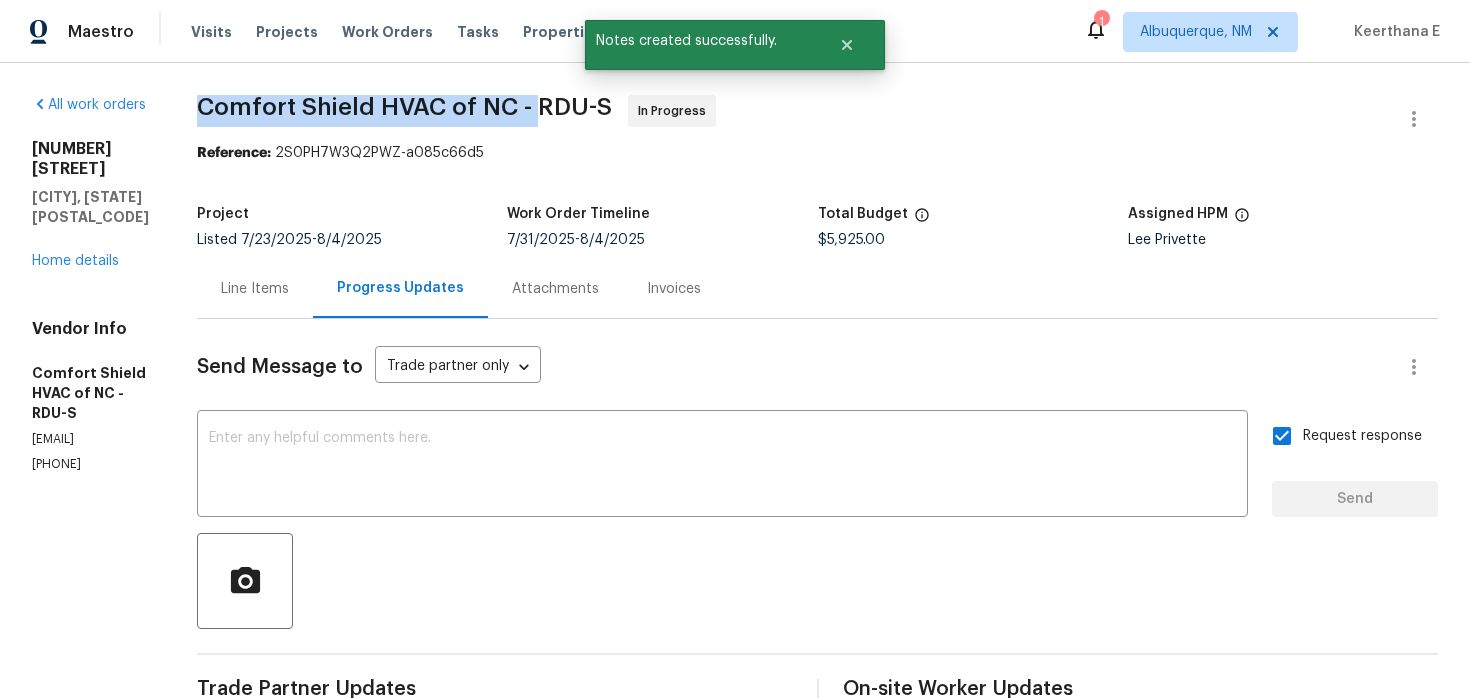 drag, startPoint x: 293, startPoint y: 101, endPoint x: 632, endPoint y: 110, distance: 339.11945 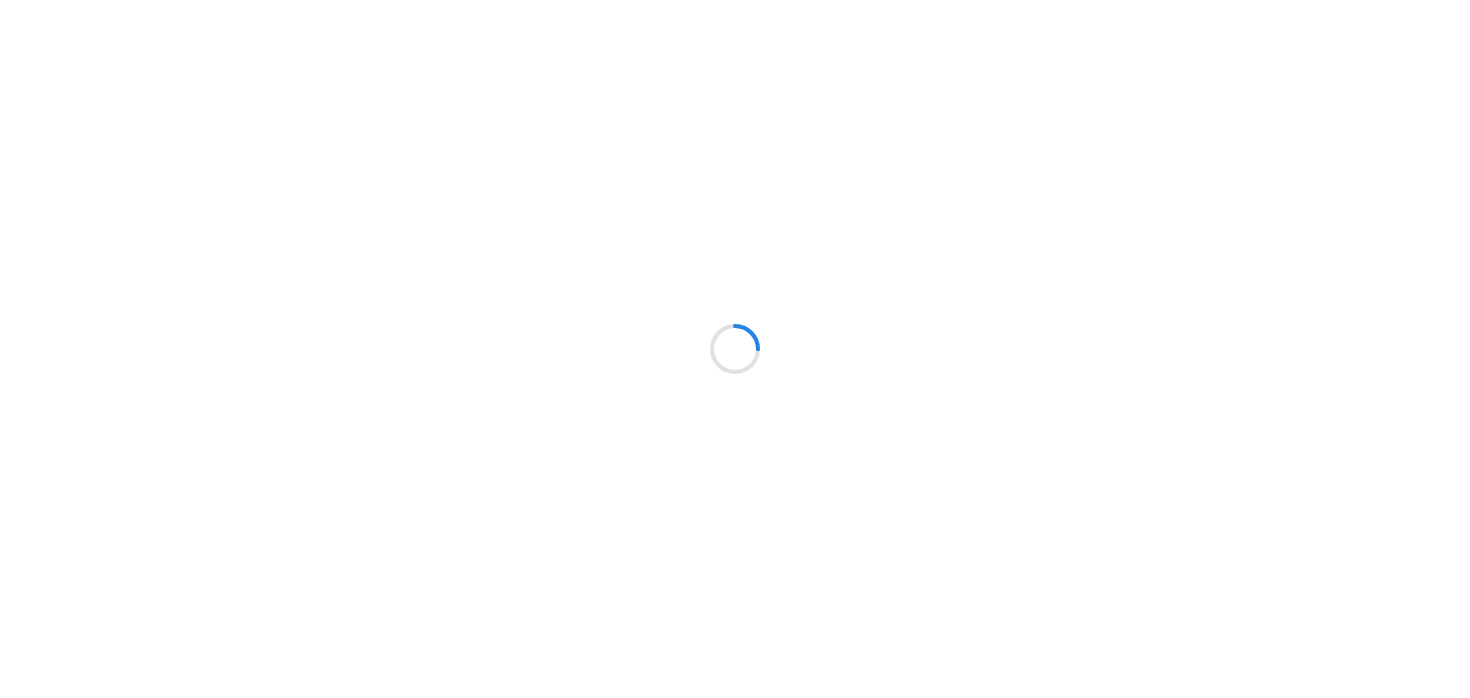 scroll, scrollTop: 0, scrollLeft: 0, axis: both 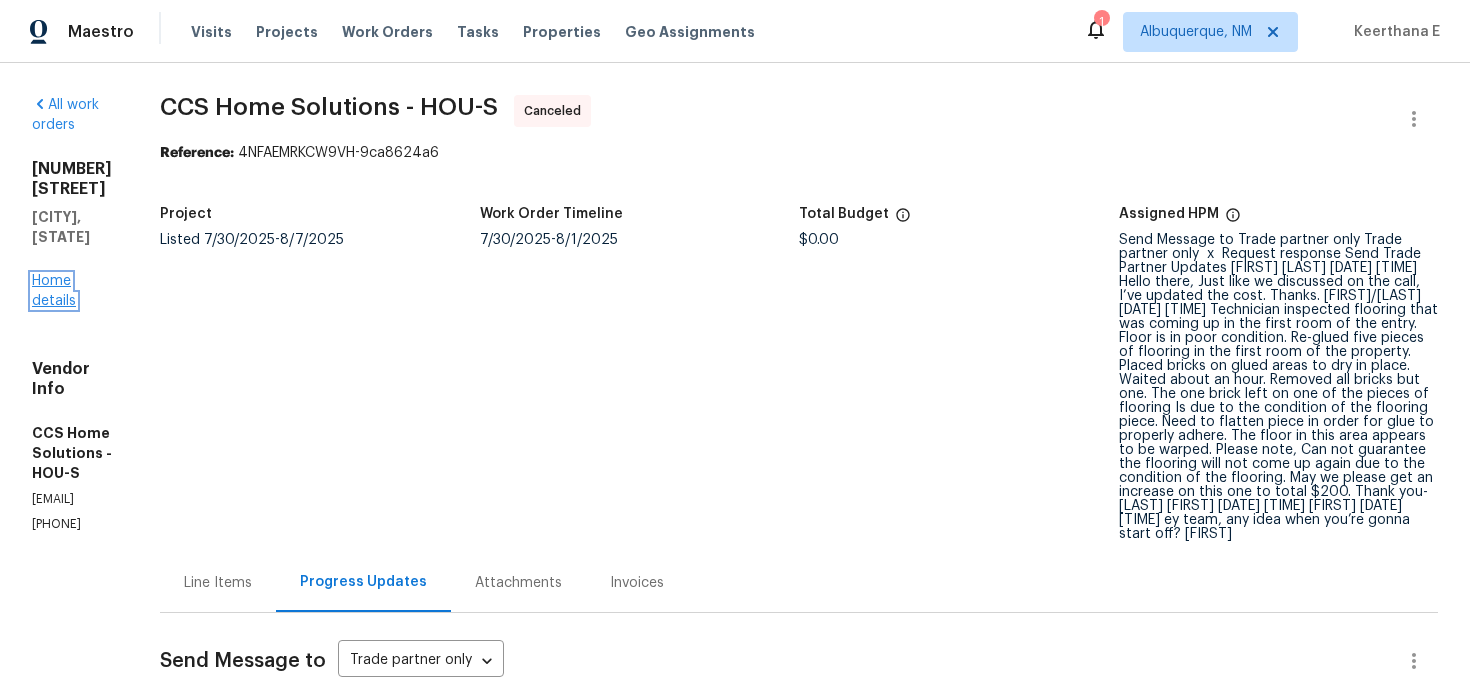 click on "Home details" at bounding box center (54, 291) 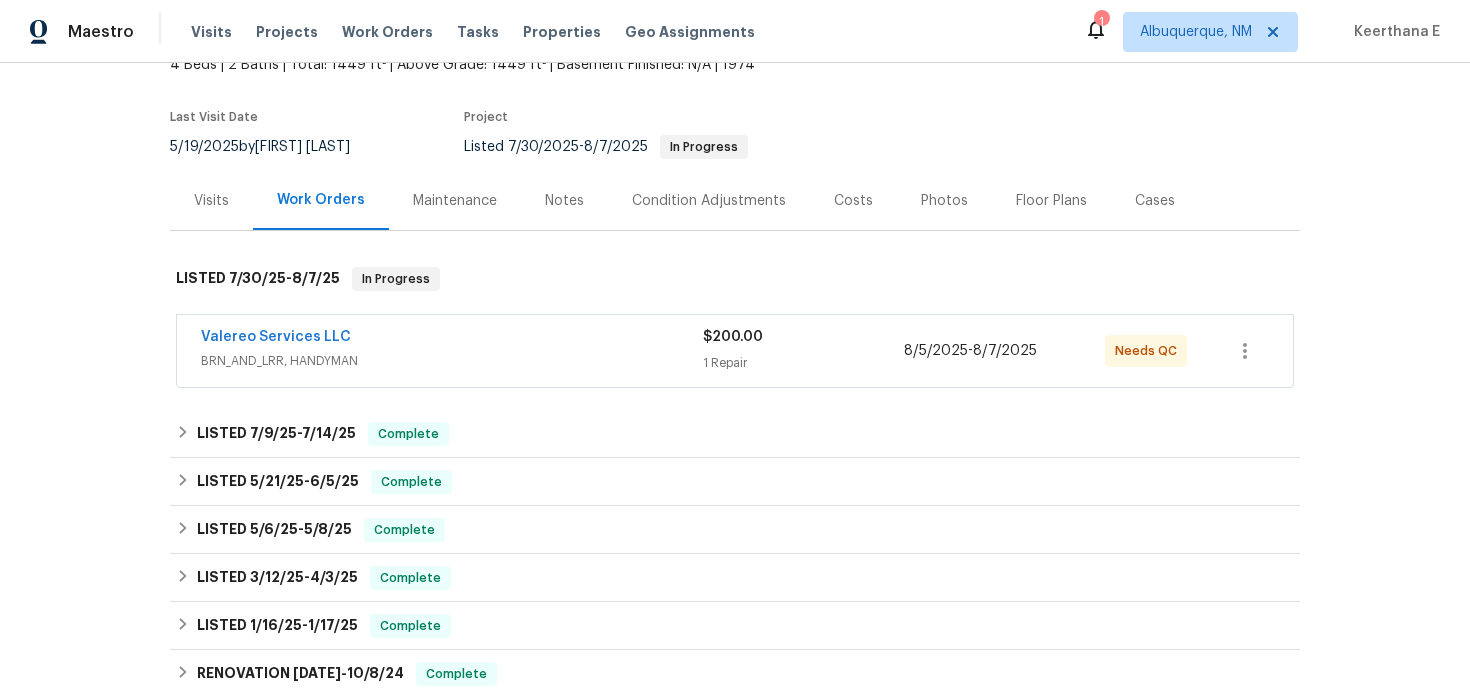 scroll, scrollTop: 135, scrollLeft: 0, axis: vertical 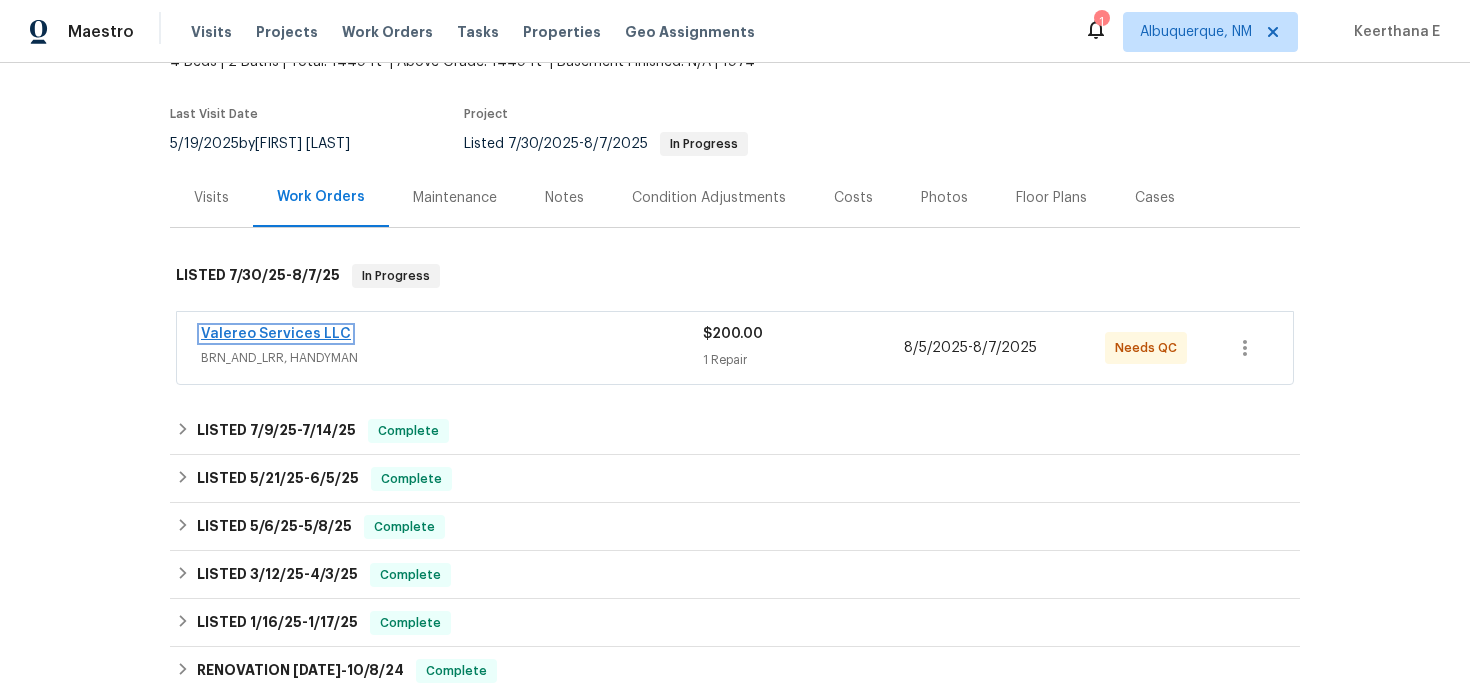 click on "Valereo Services LLC" at bounding box center (276, 334) 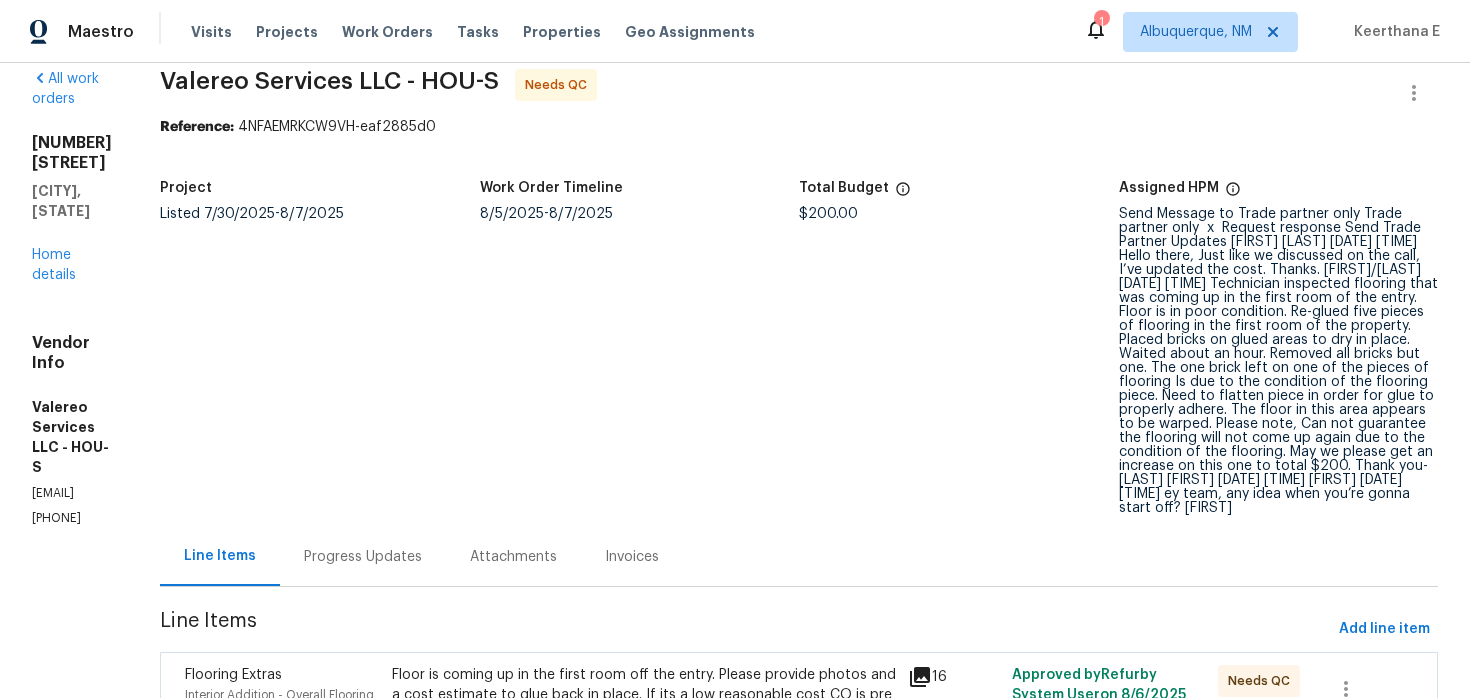 scroll, scrollTop: 25, scrollLeft: 0, axis: vertical 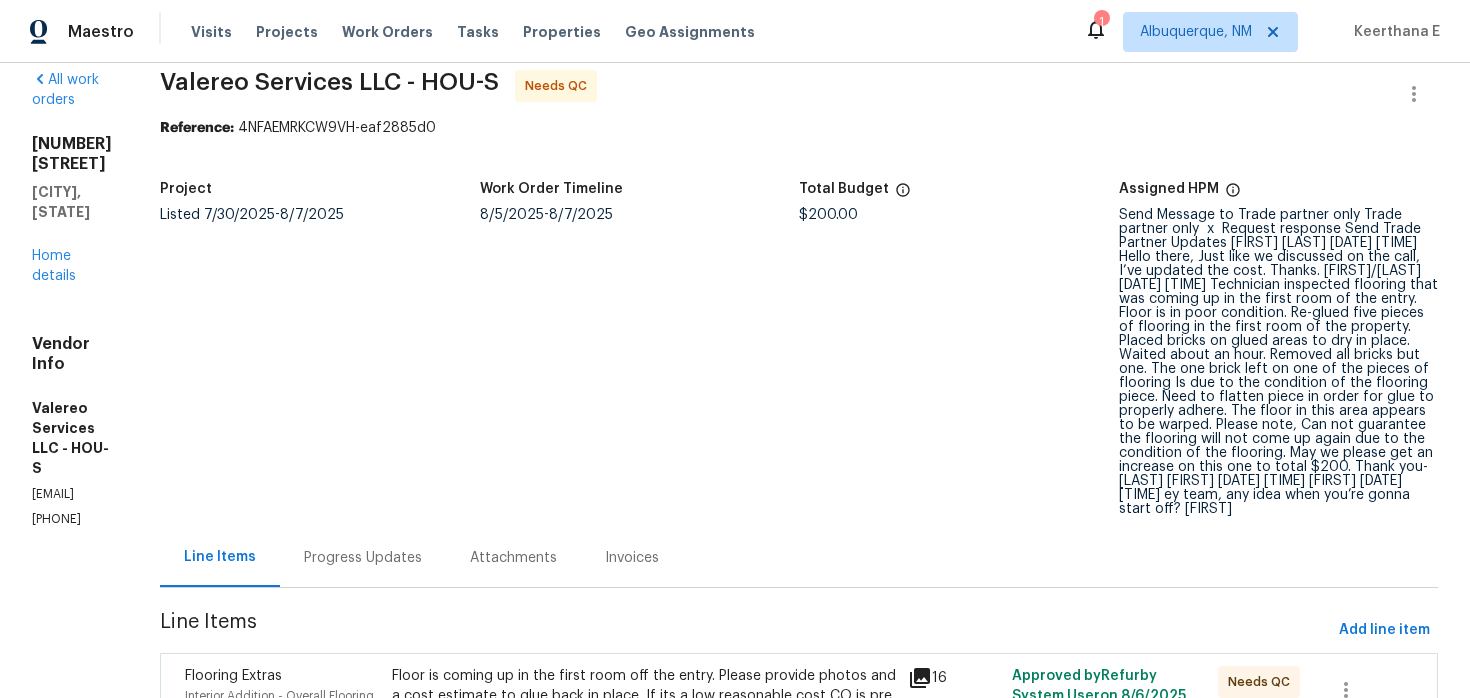 click on "Progress Updates" at bounding box center (363, 557) 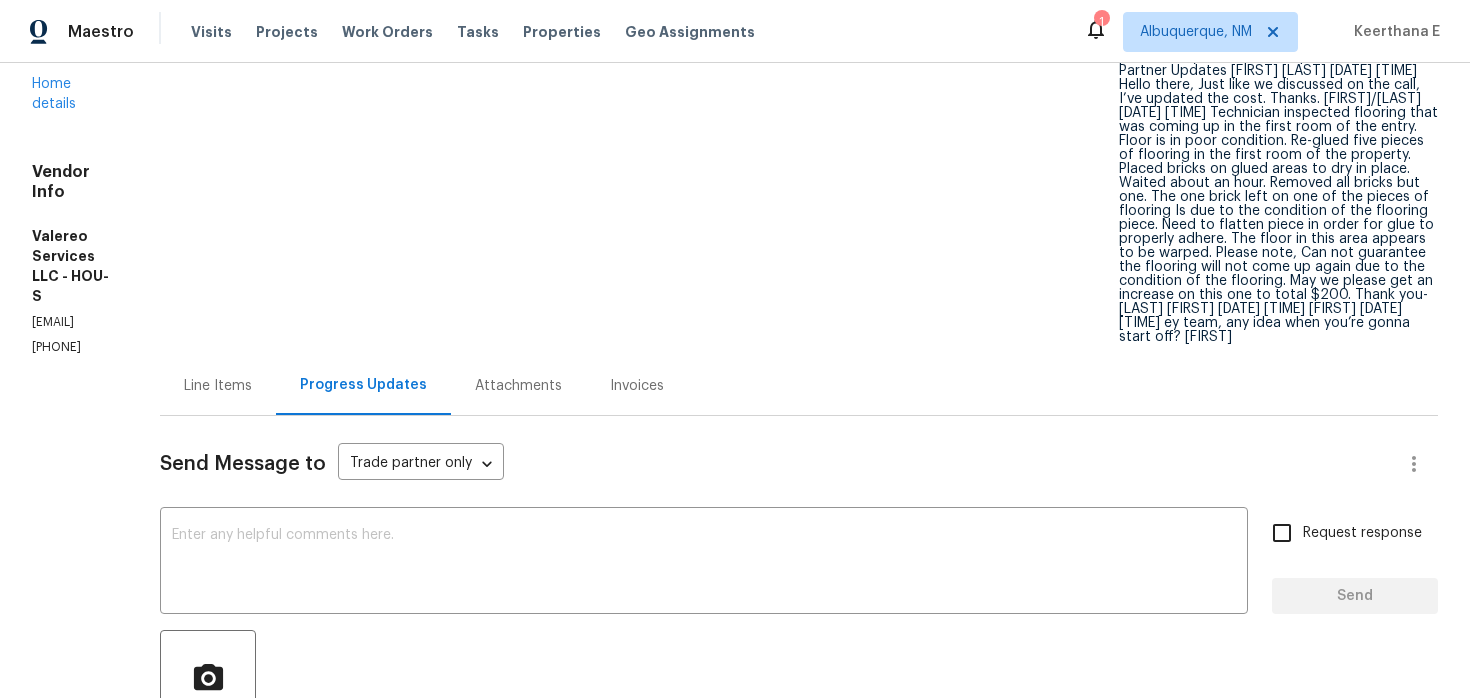 scroll, scrollTop: 161, scrollLeft: 0, axis: vertical 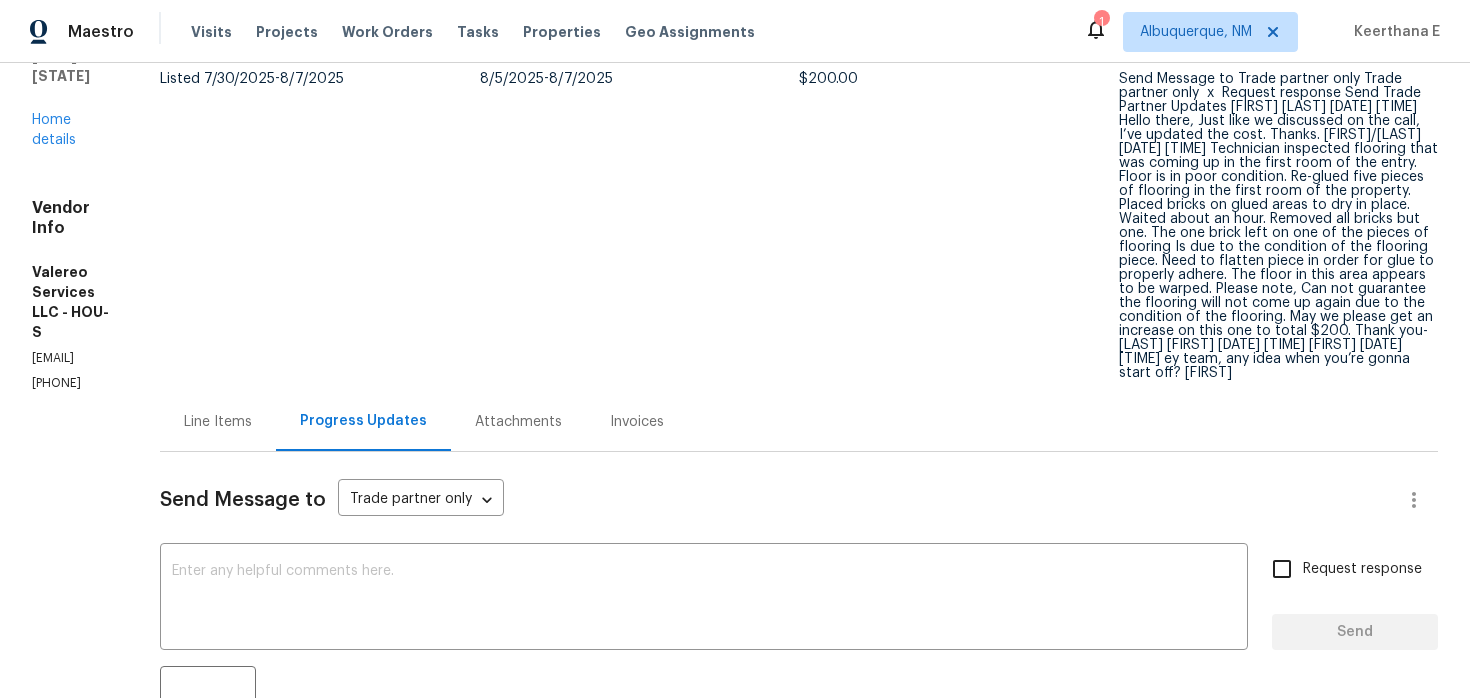 click on "Send Message to Trade partner only Trade partner only ​ x ​ Request response Send Trade Partner Updates Vignesh M 08/06/2025 2:23 PM Hello there, Just like we discussed on the call, I’ve updated the cost. Thanks. Jeromy/Lori 08/05/2025 10:51 PM Technician inspected flooring that was coming up in the first room of the entry. Floor is in poor condition.  Re-glued five pieces of flooring in the first room of the property. Placed bricks on glued areas to dry in place. Waited about an hour. Removed all bricks but one. The one brick left on one of the pieces of flooring Is due to the condition of the flooring piece. Need to flatten piece in order for glue to properly adhere. The floor in this area appears to be warped. Please note, Can not guarantee the flooring will not come up again due to the condition of the flooring. May we please get an increase on this one to total $200. Thank you- Kelly Vignesh M 08/05/2025 4:14 PM Vignesh M 08/05/2025 4:12 PM ey team, any idea when you’re gonna start off? Vignesh M" at bounding box center (799, 953) 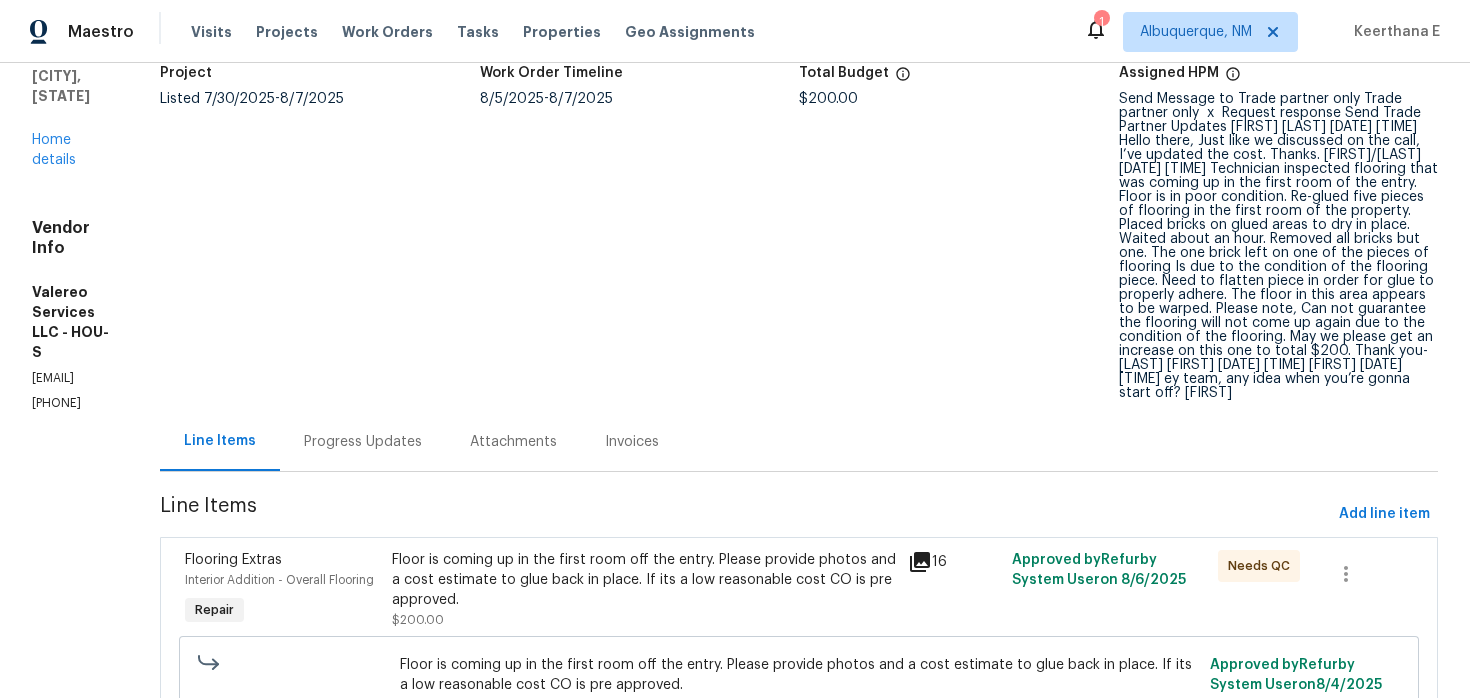 scroll, scrollTop: 142, scrollLeft: 0, axis: vertical 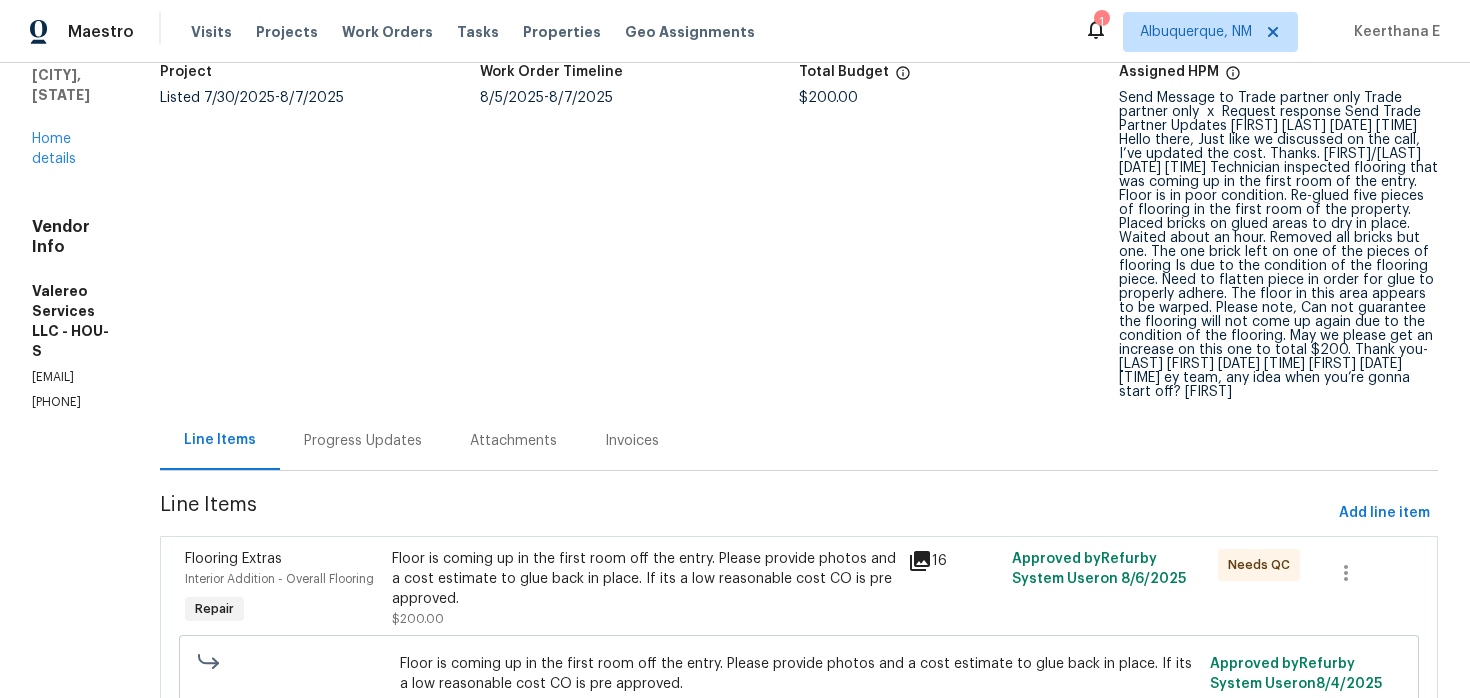 click on "Floor is coming up in the first room off the entry. Please provide photos and a cost estimate to glue back in place. If its a low reasonable cost CO is pre approved. $200.00" at bounding box center [644, 589] 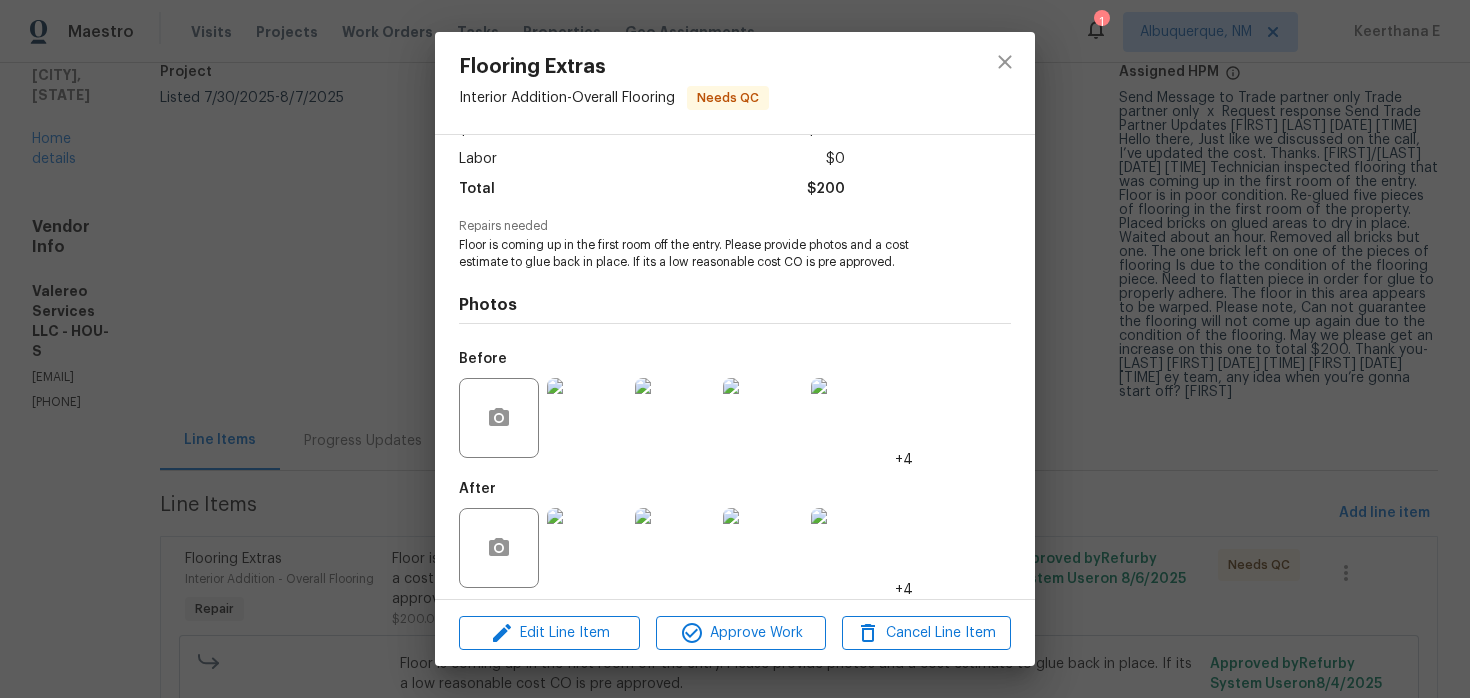 scroll, scrollTop: 140, scrollLeft: 0, axis: vertical 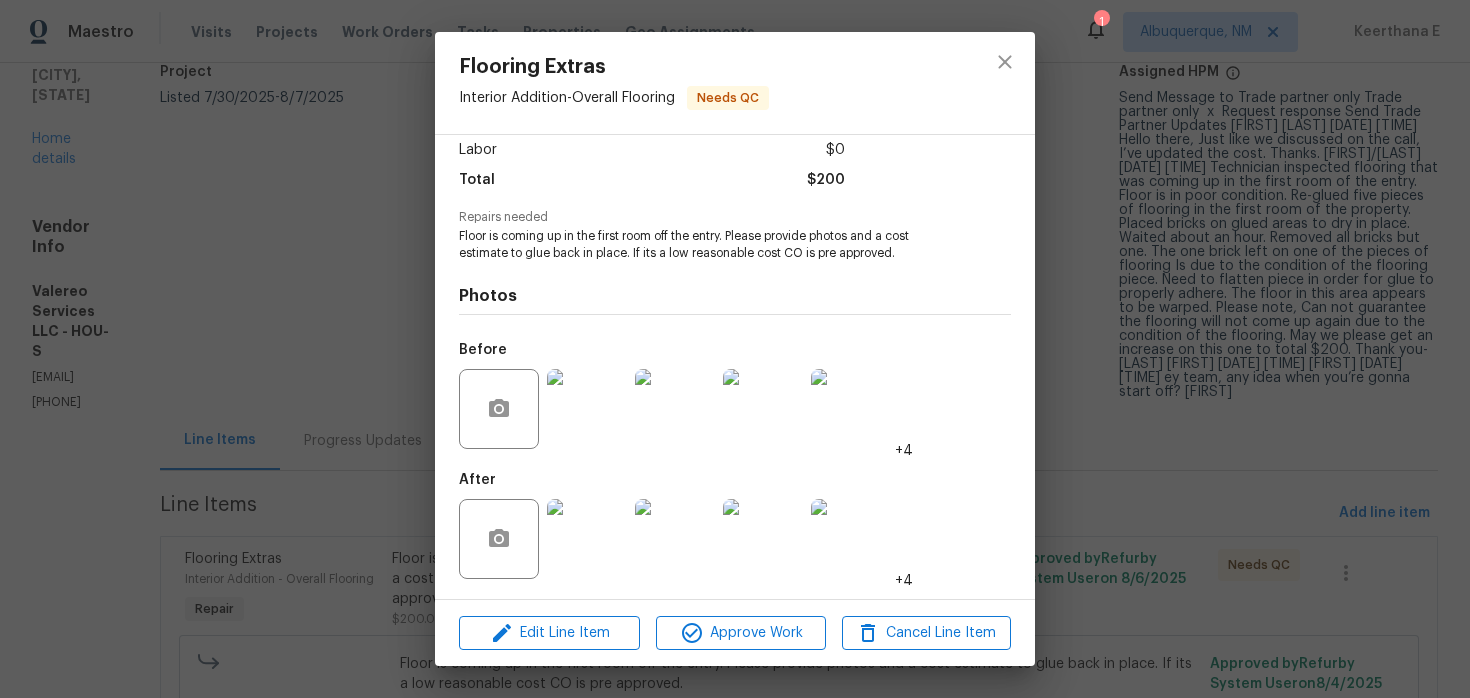 click at bounding box center [587, 539] 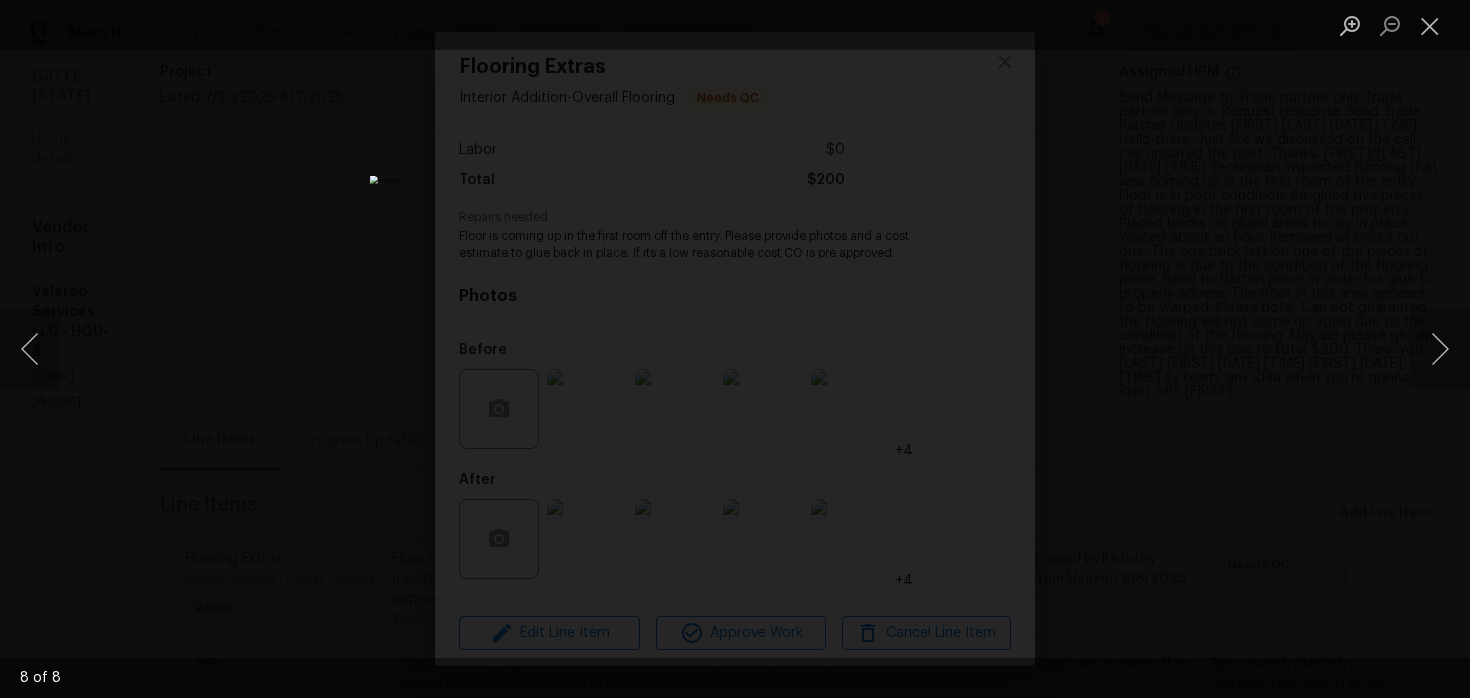click at bounding box center [735, 349] 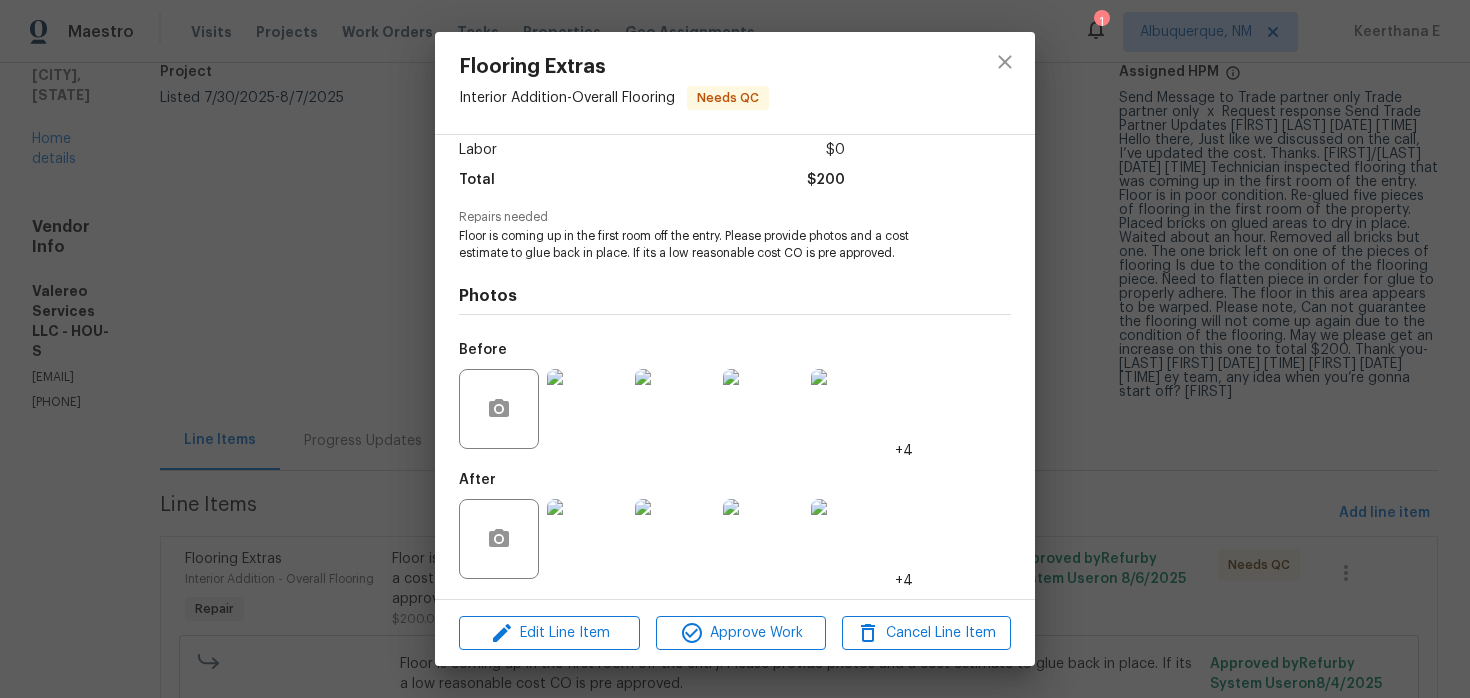 click on "Flooring Extras Interior Addition  -  Overall Flooring Needs QC Vendor Valereo Services LLC Account Category Repairs Cost $200 x 1 count $200 Labor $0 Total $200 Repairs needed Floor is coming up in the first room off the entry. Please provide photos and a cost estimate to glue back in place. If its a low reasonable cost CO is pre approved. Photos Before  +4 After  +4  Edit Line Item  Approve Work  Cancel Line Item" at bounding box center [735, 349] 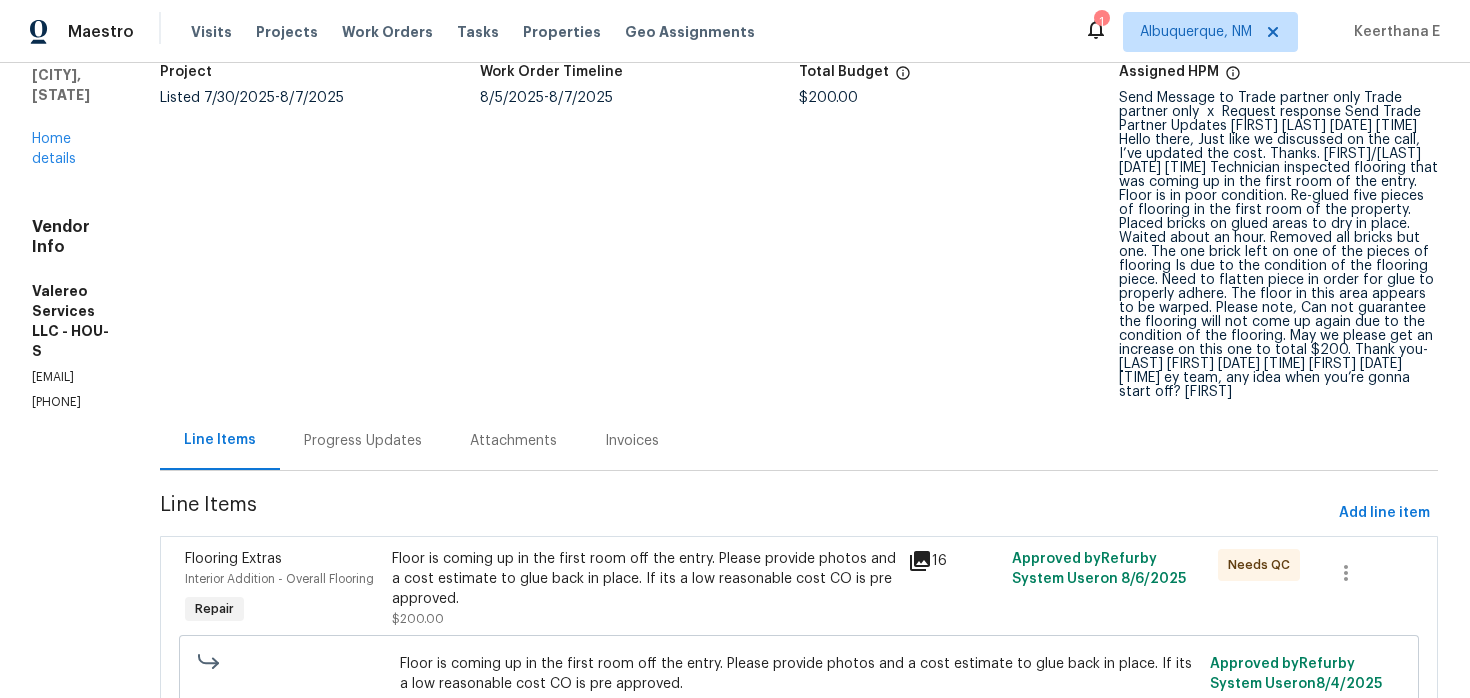 click on "Progress Updates" at bounding box center (363, 440) 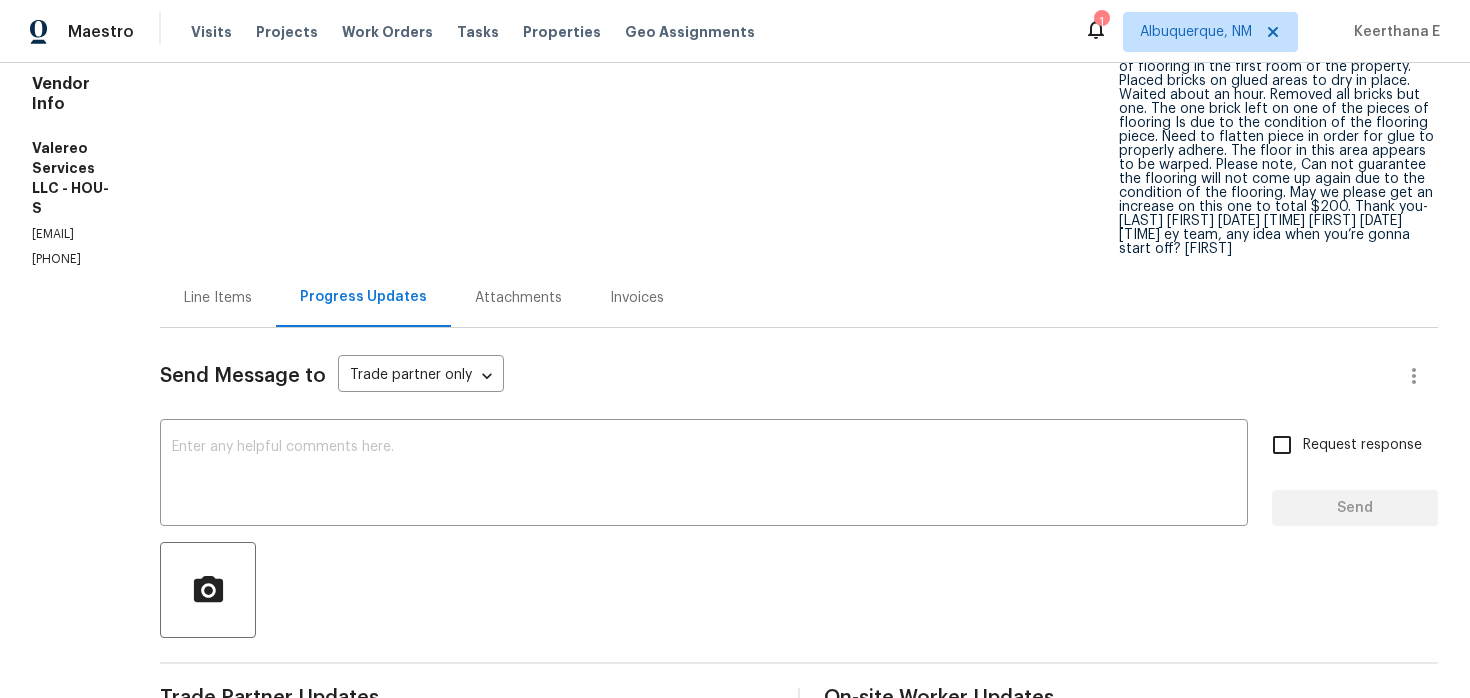 scroll, scrollTop: 0, scrollLeft: 0, axis: both 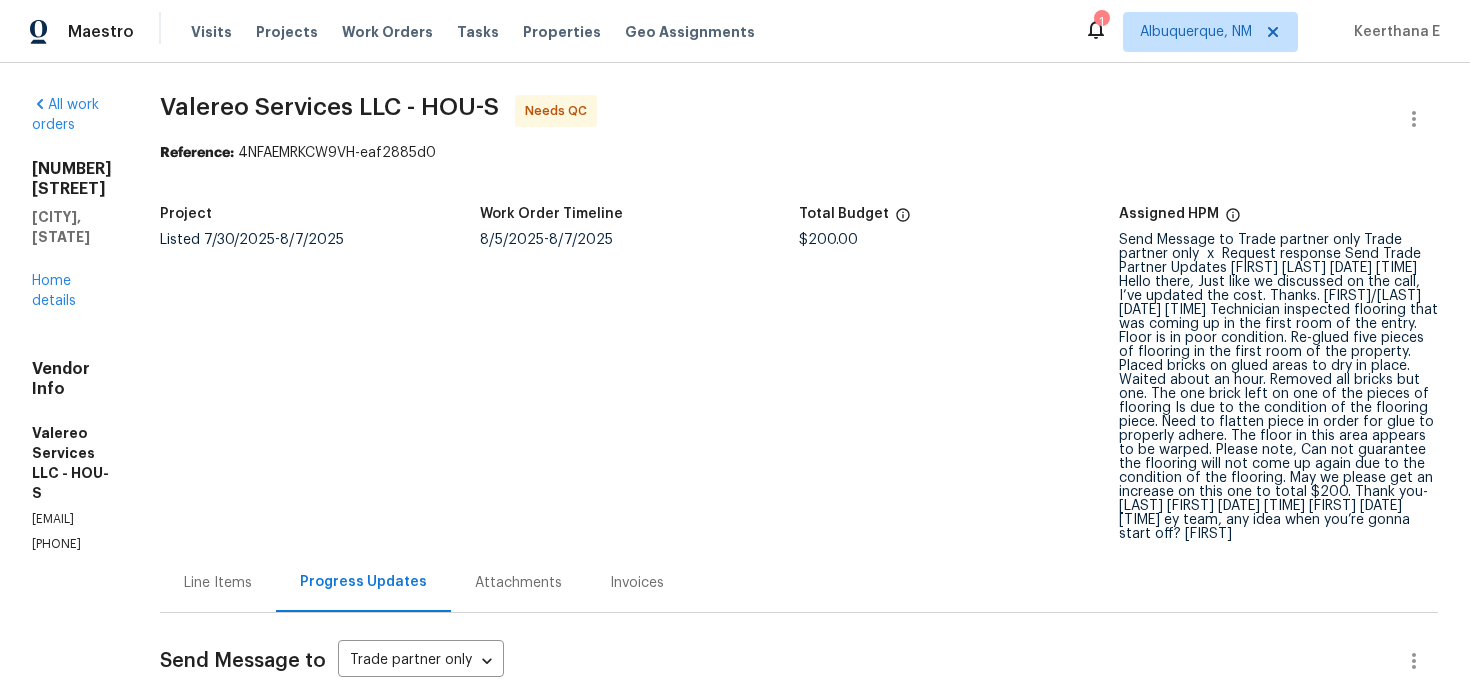click on "Line Items" at bounding box center [218, 583] 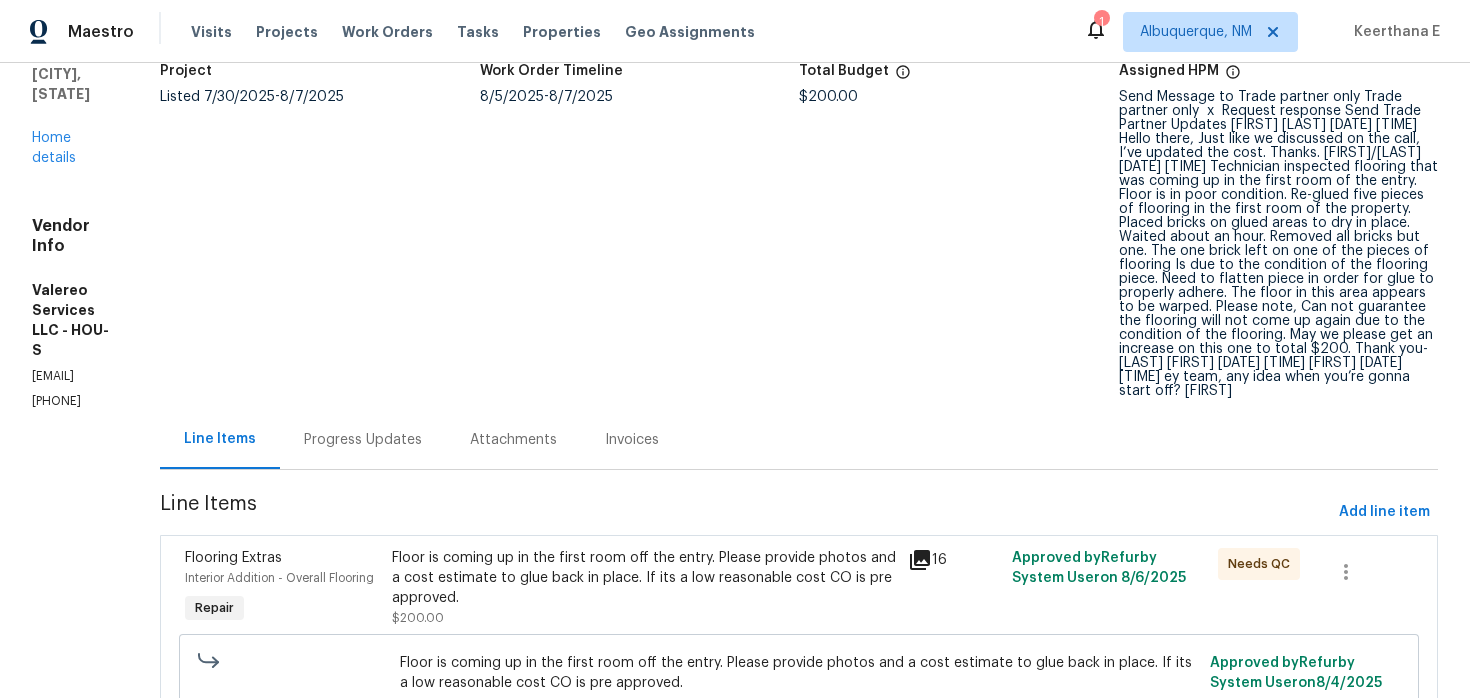 scroll, scrollTop: 0, scrollLeft: 0, axis: both 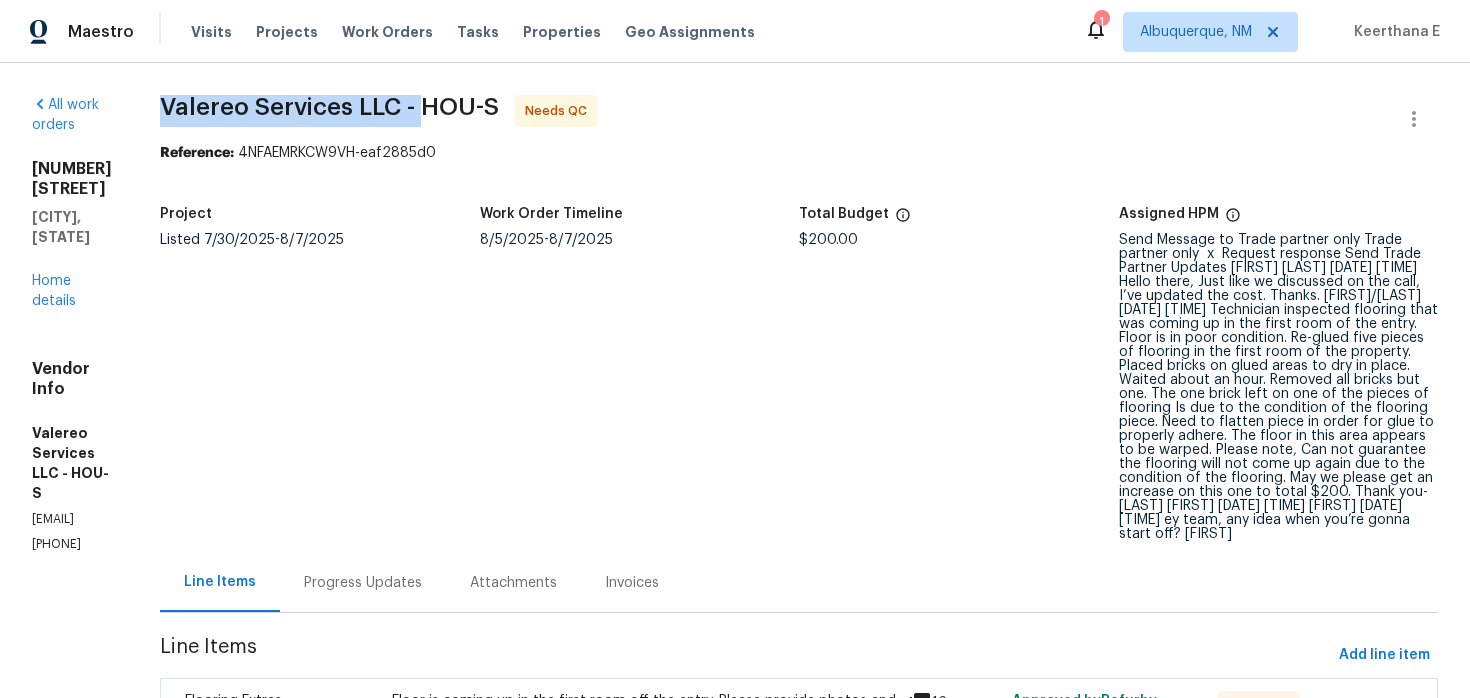 drag, startPoint x: 278, startPoint y: 107, endPoint x: 546, endPoint y: 111, distance: 268.02985 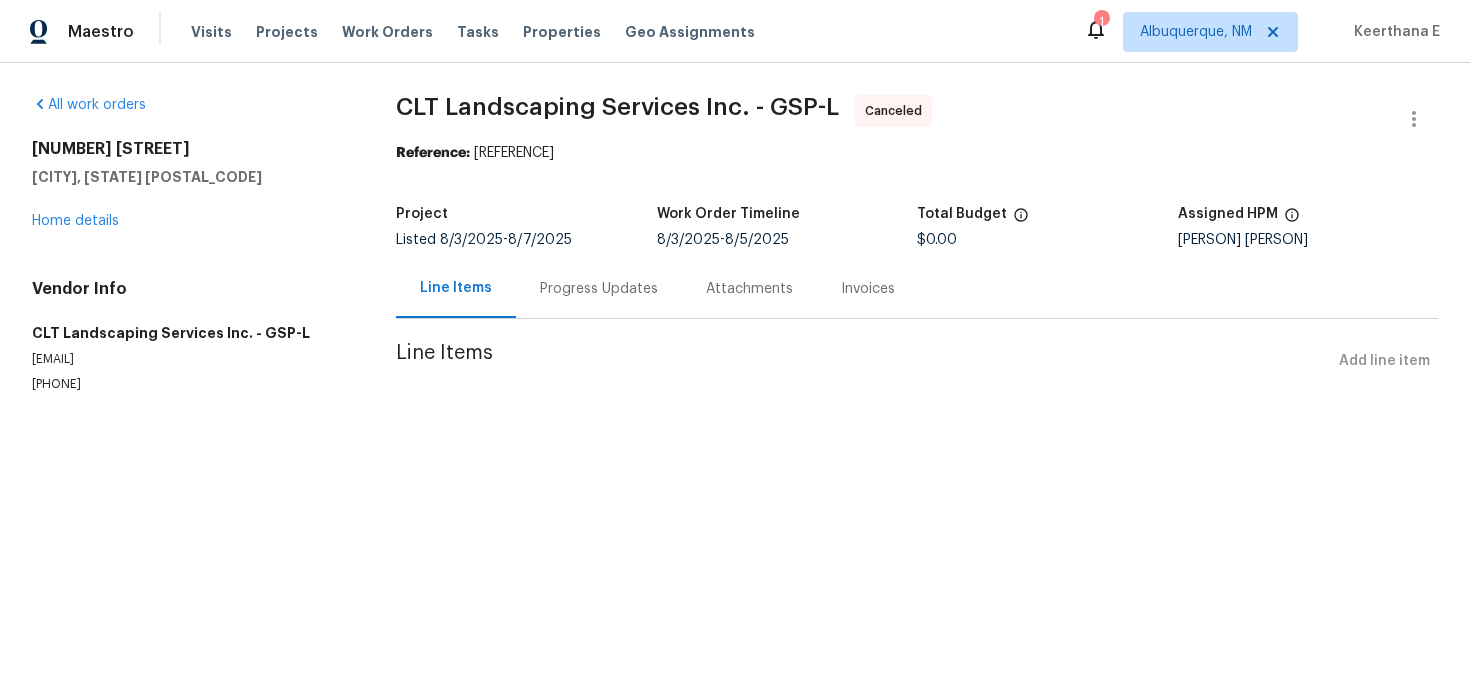 scroll, scrollTop: 0, scrollLeft: 0, axis: both 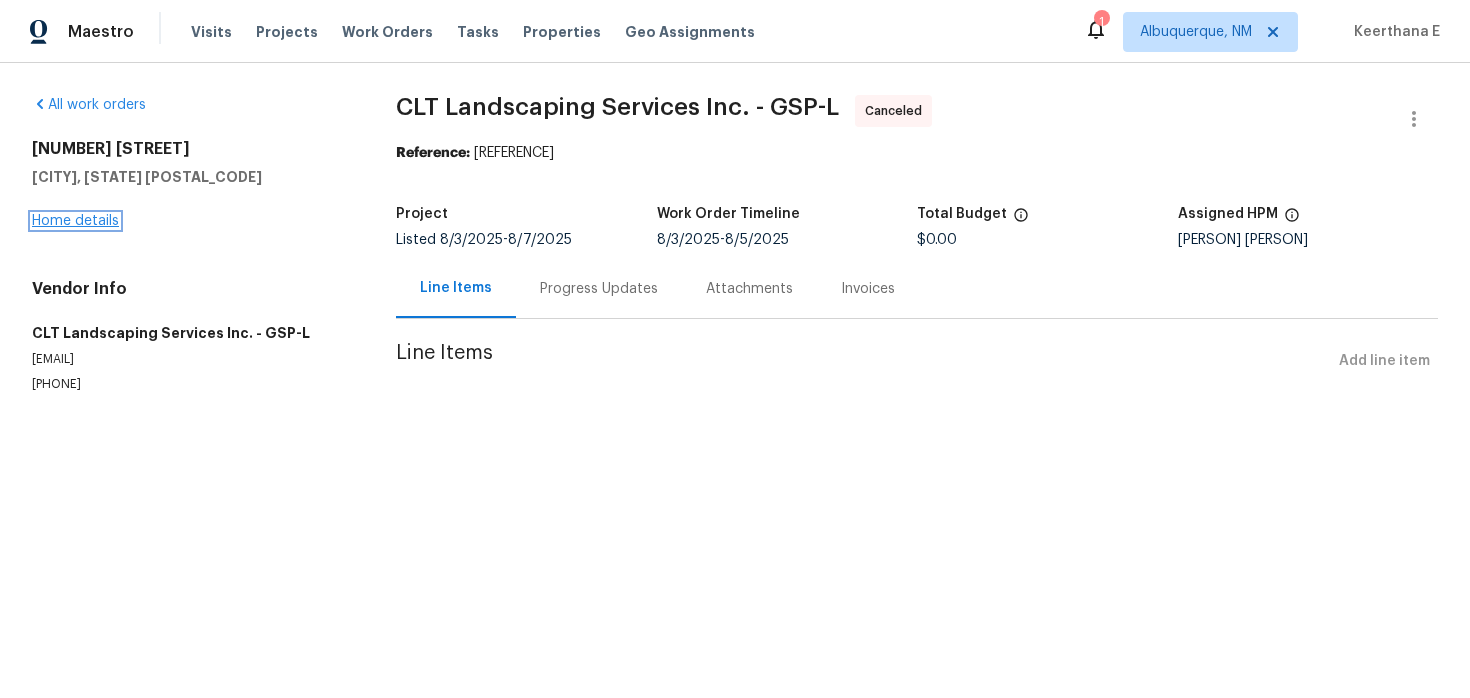 click on "Home details" at bounding box center (75, 221) 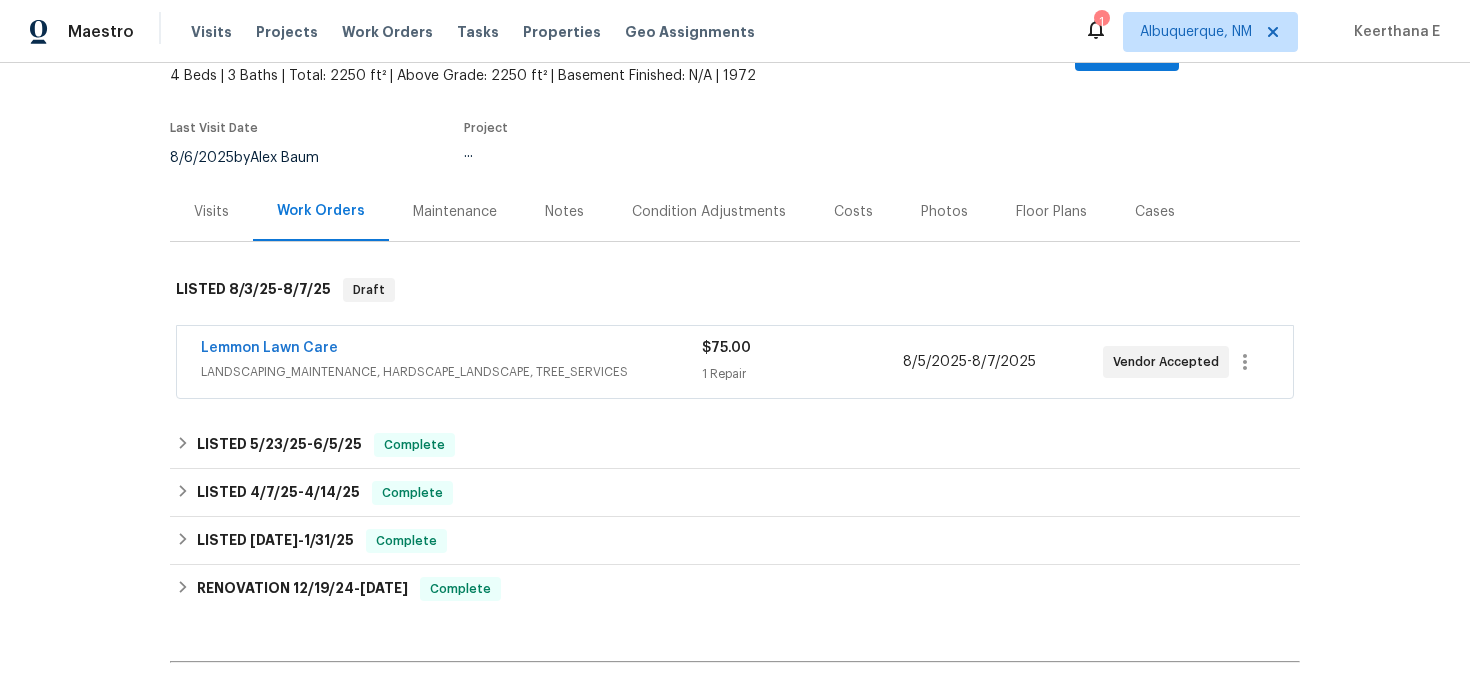 scroll, scrollTop: 142, scrollLeft: 0, axis: vertical 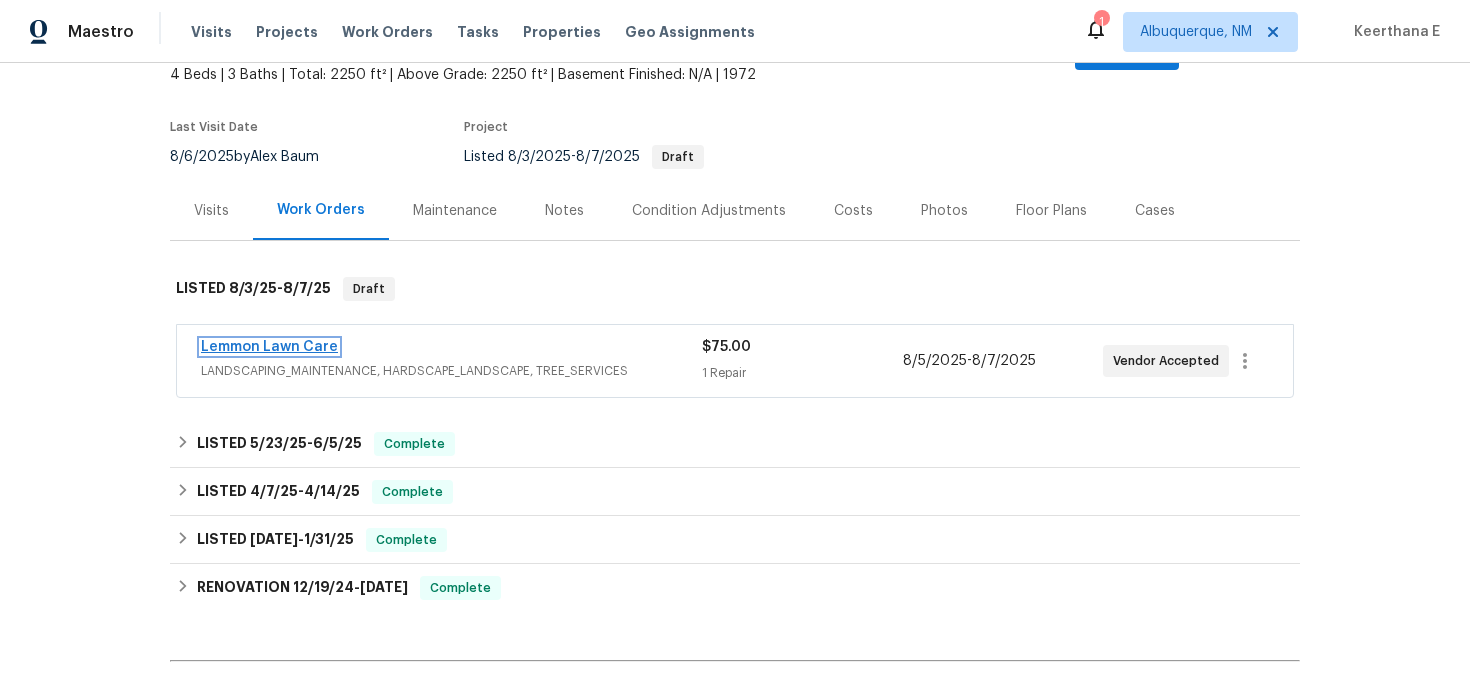 click on "Lemmon Lawn Care" at bounding box center (269, 347) 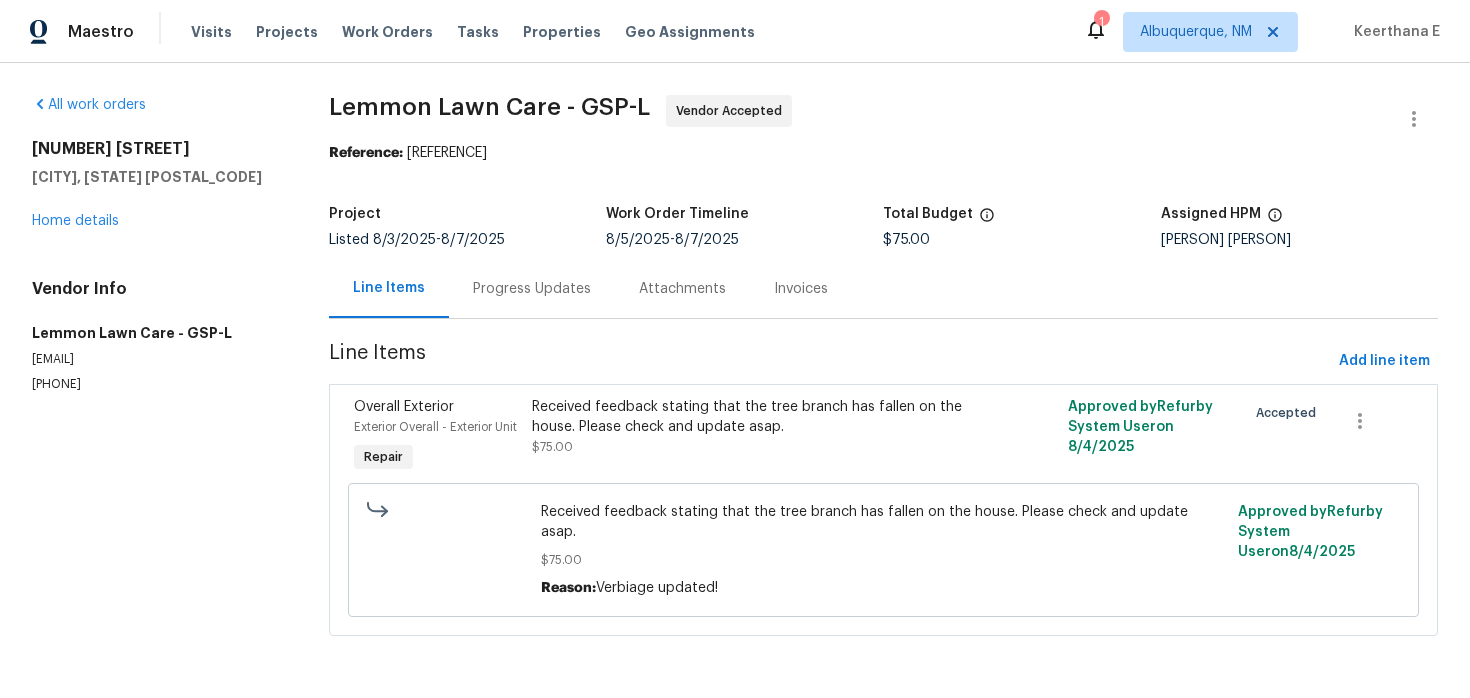click on "Progress Updates" at bounding box center [532, 289] 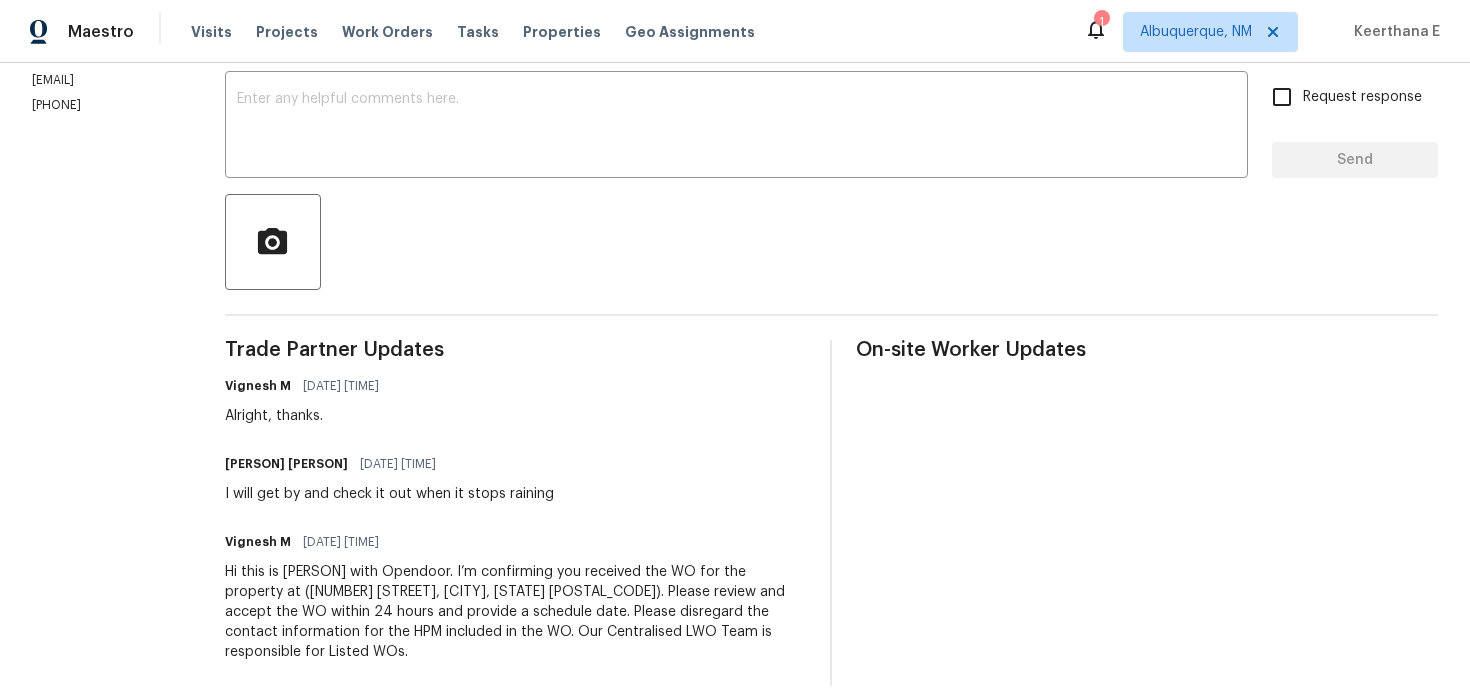 scroll, scrollTop: 228, scrollLeft: 0, axis: vertical 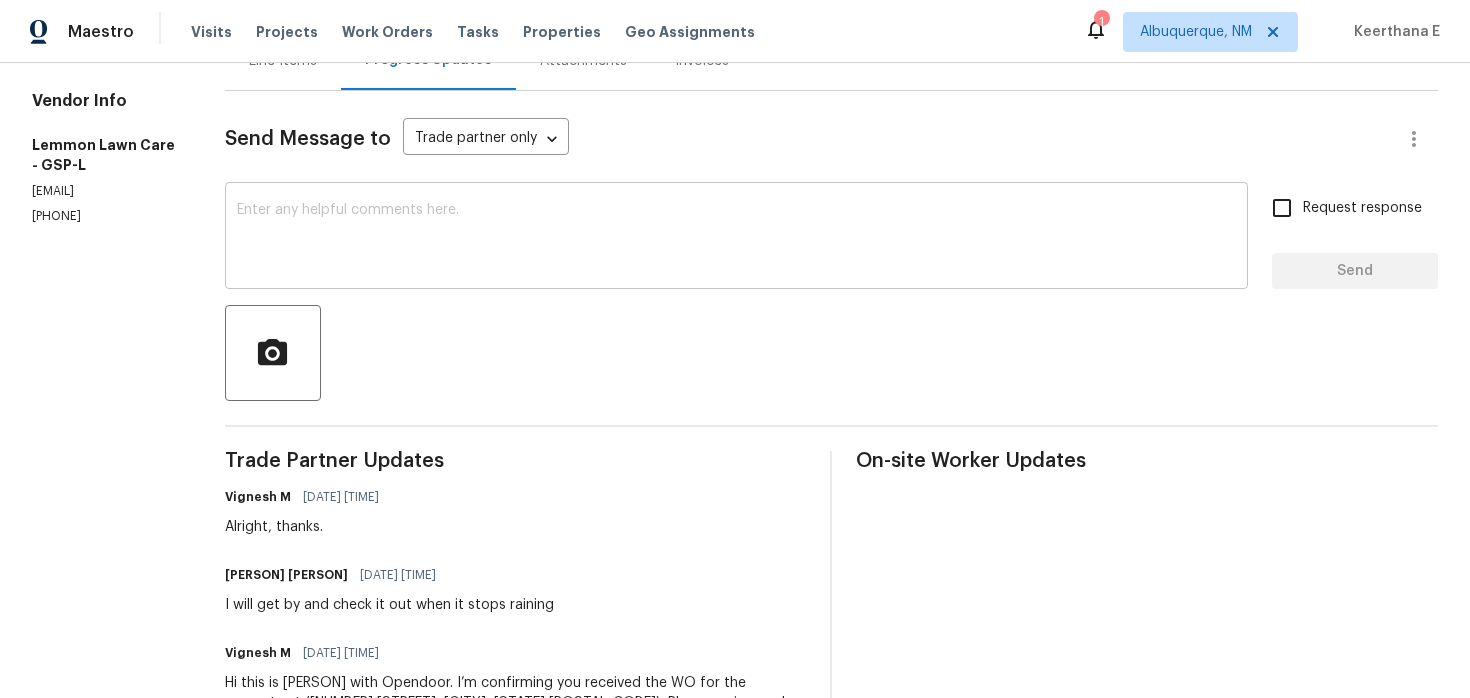 click at bounding box center [736, 238] 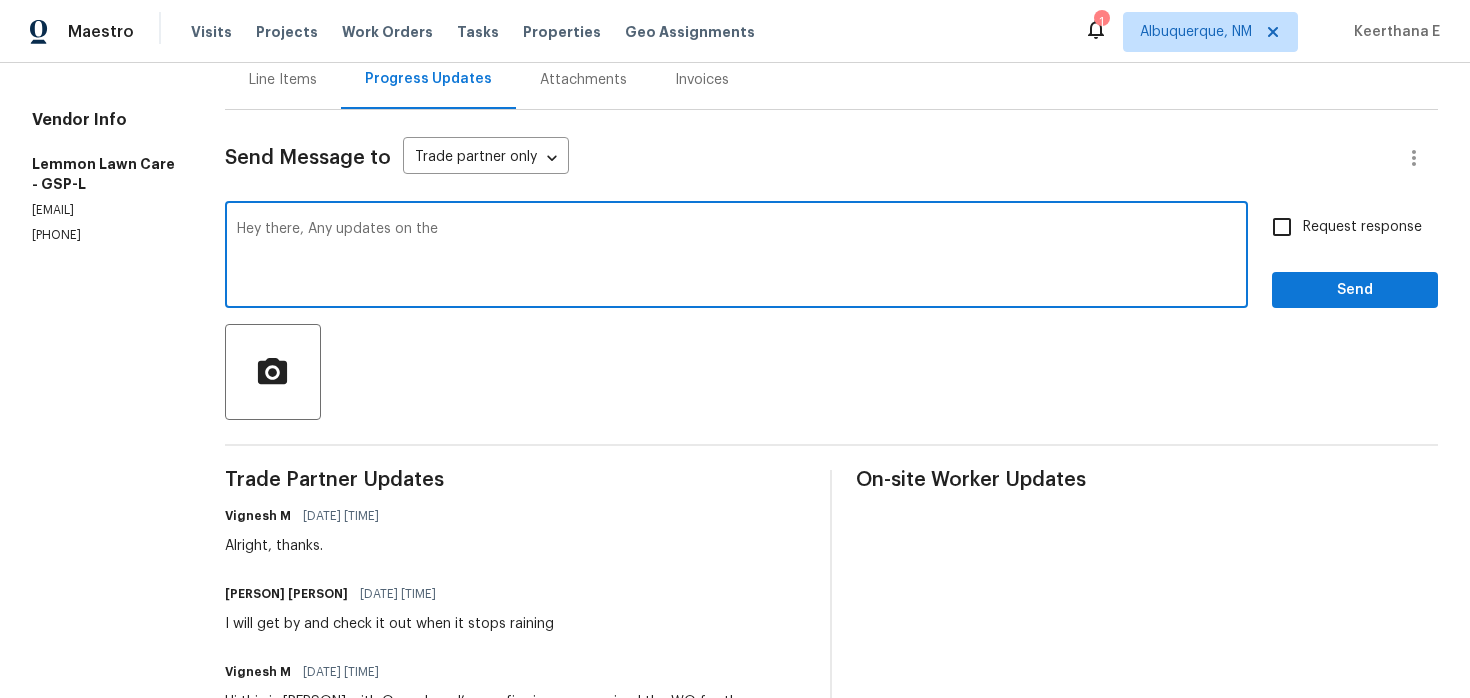 scroll, scrollTop: 216, scrollLeft: 0, axis: vertical 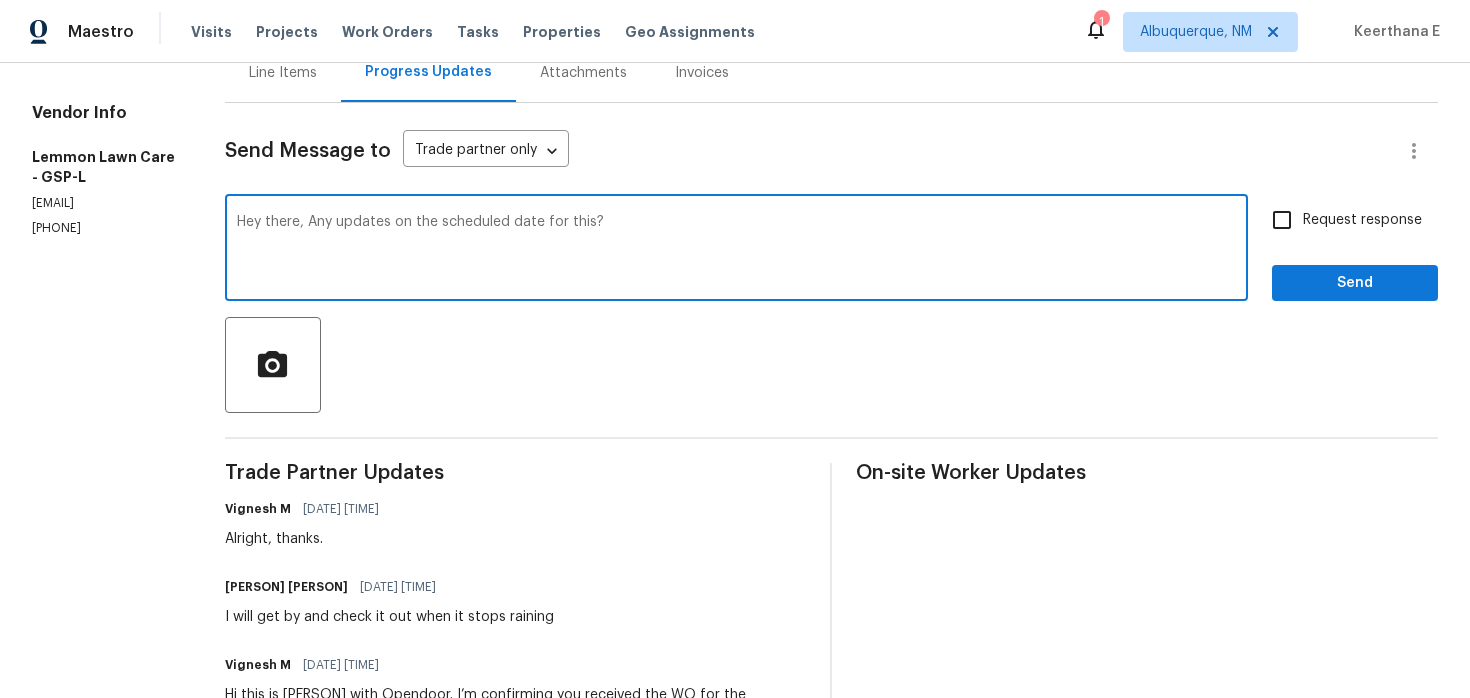 type on "Hey there, Any updates on the scheduled date for this?" 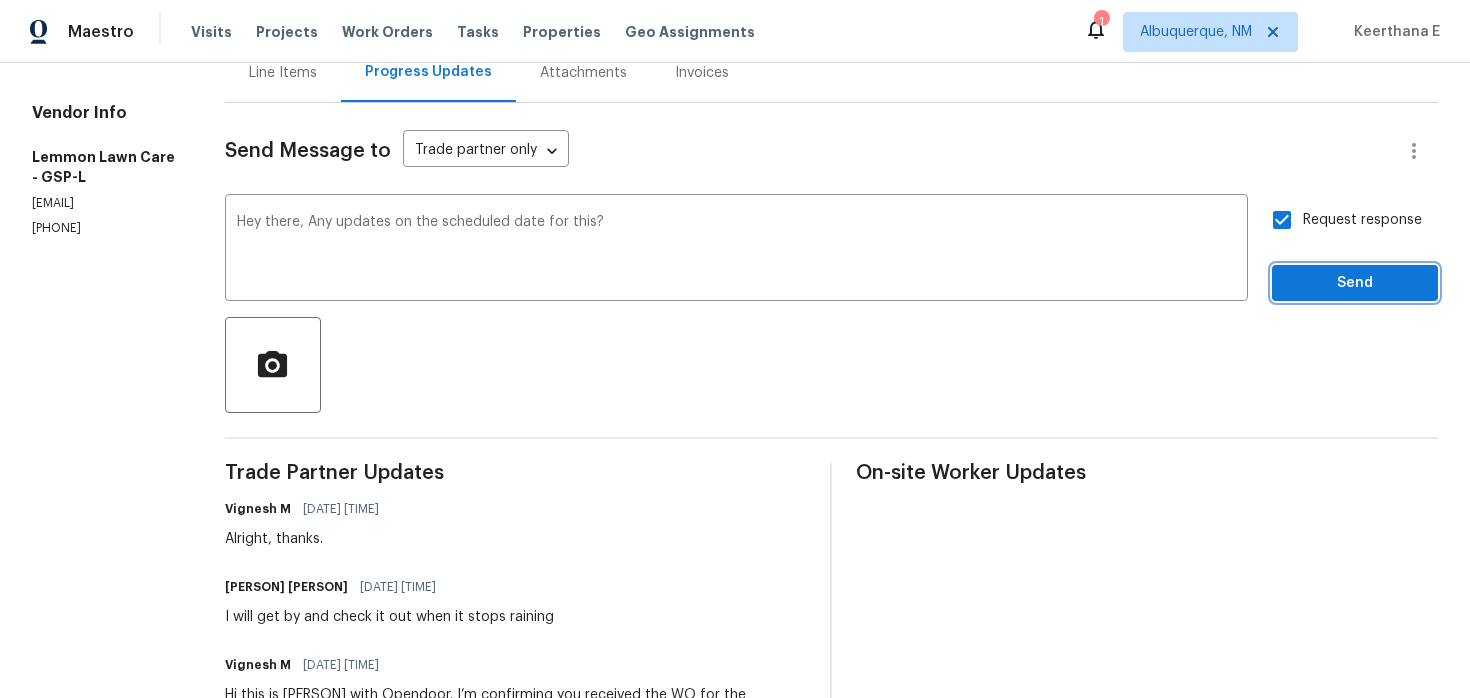 click on "Send" at bounding box center (1355, 283) 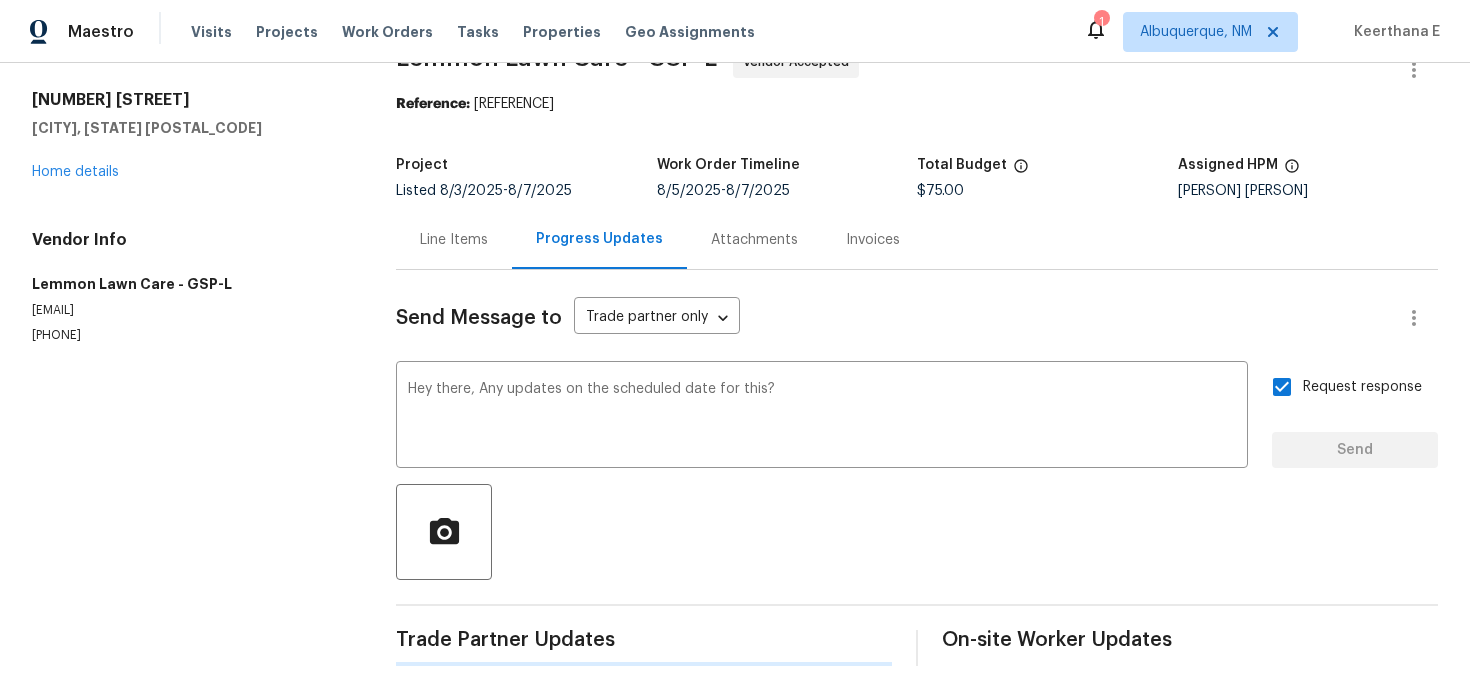 scroll, scrollTop: 0, scrollLeft: 0, axis: both 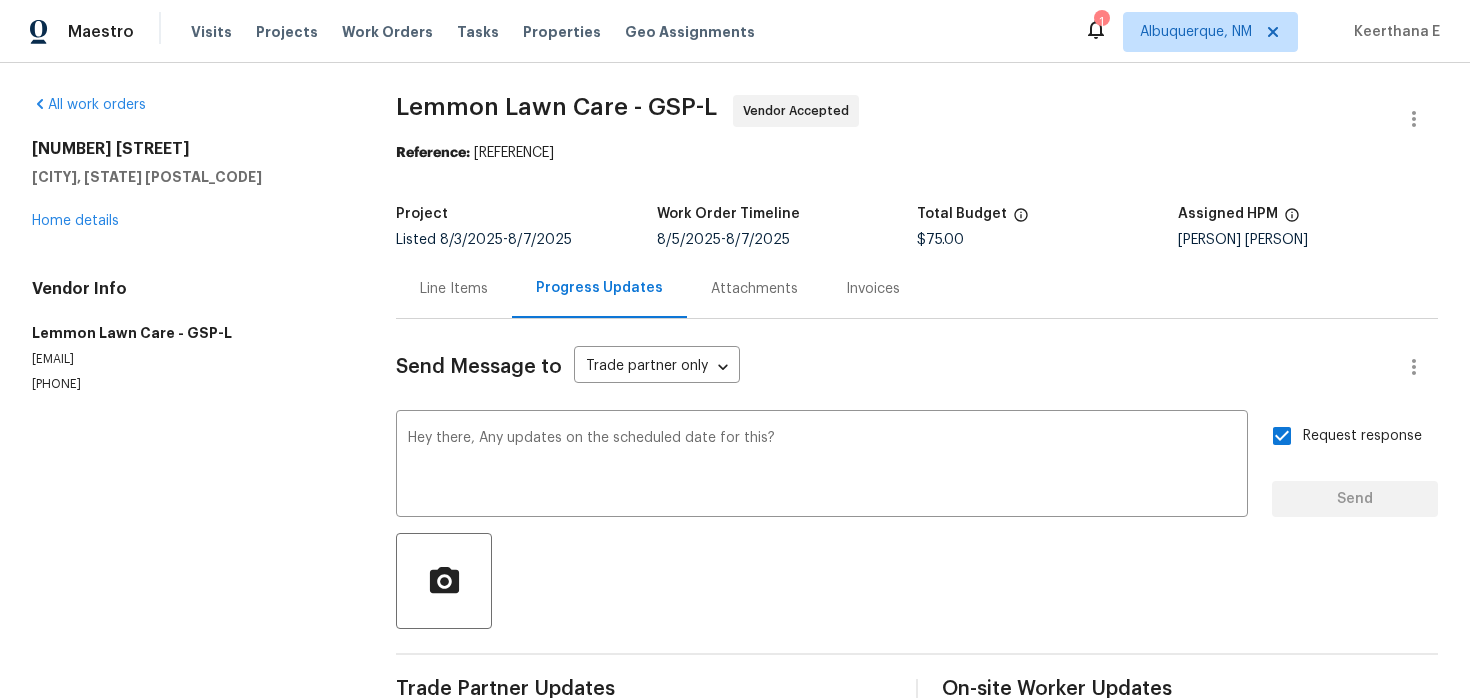 type 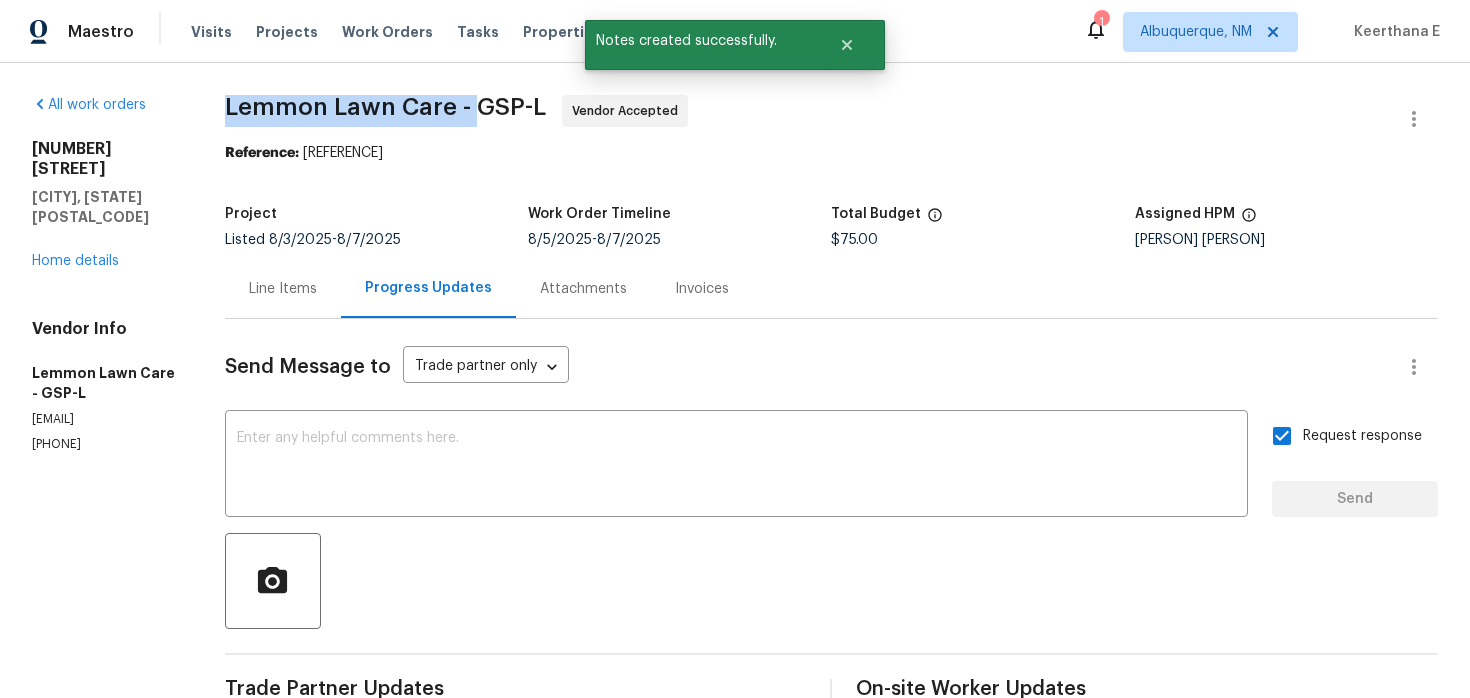 drag, startPoint x: 249, startPoint y: 102, endPoint x: 501, endPoint y: 108, distance: 252.07141 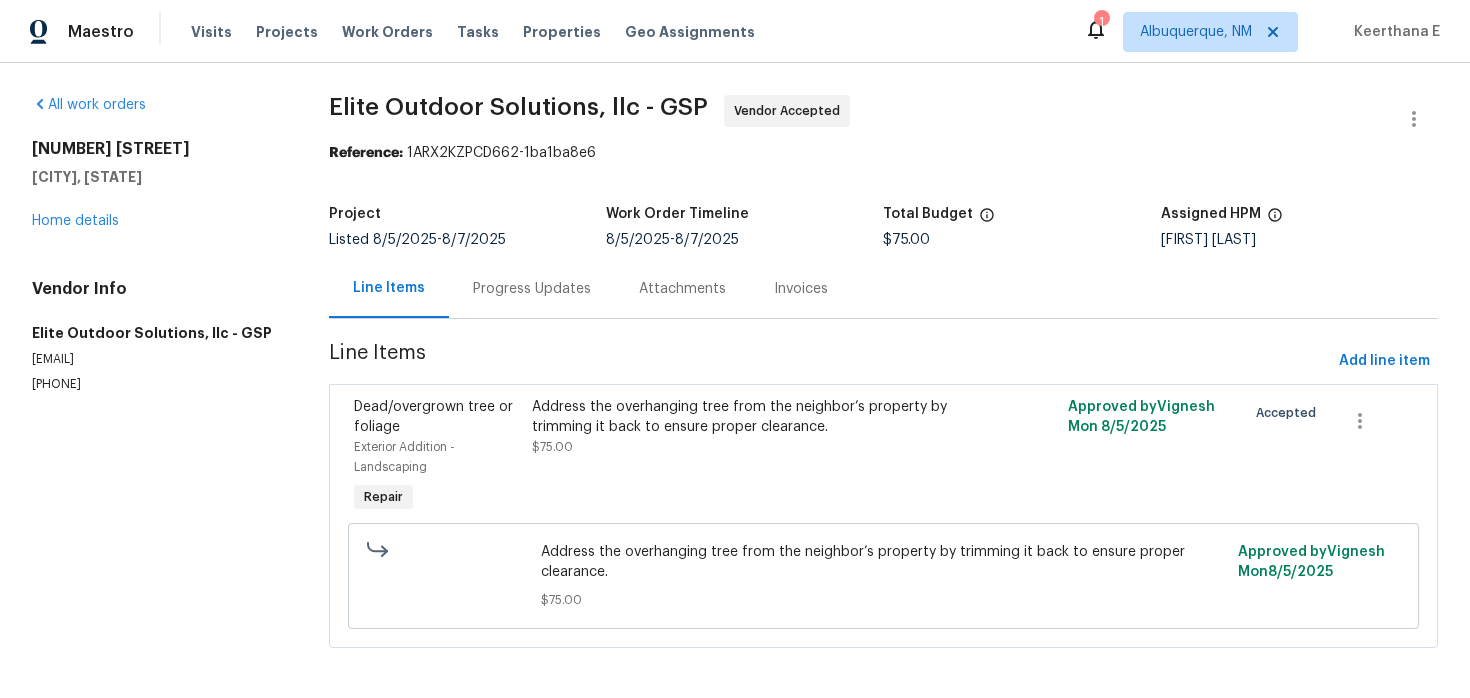 scroll, scrollTop: 0, scrollLeft: 0, axis: both 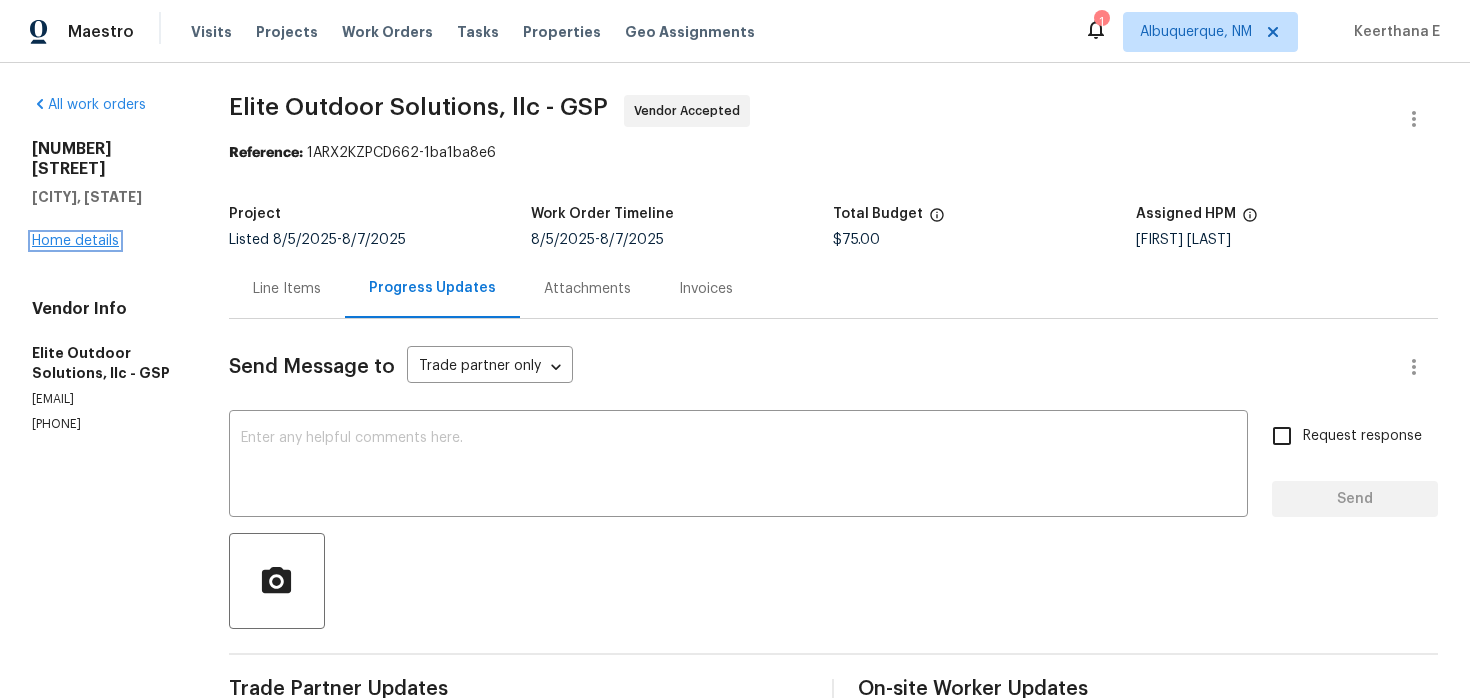 click on "Home details" at bounding box center [75, 241] 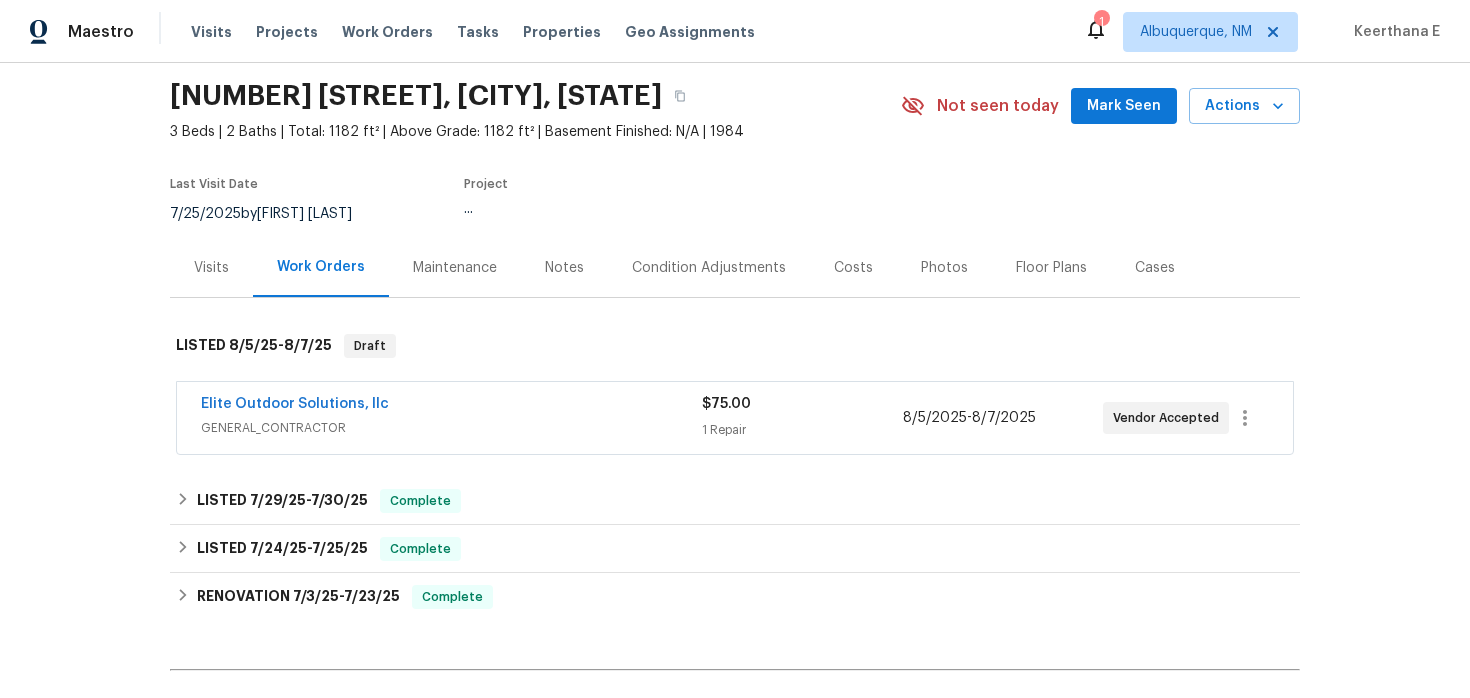 scroll, scrollTop: 79, scrollLeft: 0, axis: vertical 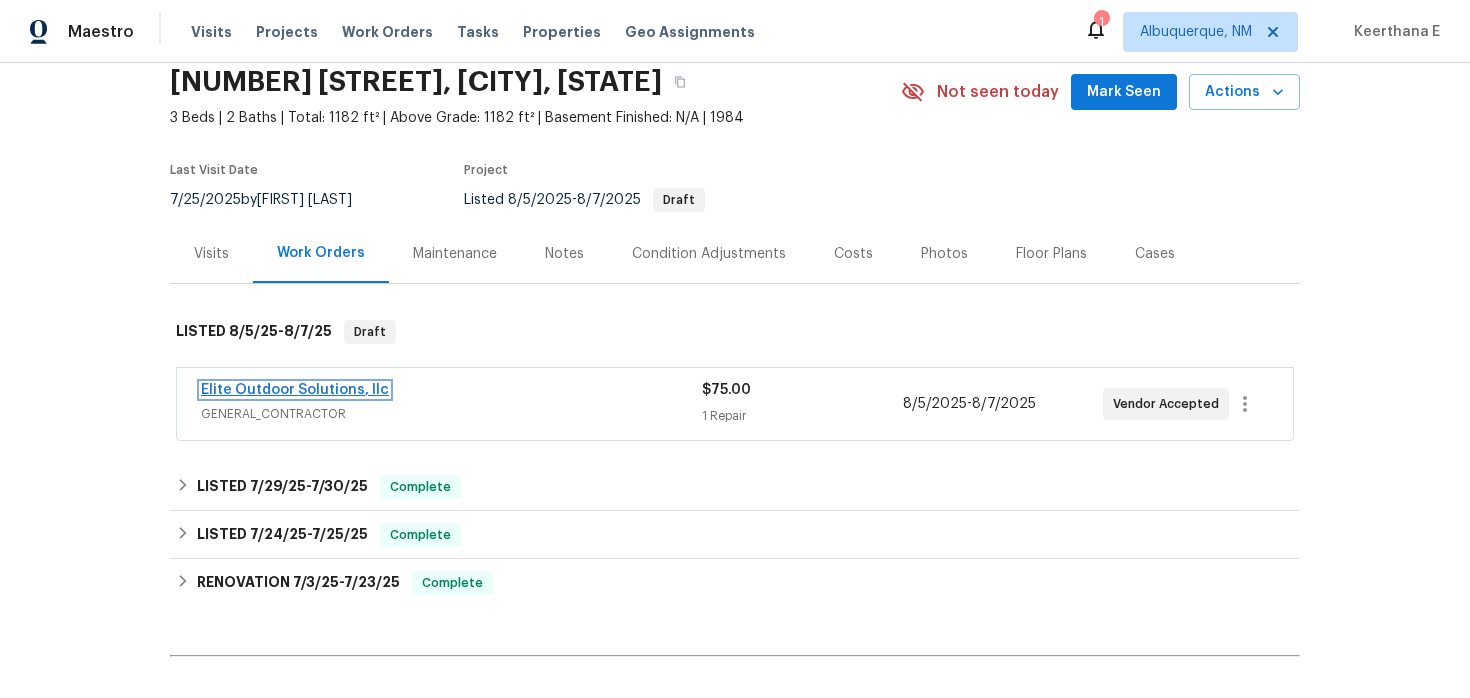click on "Elite Outdoor Solutions, llc" at bounding box center (295, 390) 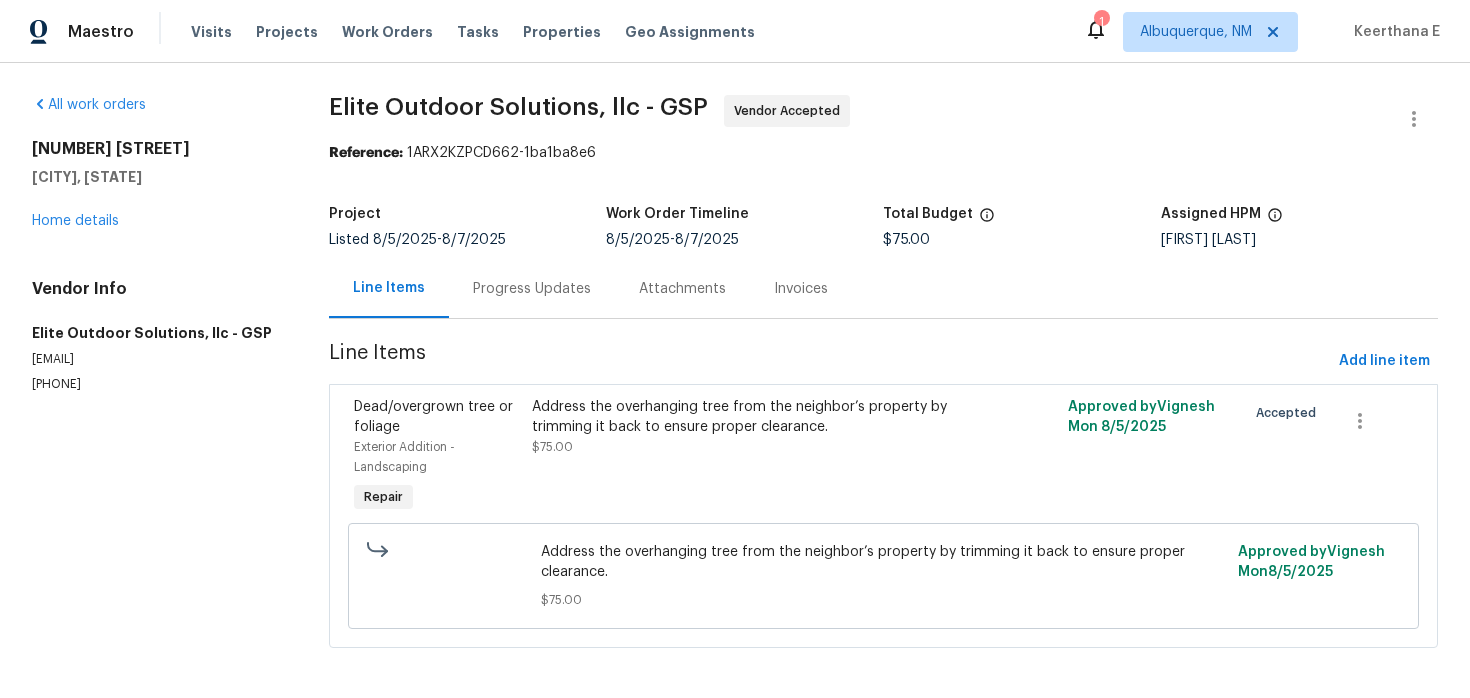 click on "Progress Updates" at bounding box center [532, 288] 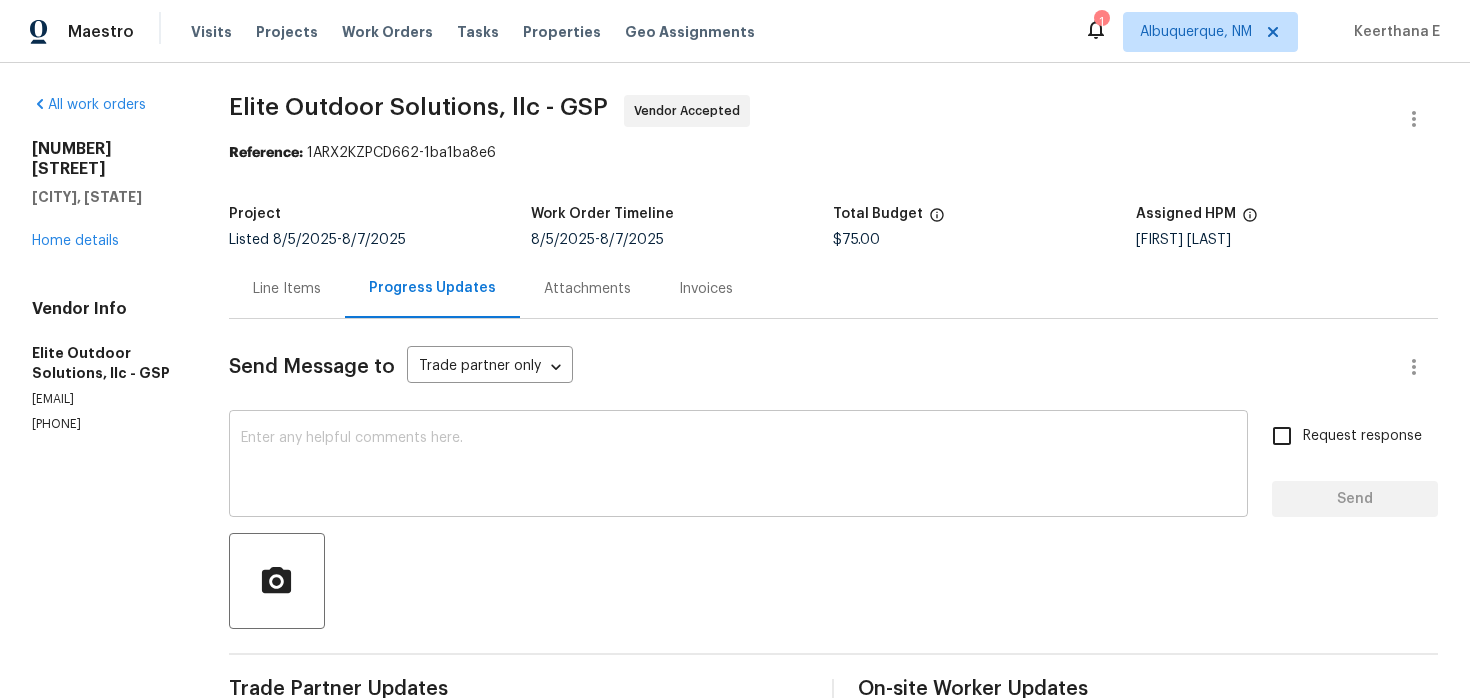click at bounding box center [738, 466] 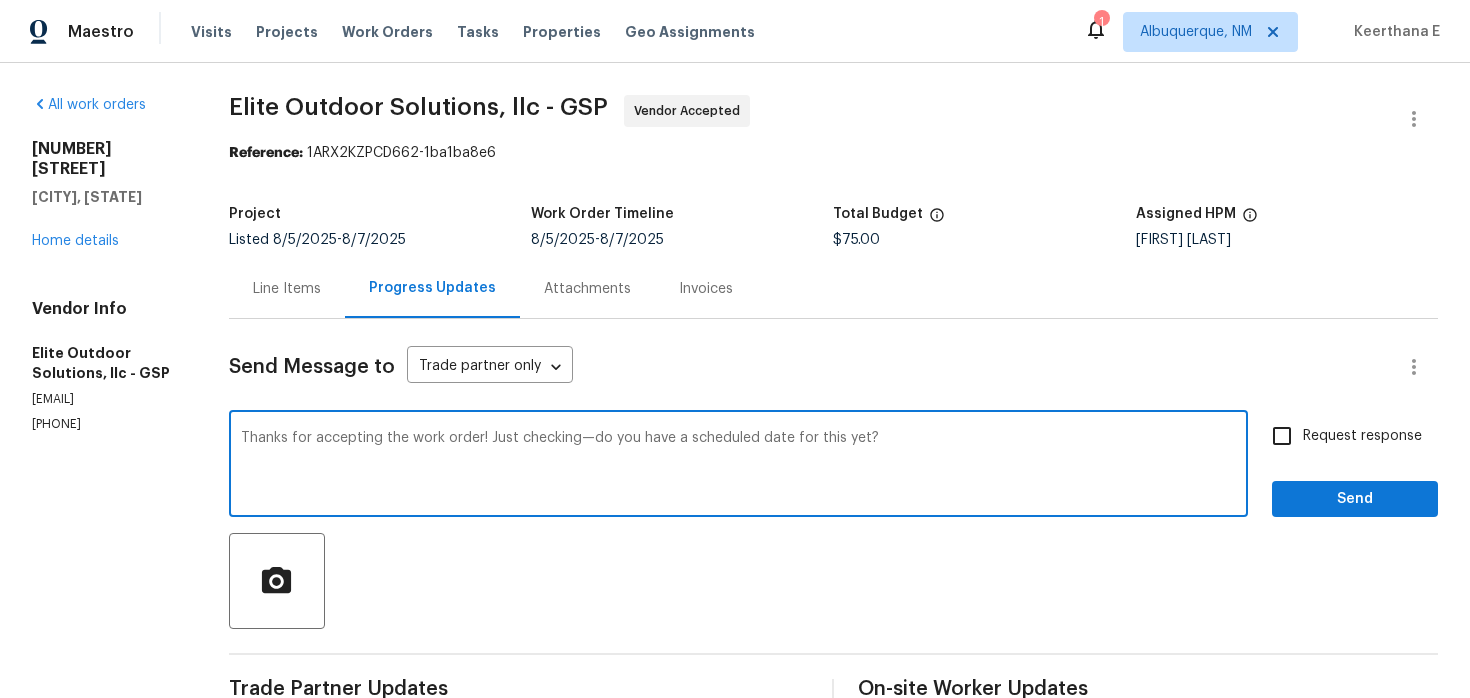 type on "Thanks for accepting the work order! Just checking—do you have a scheduled date for this yet?" 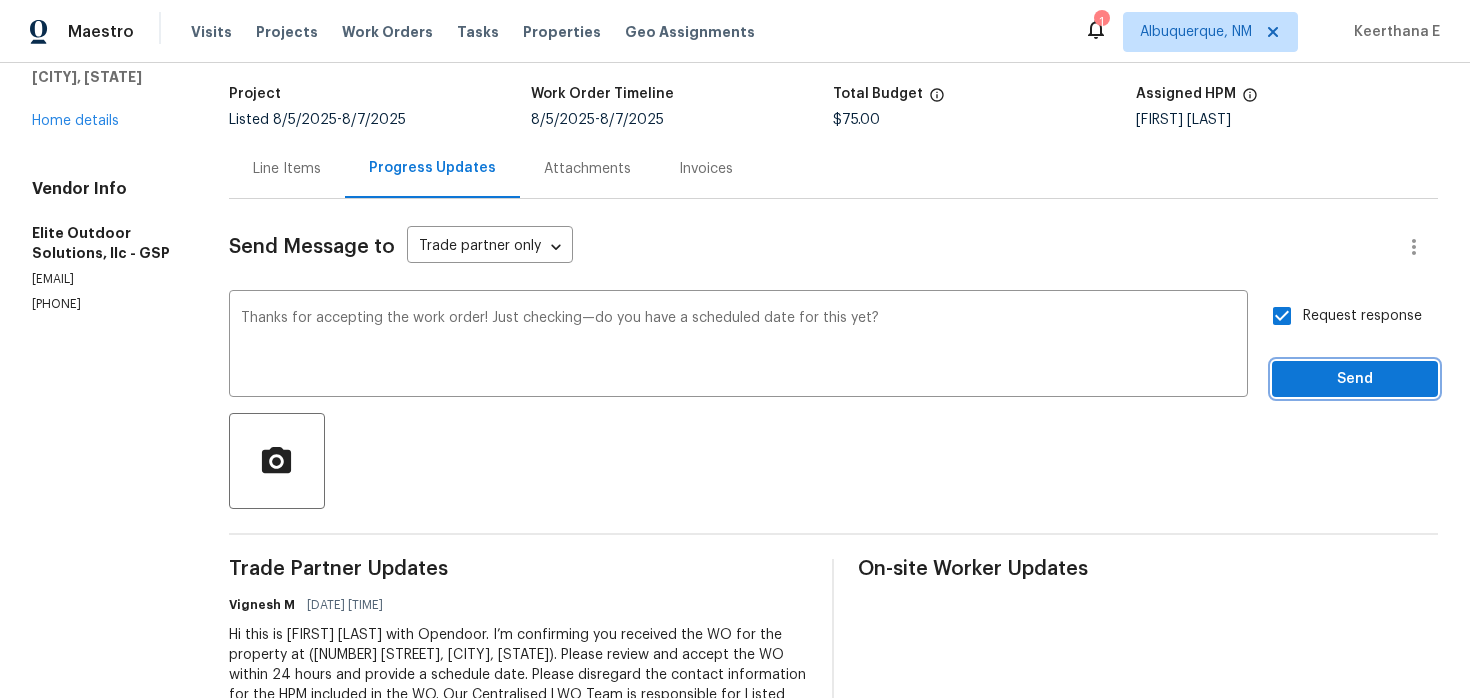 click on "Send" at bounding box center [1355, 379] 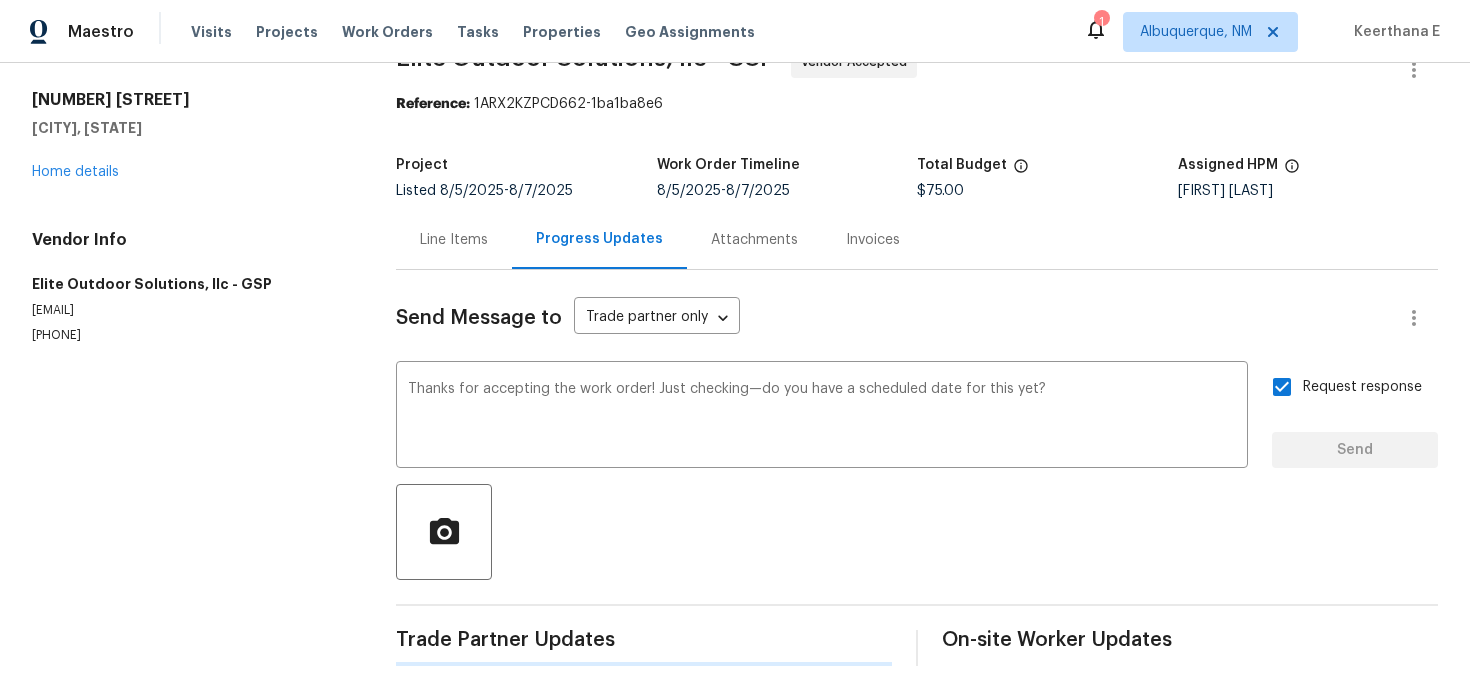scroll, scrollTop: 0, scrollLeft: 0, axis: both 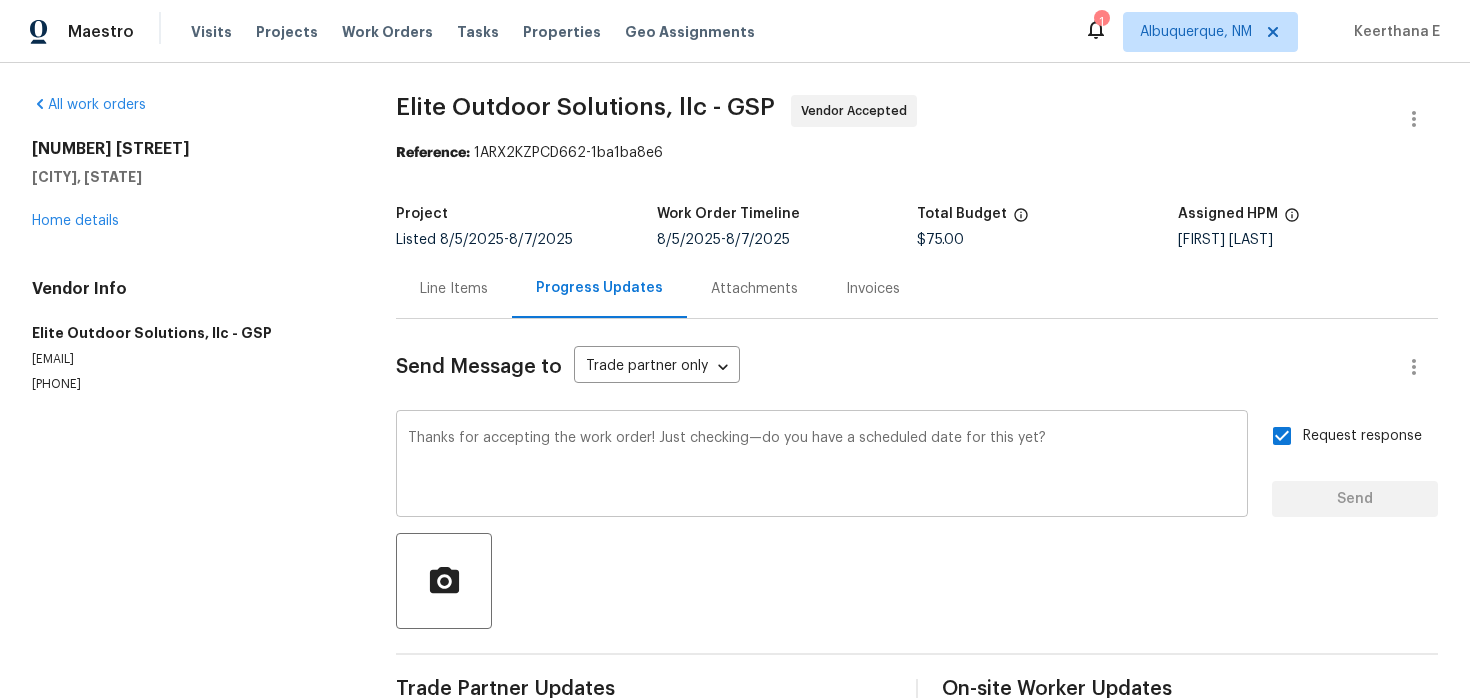 type 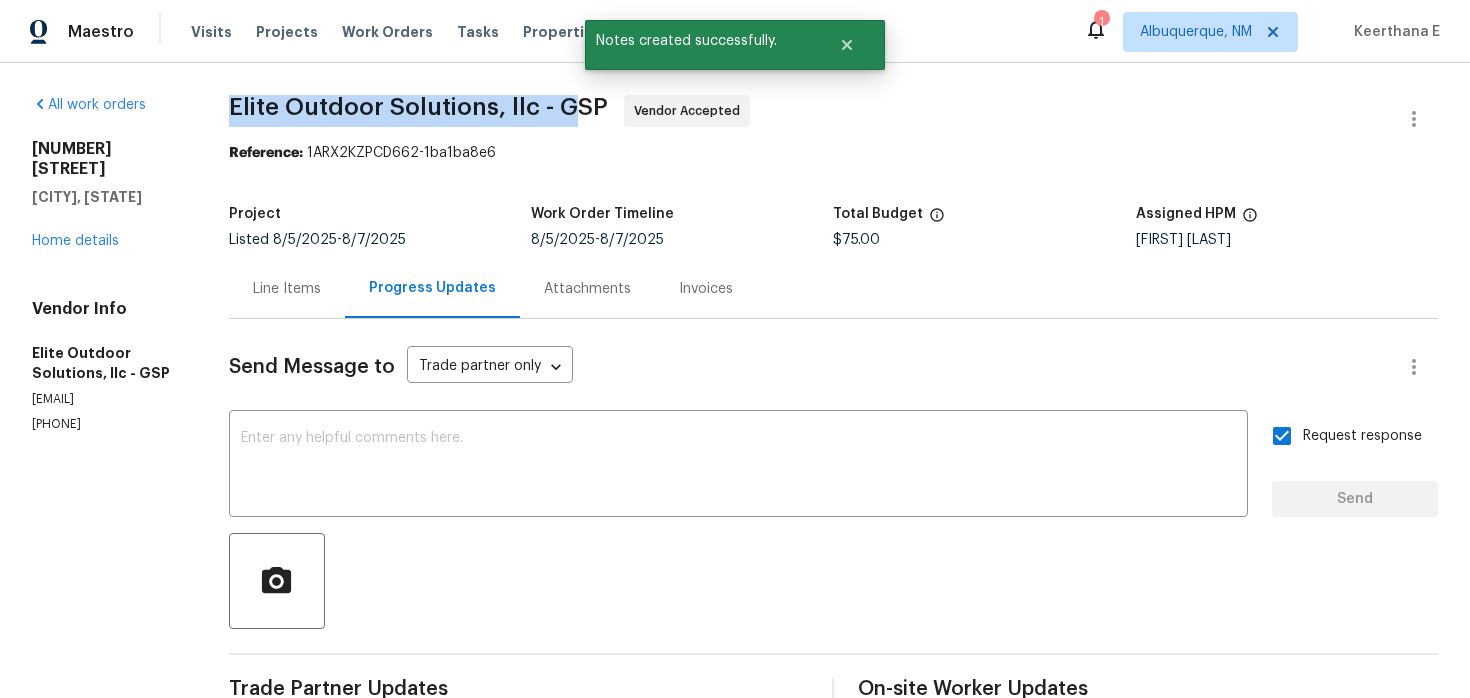 drag, startPoint x: 232, startPoint y: 107, endPoint x: 567, endPoint y: 108, distance: 335.0015 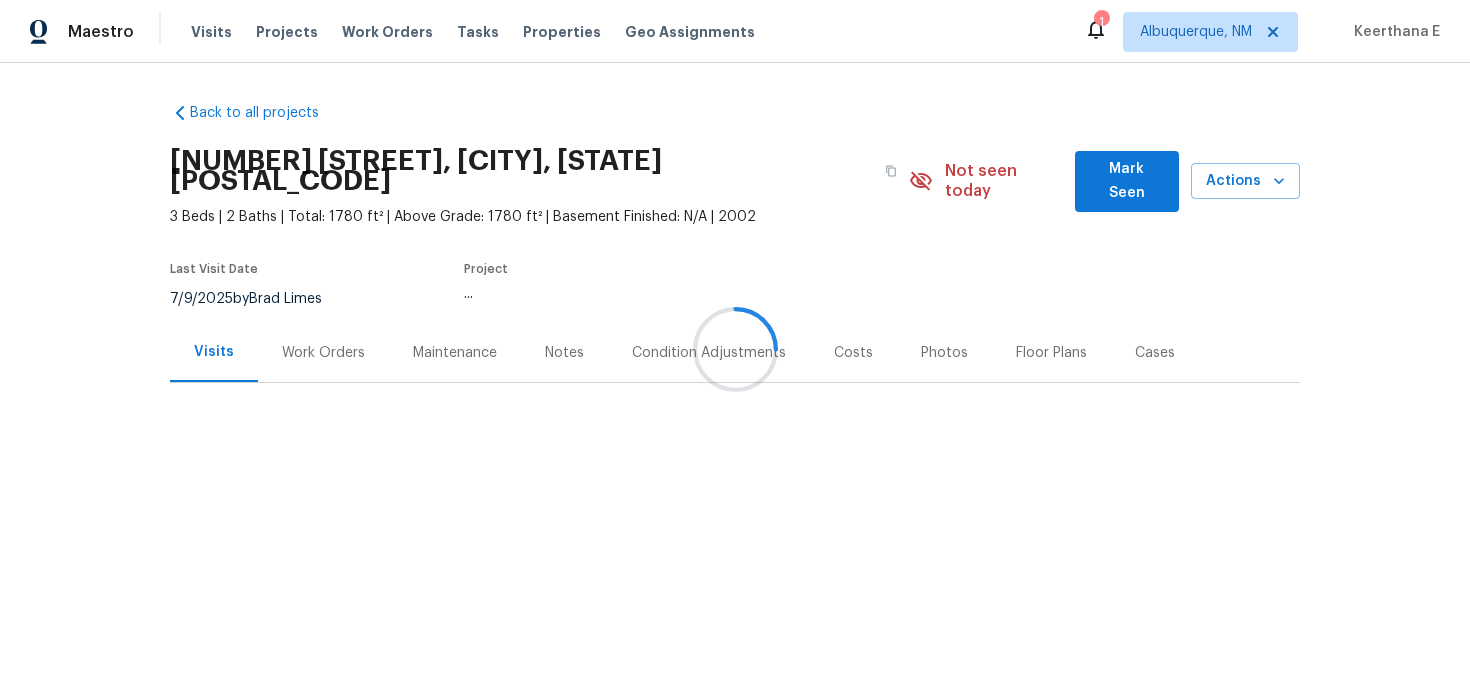 scroll, scrollTop: 0, scrollLeft: 0, axis: both 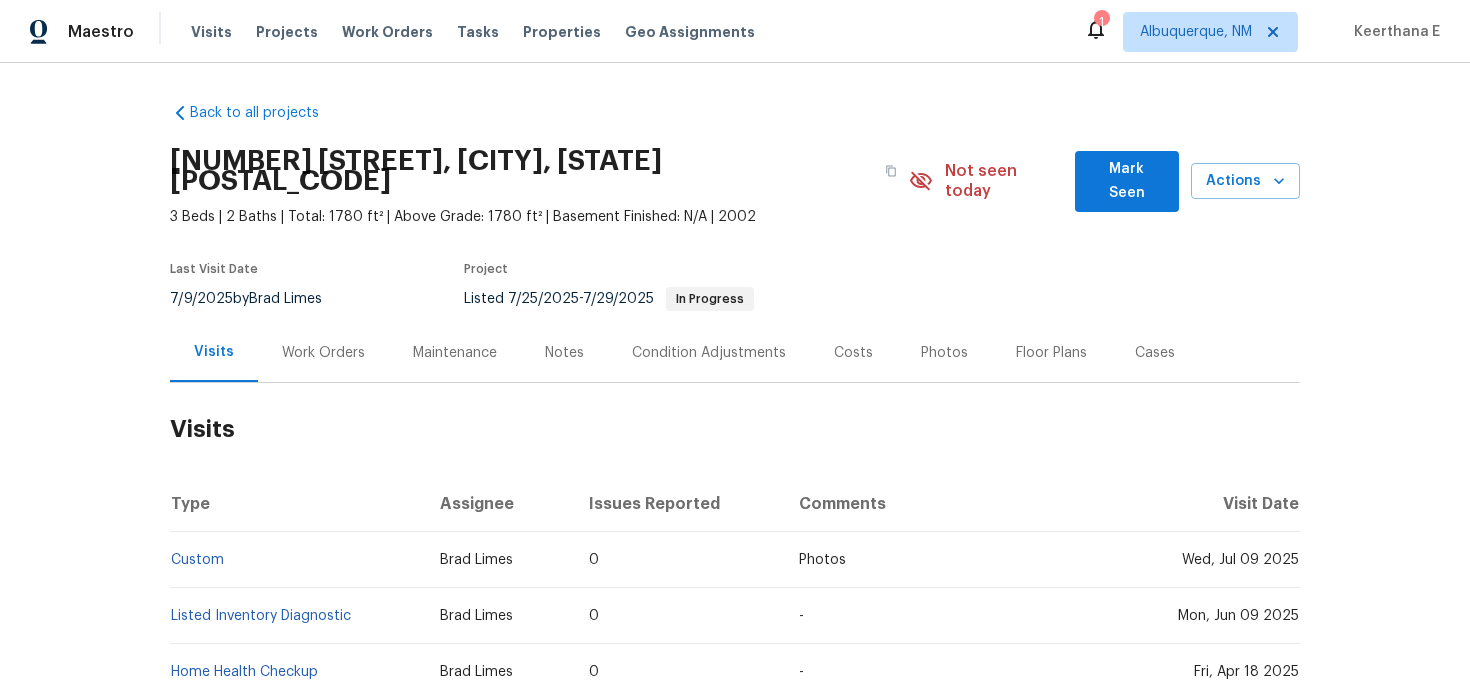 click on "Work Orders" at bounding box center (323, 352) 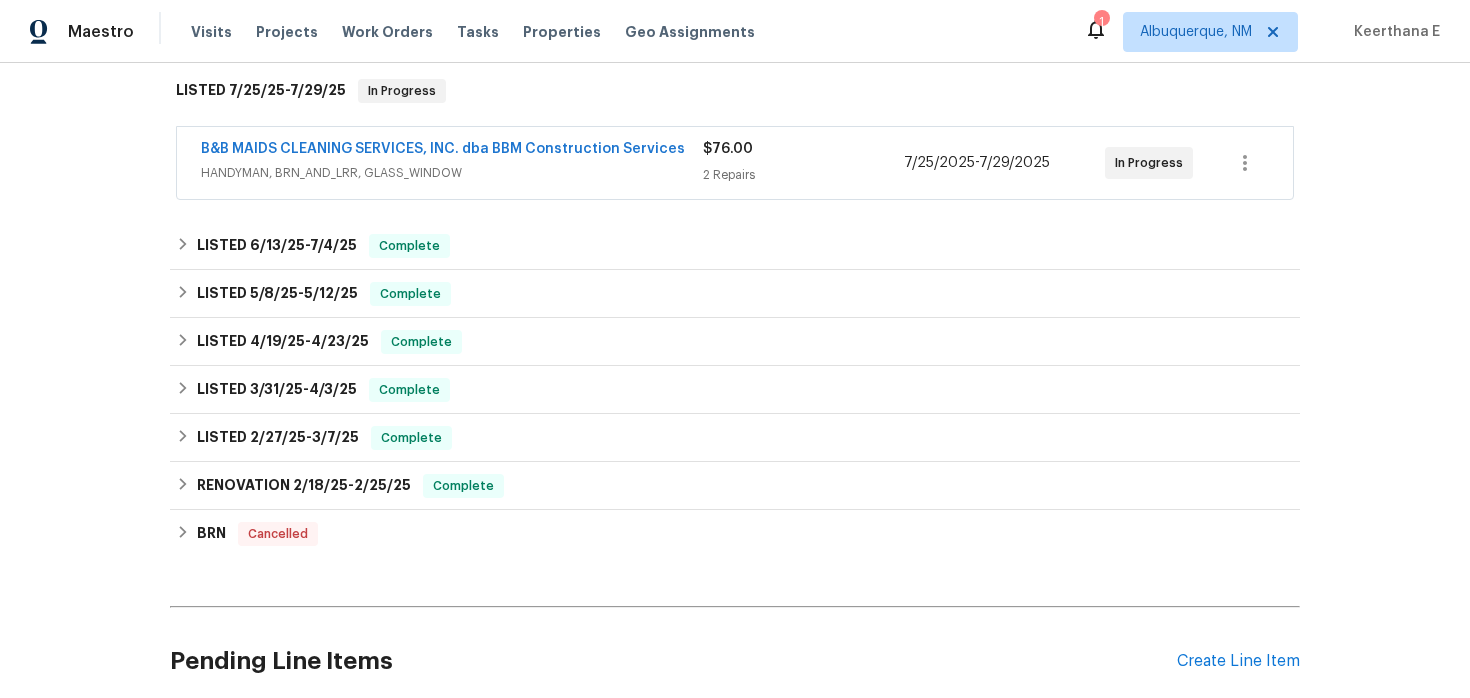 scroll, scrollTop: 354, scrollLeft: 0, axis: vertical 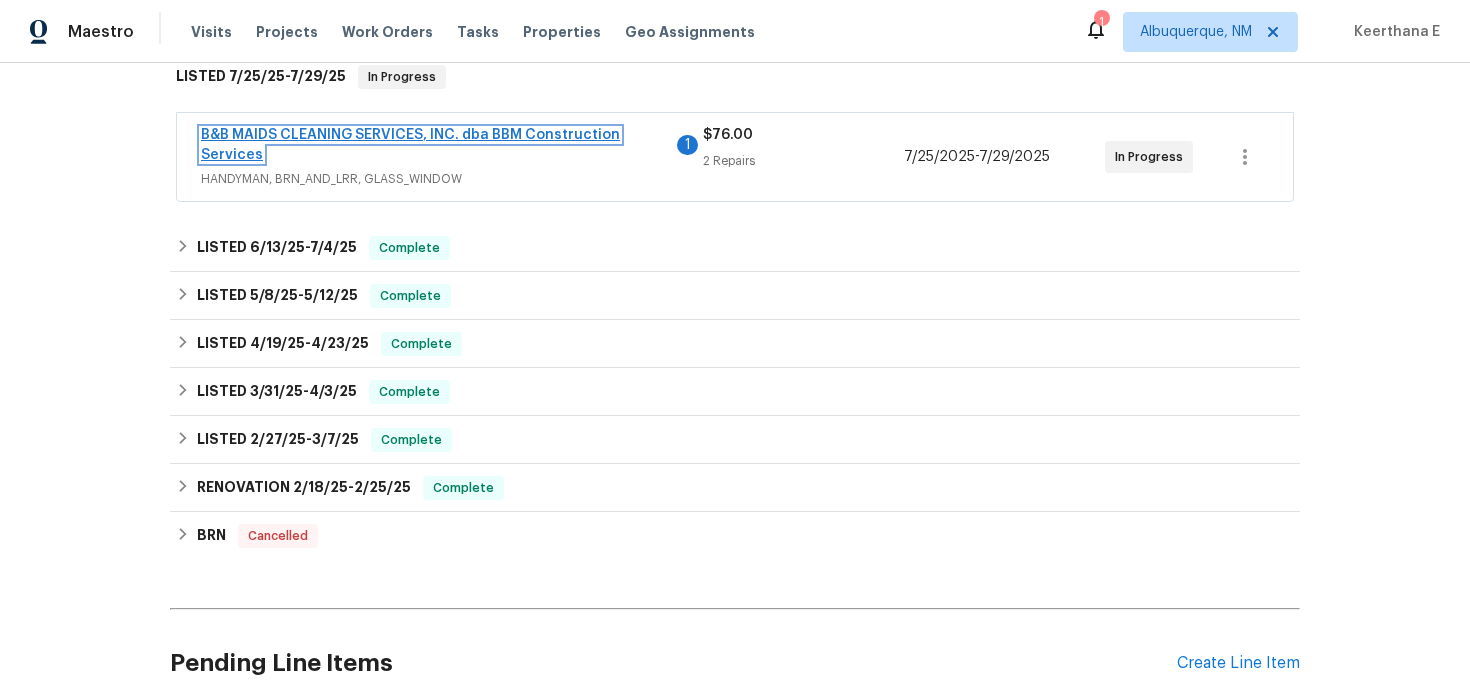 click on "B&B MAIDS CLEANING SERVICES, INC. dba BBM Construction Services" at bounding box center [410, 145] 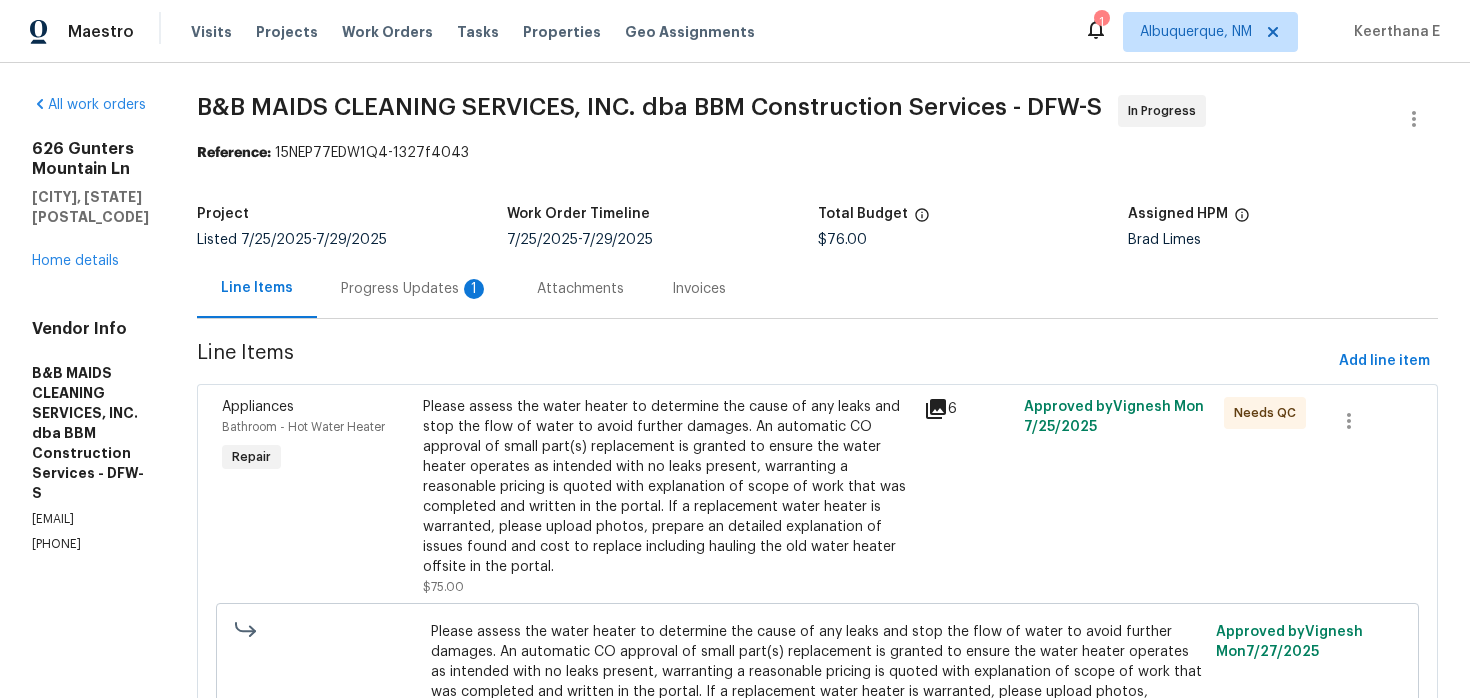 click on "Progress Updates 1" at bounding box center [415, 289] 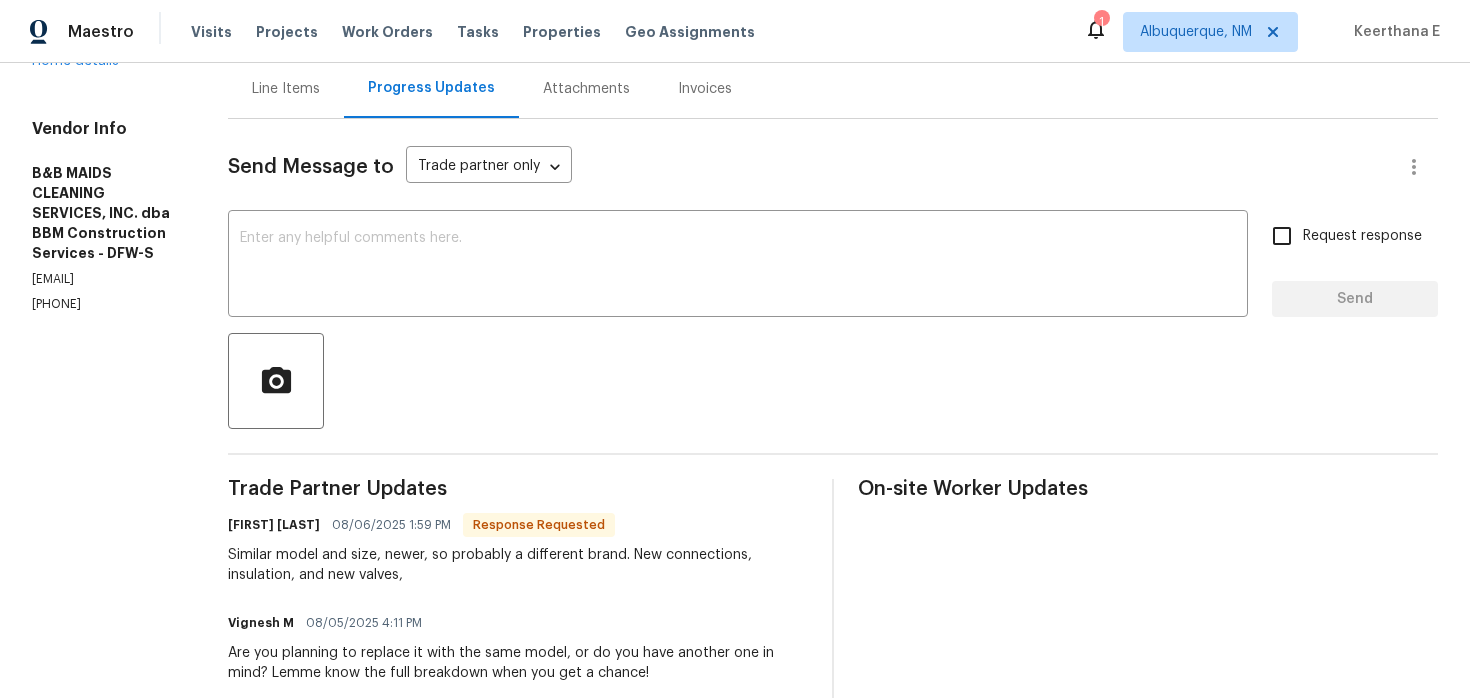 scroll, scrollTop: 206, scrollLeft: 0, axis: vertical 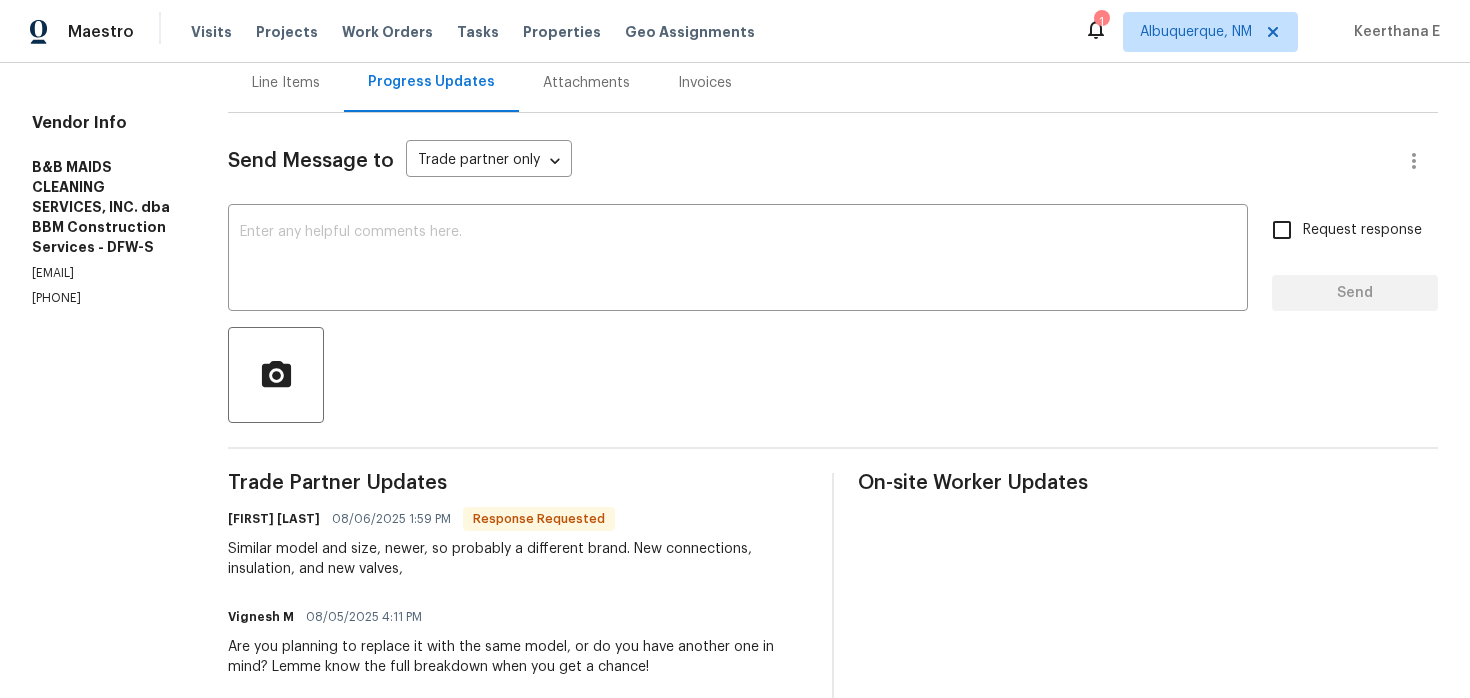 click on "Allan Nascimento 08/06/2025 1:59 PM Response Requested Similar model and size, newer, so probably a different brand. New connections, insulation, and new valves," at bounding box center (518, 542) 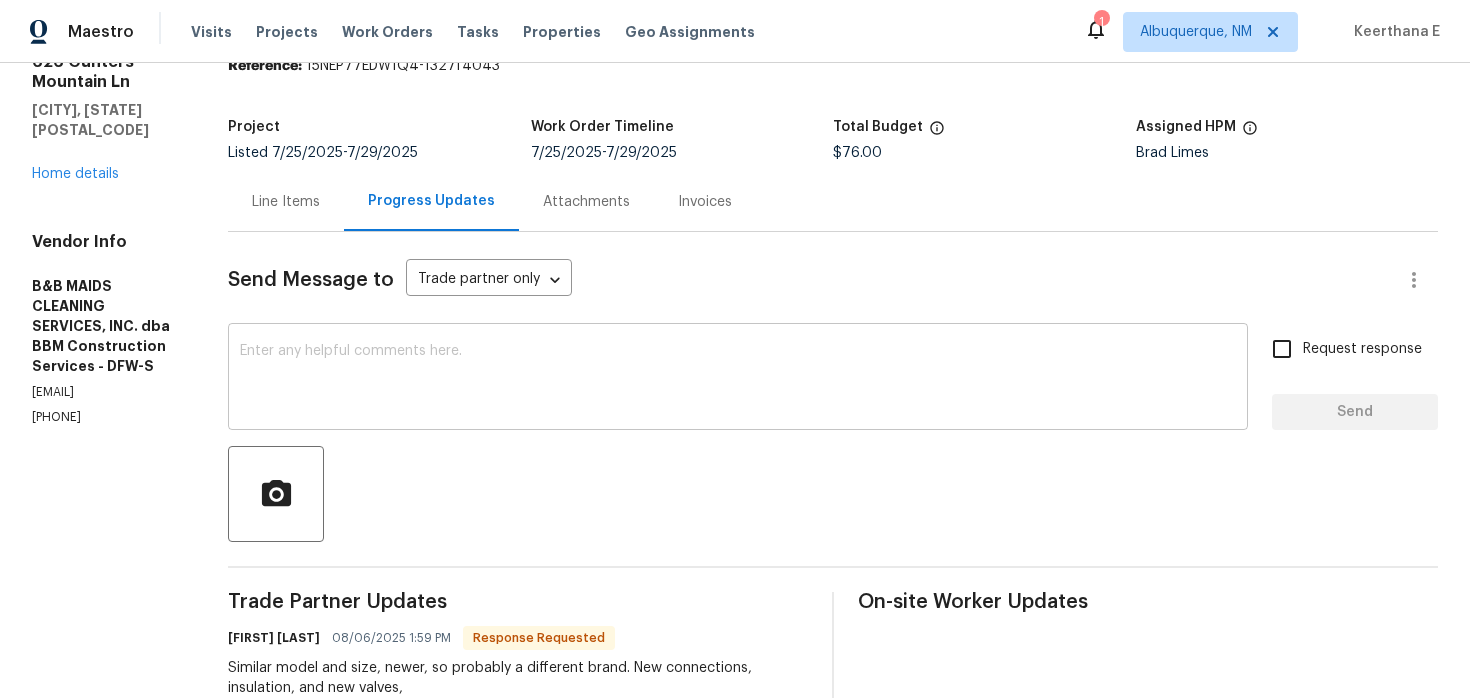 click at bounding box center [738, 379] 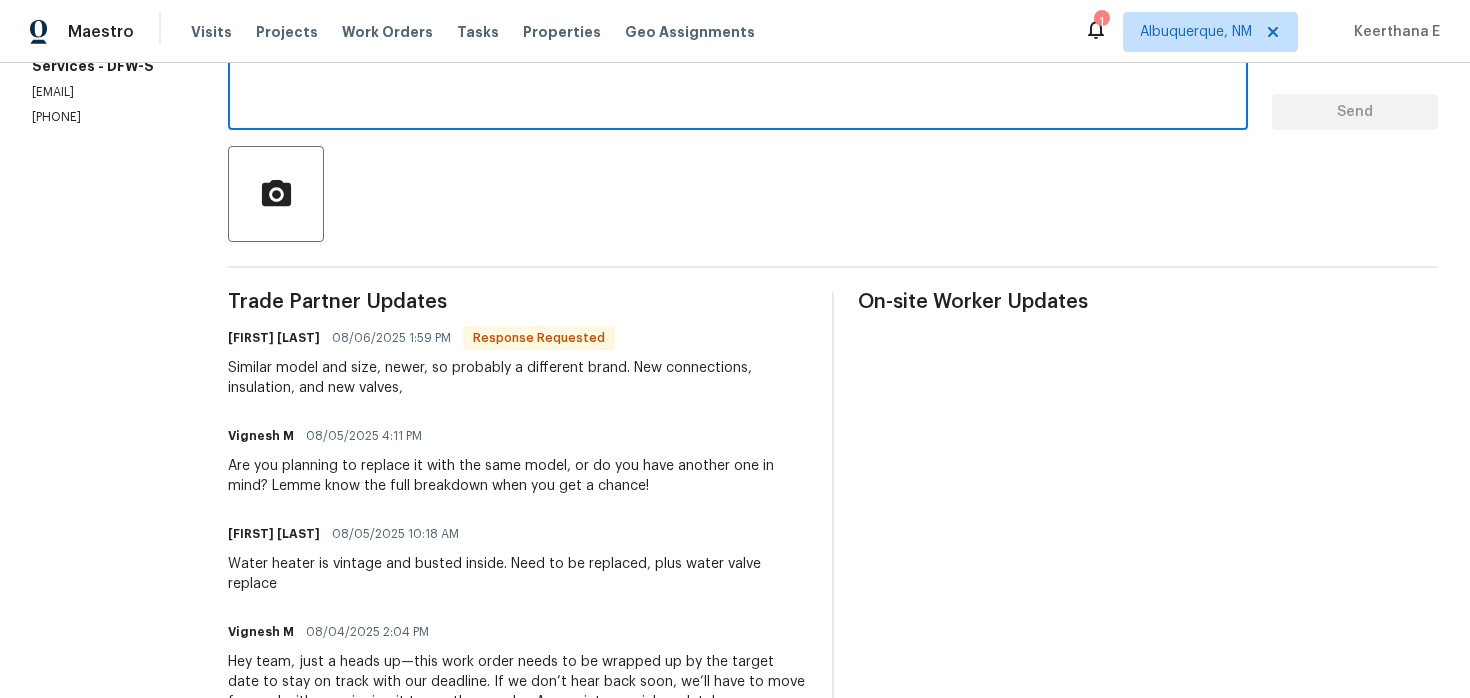 scroll, scrollTop: 392, scrollLeft: 0, axis: vertical 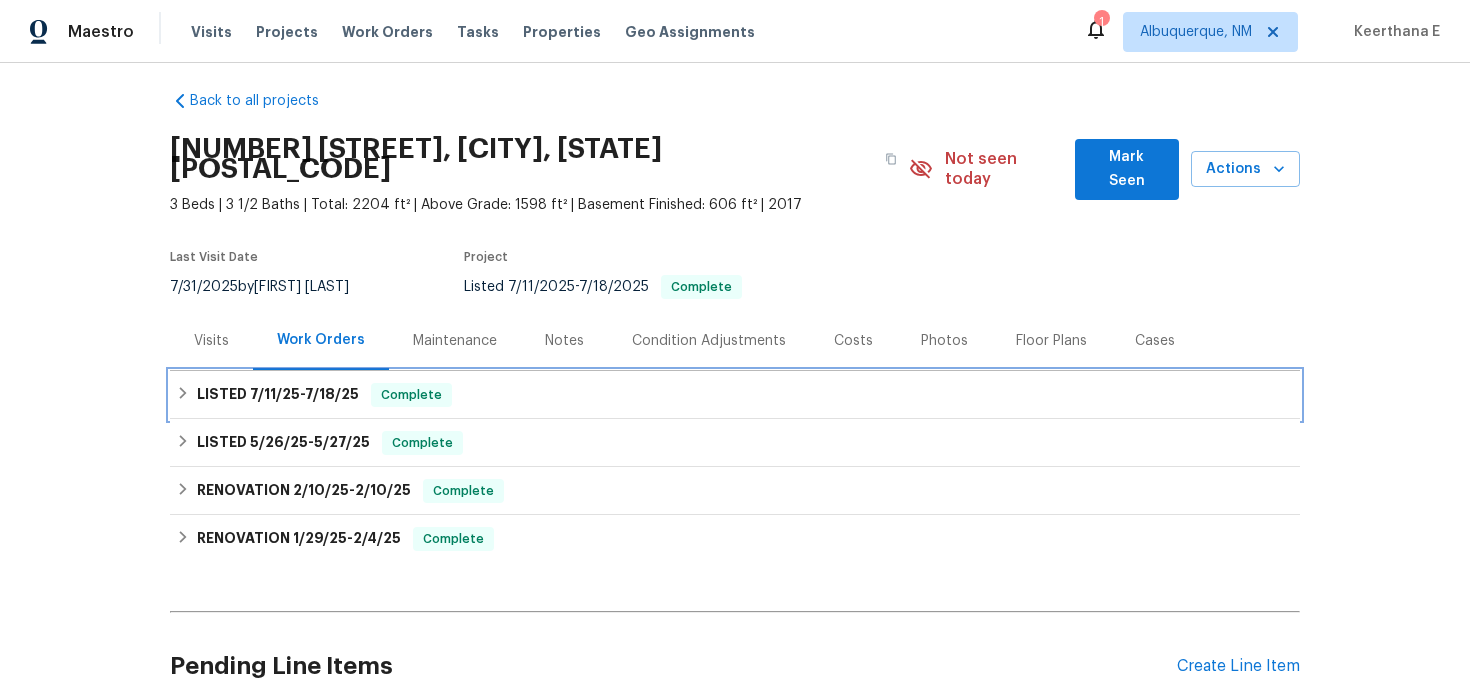 click on "LISTED   [DATE]  -  [DATE]" at bounding box center (278, 395) 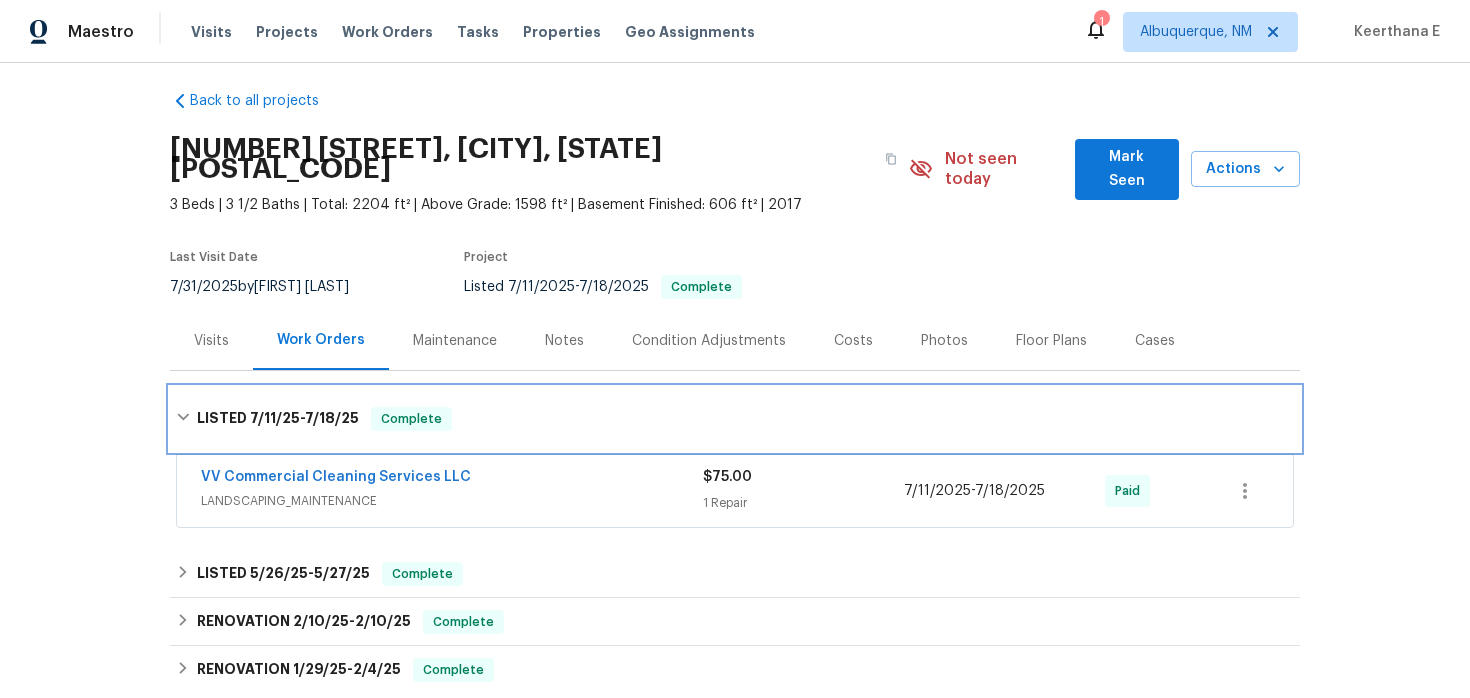 scroll, scrollTop: 59, scrollLeft: 0, axis: vertical 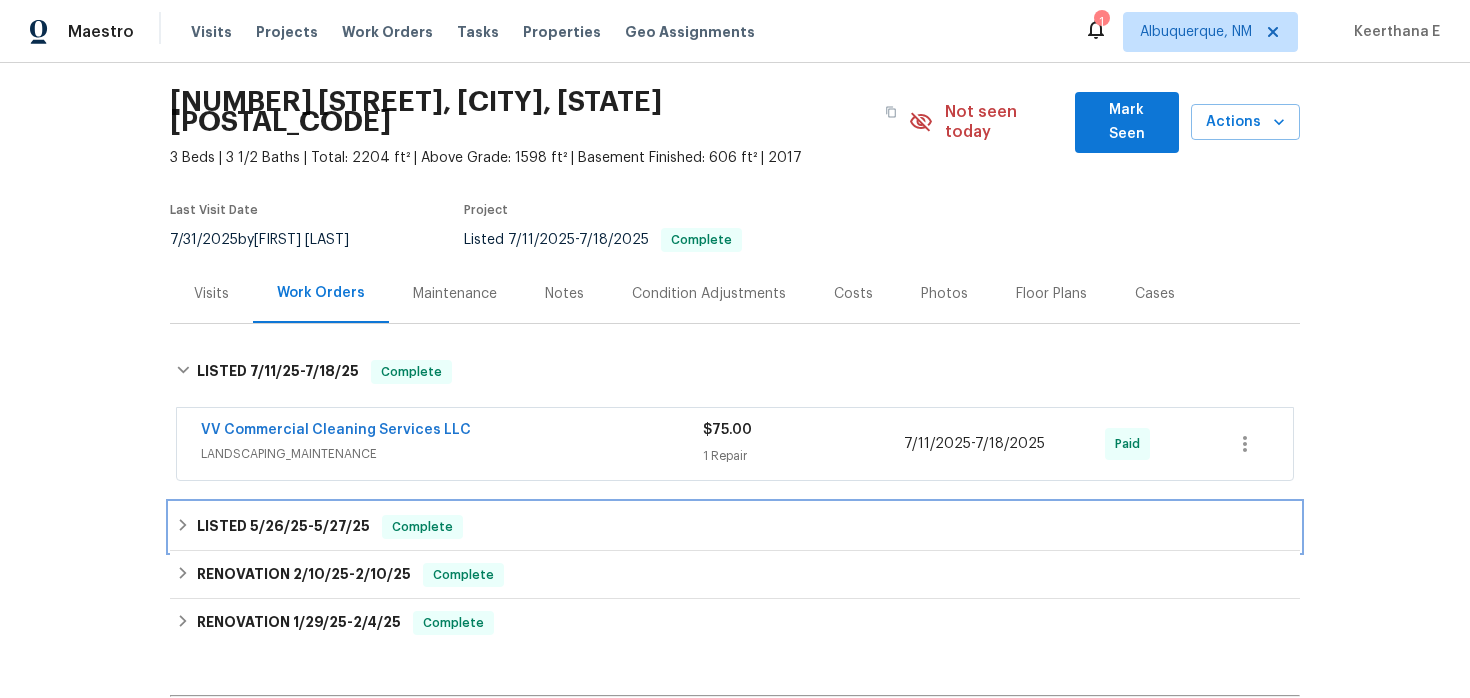 click on "5/26/25" at bounding box center (279, 526) 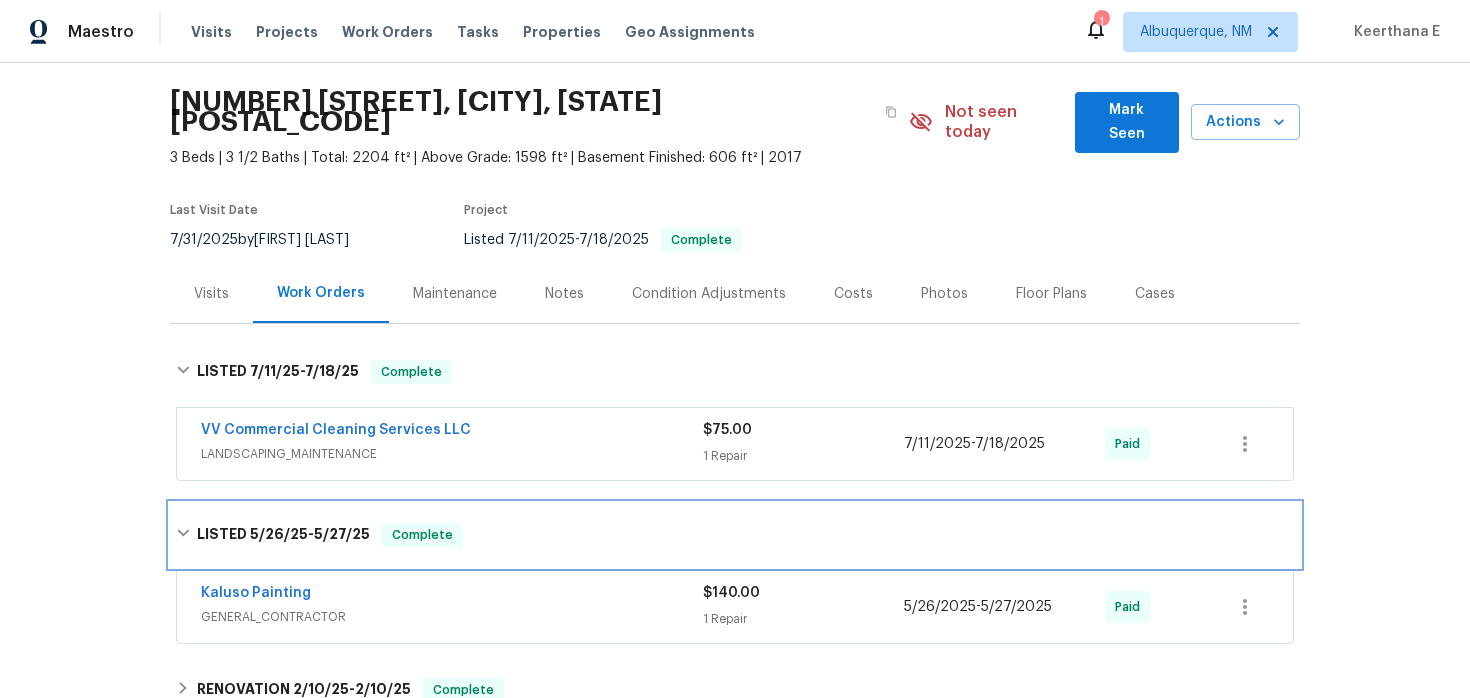 scroll, scrollTop: 198, scrollLeft: 0, axis: vertical 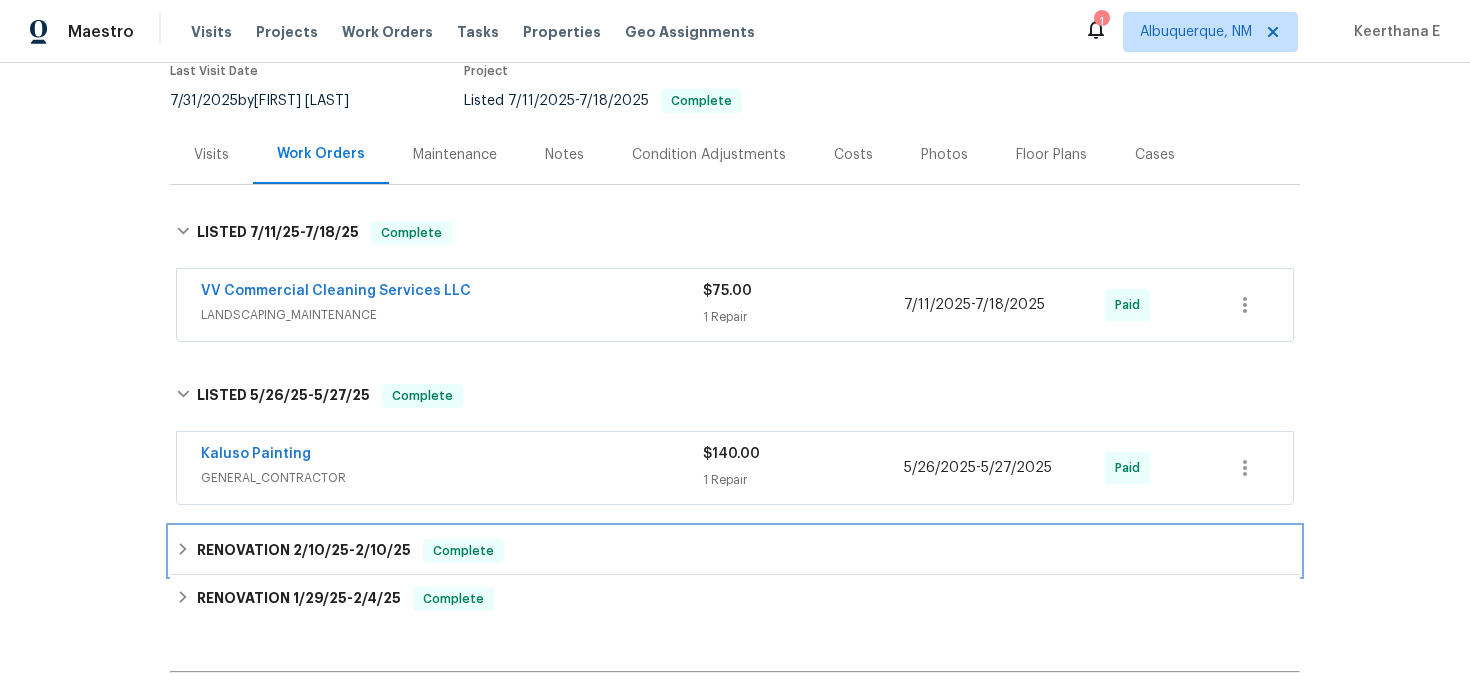 click on "RENOVATION   2/10/25  -  2/10/25 Complete" at bounding box center [735, 551] 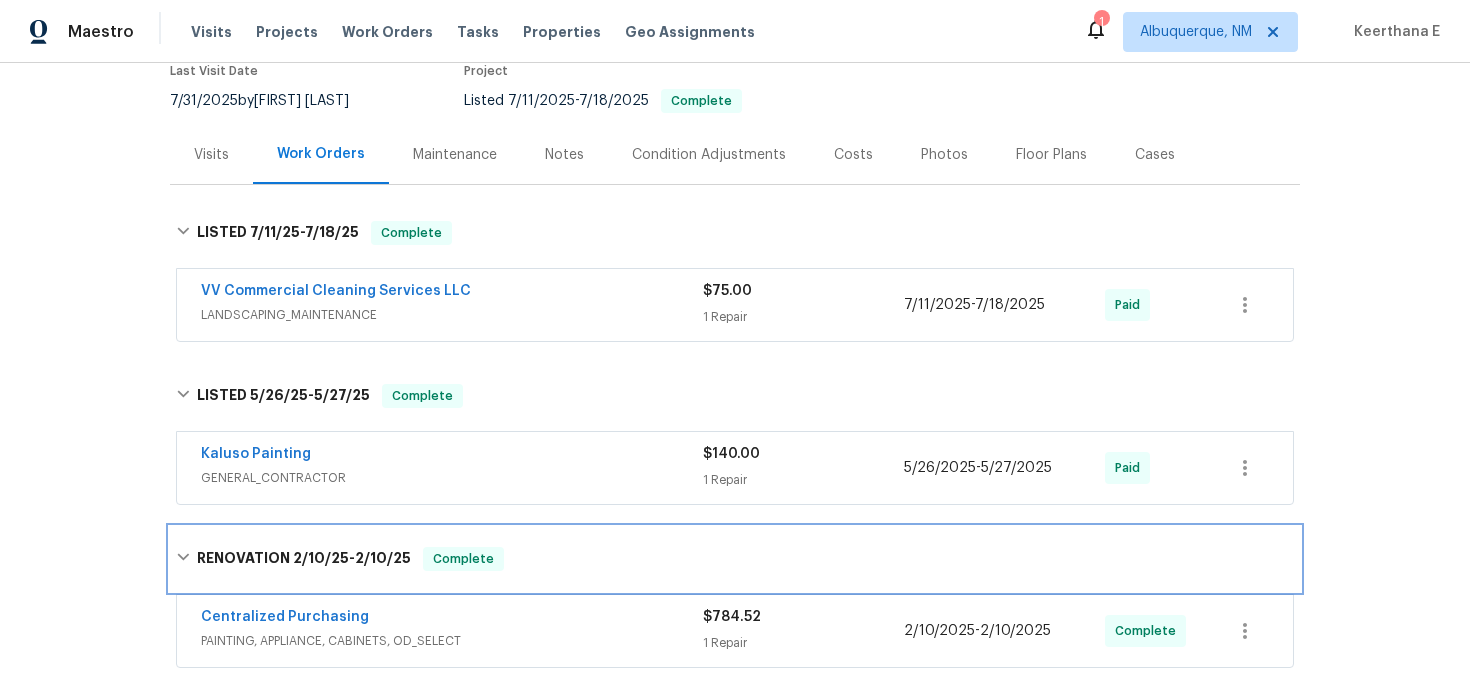 scroll, scrollTop: 332, scrollLeft: 0, axis: vertical 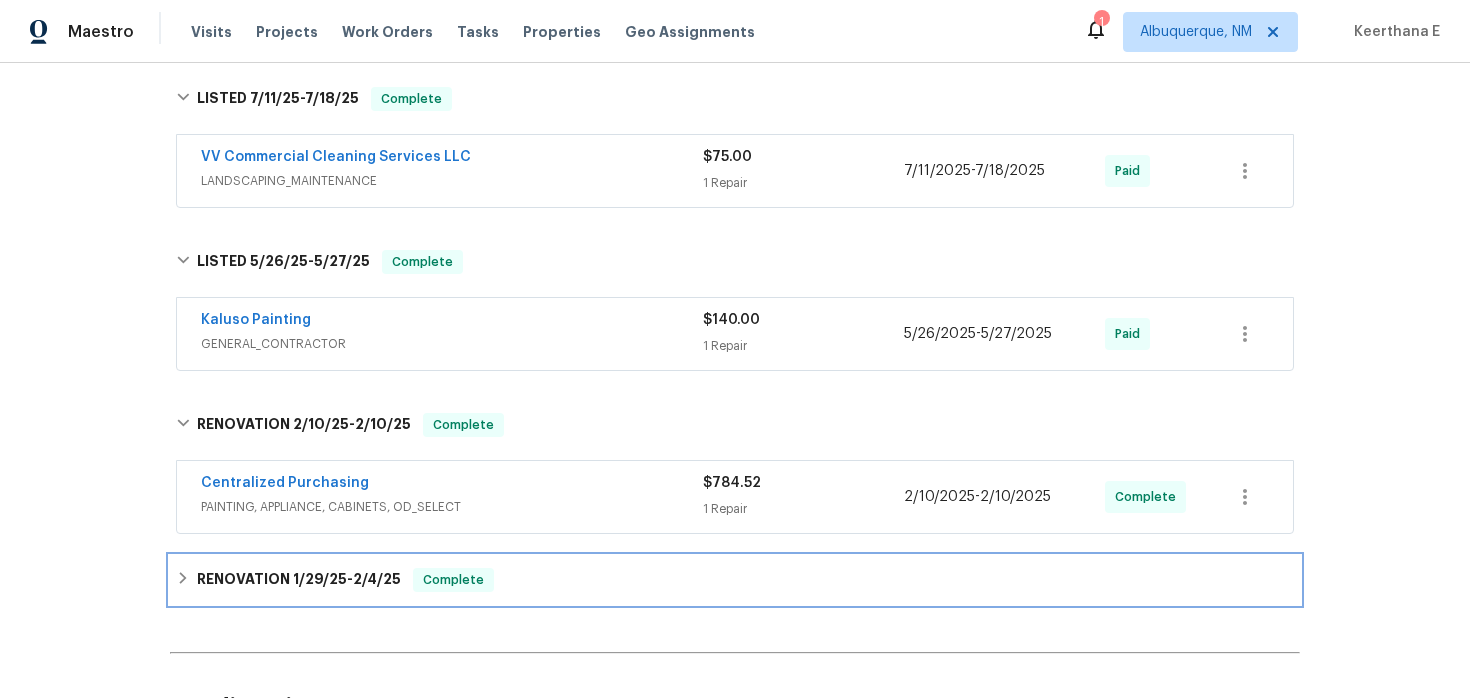 click on "RENOVATION   1/29/25  -  2/4/25" at bounding box center (299, 580) 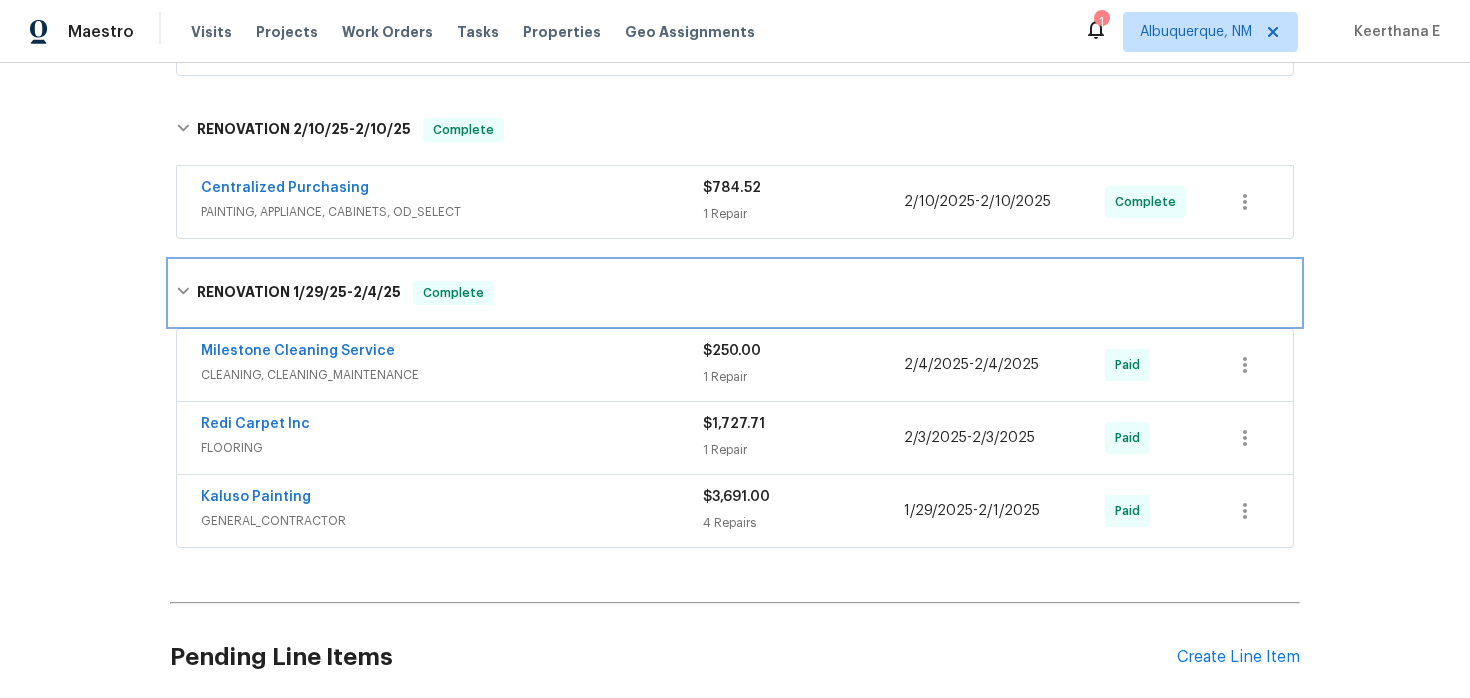 scroll, scrollTop: 634, scrollLeft: 0, axis: vertical 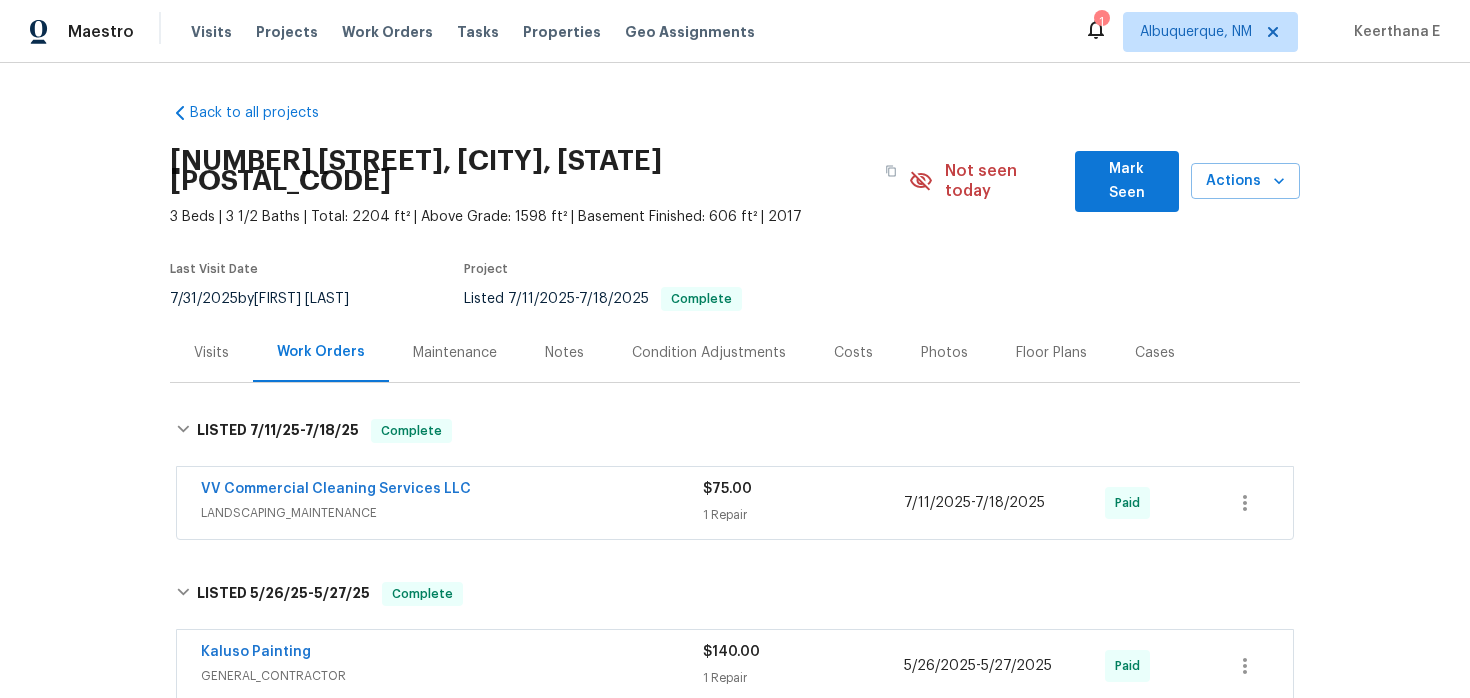 click on "Visits" at bounding box center [211, 352] 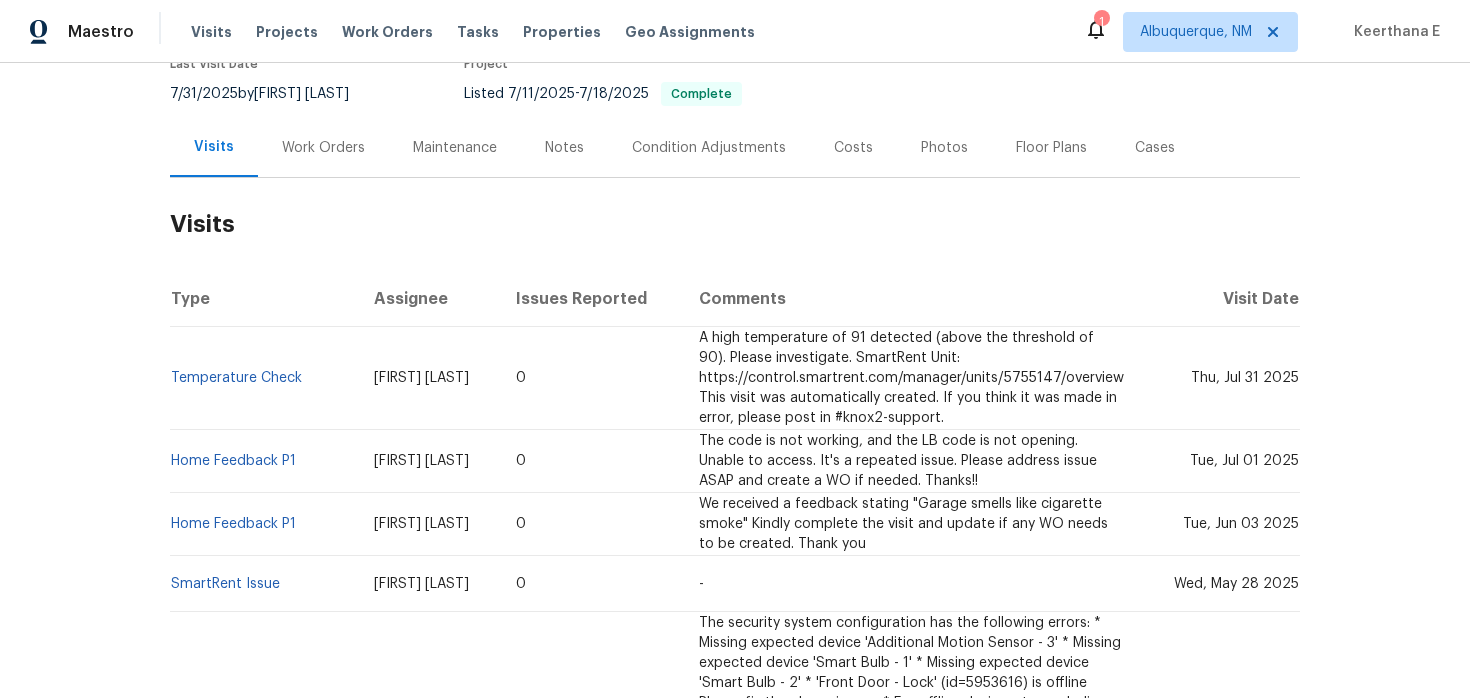 scroll, scrollTop: 0, scrollLeft: 0, axis: both 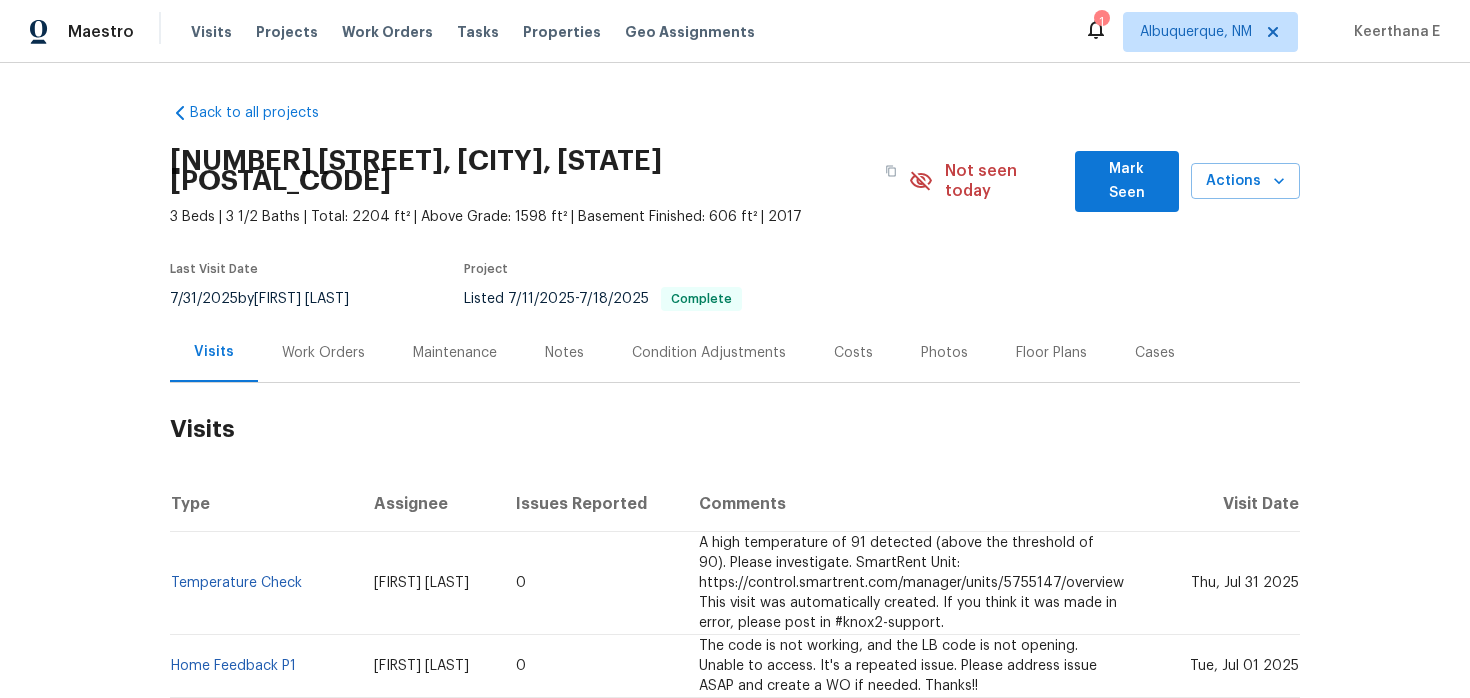 click on "Work Orders" at bounding box center (323, 353) 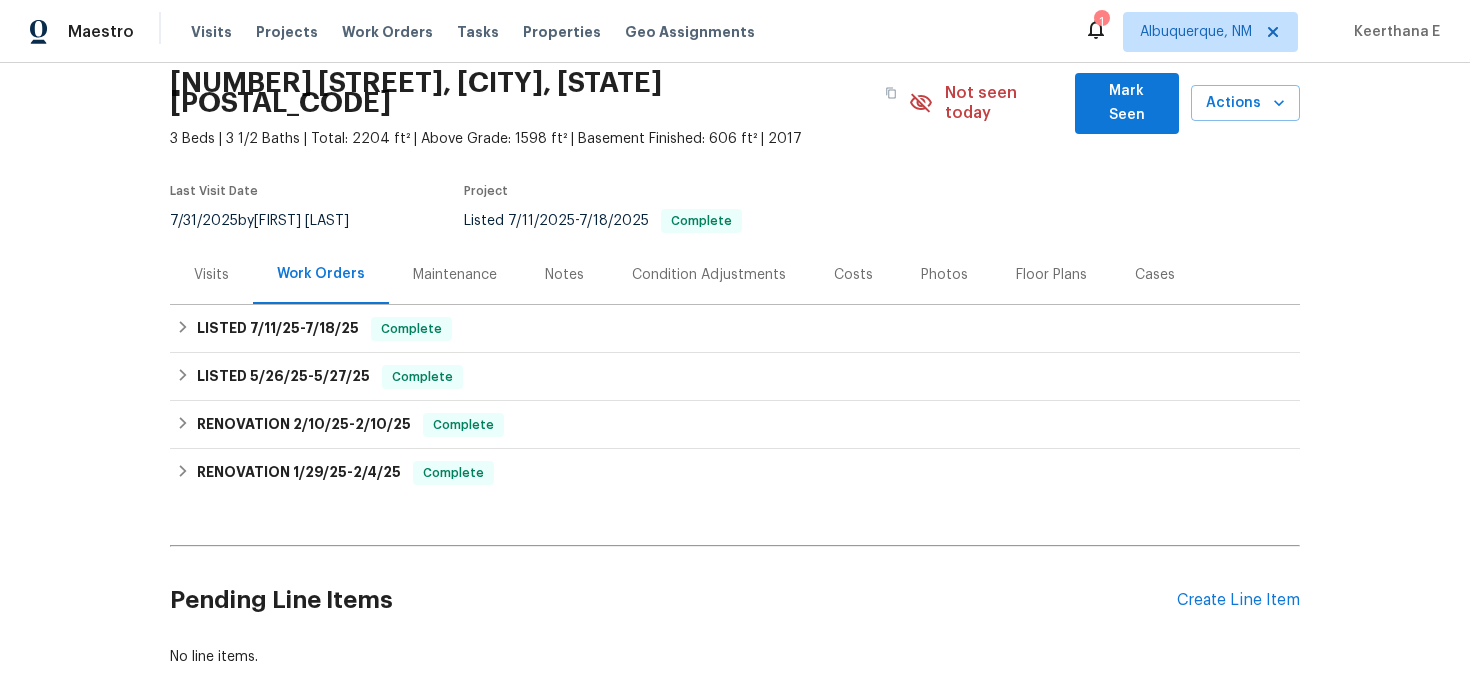 scroll, scrollTop: 163, scrollLeft: 0, axis: vertical 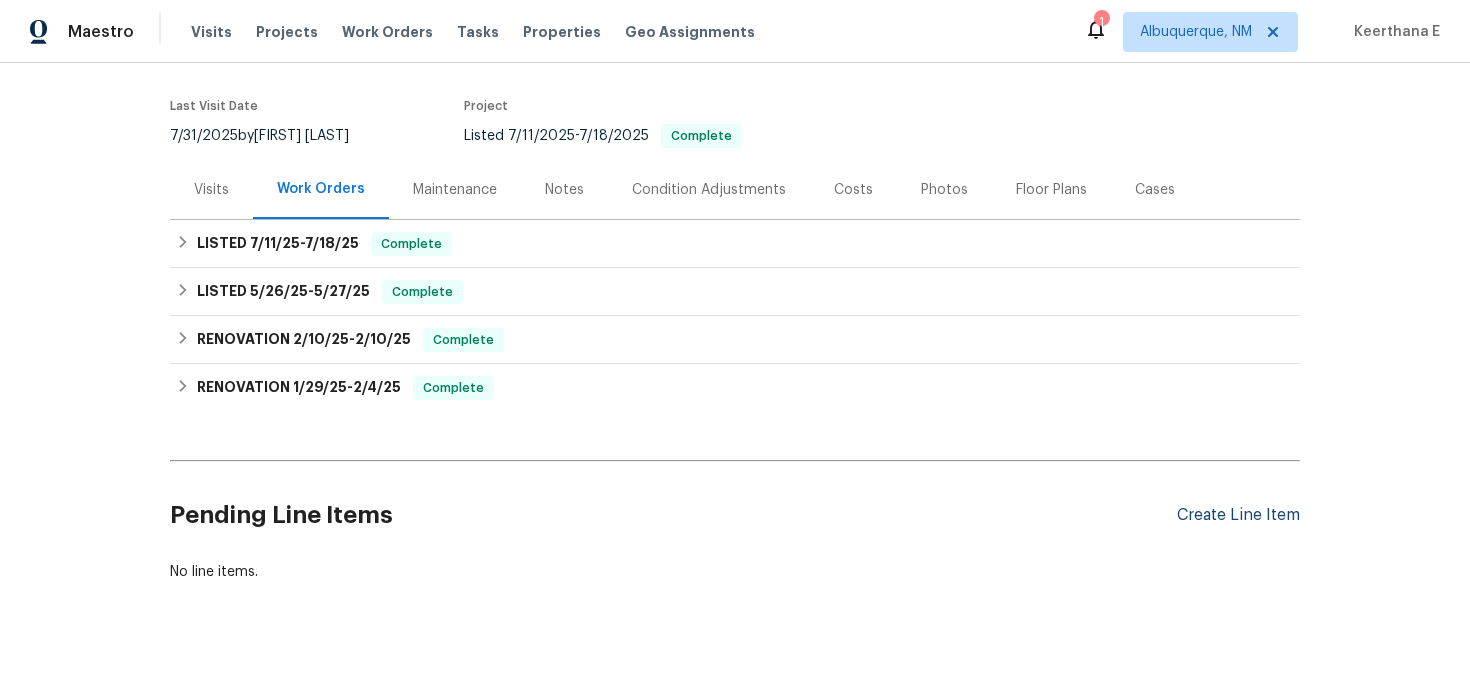 click on "Create Line Item" at bounding box center [1238, 515] 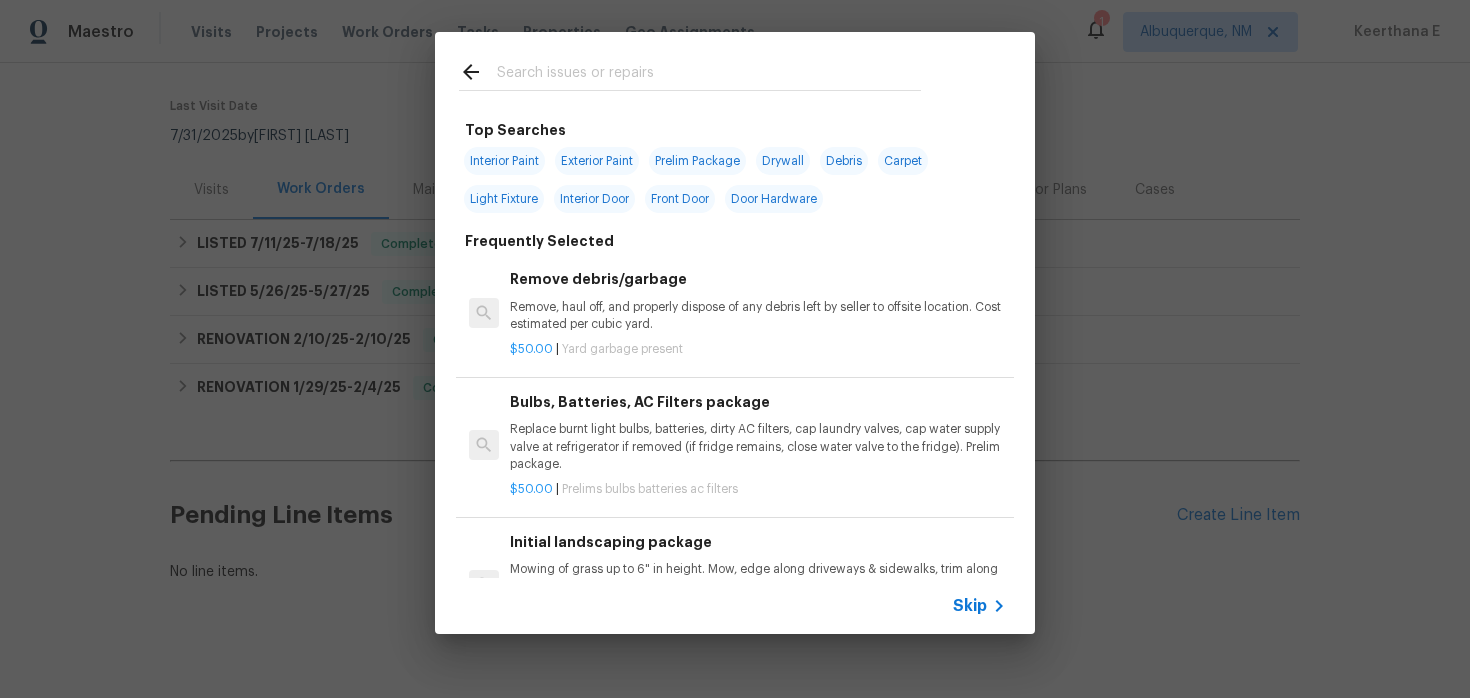 click on "Skip" at bounding box center [982, 606] 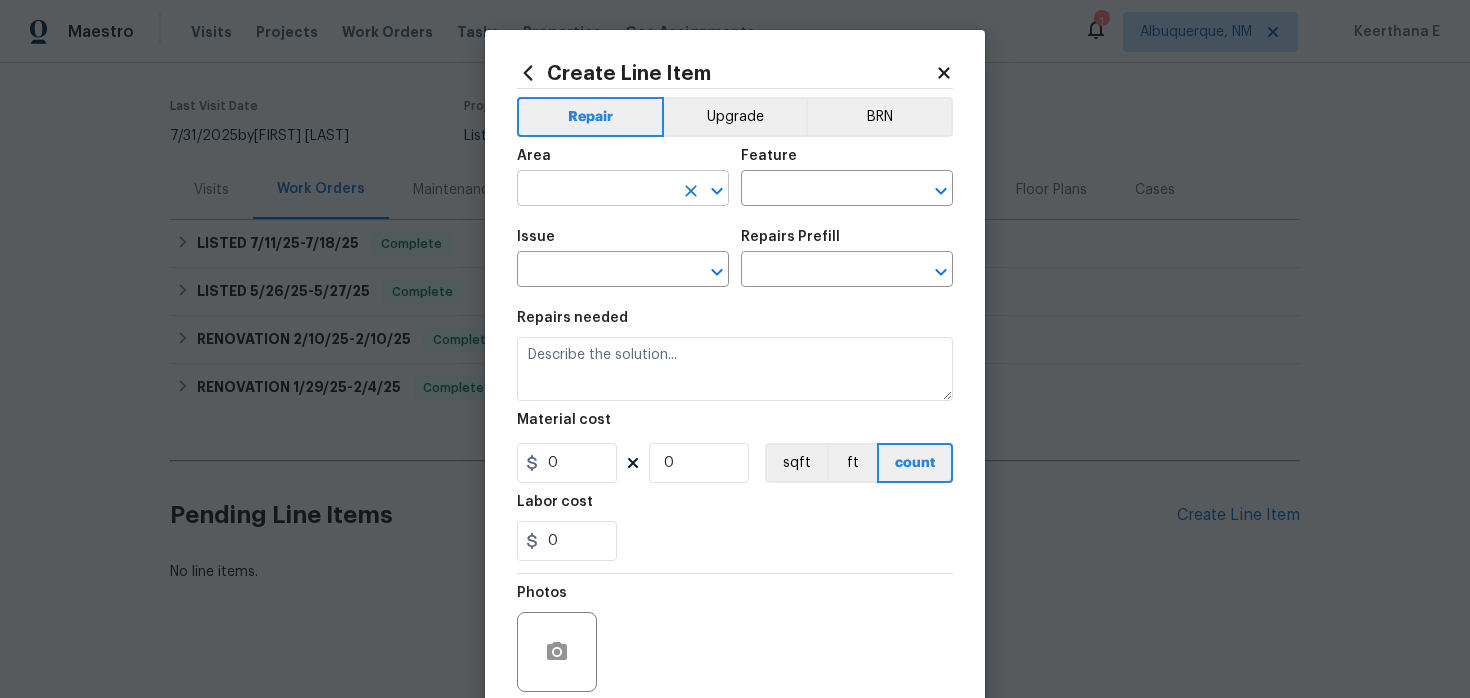 click at bounding box center (595, 190) 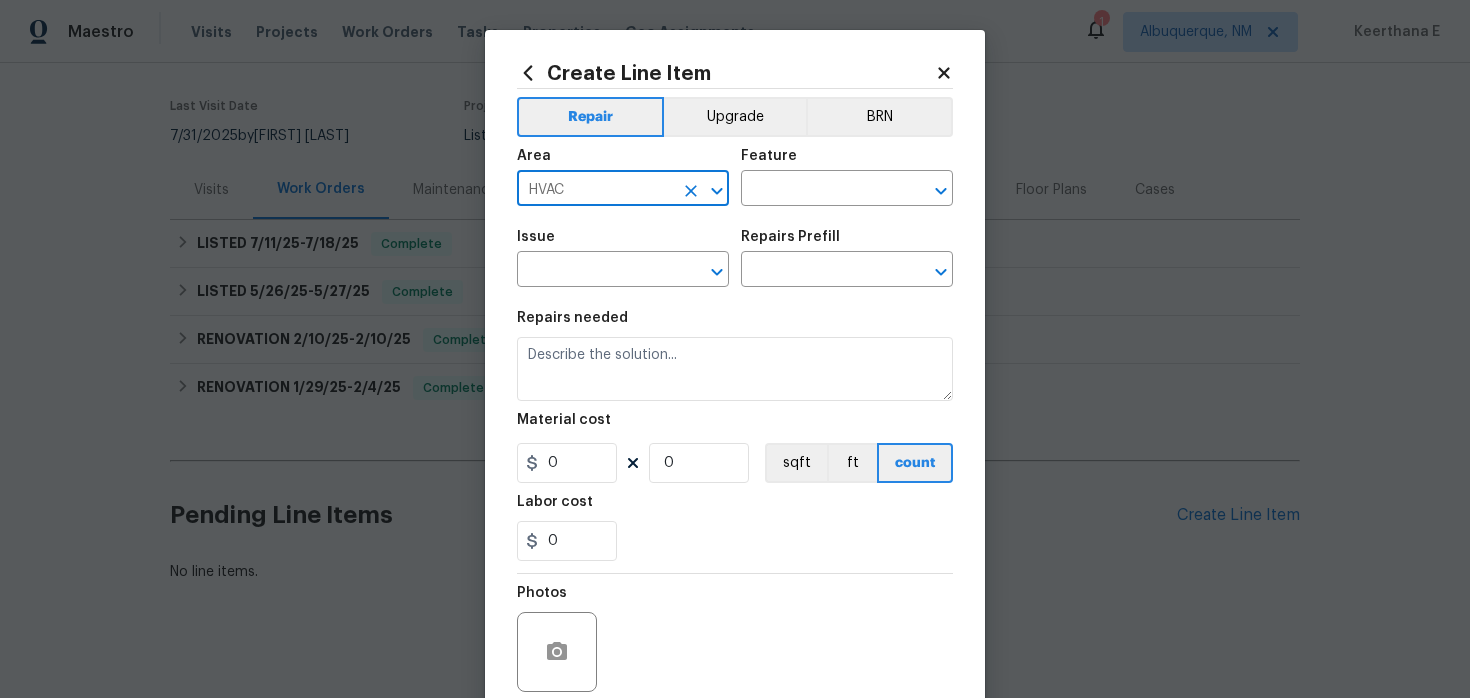 type on "HVAC" 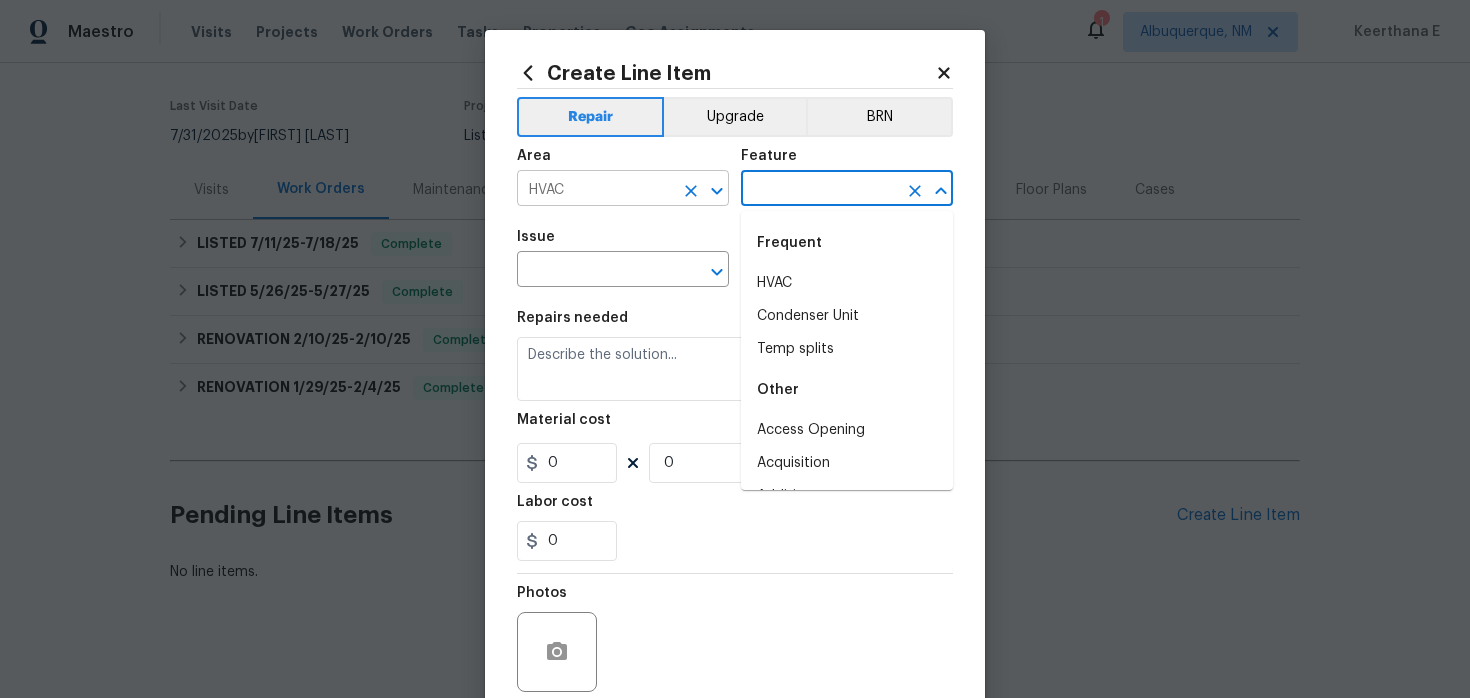 type on "HVAC" 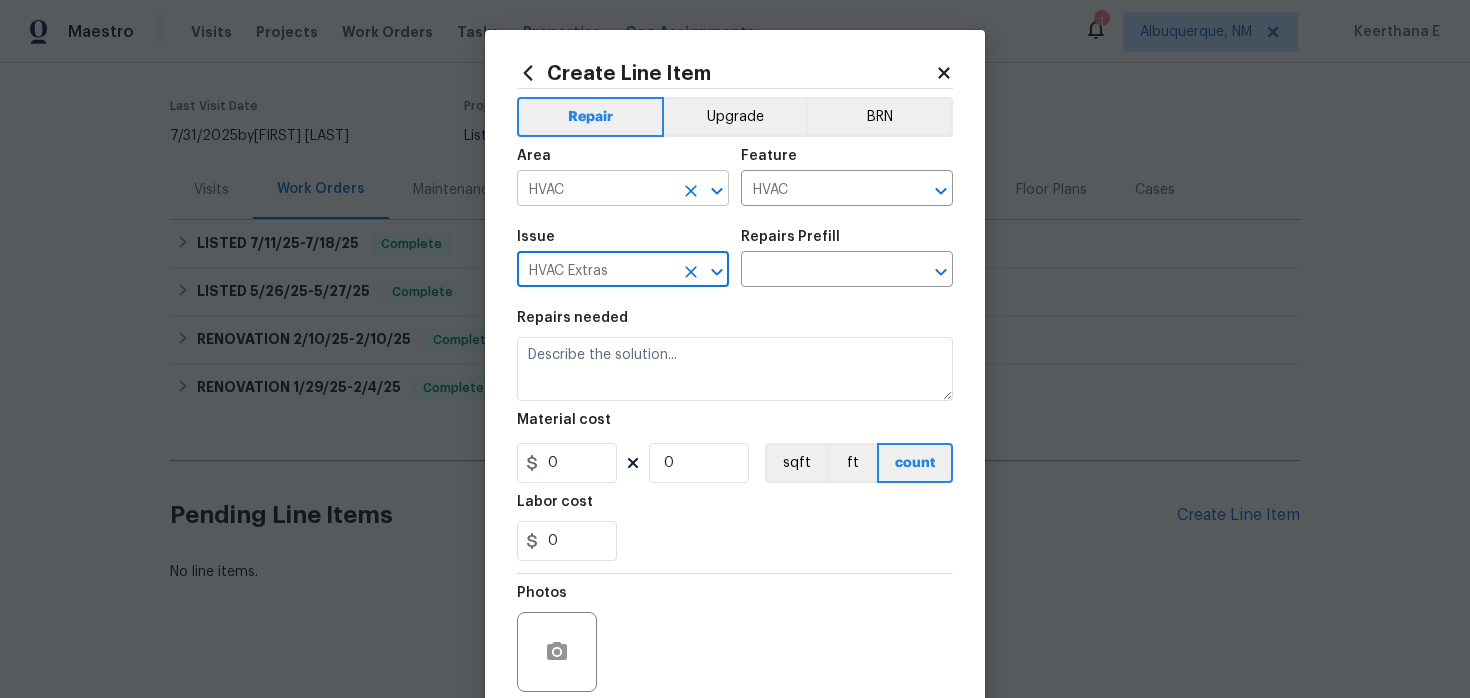 type on "HVAC Extras" 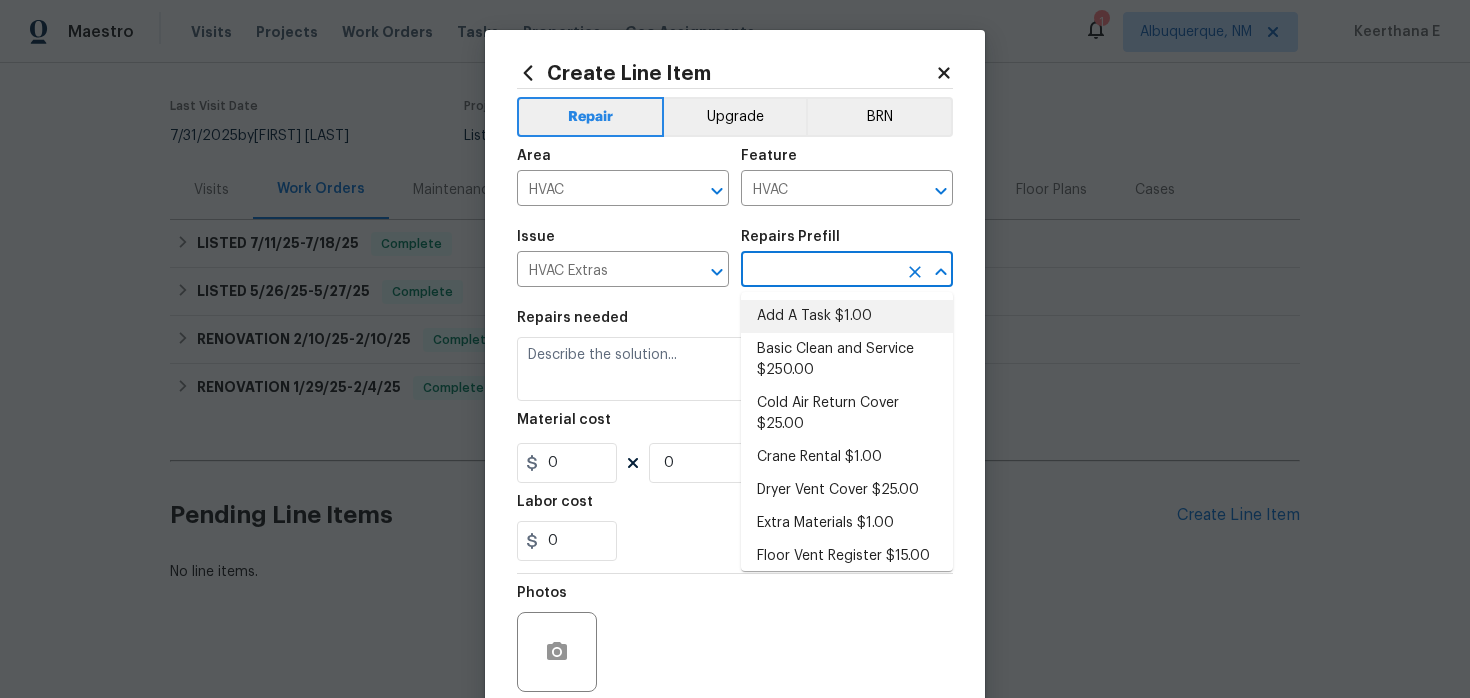 click on "Add A Task $1.00" at bounding box center (847, 316) 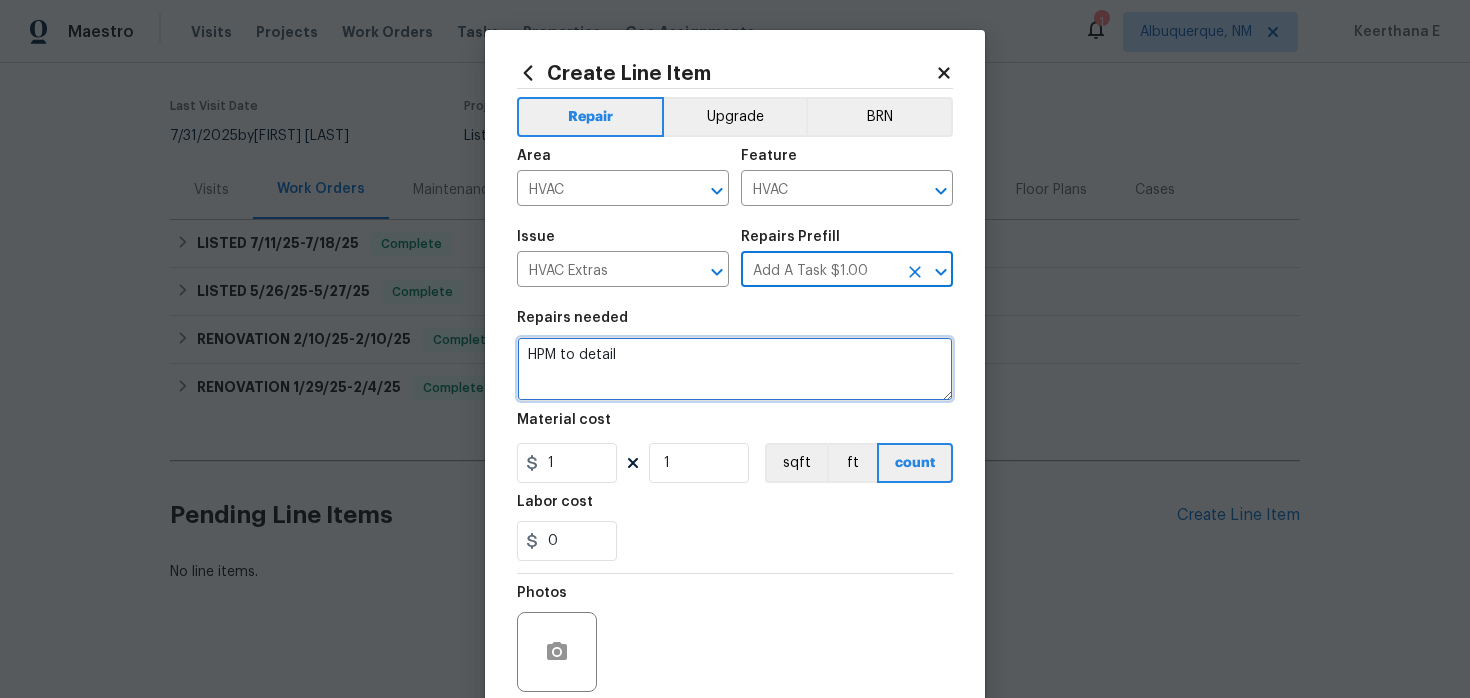 click on "HPM to detail" at bounding box center [735, 369] 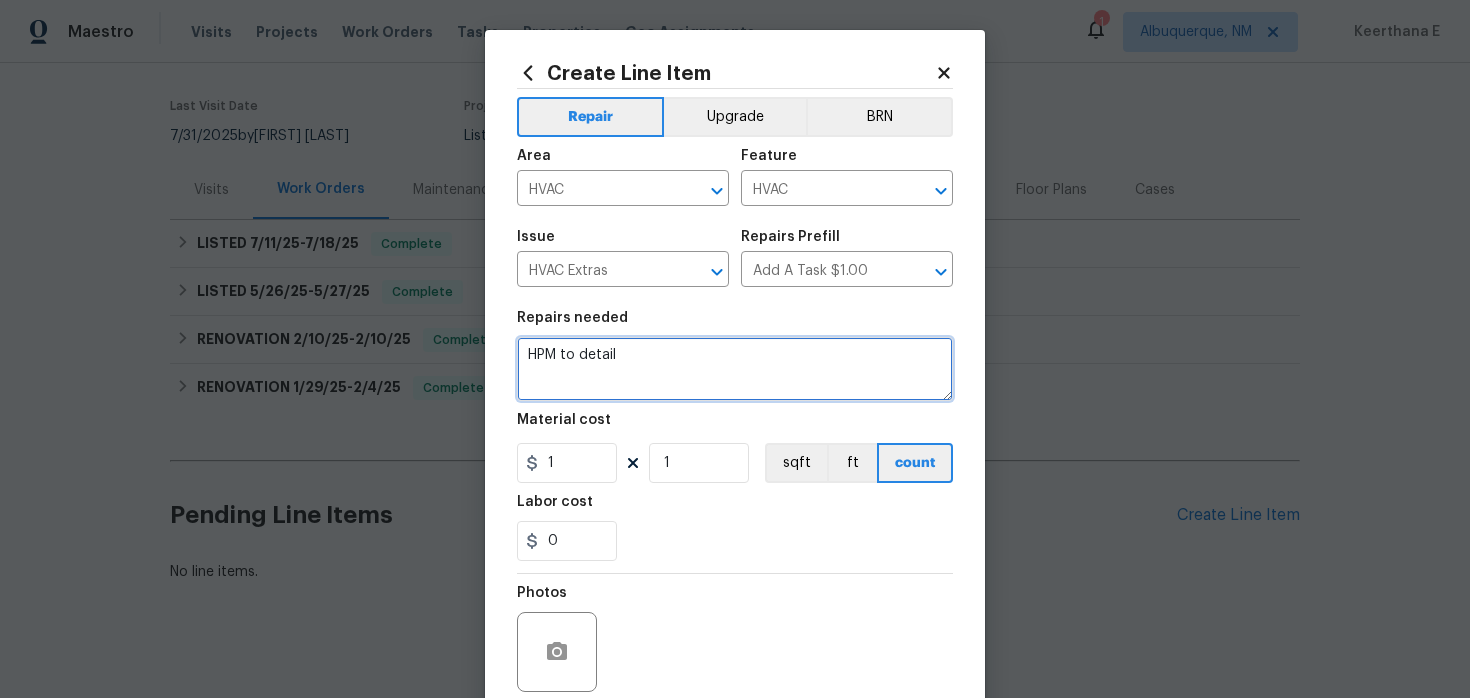 click on "HPM to detail" at bounding box center (735, 369) 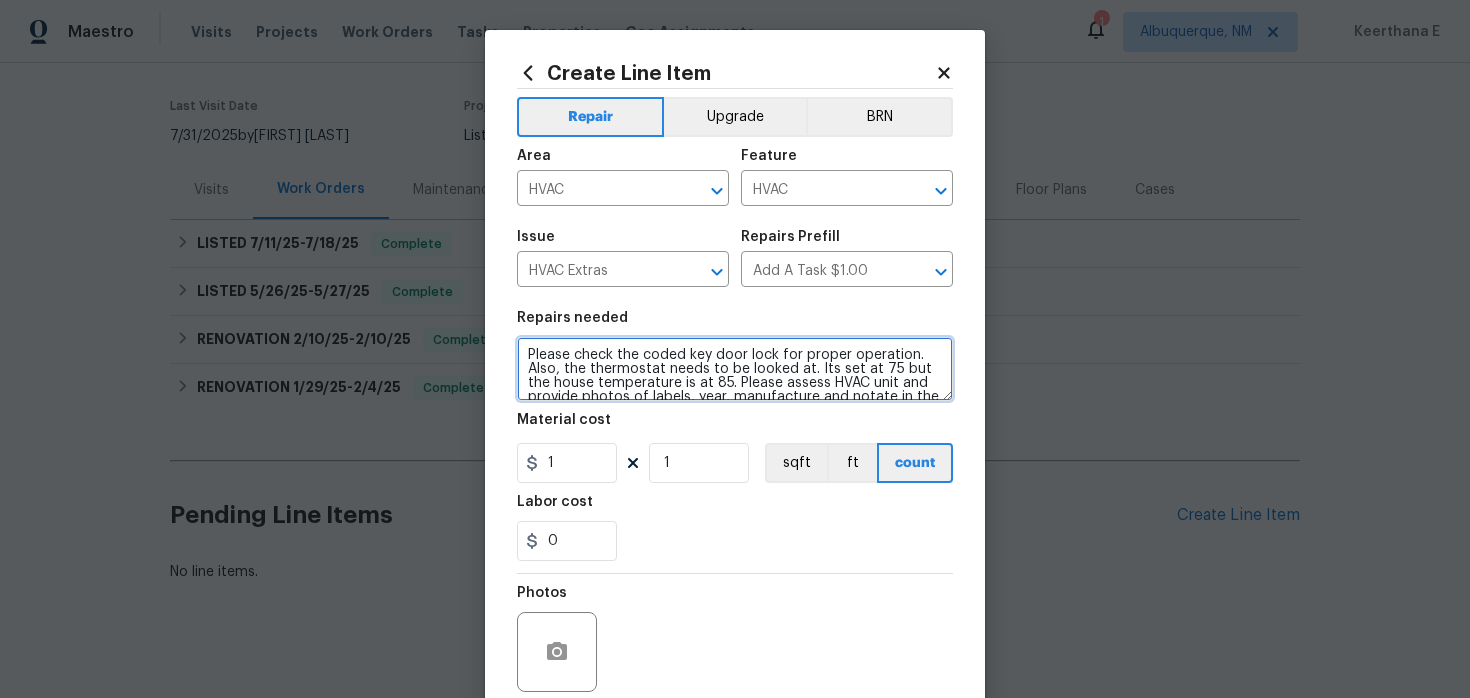 scroll, scrollTop: 46, scrollLeft: 0, axis: vertical 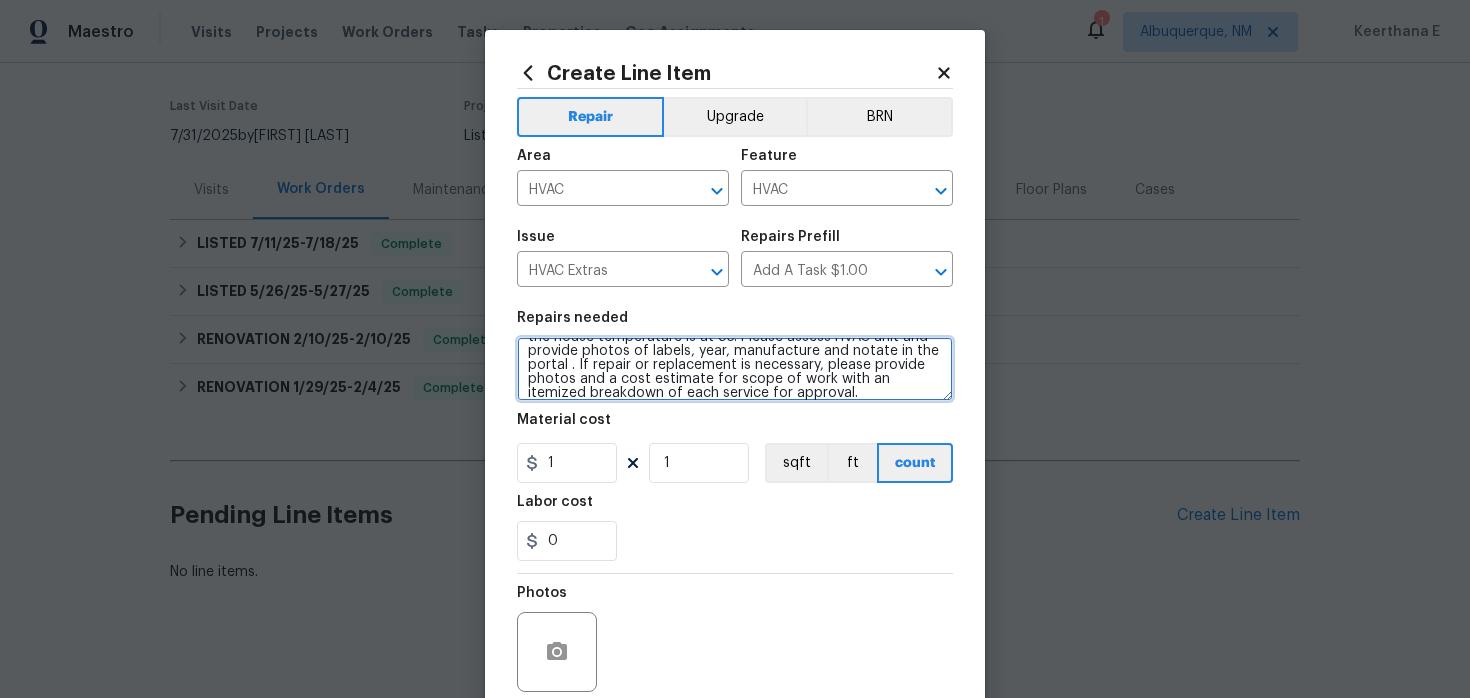 type on "Please check the coded key door lock for proper operation. Also, the thermostat needs to be looked at. Its set at 75 but the house temperature is at 85. Please assess HVAC unit and provide photos of labels, year, manufacture and notate in the portal . If repair or replacement is necessary, please provide photos and a cost estimate for scope of work with an itemized breakdown of each service for approval." 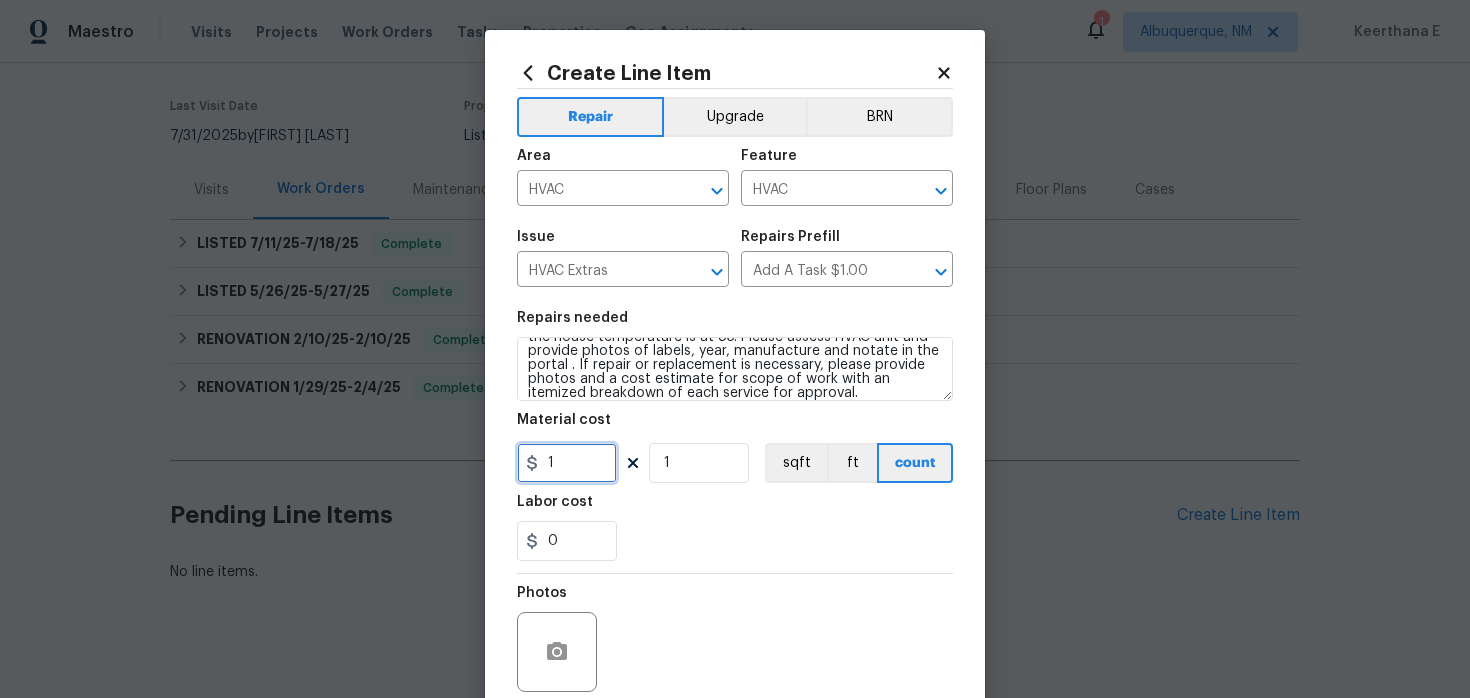 drag, startPoint x: 563, startPoint y: 464, endPoint x: 501, endPoint y: 467, distance: 62.072536 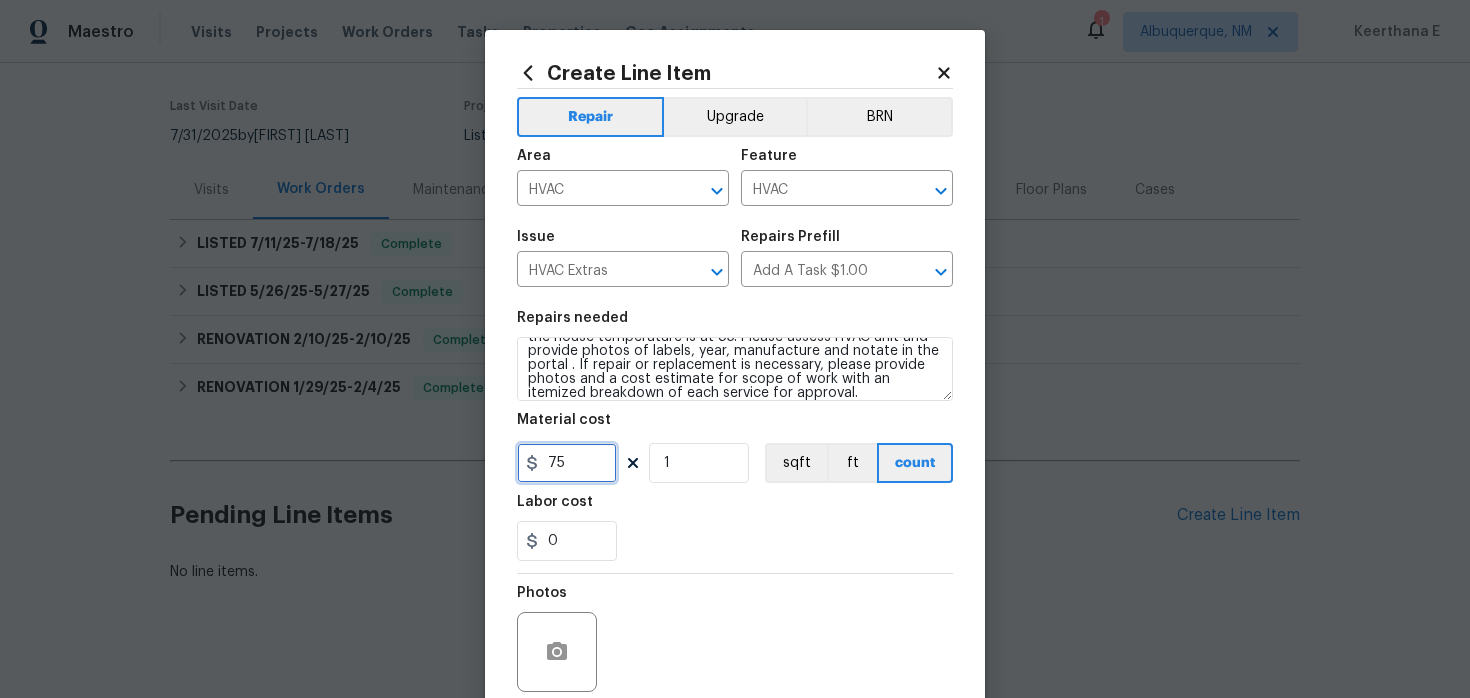scroll, scrollTop: 164, scrollLeft: 0, axis: vertical 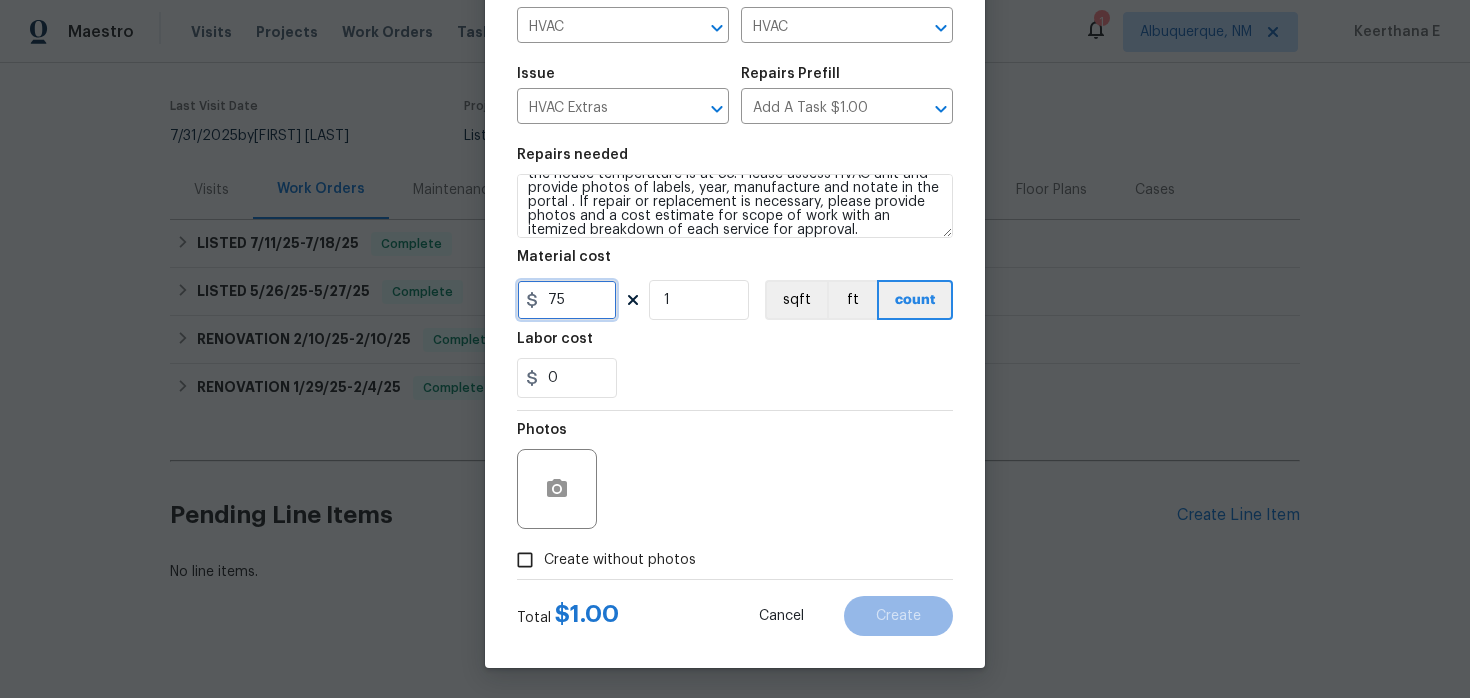 type on "75" 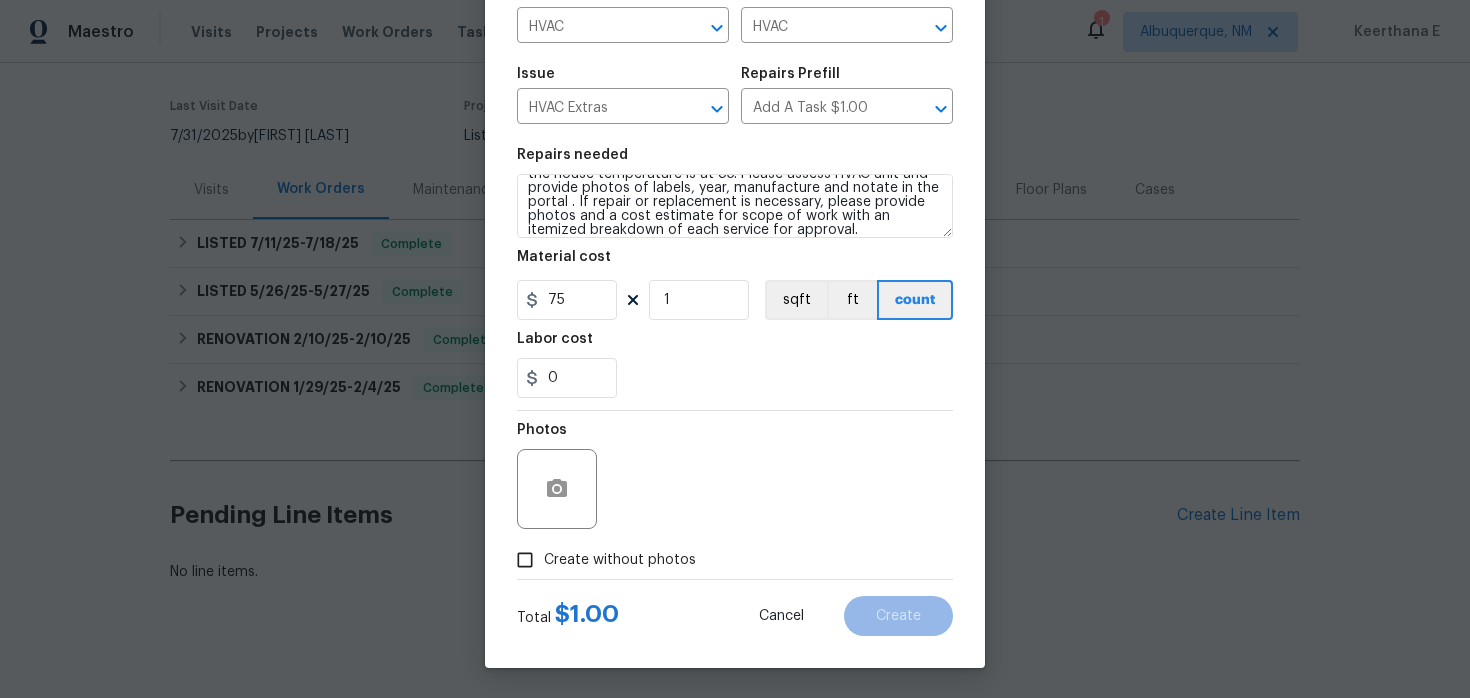 click on "Create without photos" at bounding box center [601, 560] 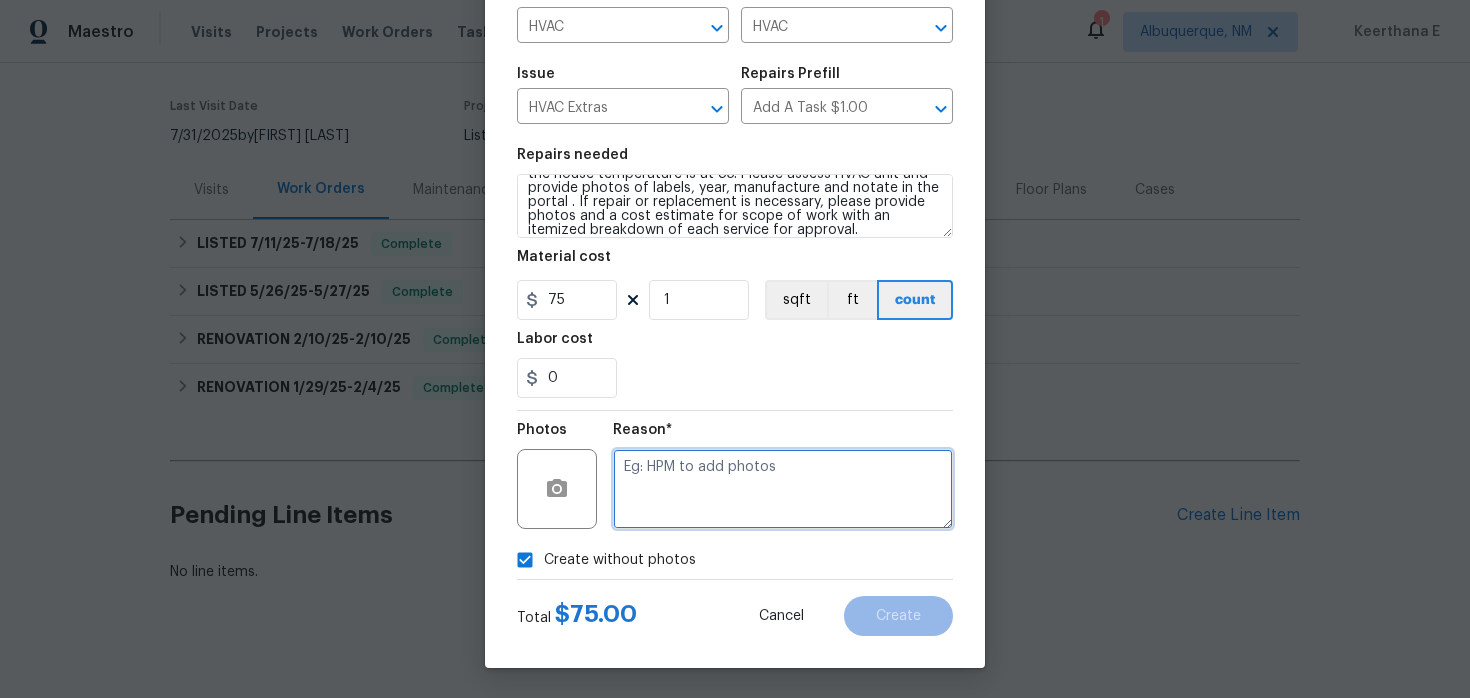 click at bounding box center [783, 489] 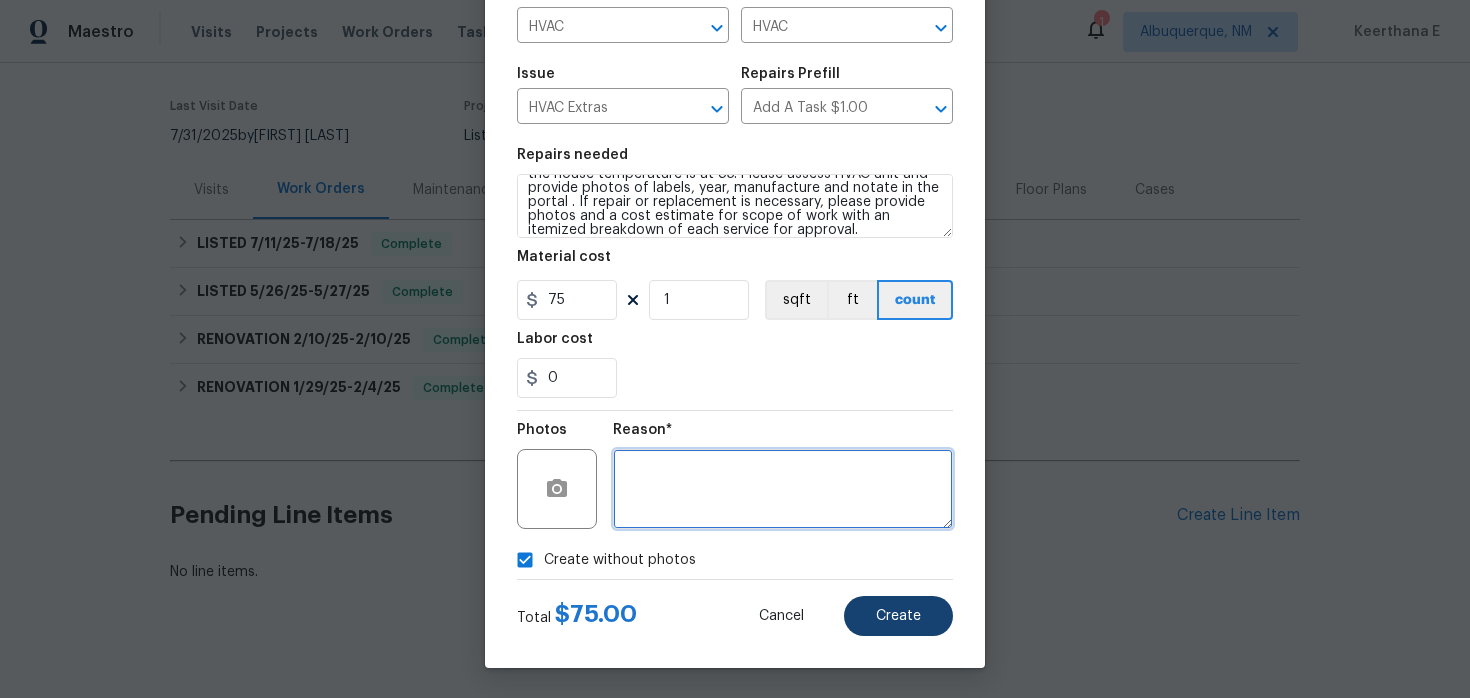 type 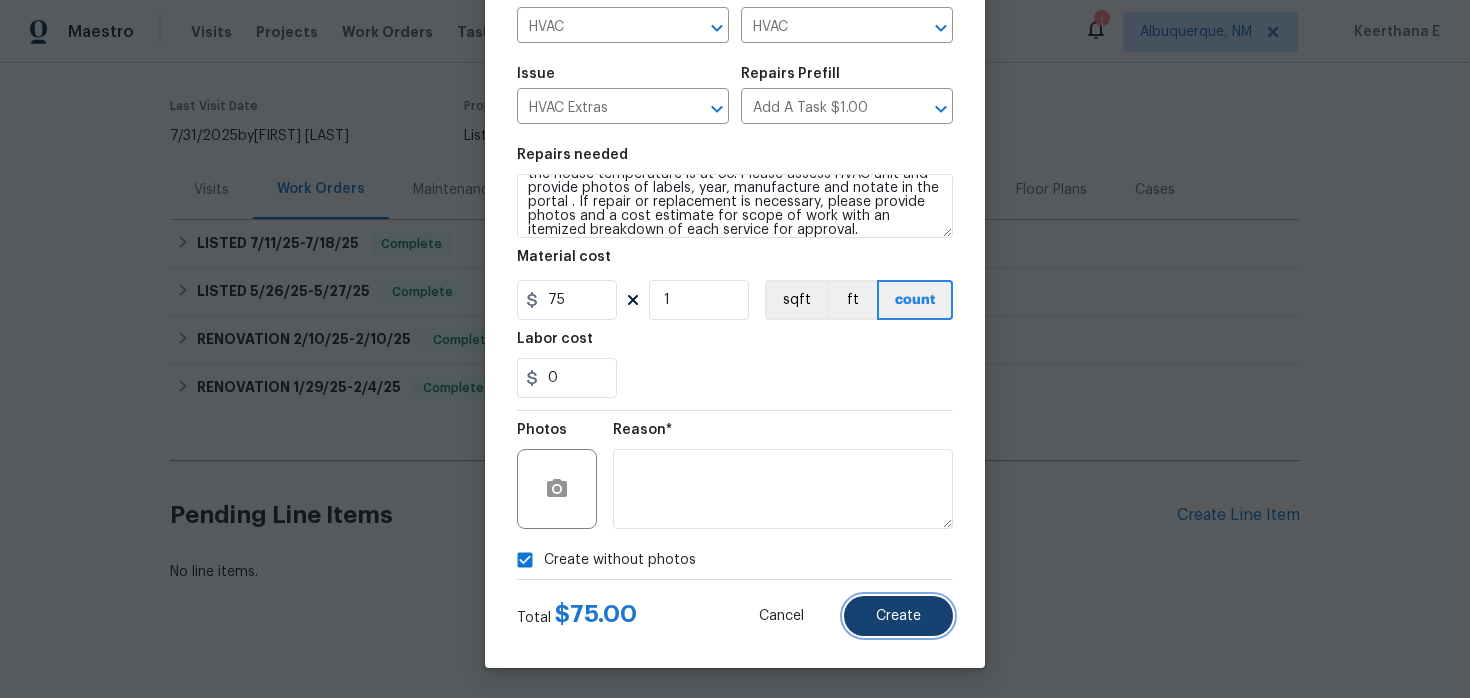 click on "Create" at bounding box center (898, 616) 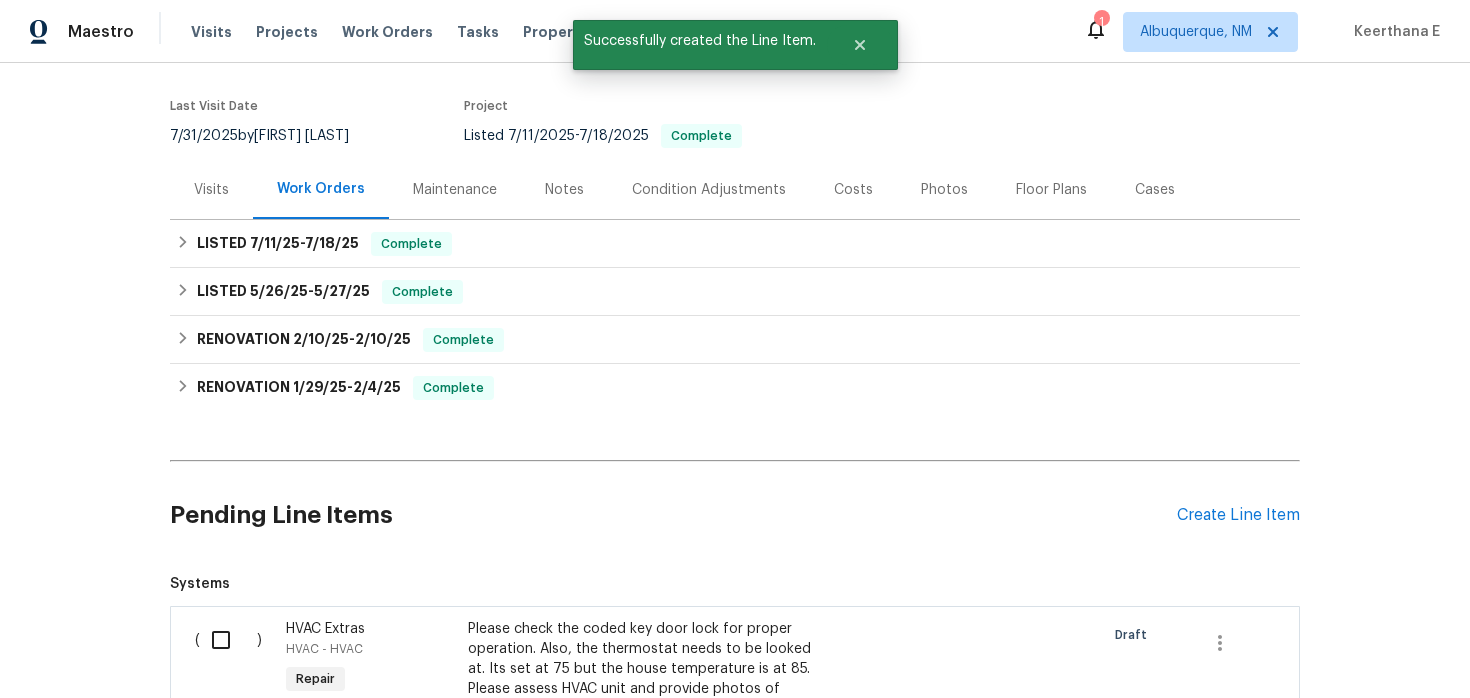 scroll, scrollTop: 551, scrollLeft: 0, axis: vertical 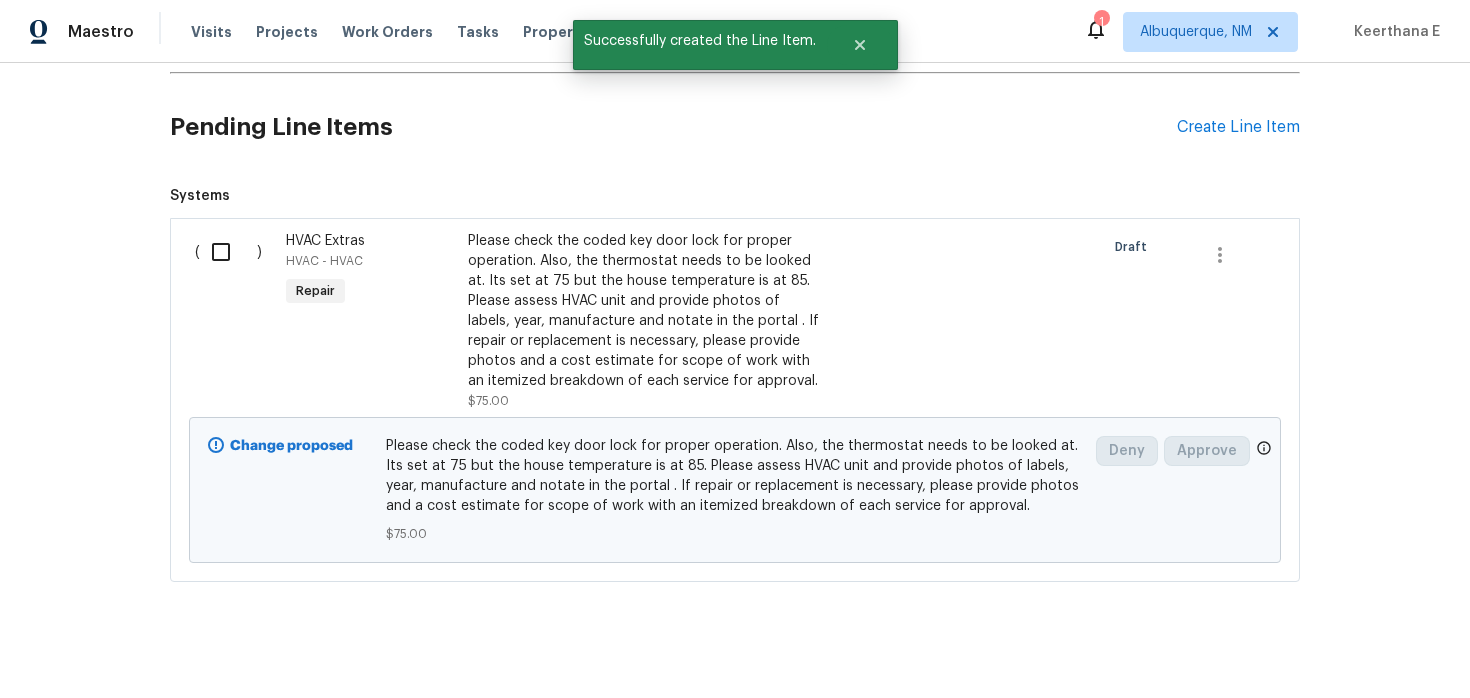 click on "( )" at bounding box center [234, 321] 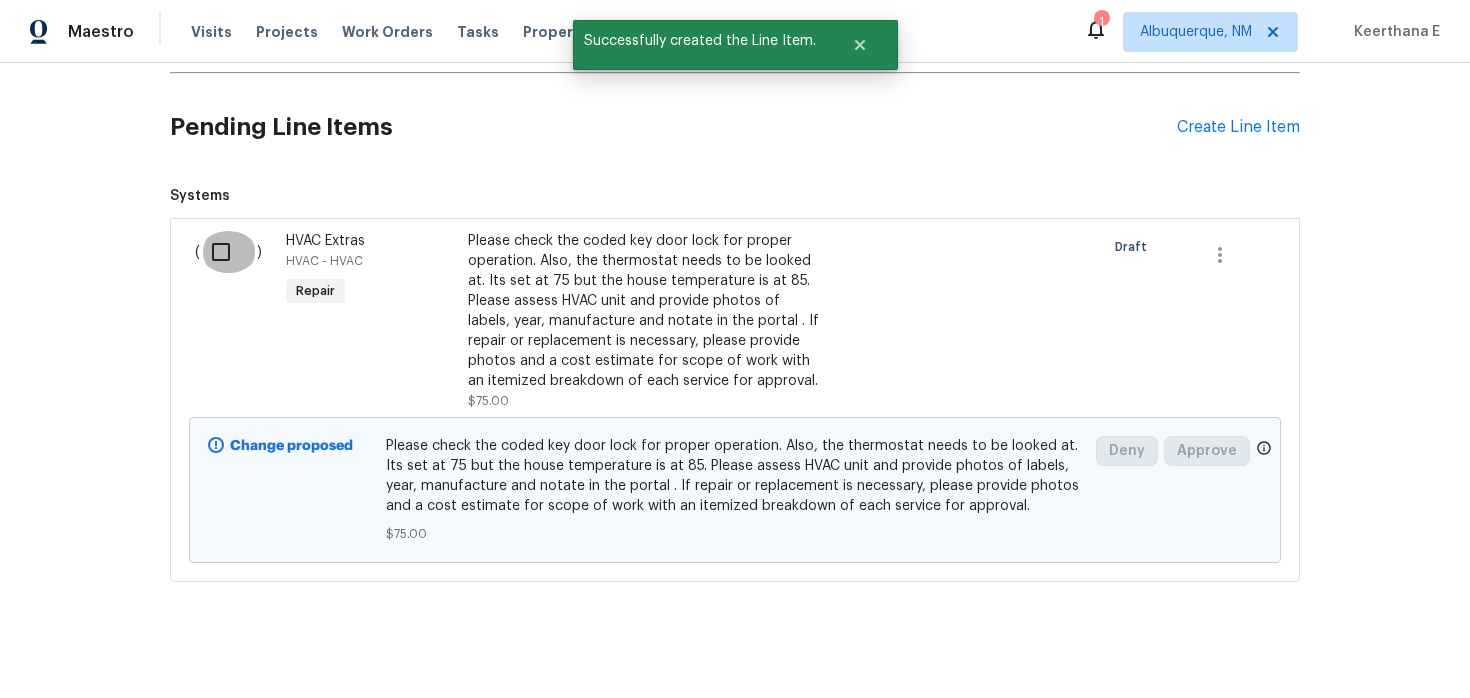 click at bounding box center (228, 252) 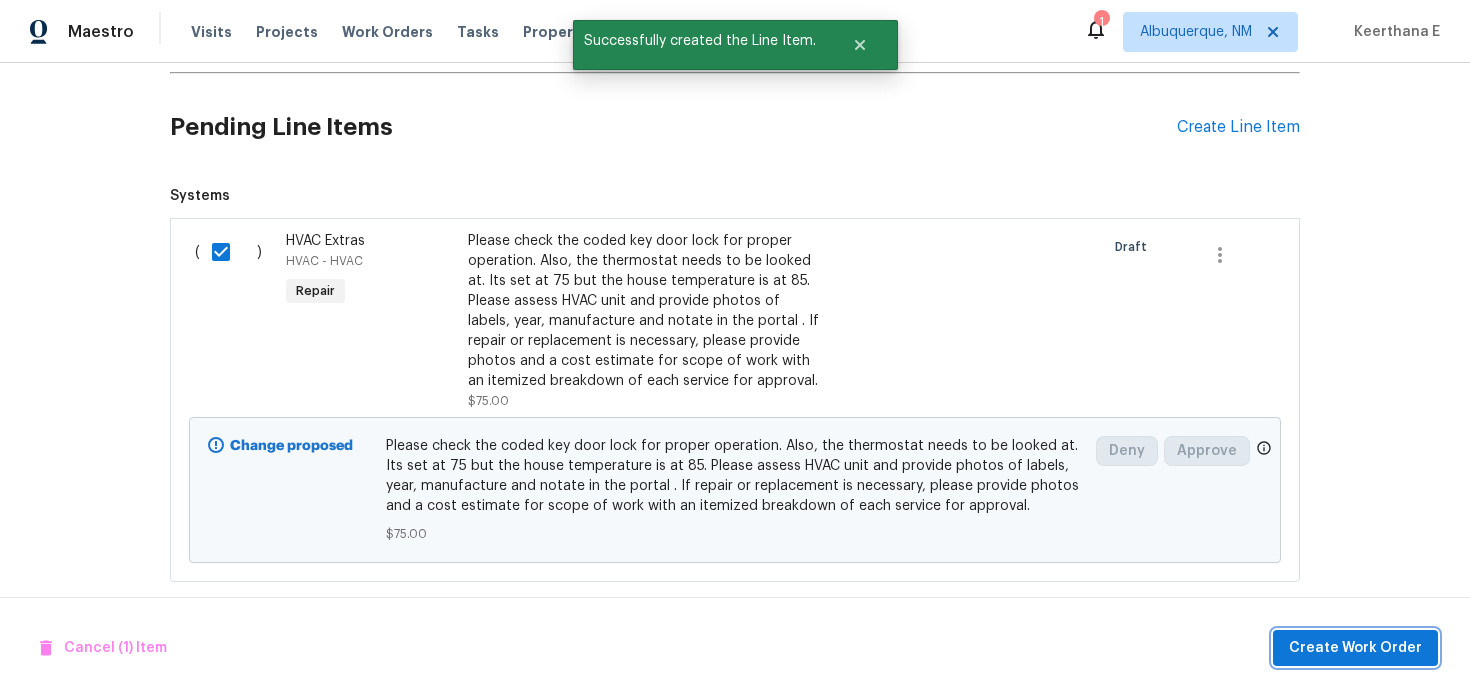 click on "Create Work Order" at bounding box center (1355, 648) 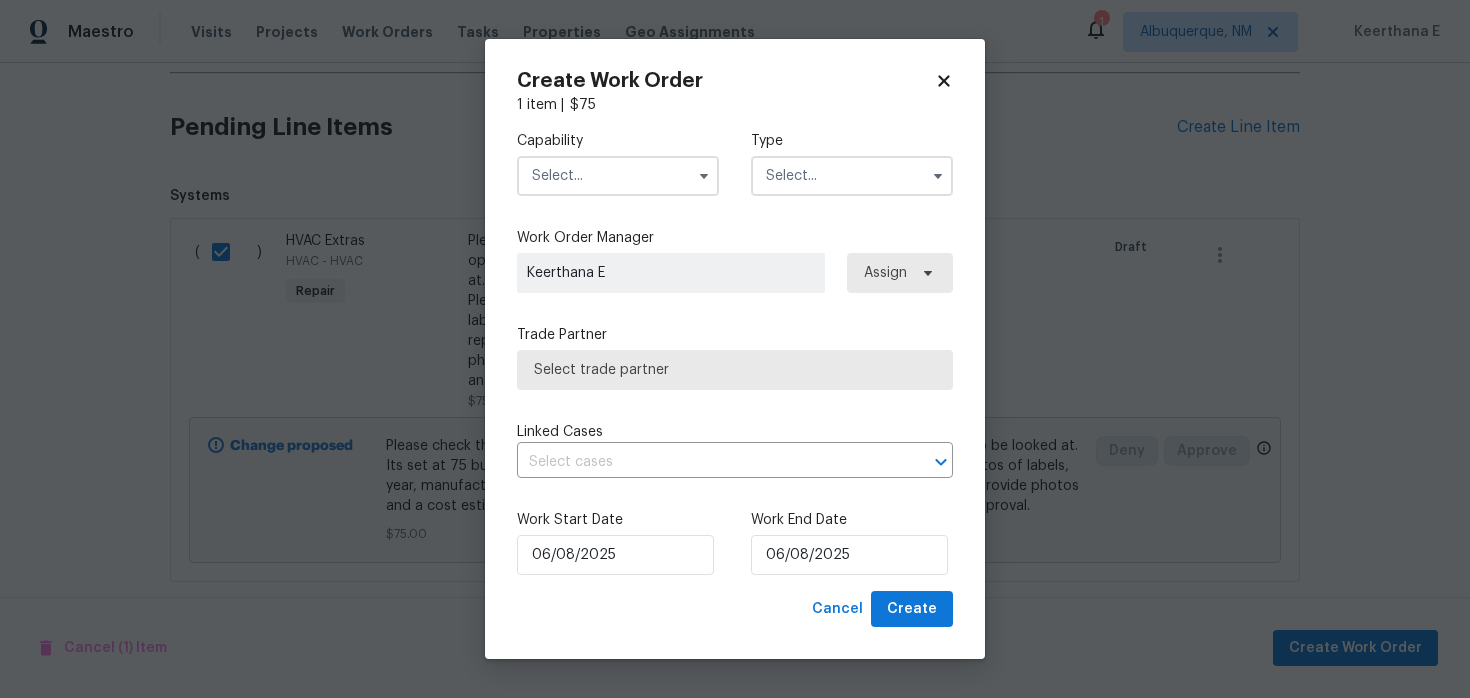 click at bounding box center [618, 176] 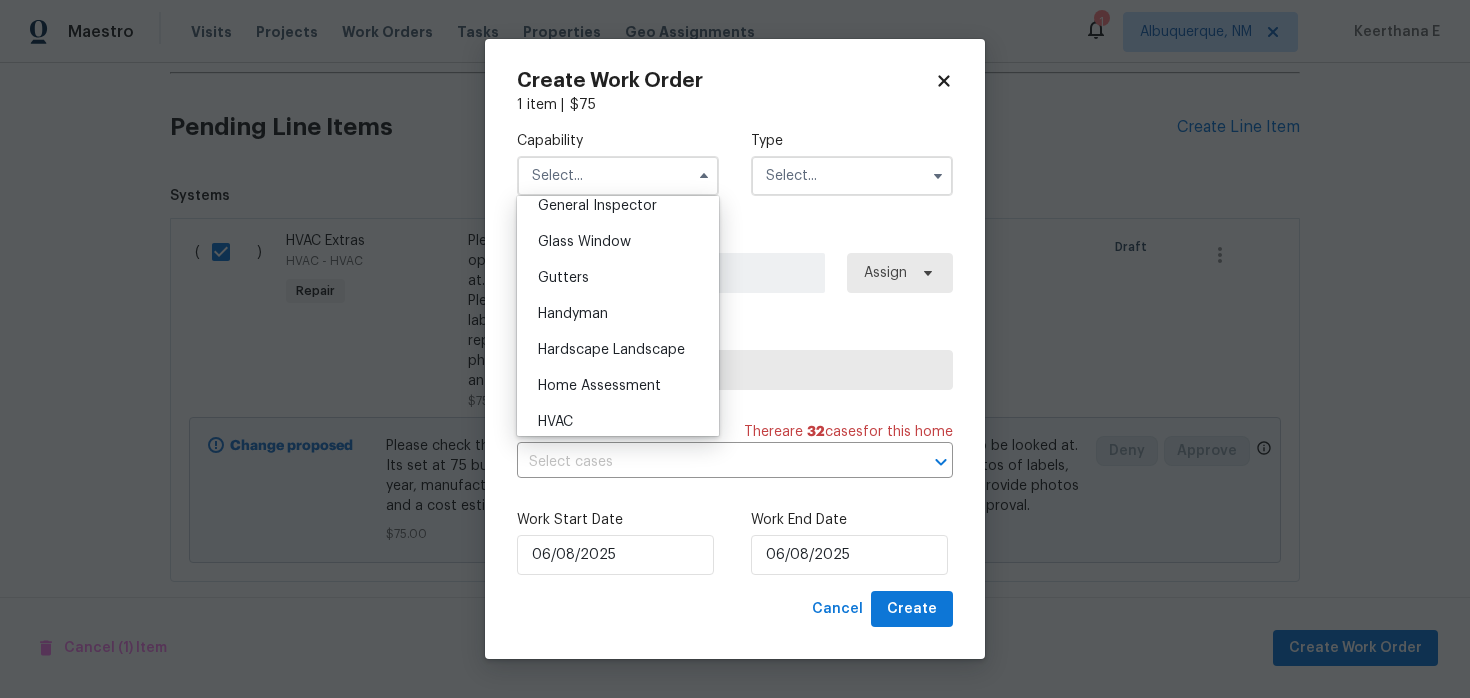 scroll, scrollTop: 1007, scrollLeft: 0, axis: vertical 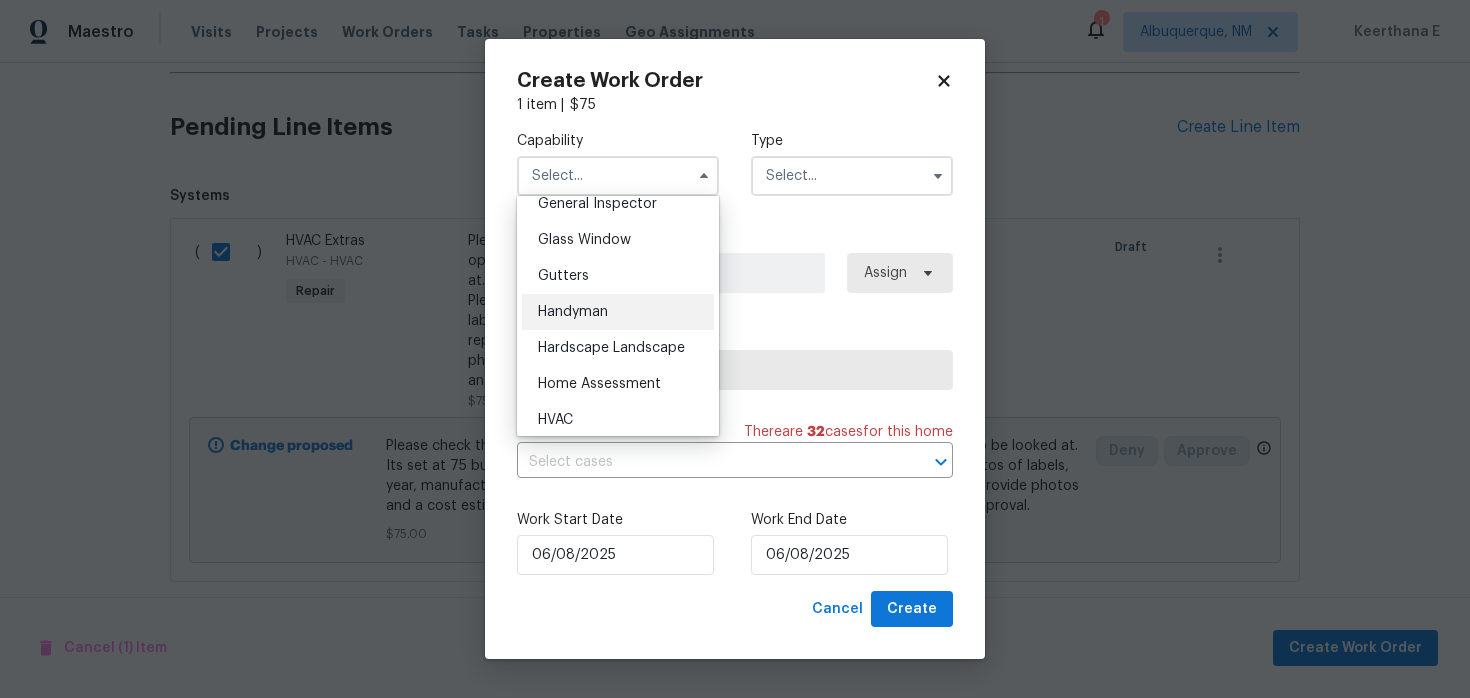 click on "Handyman" at bounding box center (618, 312) 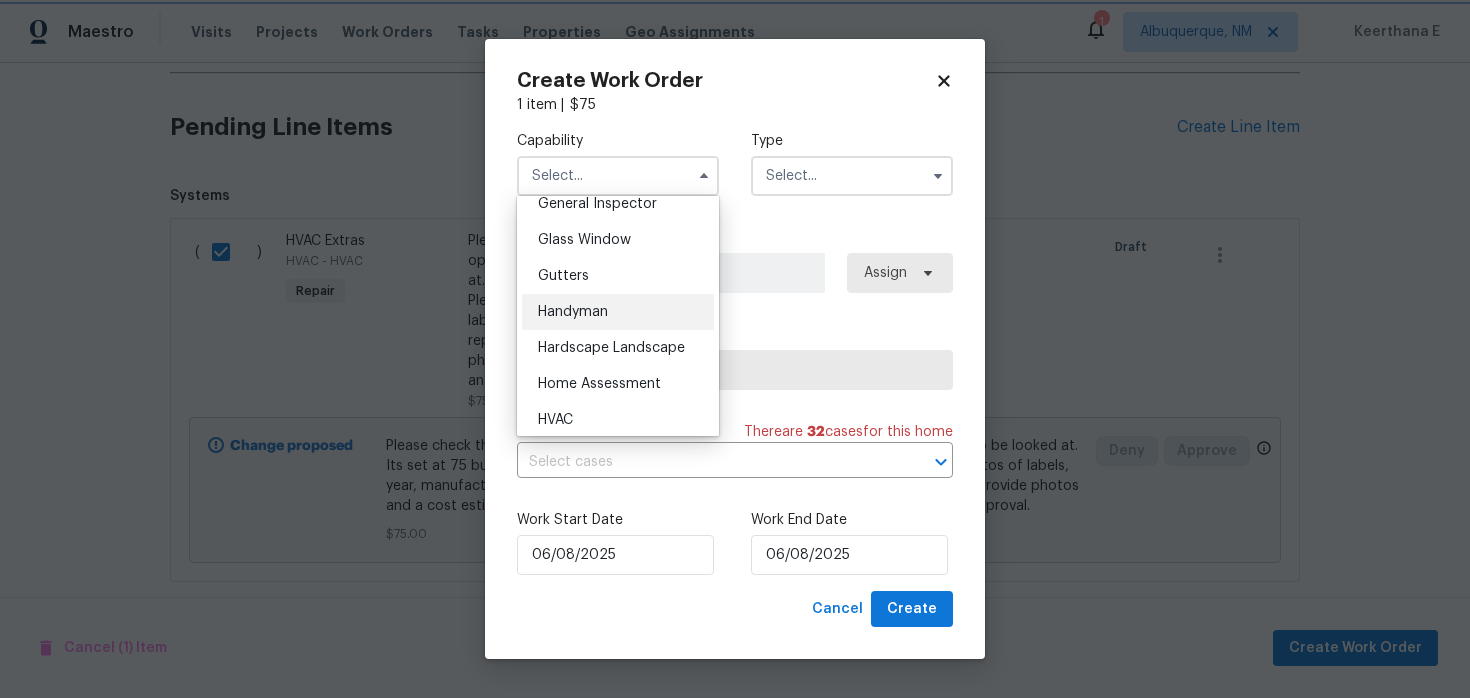 type on "Handyman" 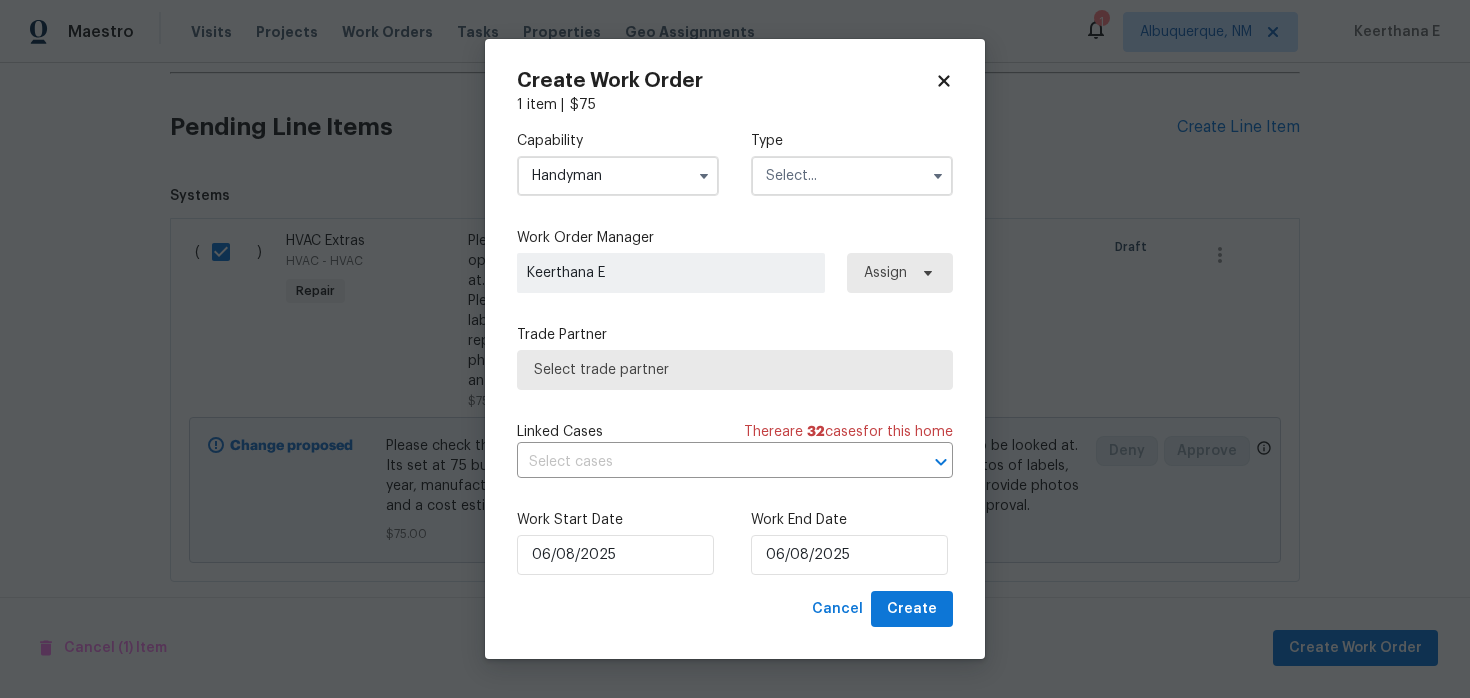 click on "Capability   Handyman Type" at bounding box center [735, 163] 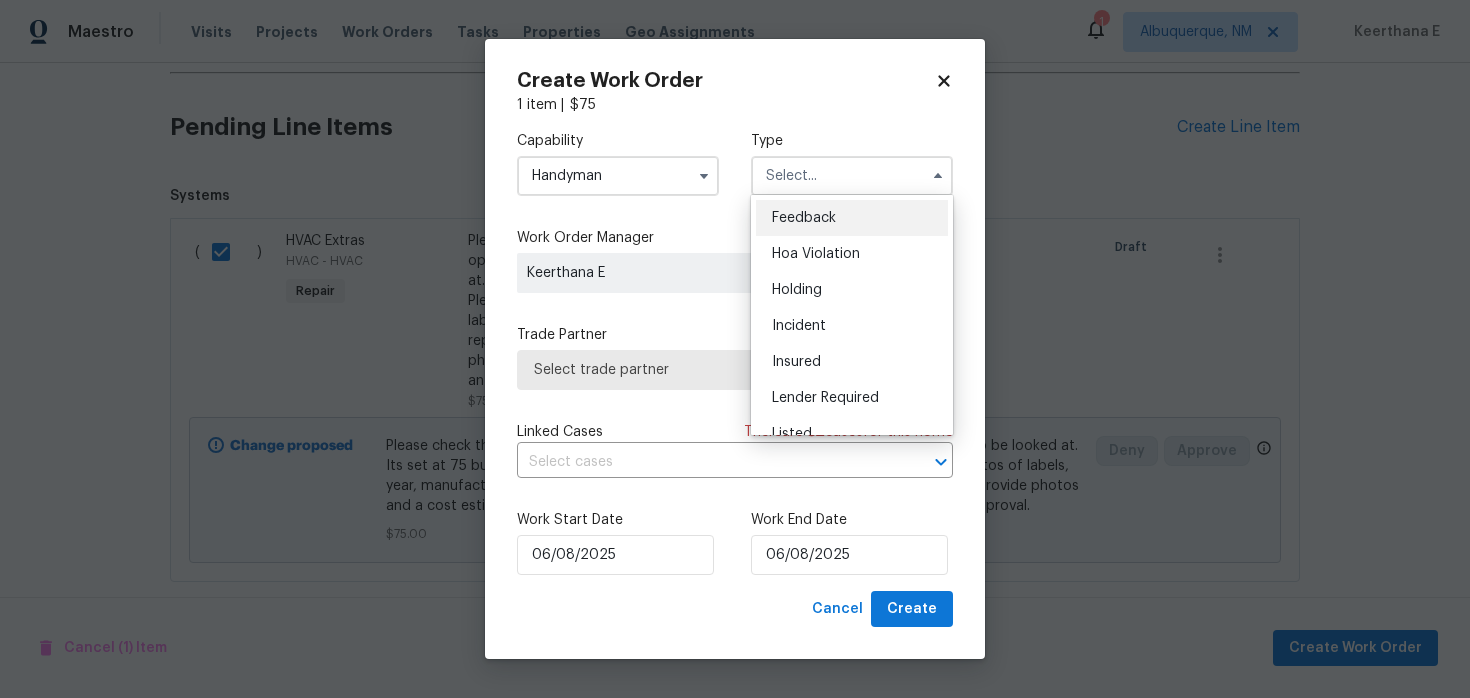 click on "Feedback" at bounding box center (804, 218) 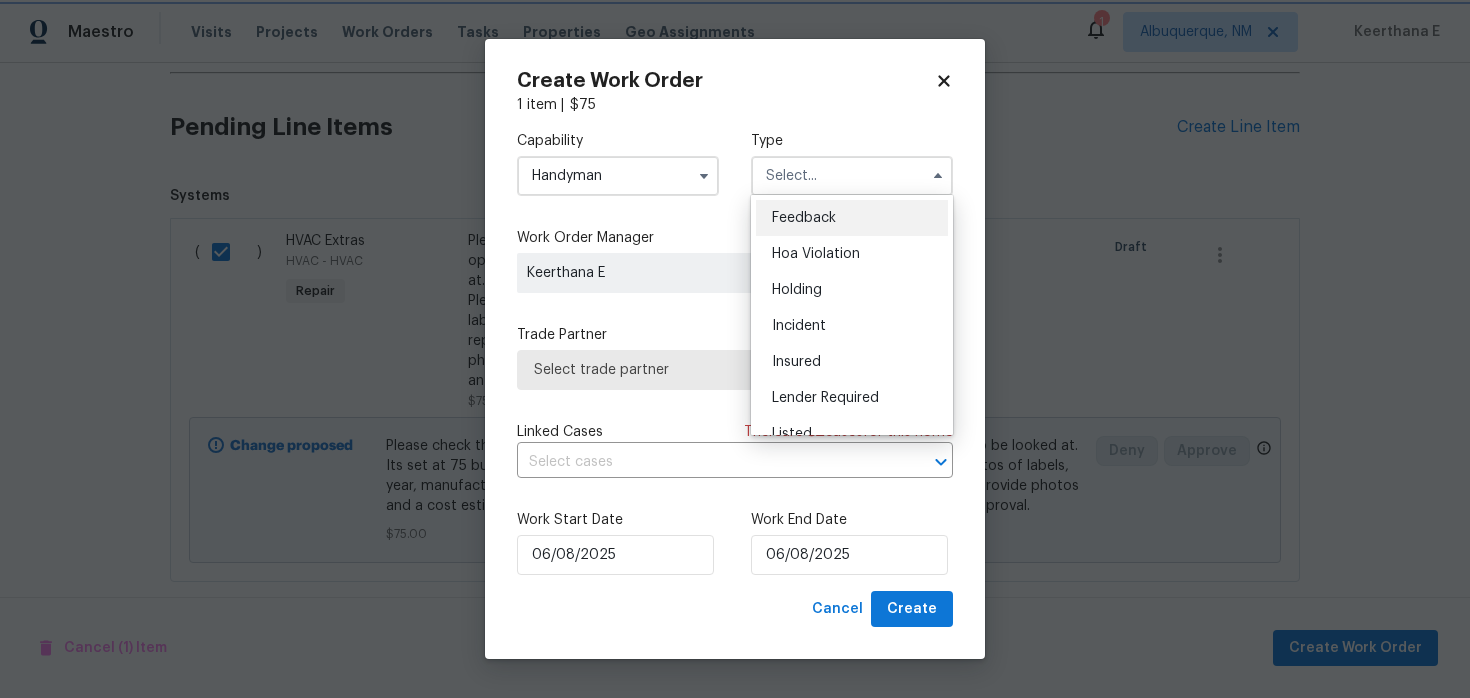 type on "Feedback" 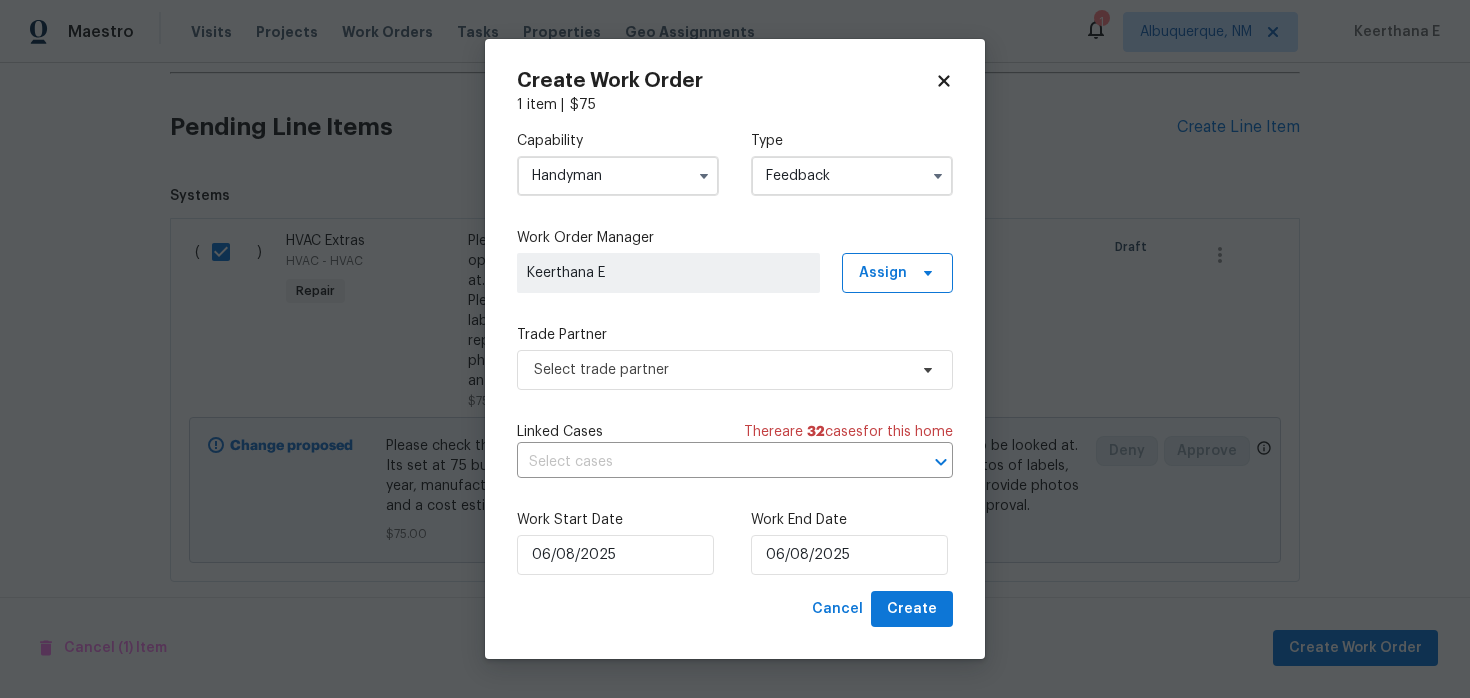 click on "Capability   Handyman Type   Feedback Work Order Manager   Keerthana E Assign Trade Partner   Select trade partner Linked Cases There  are   32  case s  for this home   ​ Work Start Date   06/08/2025 Work End Date   06/08/2025" at bounding box center [735, 353] 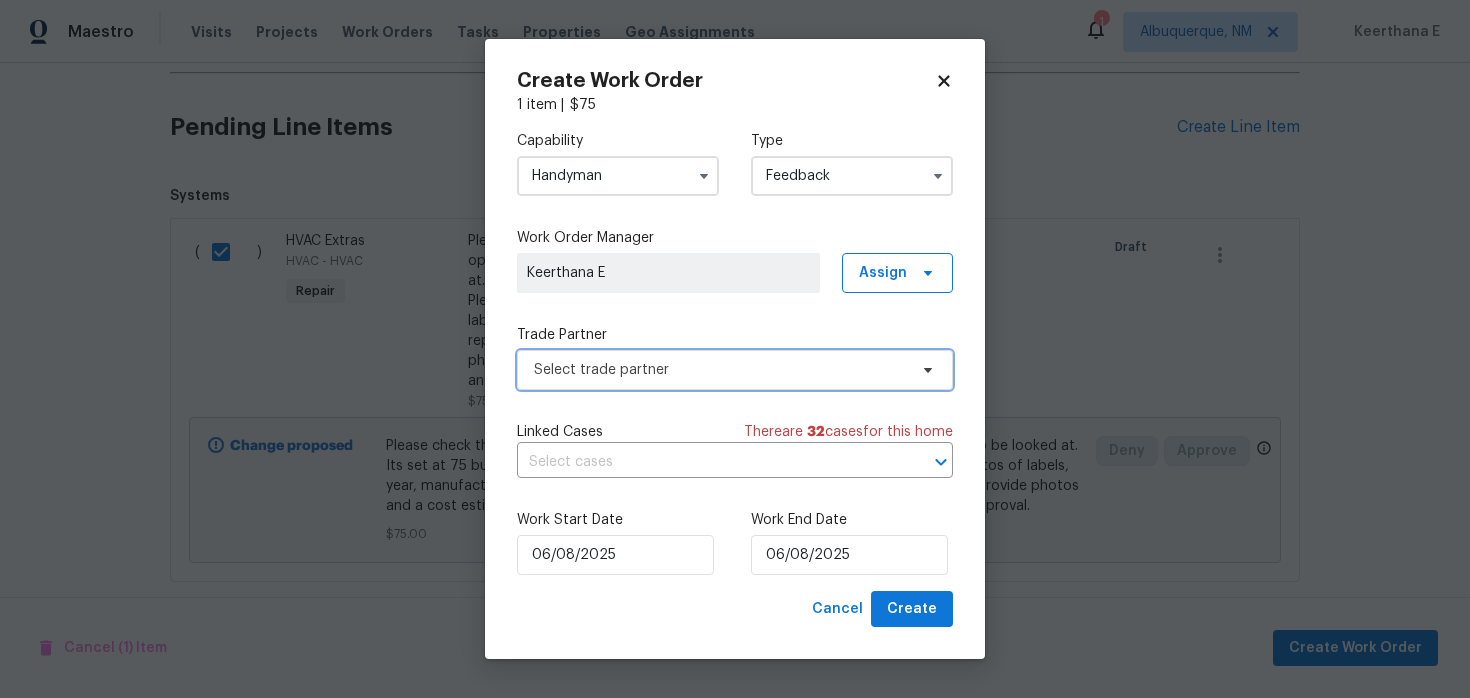 click on "Select trade partner" at bounding box center (720, 370) 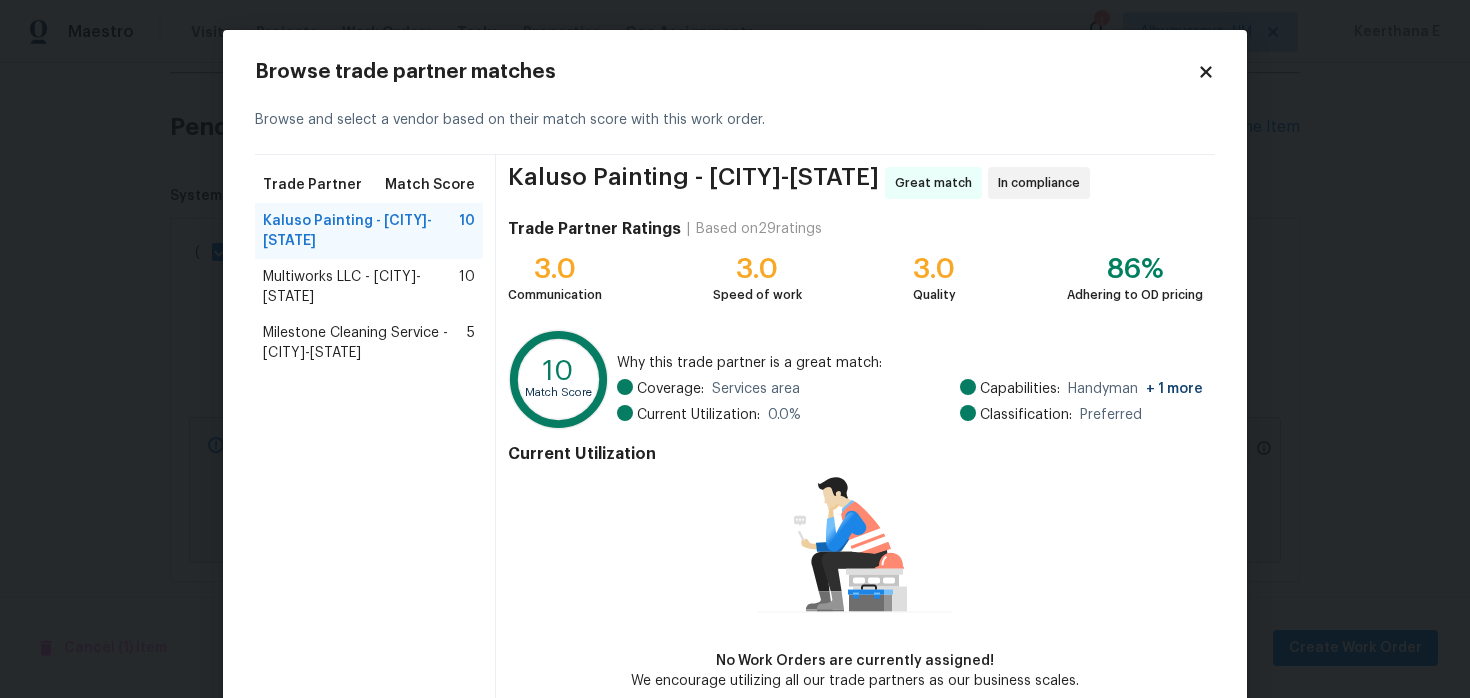 click on "Multiworks LLC - SLC-S" at bounding box center (361, 287) 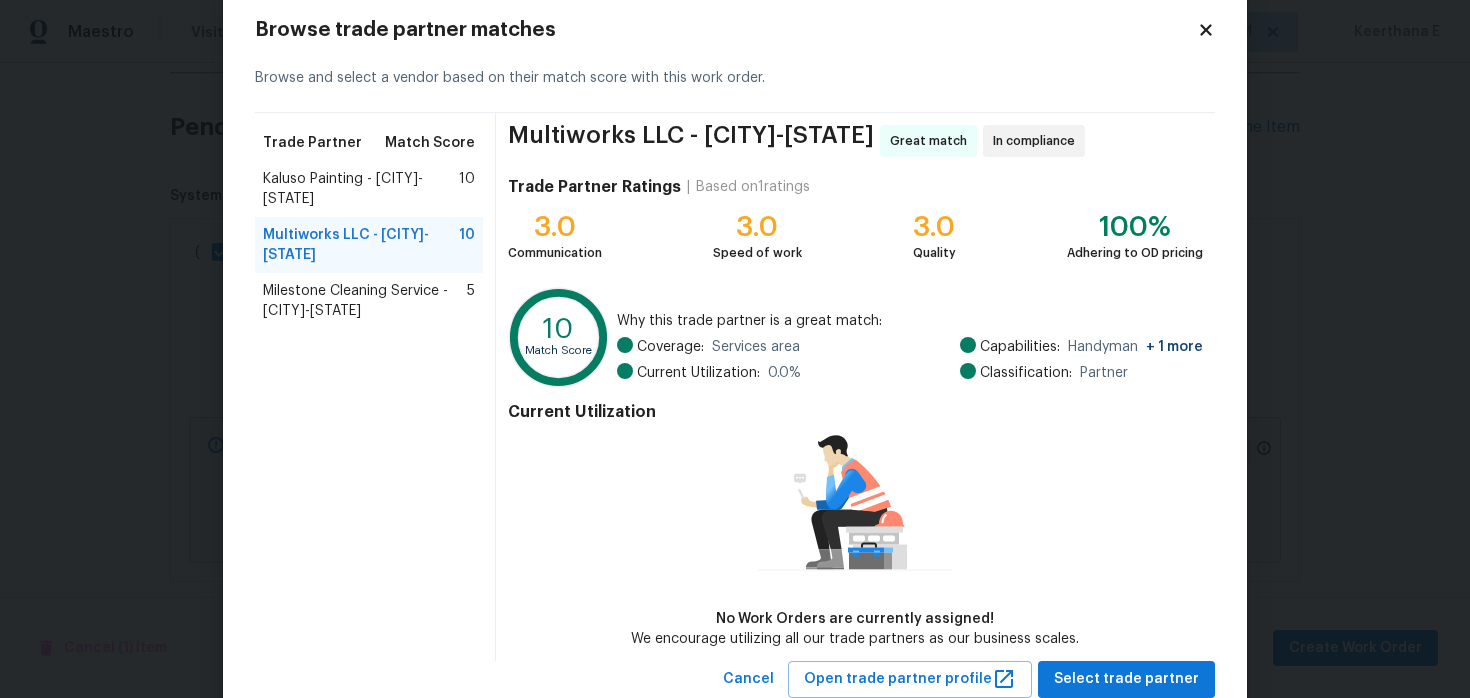 scroll, scrollTop: 102, scrollLeft: 0, axis: vertical 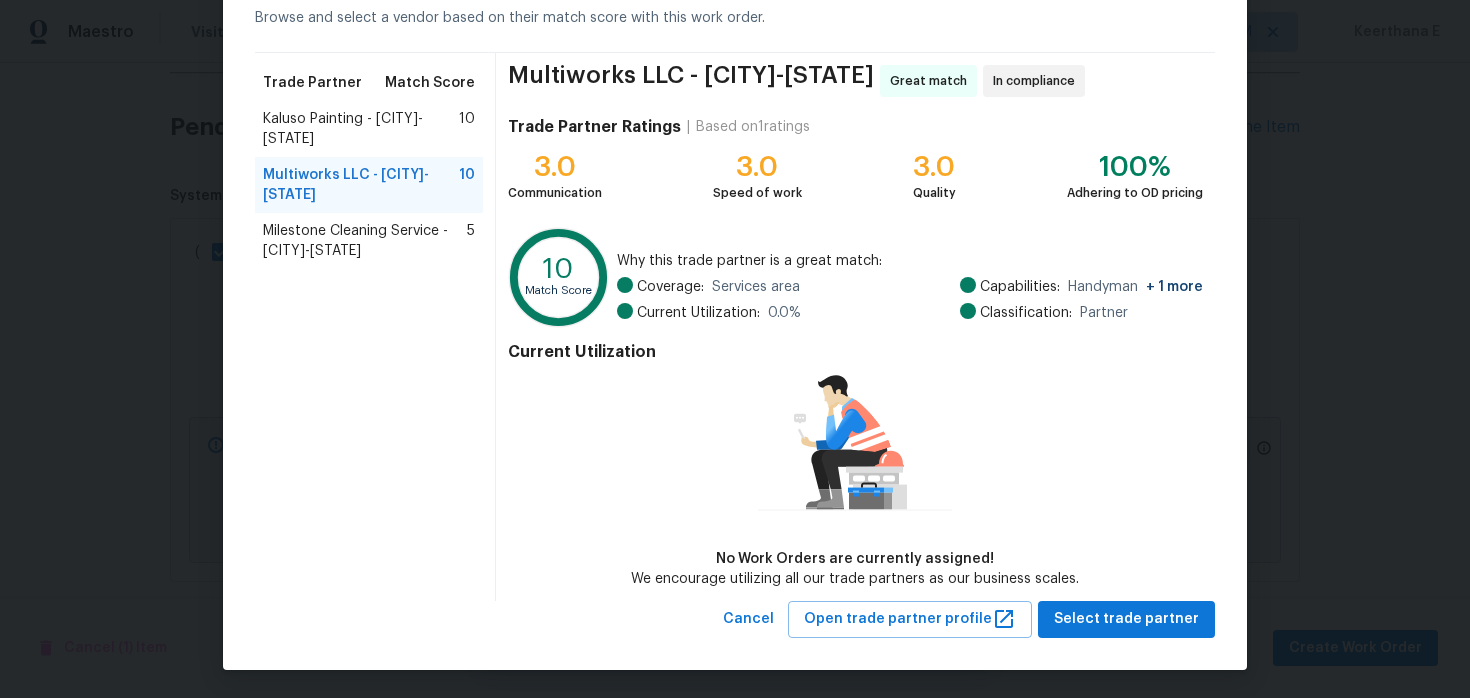 click on "No Work Orders are currently assigned!" at bounding box center [855, 559] 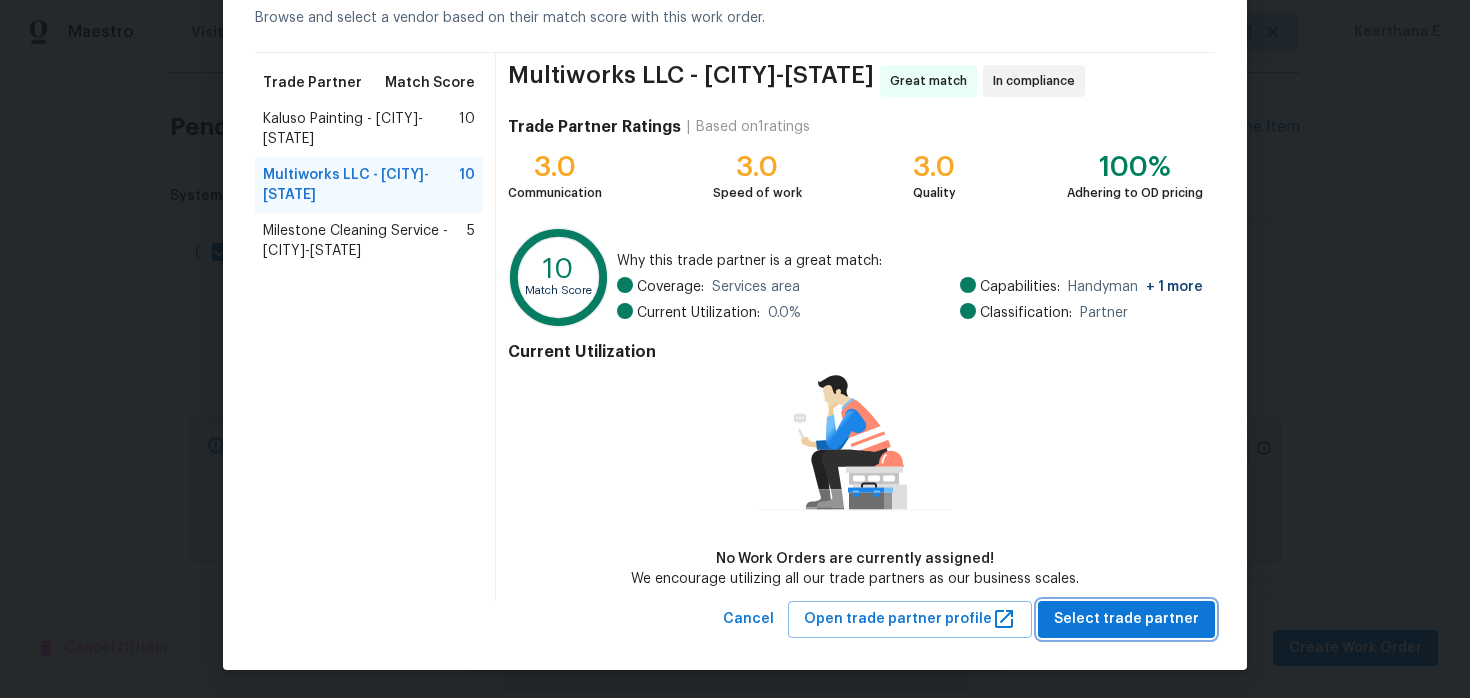 click on "Select trade partner" at bounding box center [1126, 619] 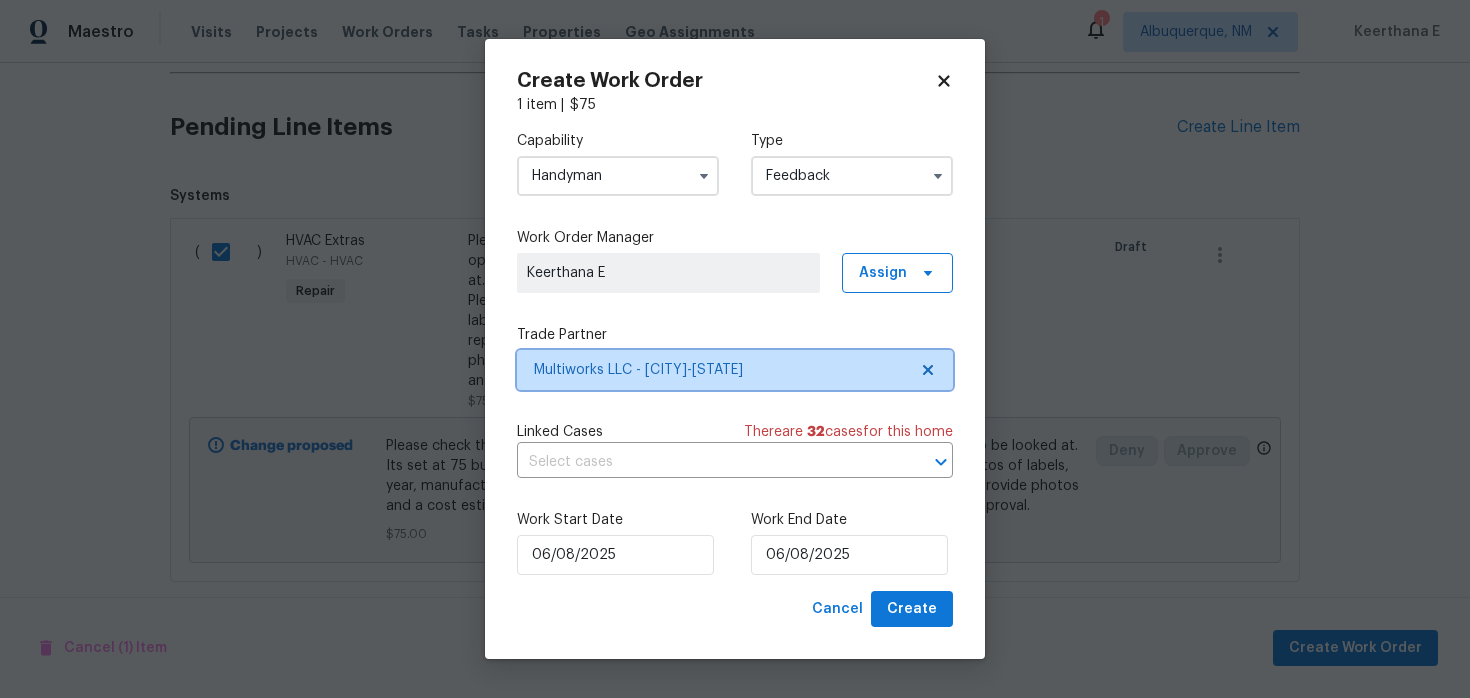 scroll, scrollTop: 0, scrollLeft: 0, axis: both 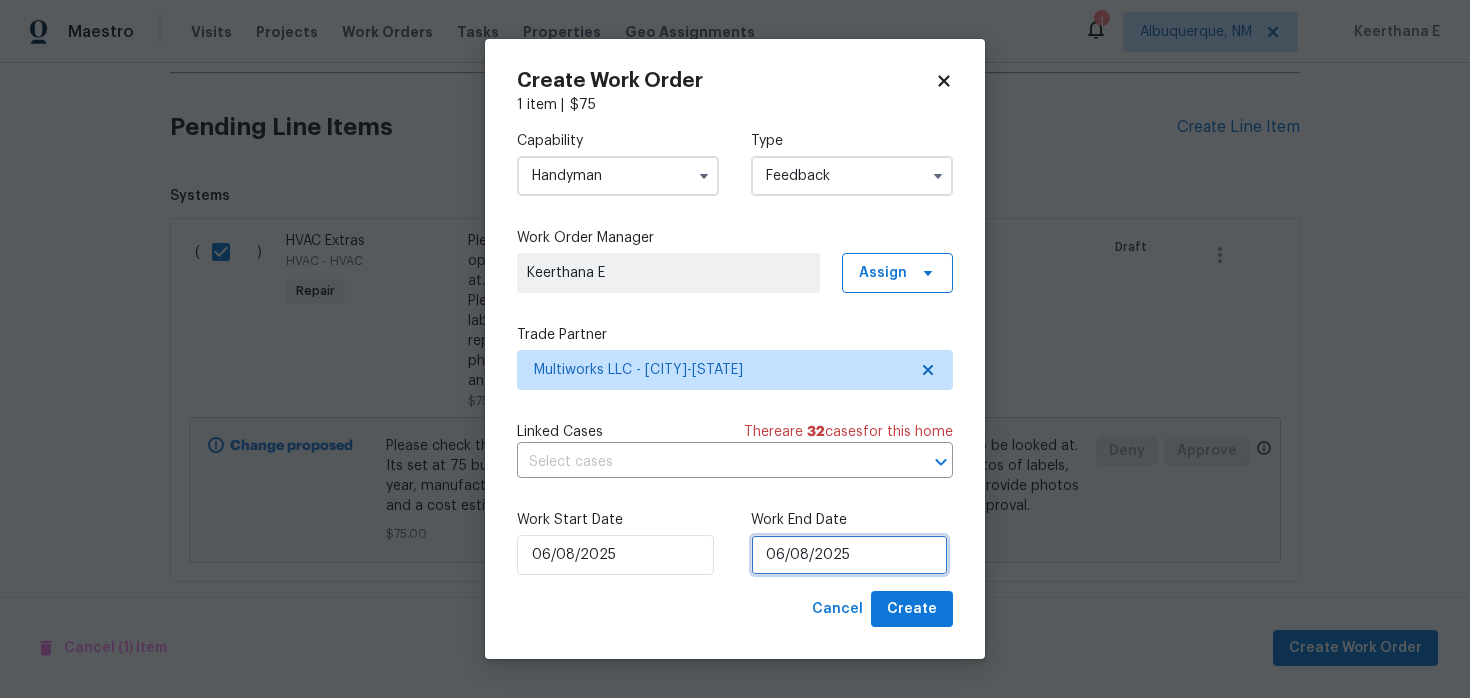 click on "06/08/2025" at bounding box center [849, 555] 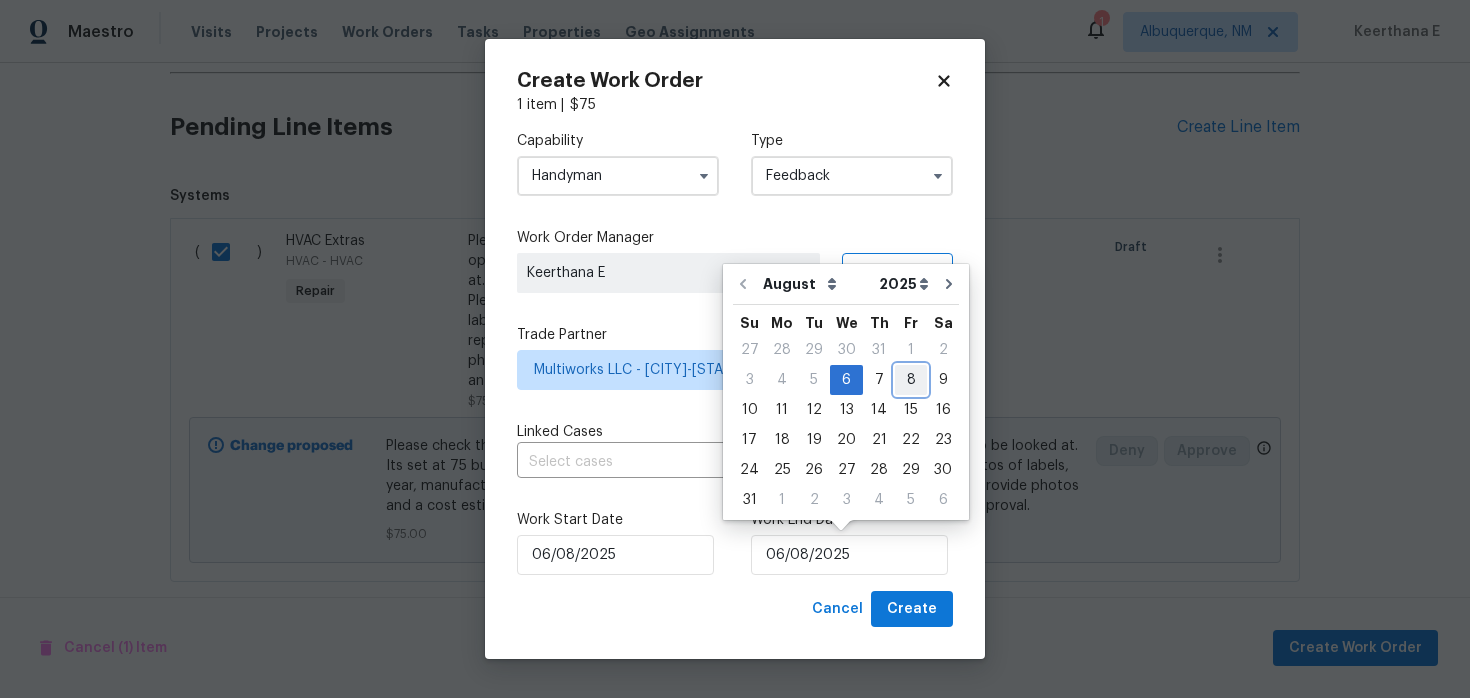 click on "8" at bounding box center [911, 380] 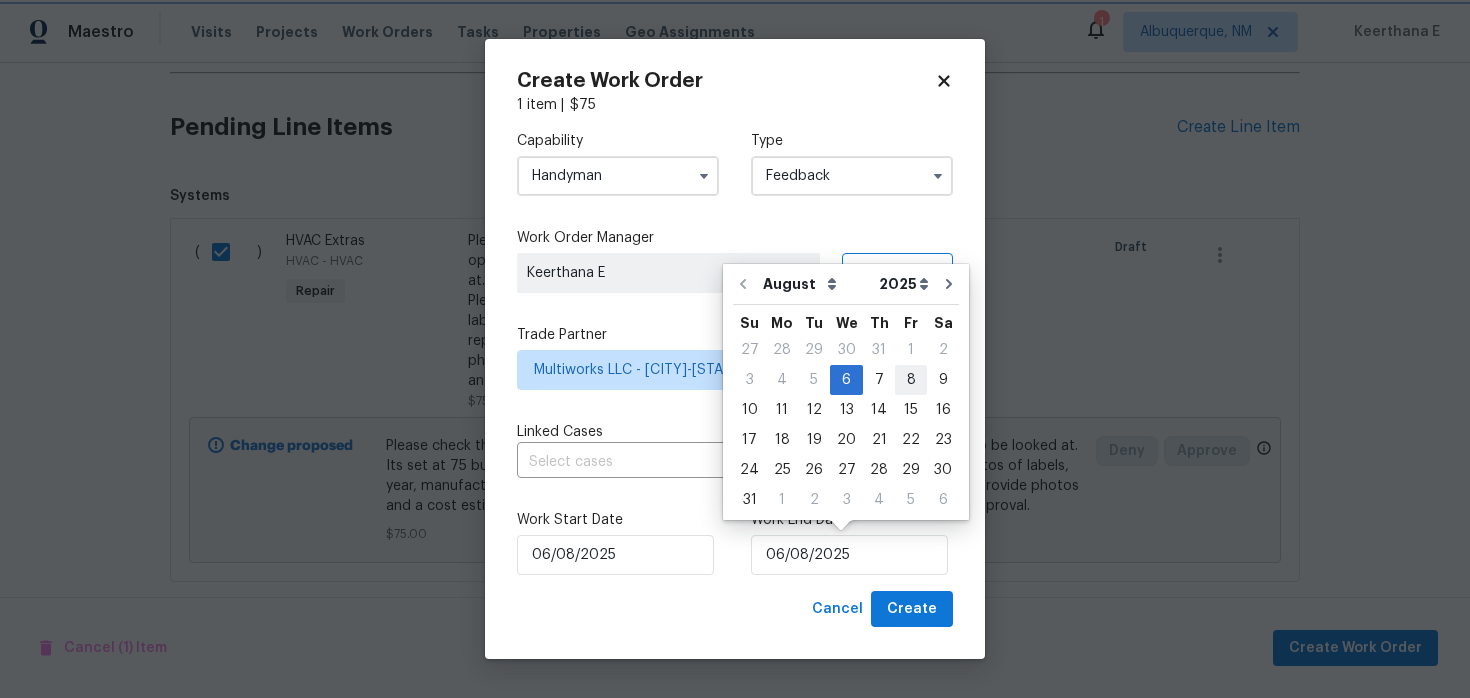 type on "08/08/2025" 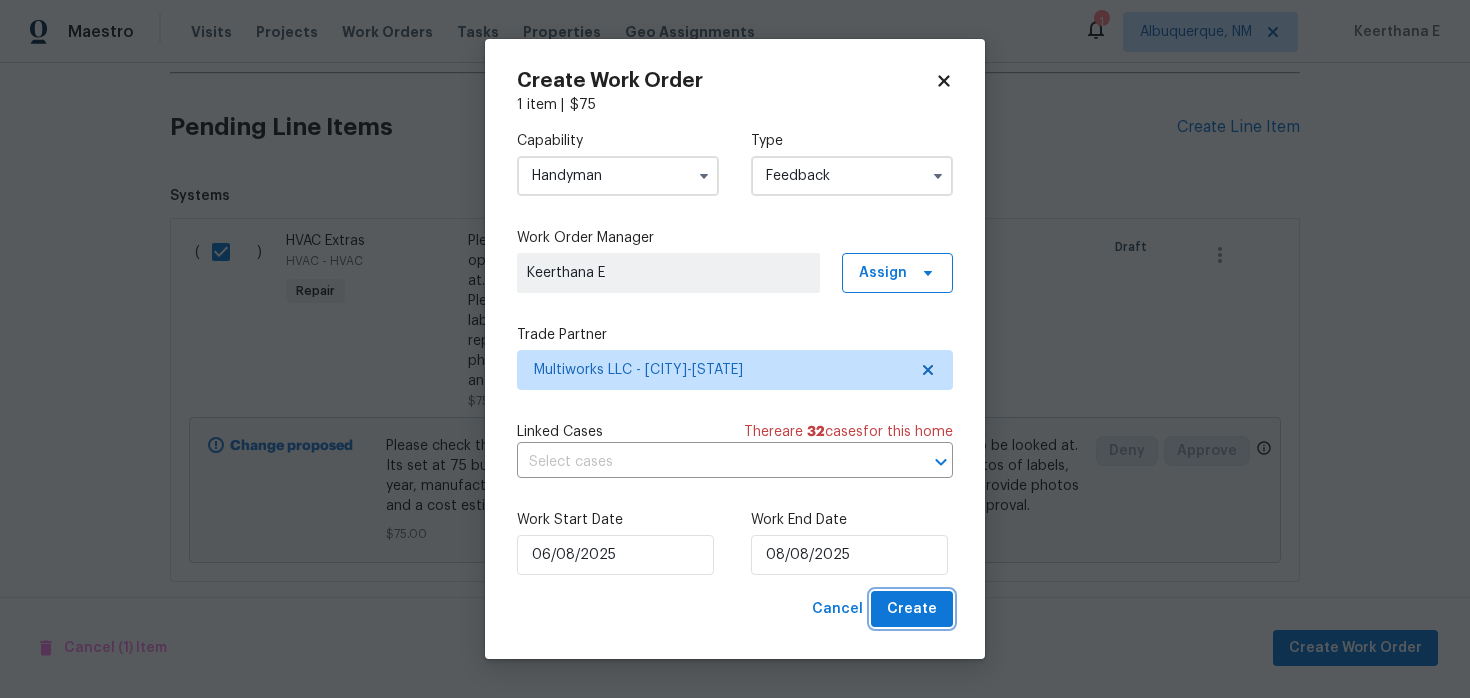 click on "Create" at bounding box center (912, 609) 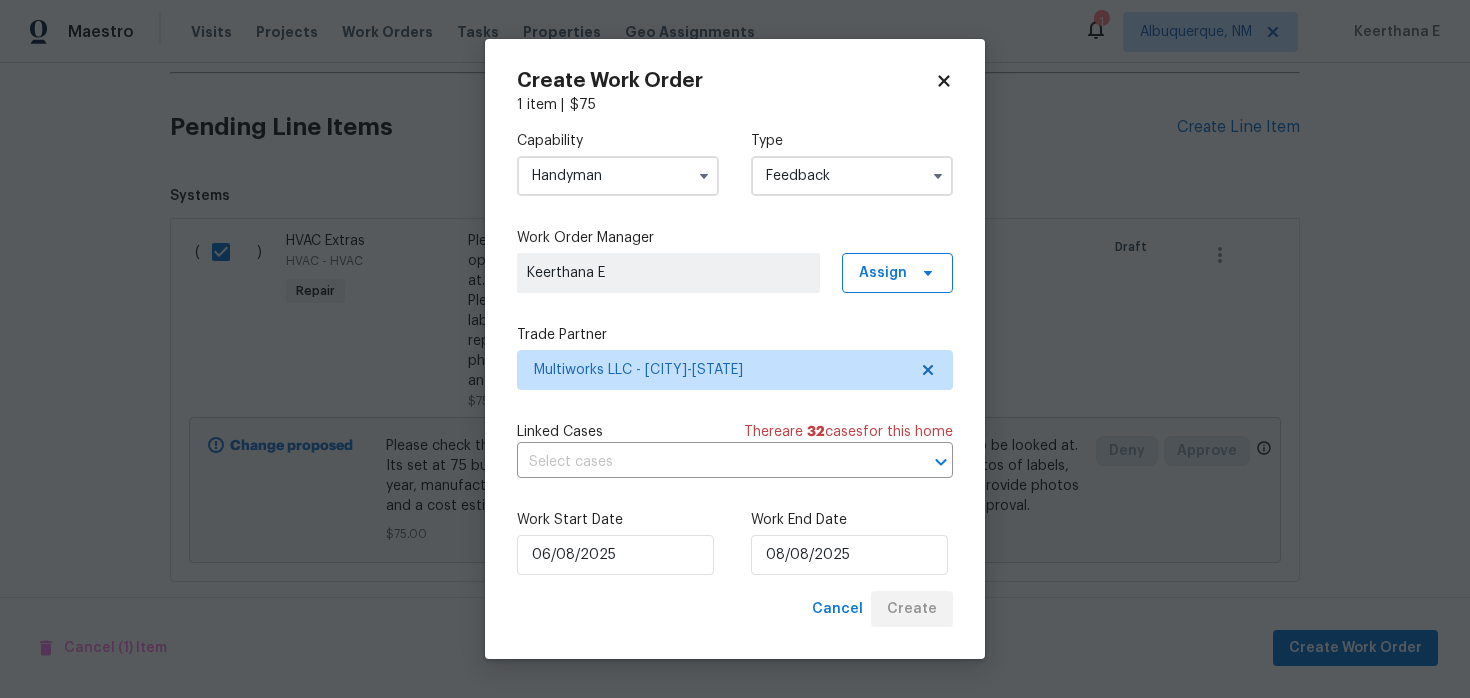 checkbox on "false" 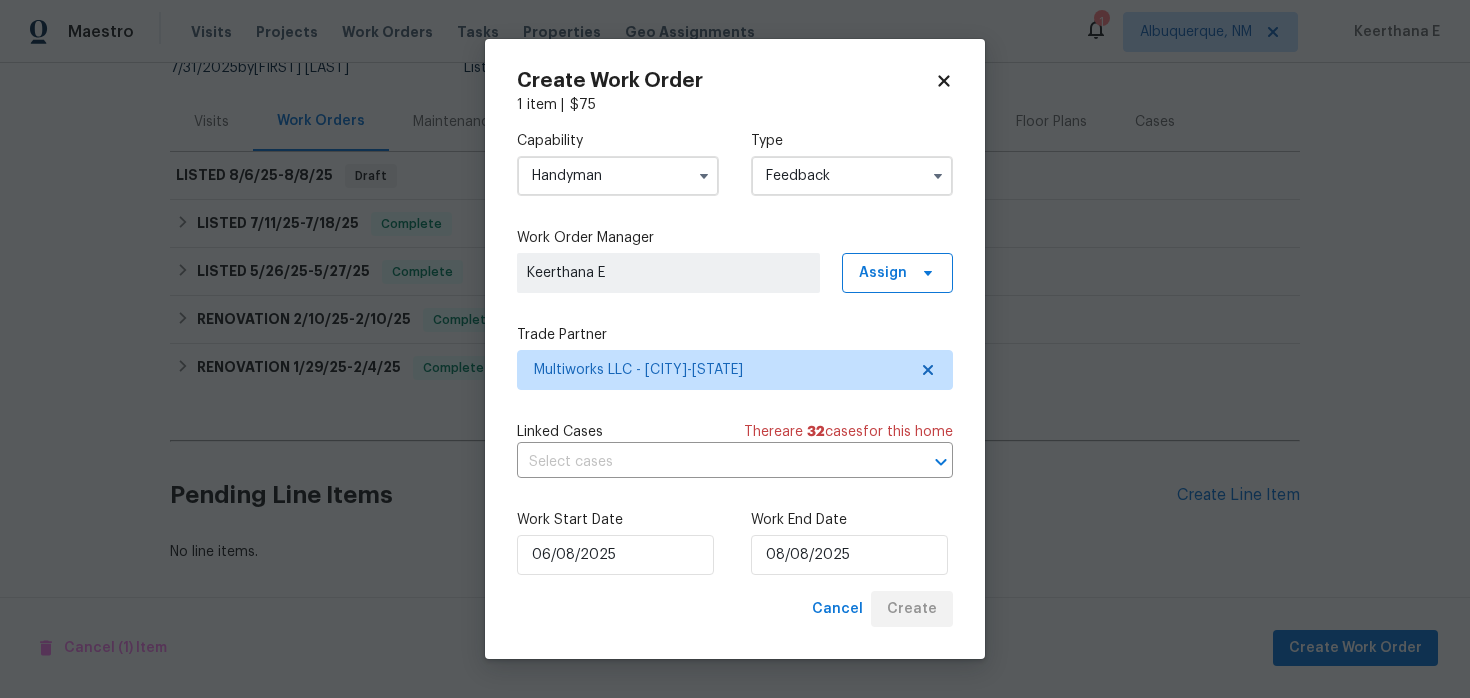 scroll, scrollTop: 211, scrollLeft: 0, axis: vertical 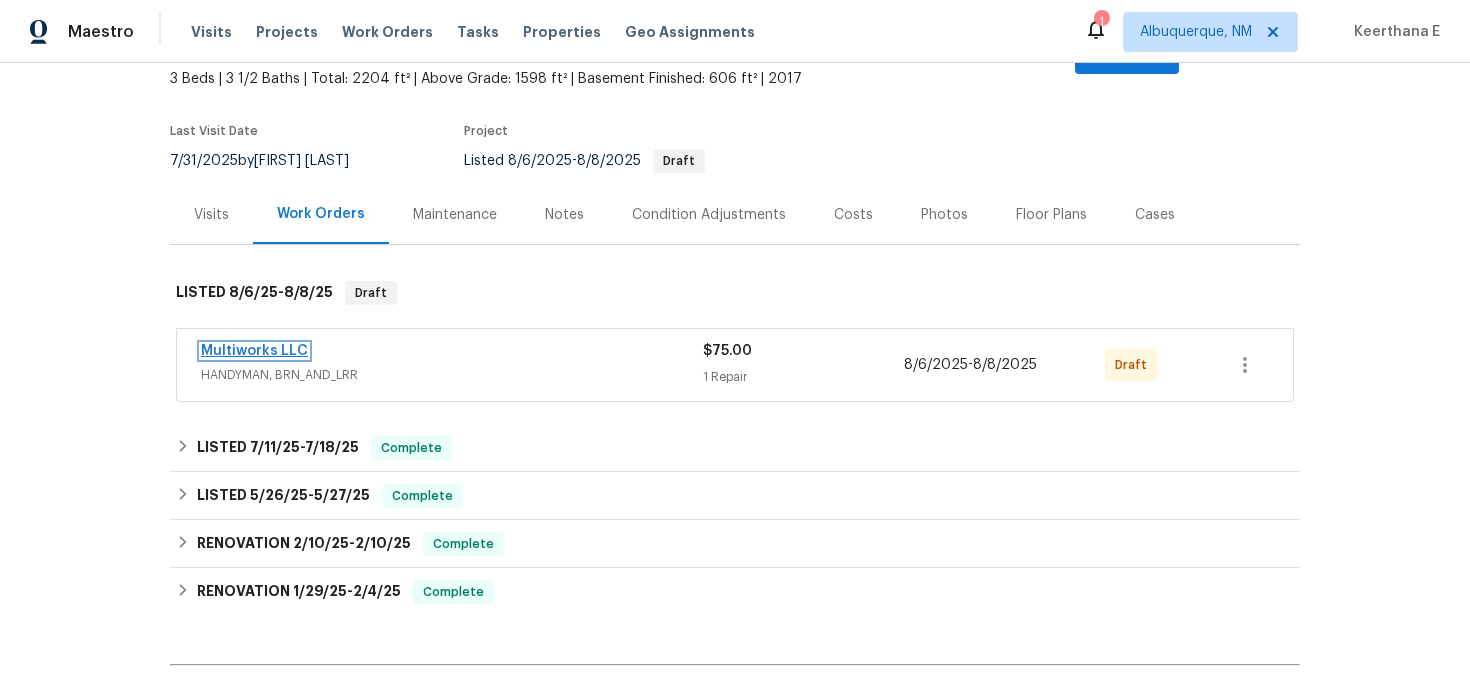 click on "Multiworks LLC" at bounding box center (254, 351) 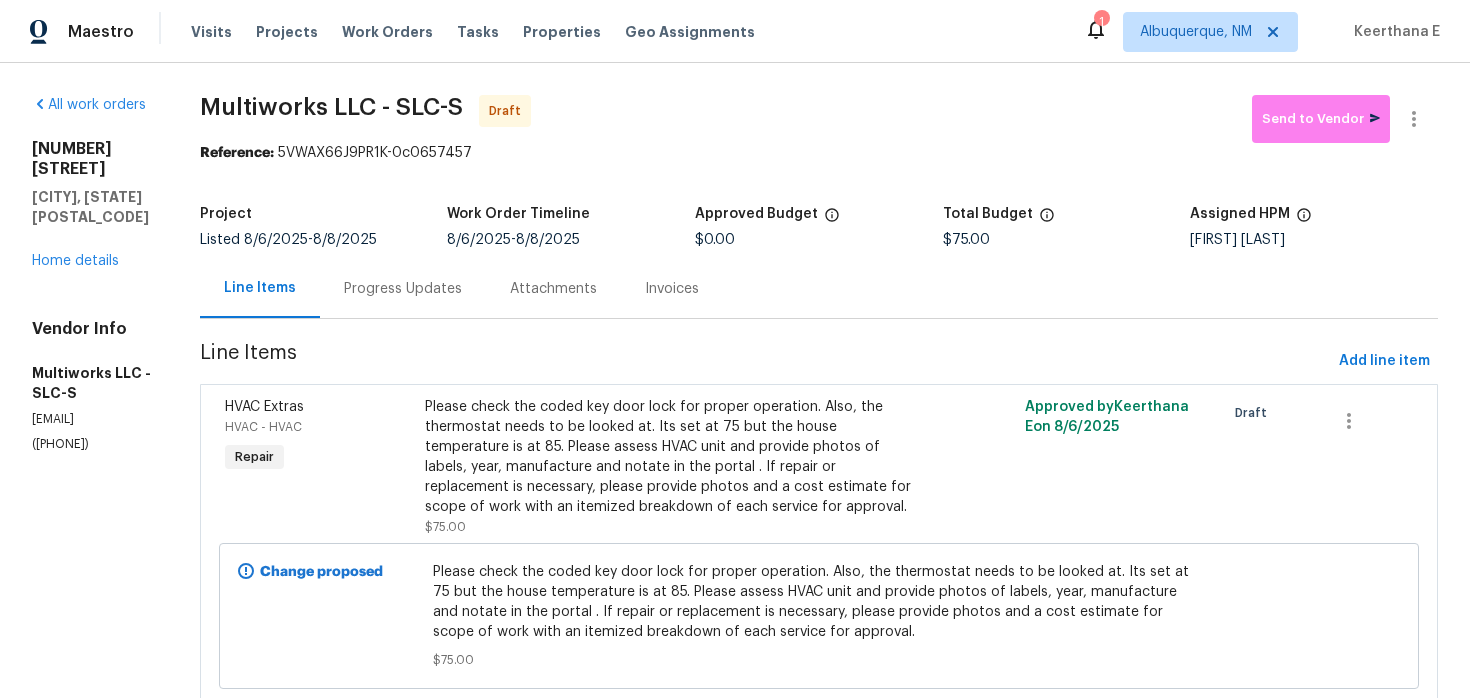 click on "Progress Updates" at bounding box center (403, 289) 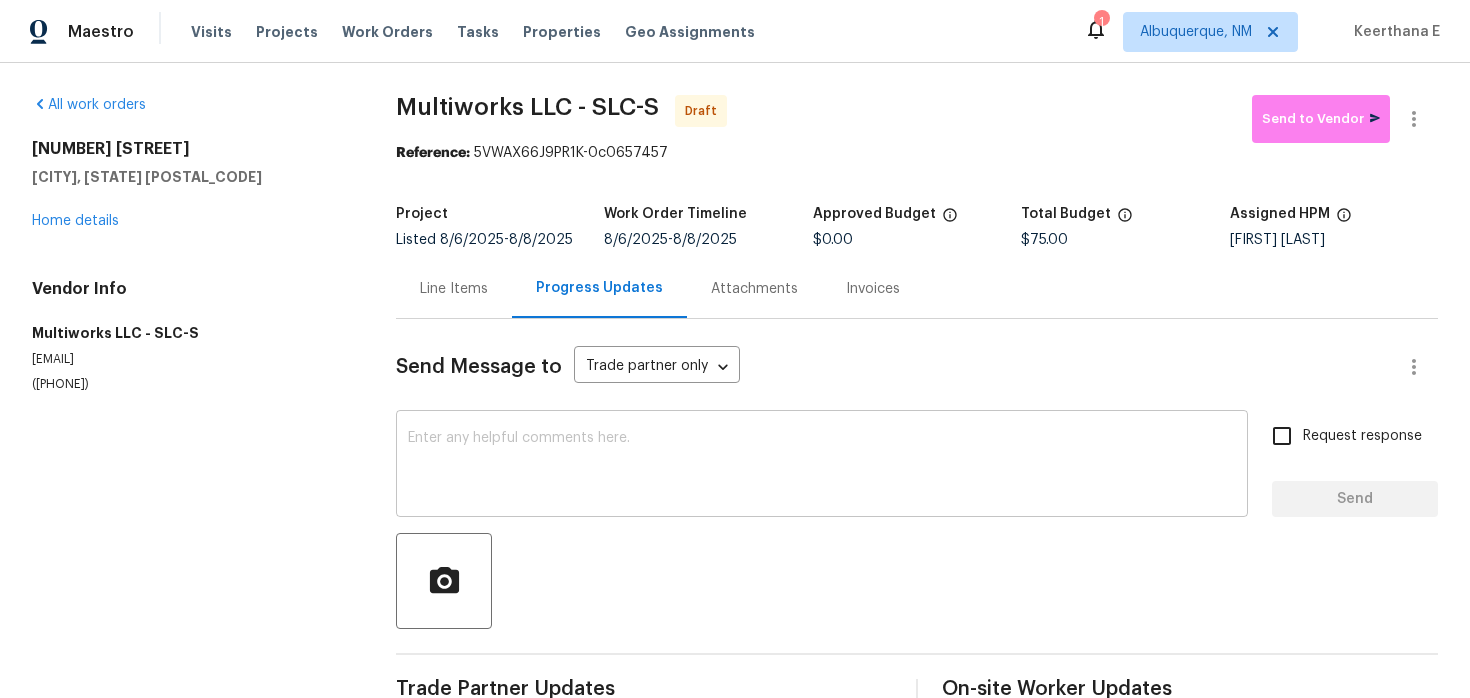 click on "x ​" at bounding box center (822, 466) 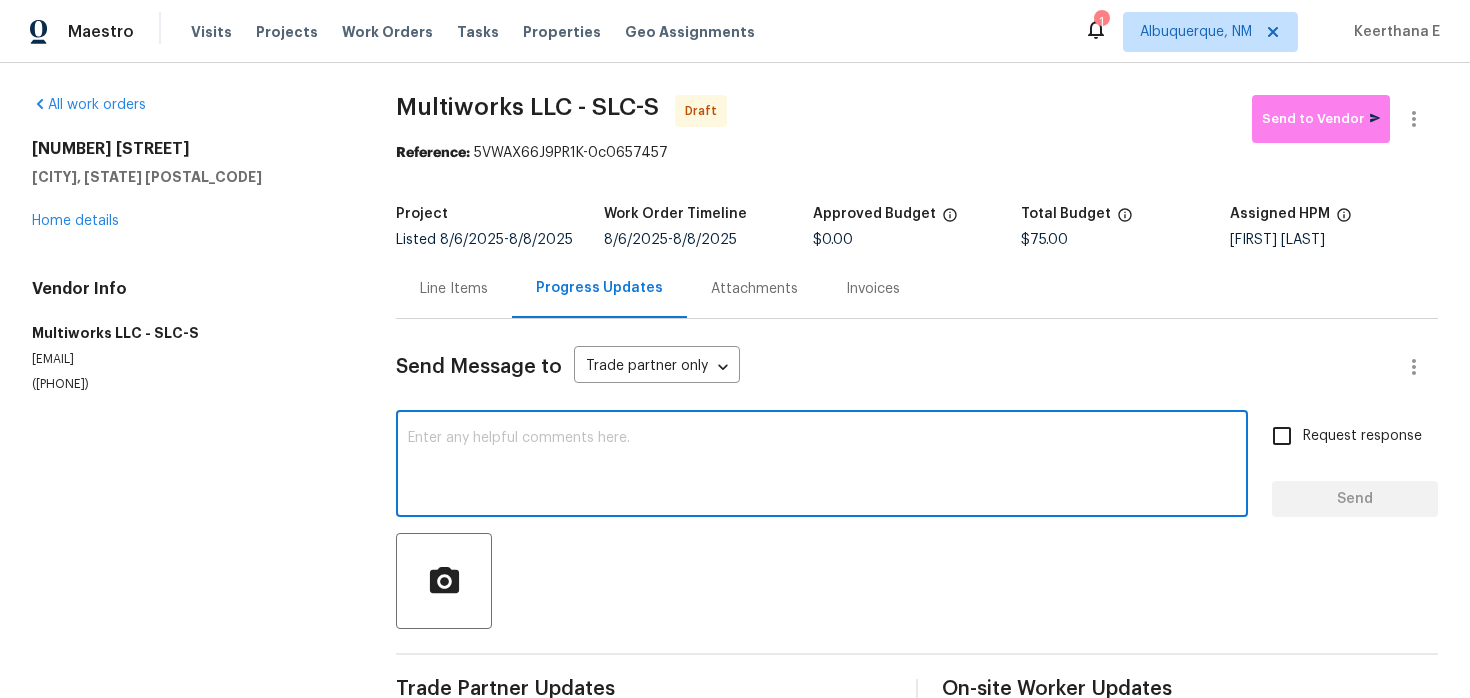 paste on "Hi this is Keerthana with Opendoor. I’m confirming you received the WO for the property at (Address). Please review and accept the WO within 24 hours and provide a schedule date. Please disregard the contact information for the HPM included in the WO. Our Centralised LWO Team is responsible for Listed WOs." 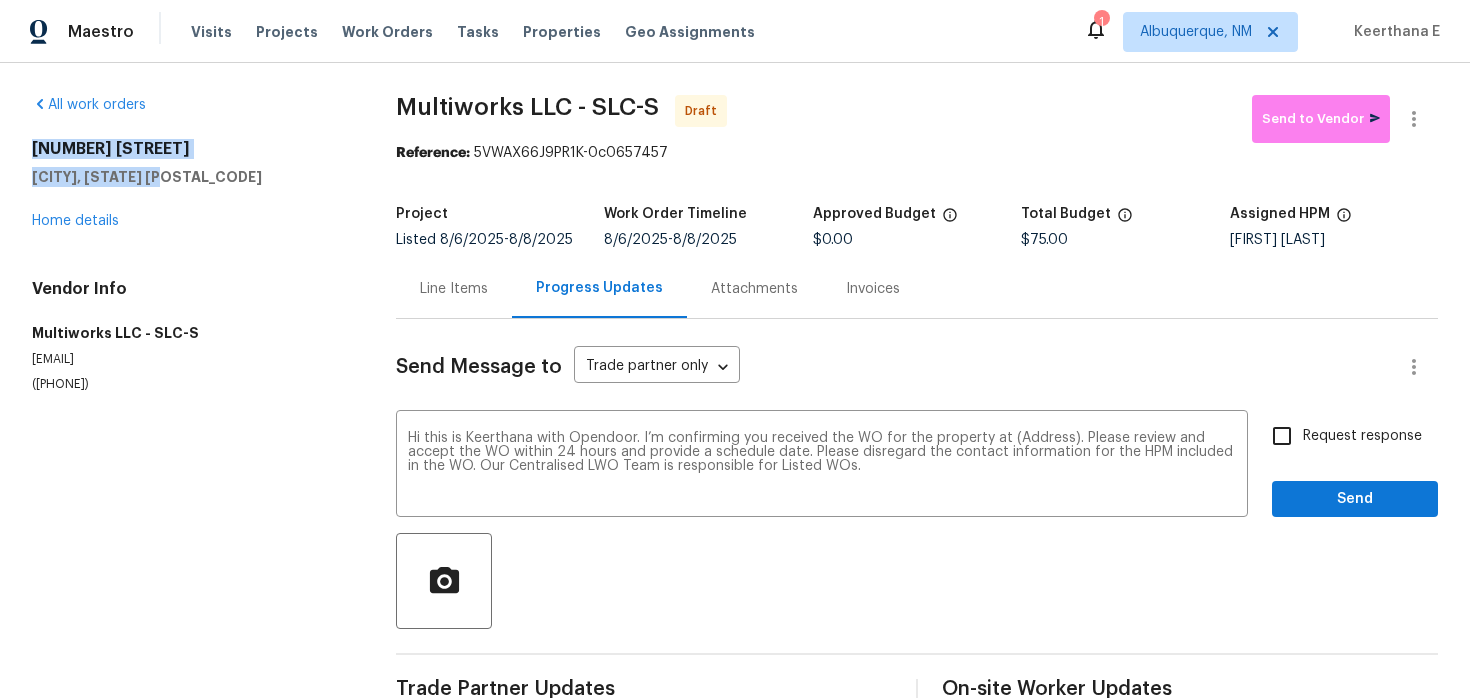 drag, startPoint x: 34, startPoint y: 142, endPoint x: 186, endPoint y: 178, distance: 156.20499 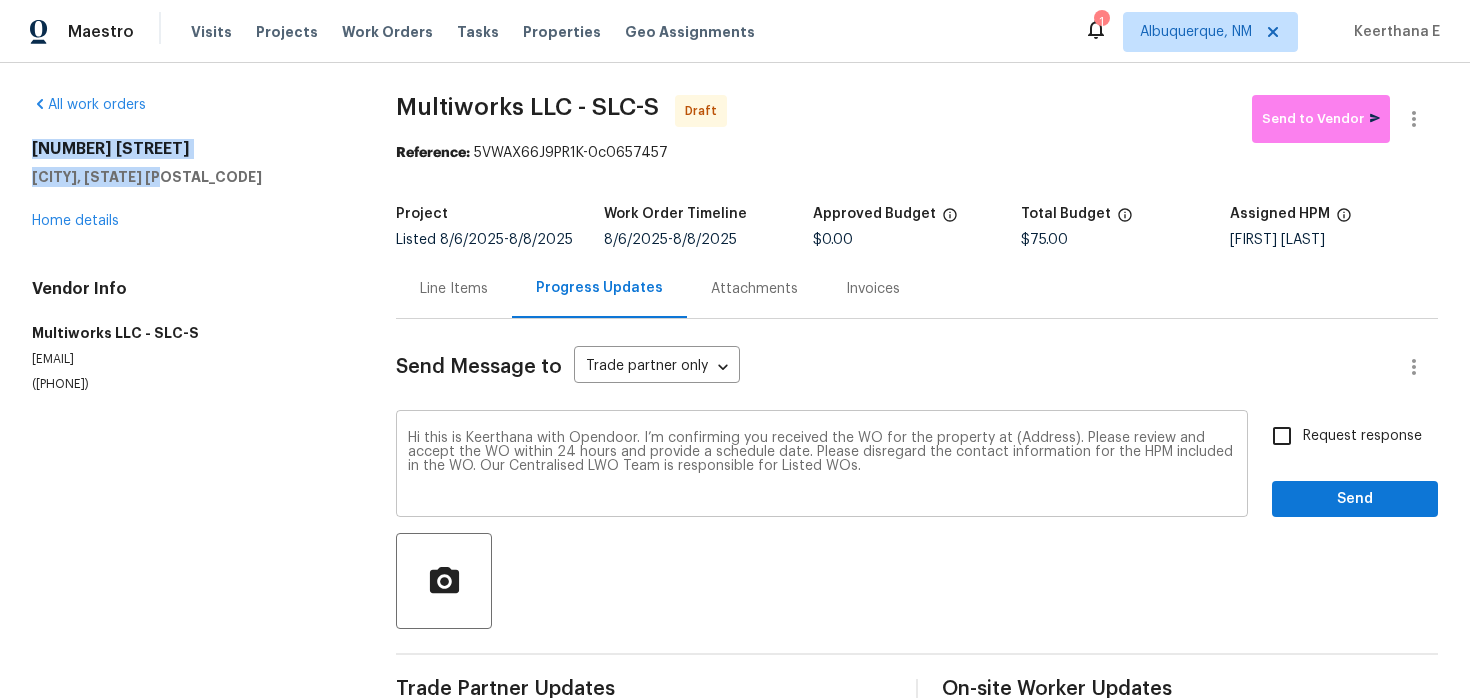 click on "Hi this is Keerthana with Opendoor. I’m confirming you received the WO for the property at (Address). Please review and accept the WO within 24 hours and provide a schedule date. Please disregard the contact information for the HPM included in the WO. Our Centralised LWO Team is responsible for Listed WOs." at bounding box center (822, 466) 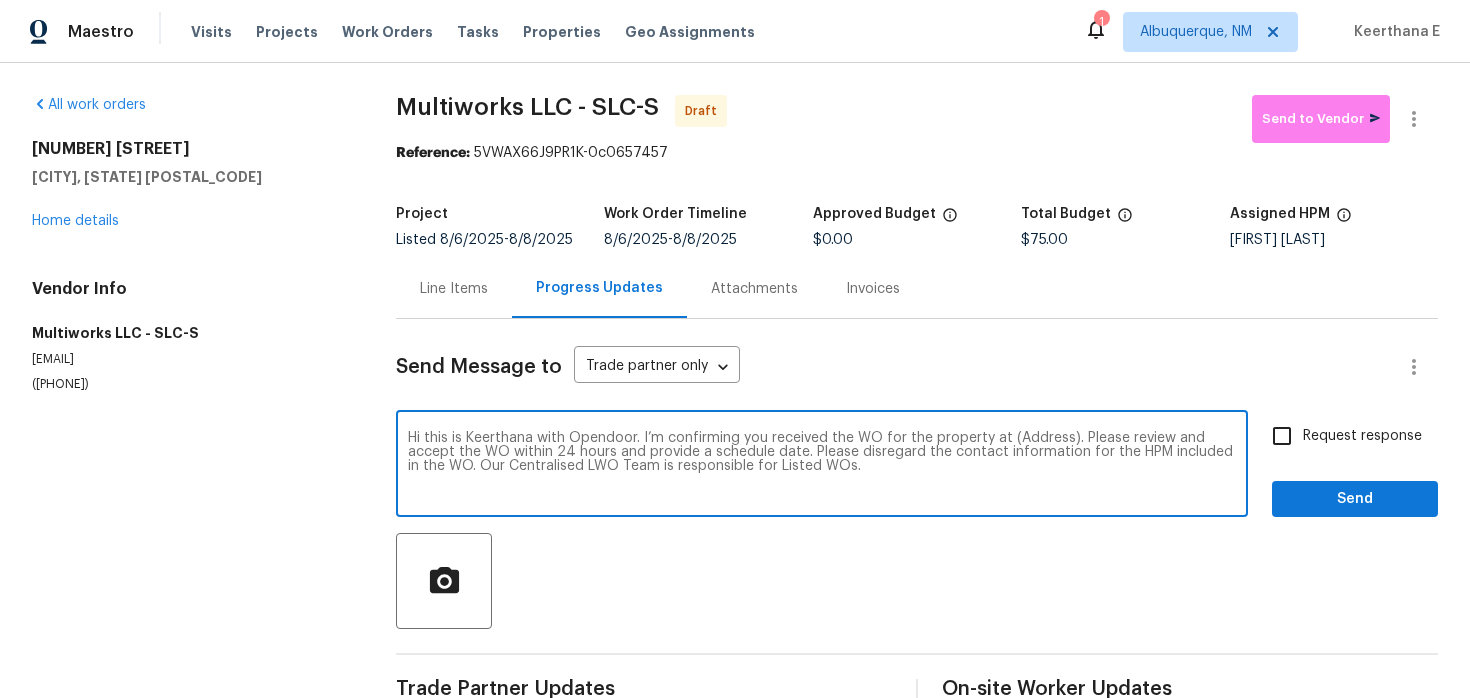 click on "Hi this is Keerthana with Opendoor. I’m confirming you received the WO for the property at (Address). Please review and accept the WO within 24 hours and provide a schedule date. Please disregard the contact information for the HPM included in the WO. Our Centralised LWO Team is responsible for Listed WOs." at bounding box center [822, 466] 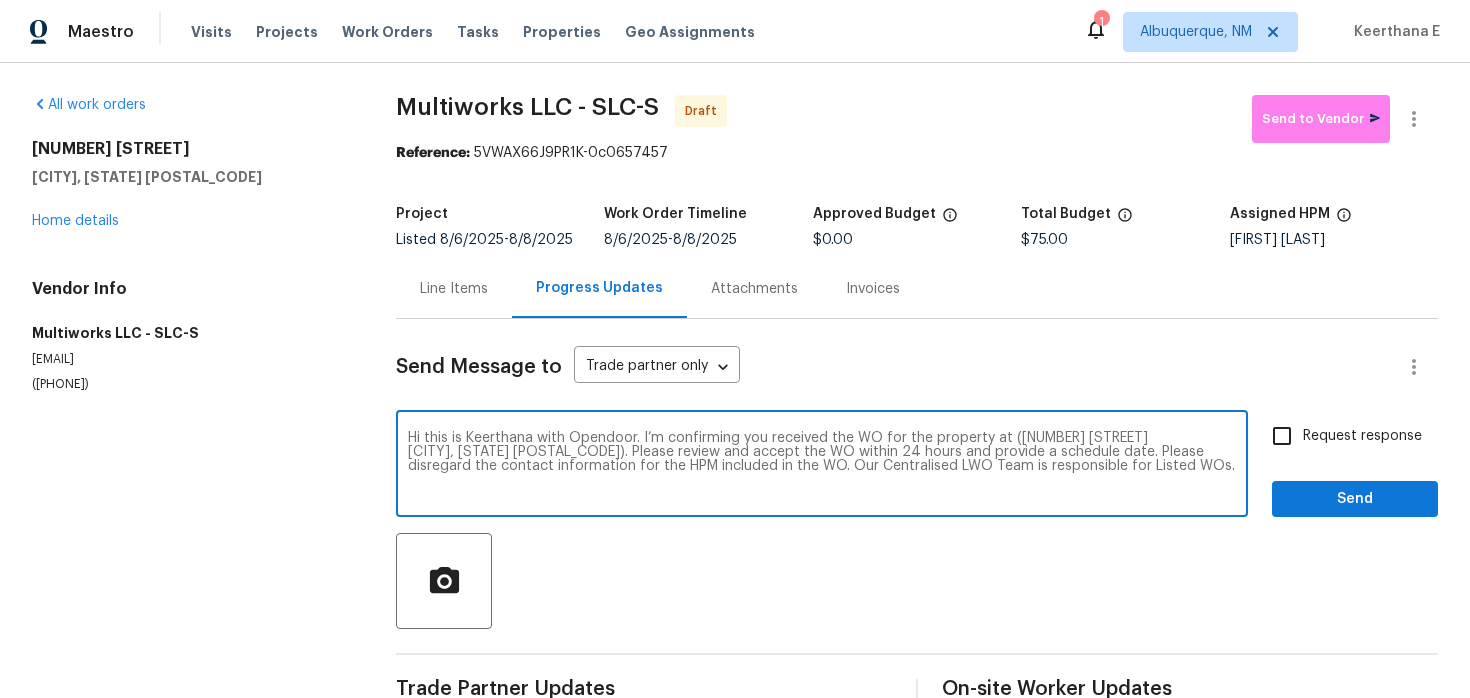 type on "Hi this is Keerthana with Opendoor. I’m confirming you received the WO for the property at (4961 W Longboat Ln
Herriman, UT 84096). Please review and accept the WO within 24 hours and provide a schedule date. Please disregard the contact information for the HPM included in the WO. Our Centralised LWO Team is responsible for Listed WOs." 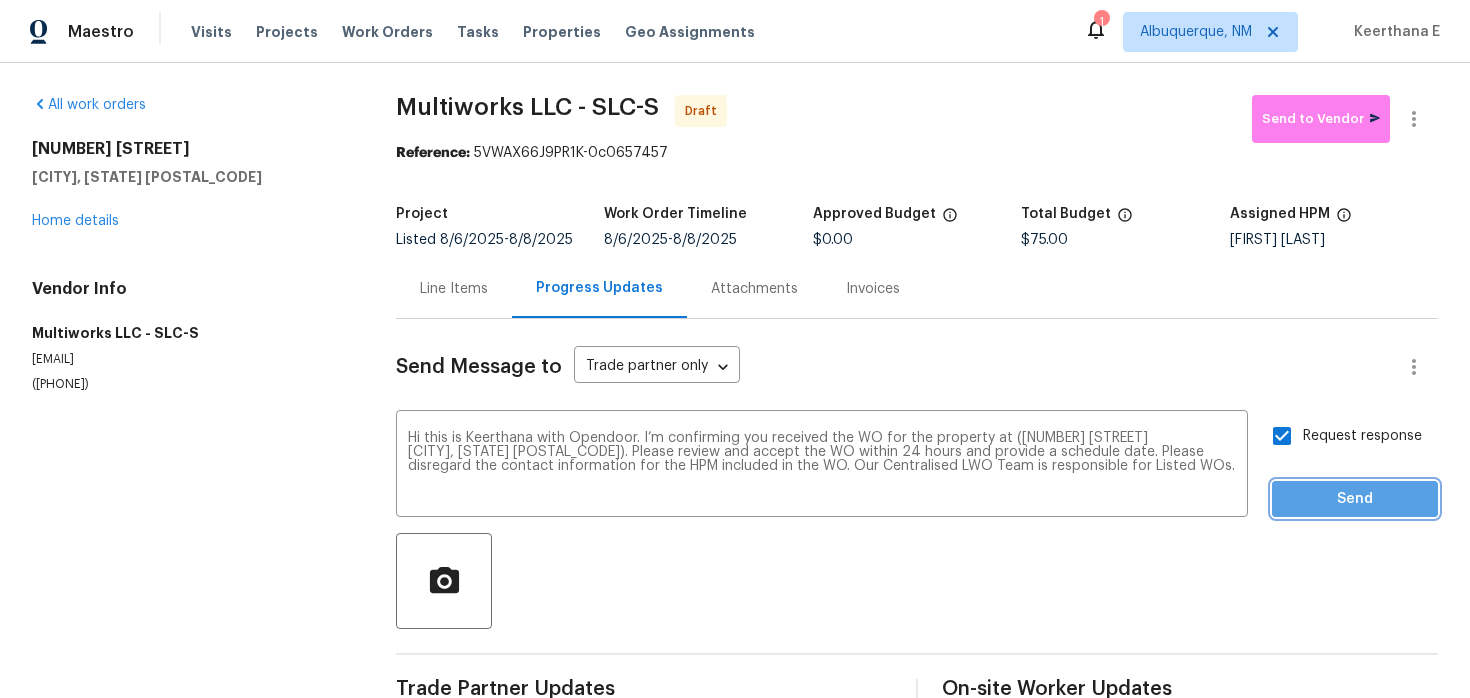 click on "Send" at bounding box center [1355, 499] 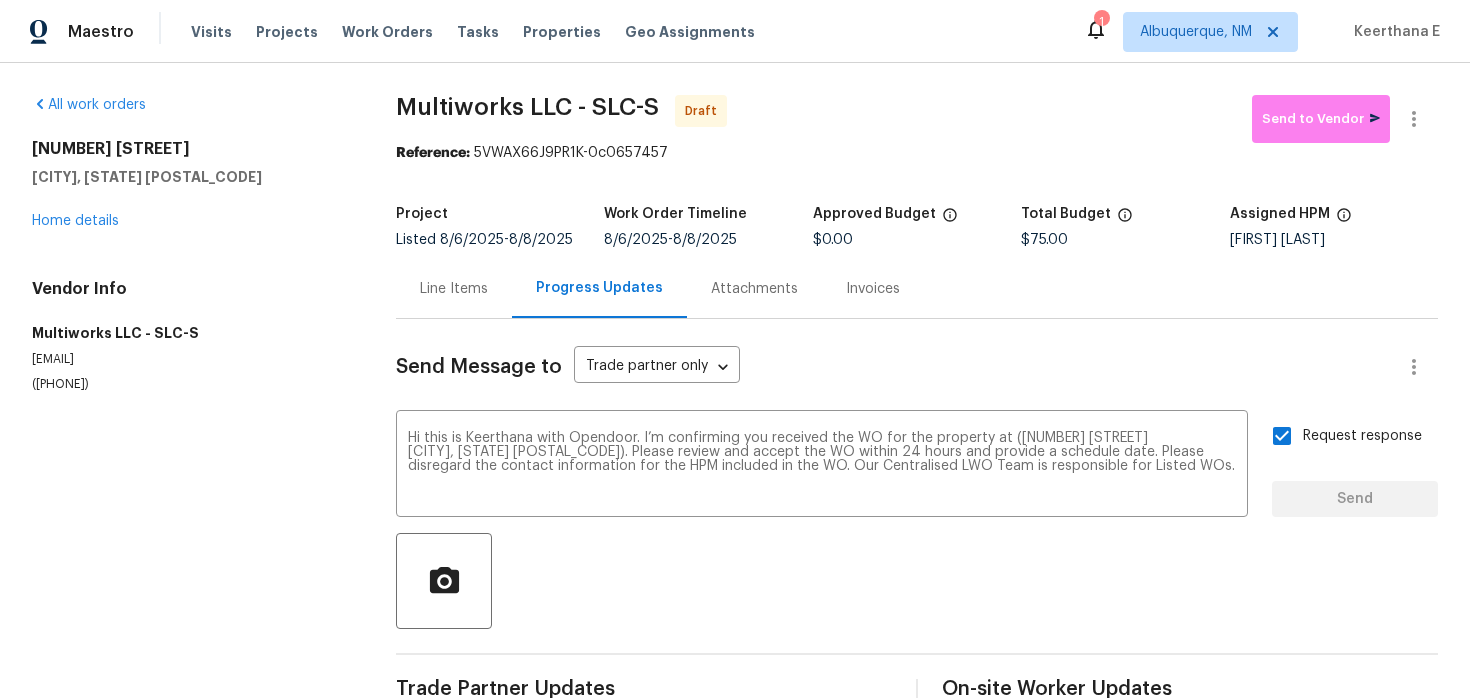 type 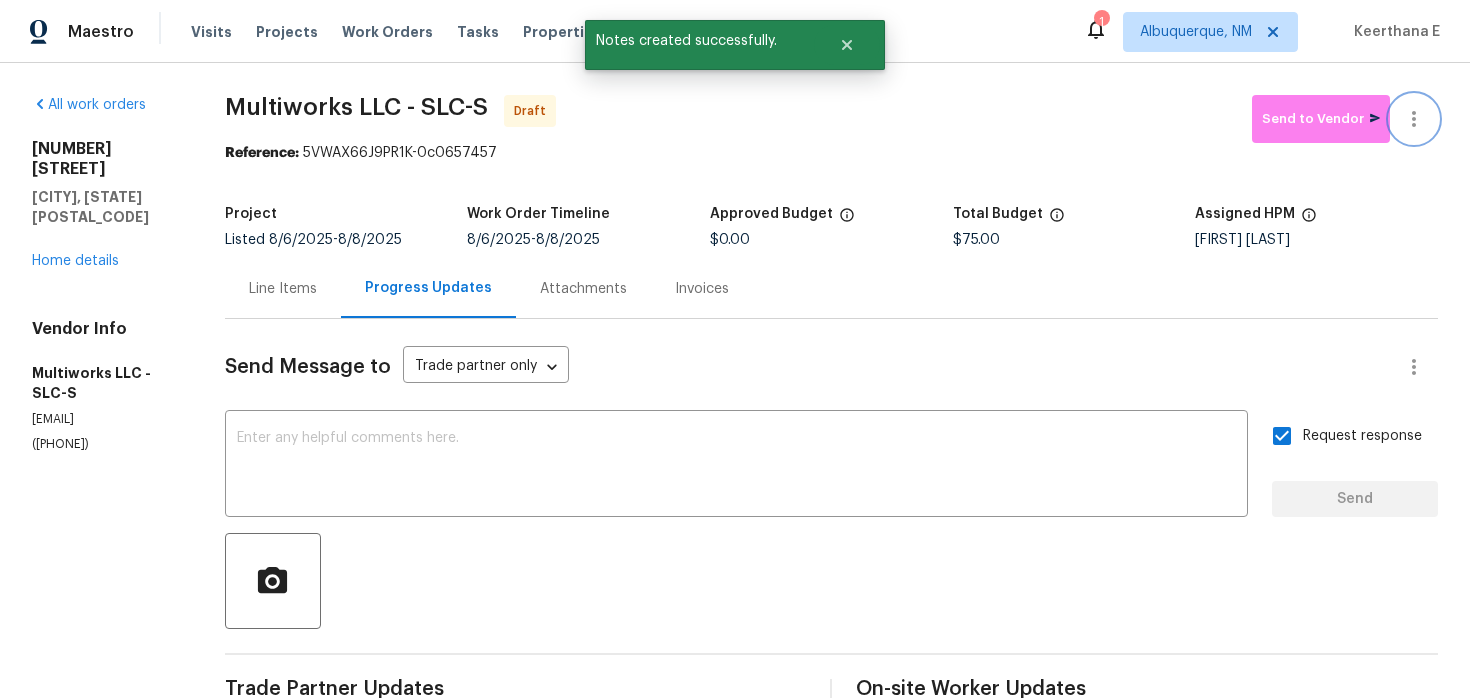 click 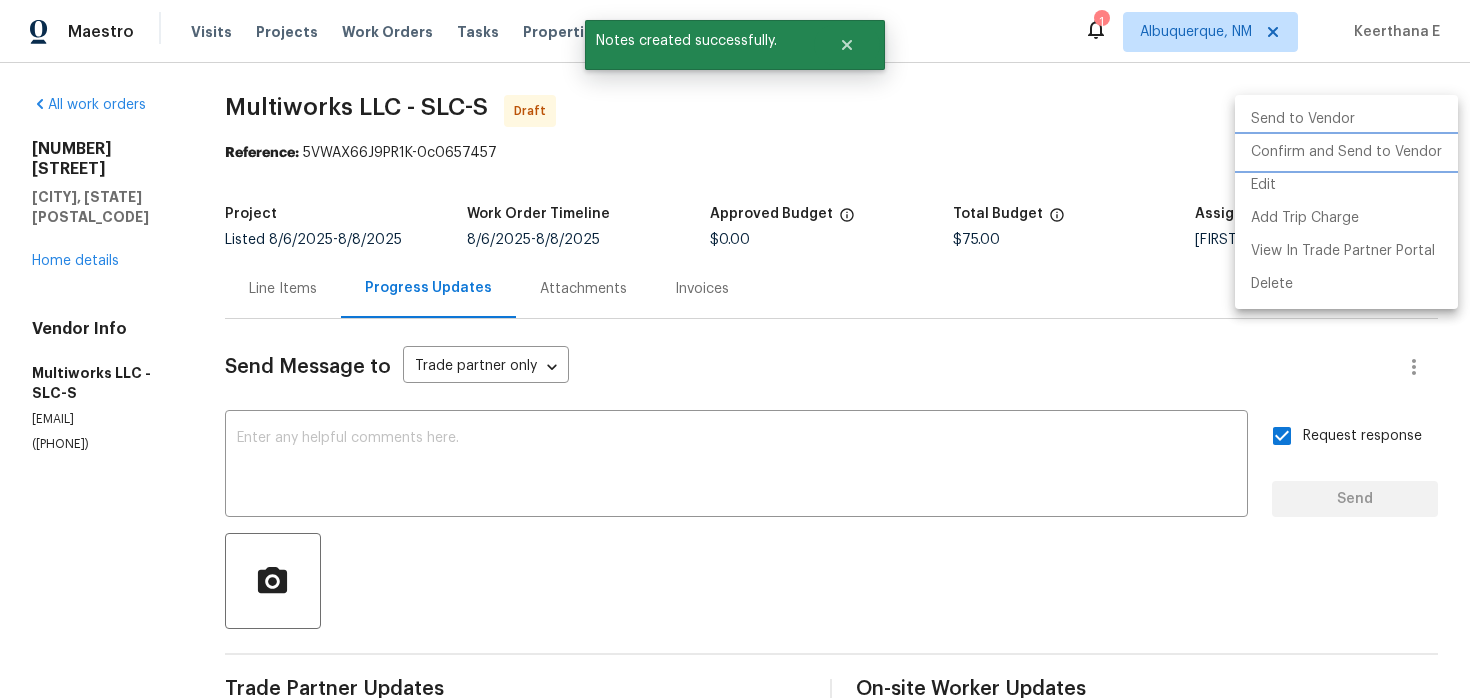 click on "Confirm and Send to Vendor" at bounding box center (1346, 152) 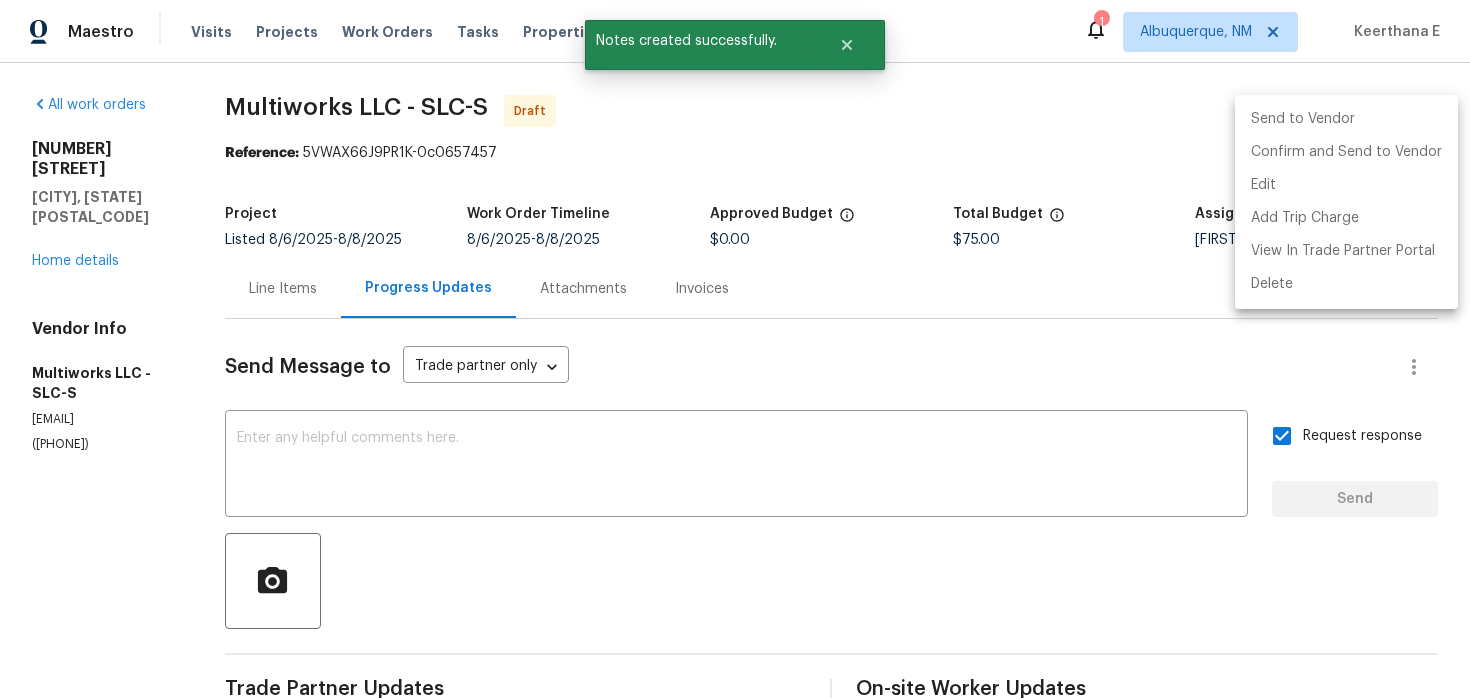 click at bounding box center (735, 349) 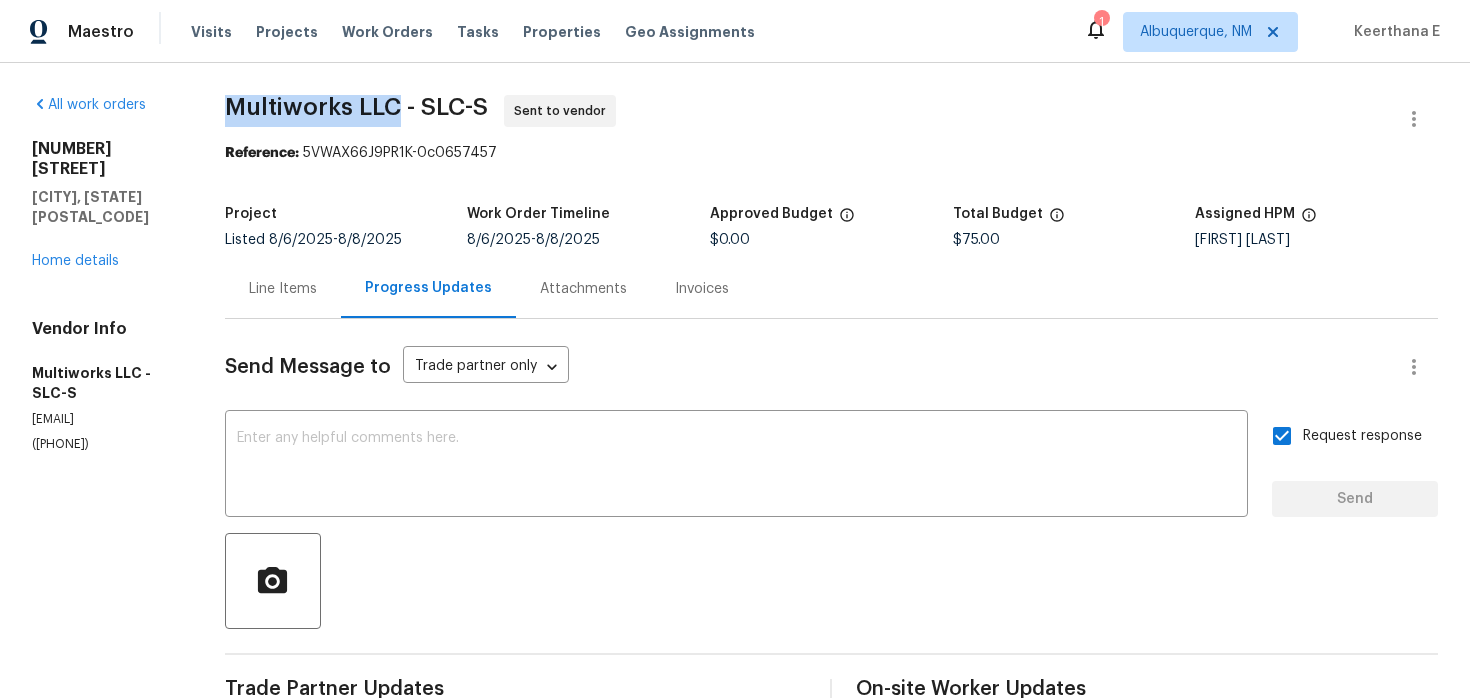 drag, startPoint x: 232, startPoint y: 109, endPoint x: 402, endPoint y: 109, distance: 170 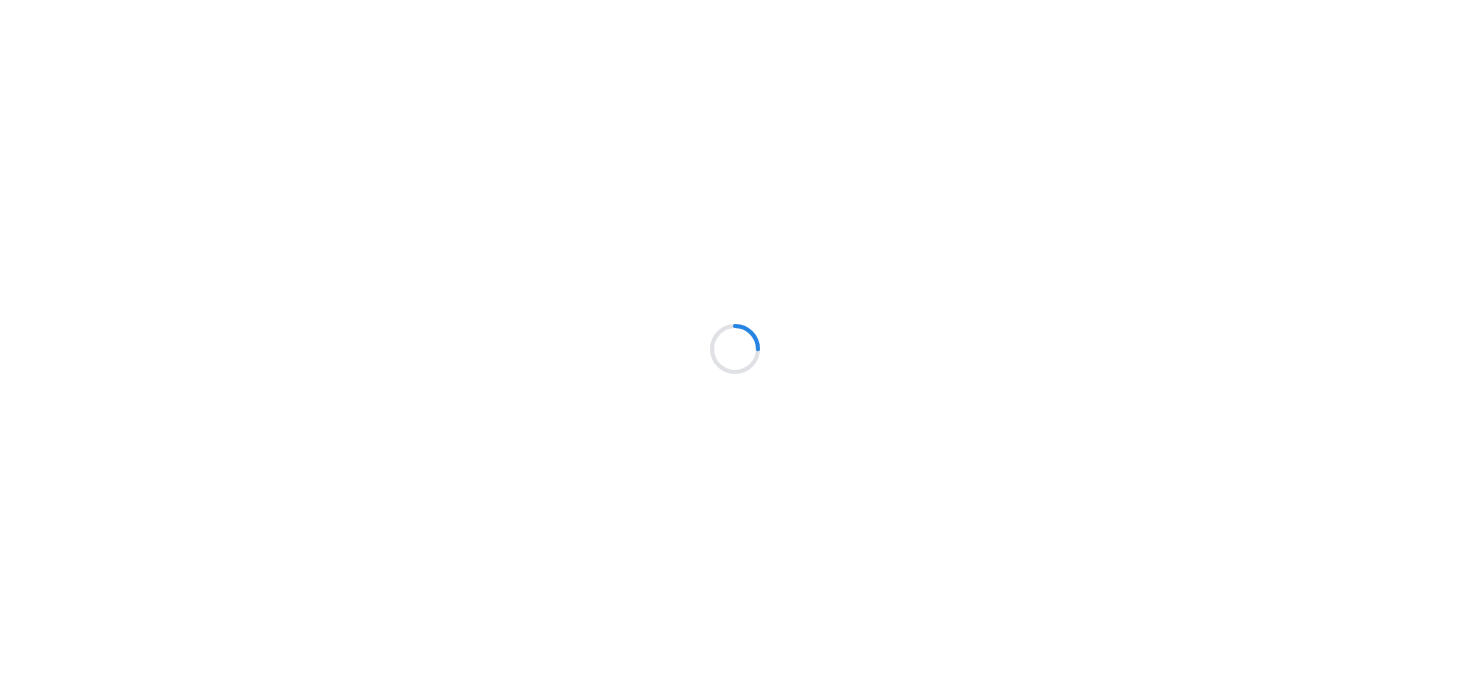 scroll, scrollTop: 0, scrollLeft: 0, axis: both 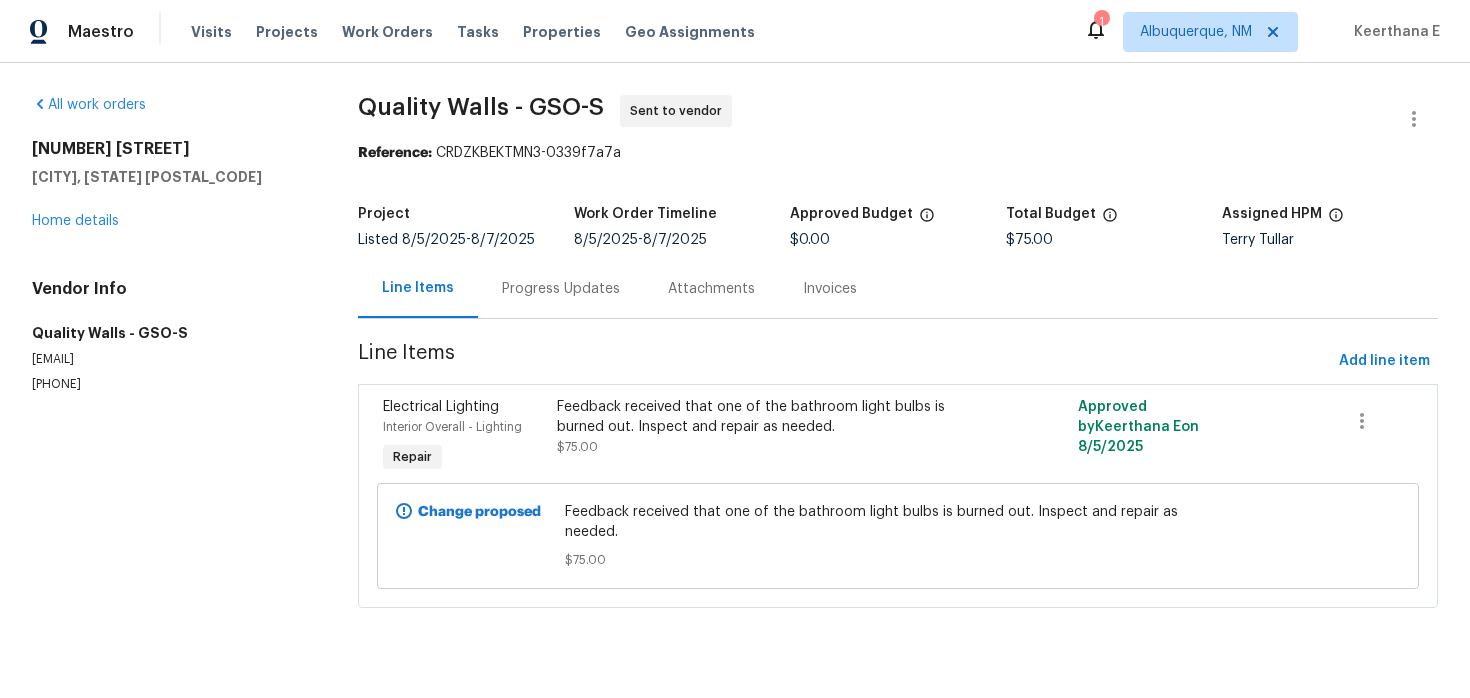click on "Progress Updates" at bounding box center [561, 289] 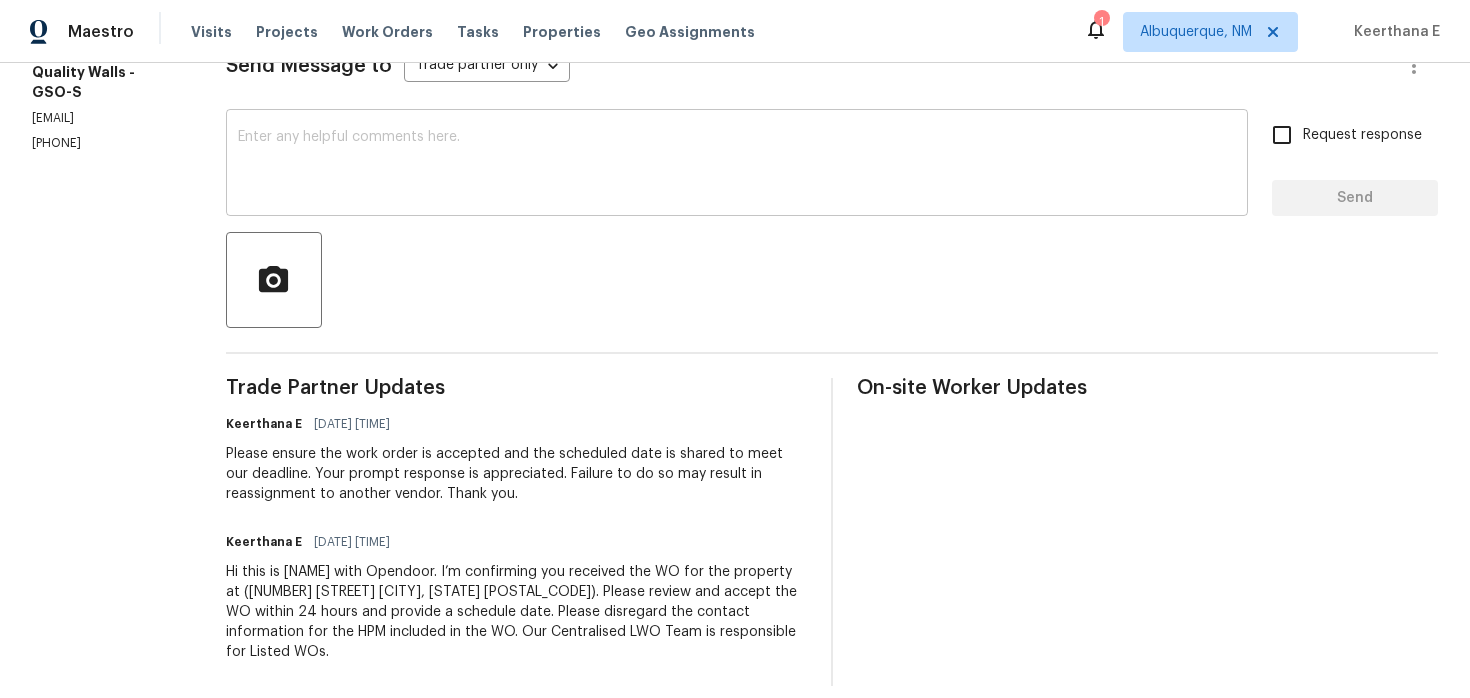 scroll, scrollTop: 0, scrollLeft: 0, axis: both 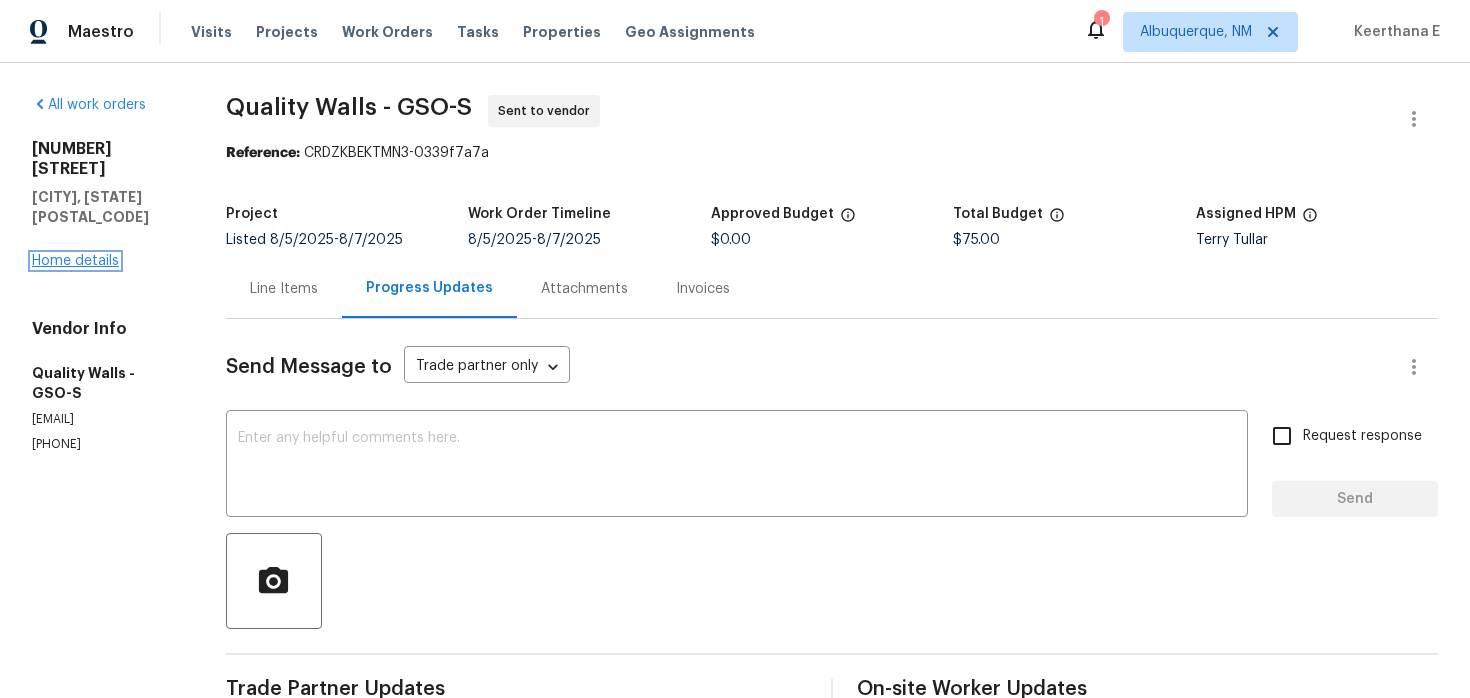 click on "Home details" at bounding box center (75, 261) 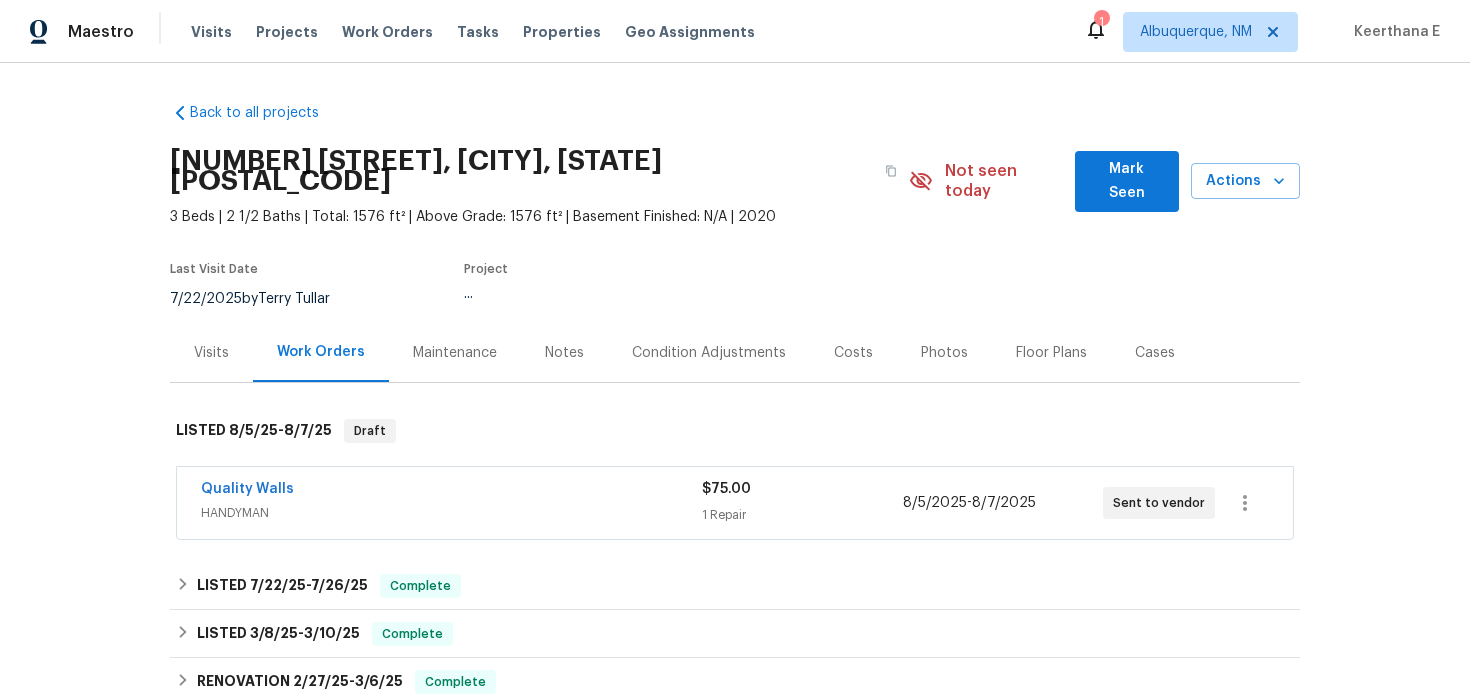 scroll, scrollTop: 71, scrollLeft: 0, axis: vertical 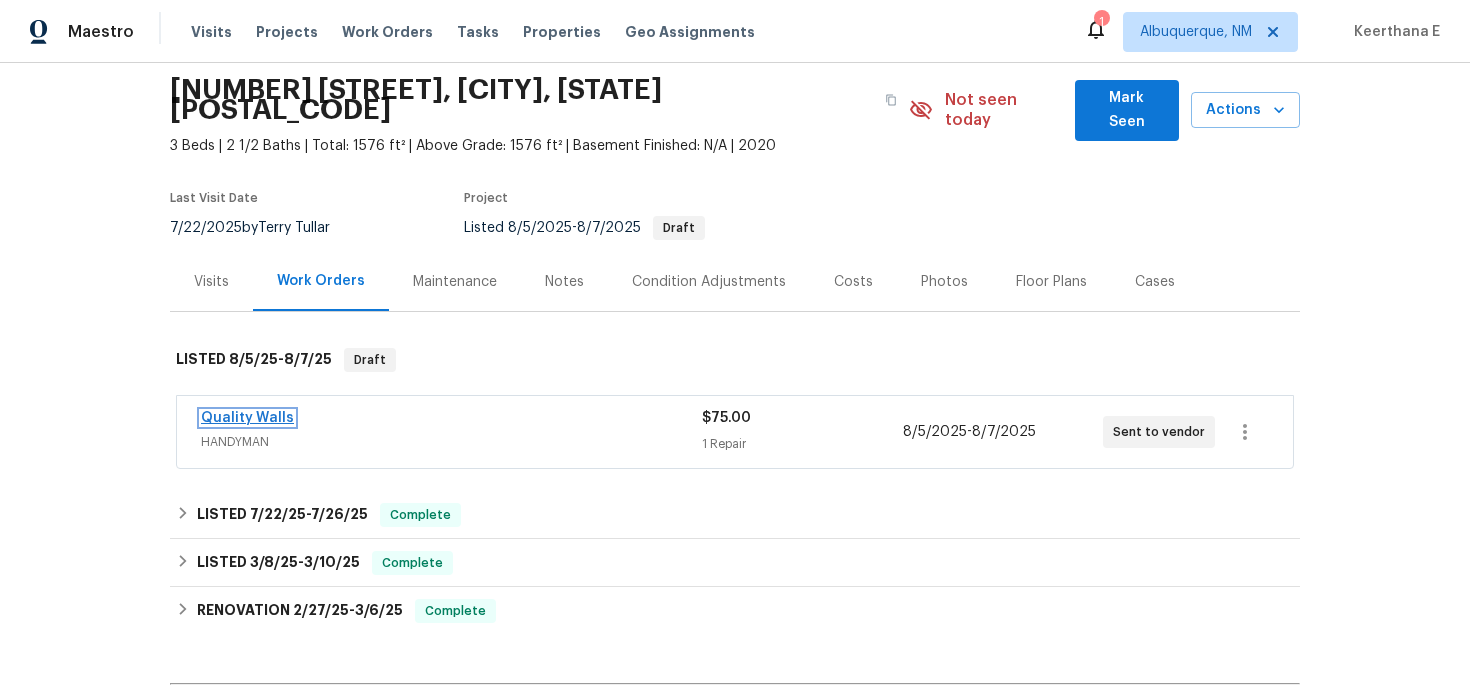 click on "Quality Walls" at bounding box center (247, 418) 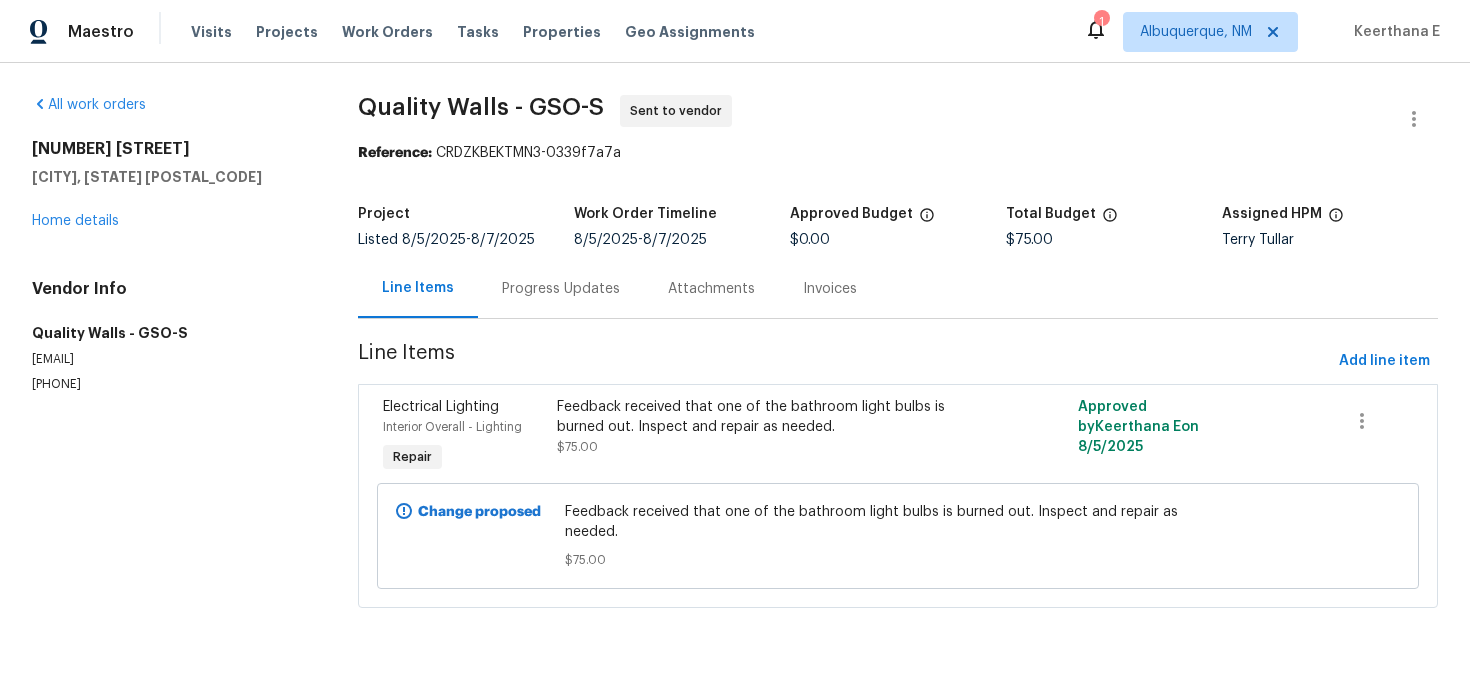 click on "Progress Updates" at bounding box center [561, 289] 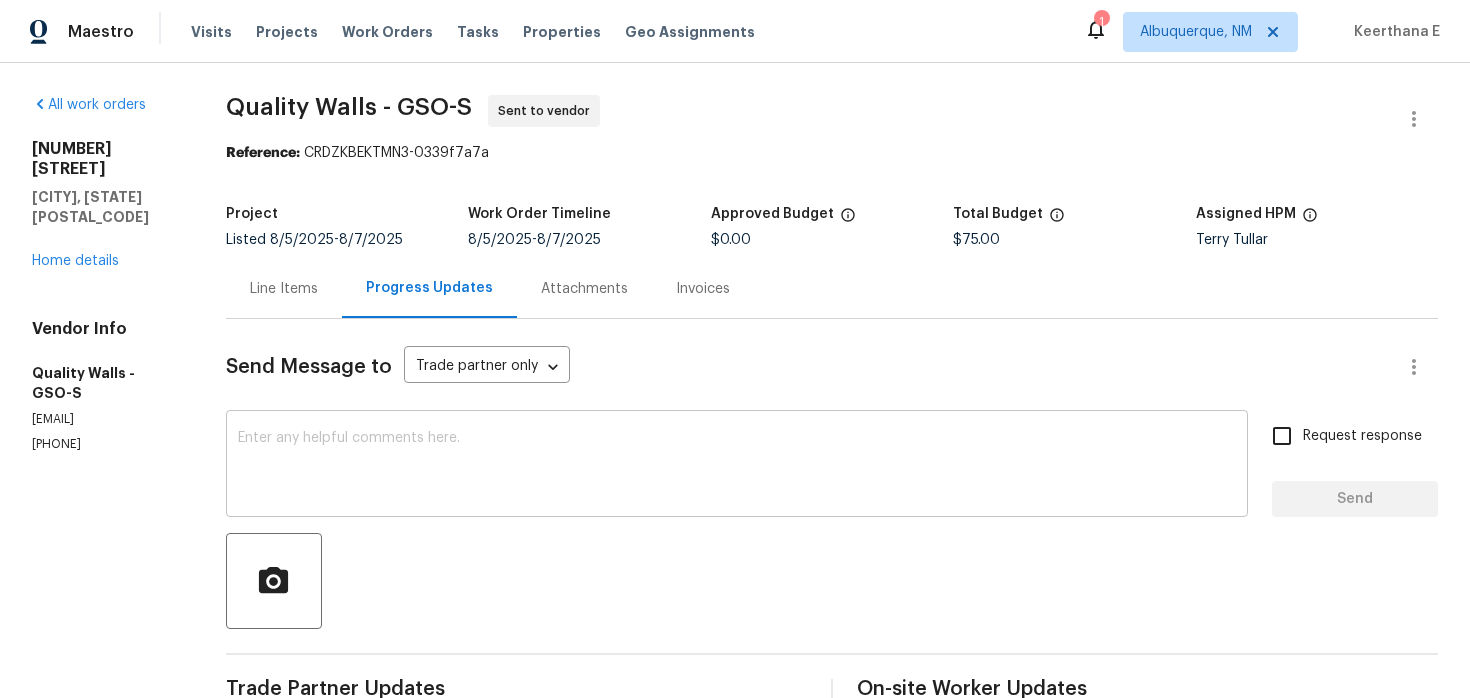 scroll, scrollTop: 301, scrollLeft: 0, axis: vertical 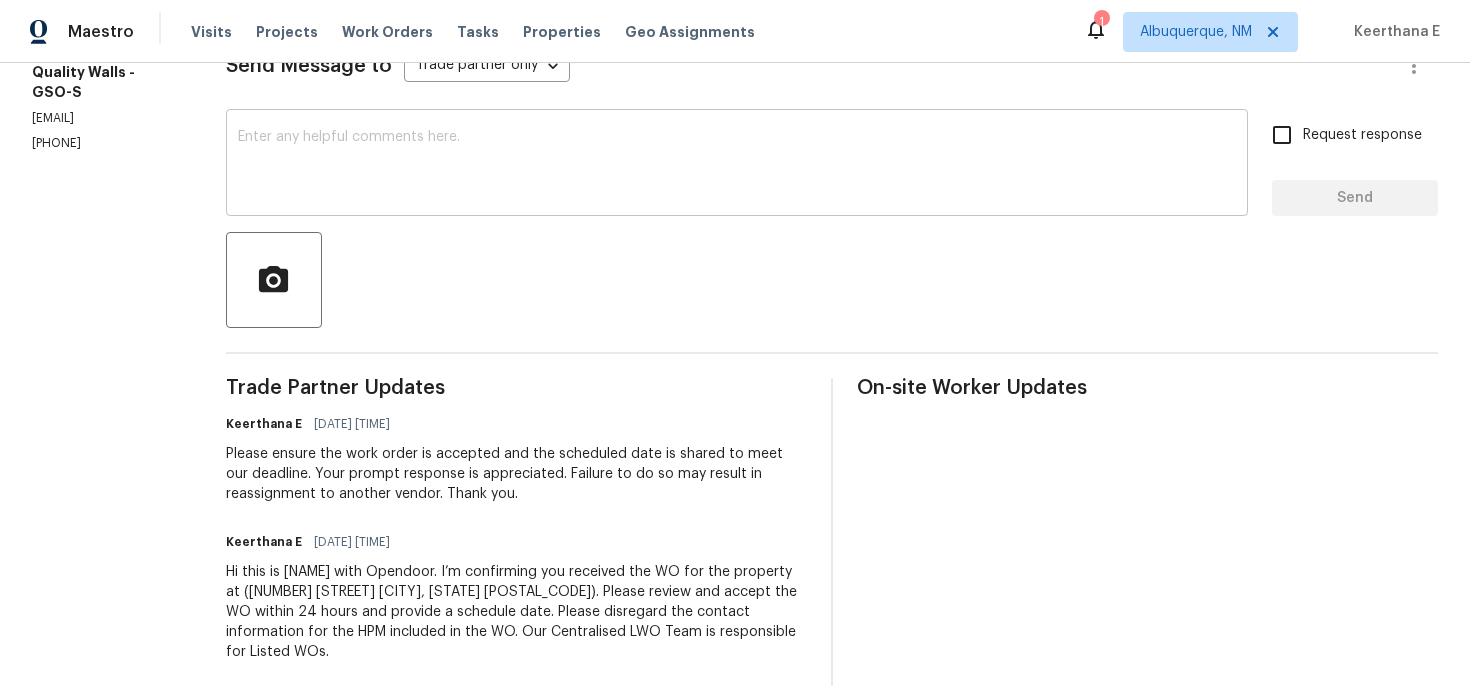 click at bounding box center [737, 165] 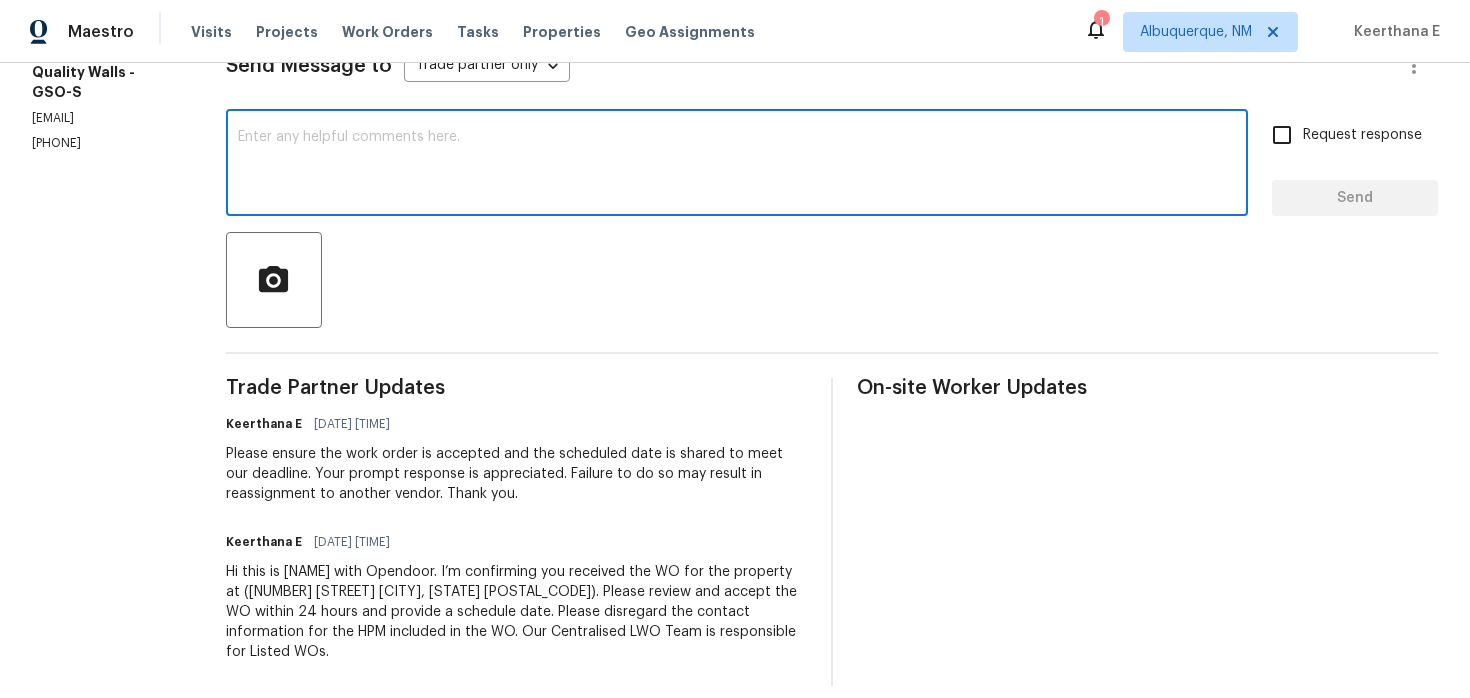 paste on "This is to inform you that we are reassigning this work order as it was not accepted within our timeline. Thanks!.." 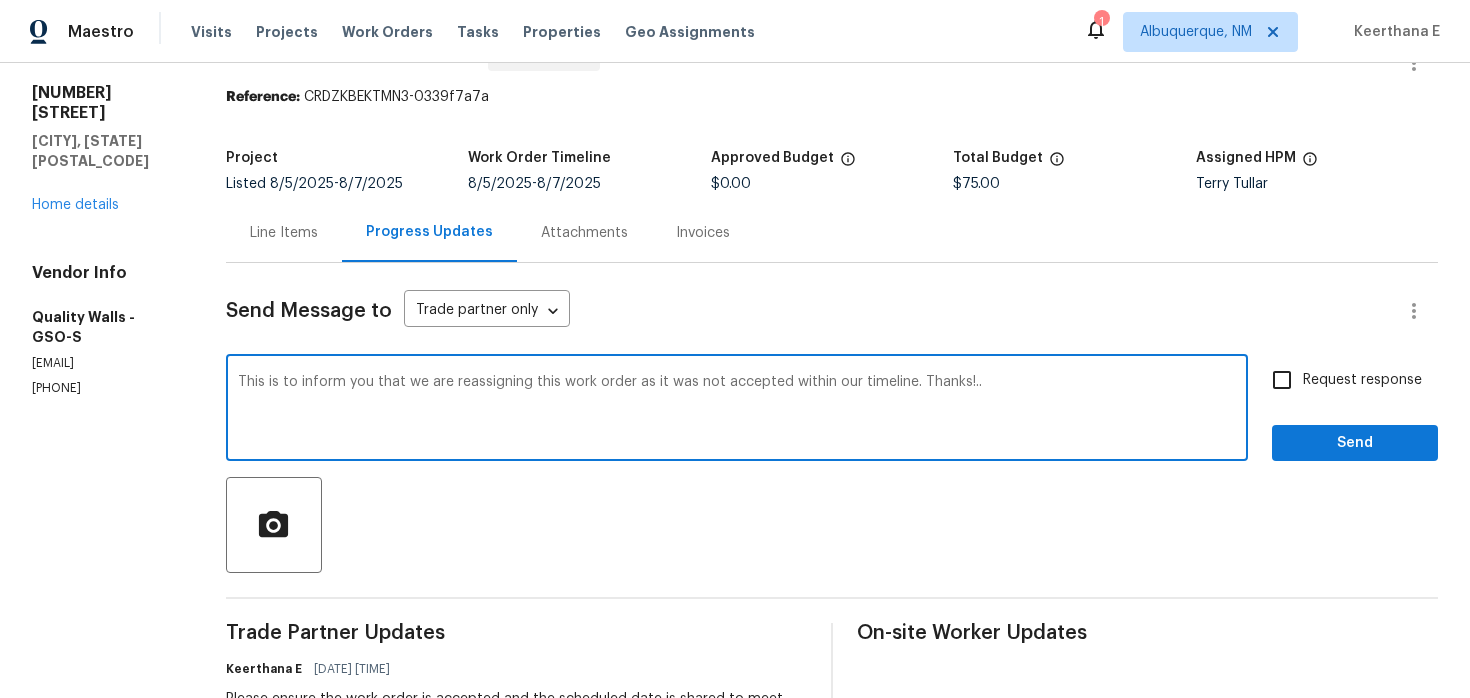 scroll, scrollTop: 53, scrollLeft: 0, axis: vertical 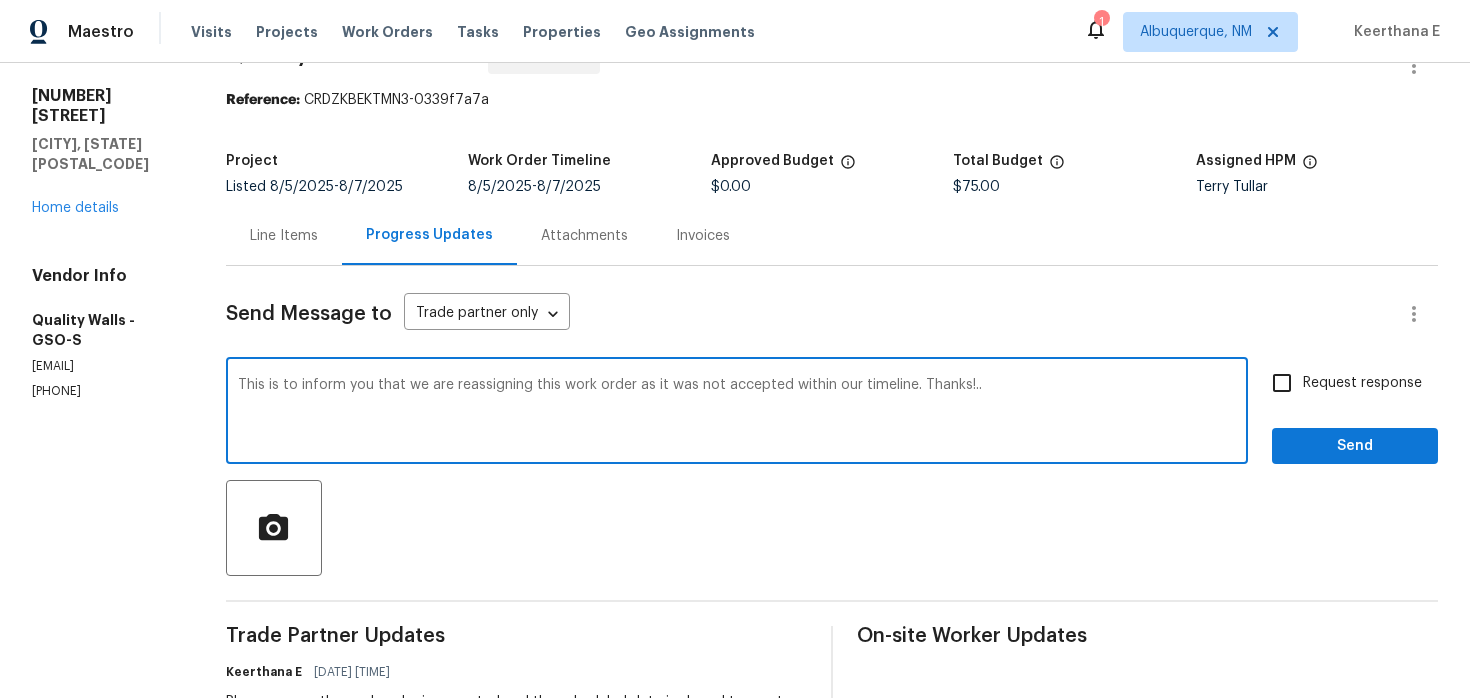 type on "This is to inform you that we are reassigning this work order as it was not accepted within our timeline. Thanks!.." 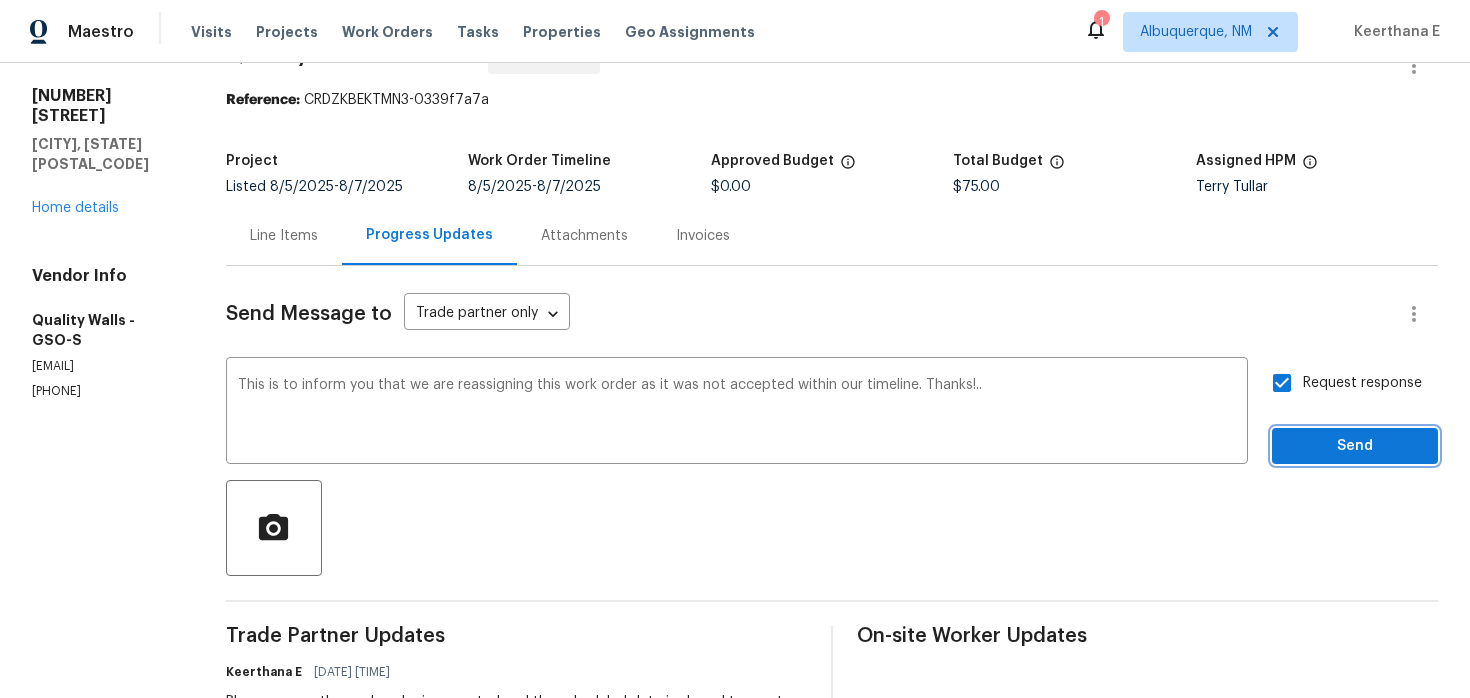 click on "Send" at bounding box center [1355, 446] 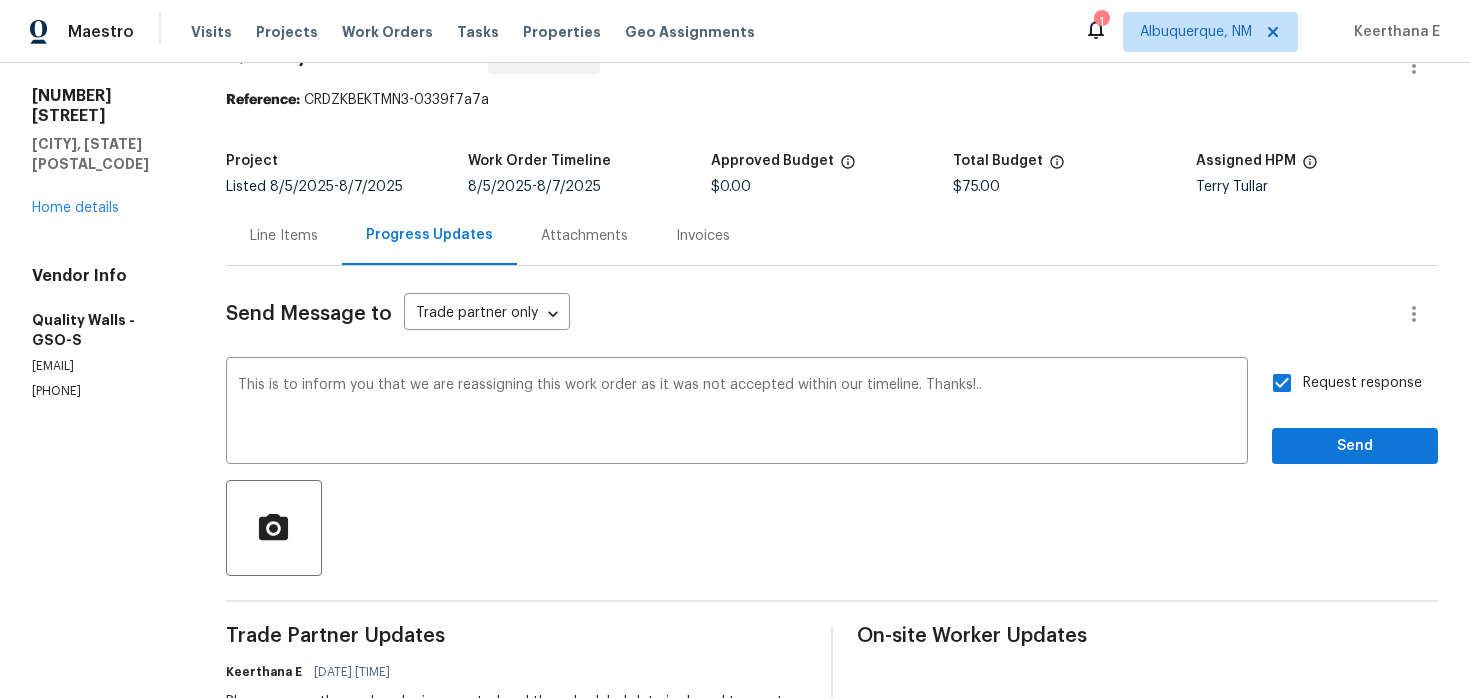 scroll, scrollTop: 49, scrollLeft: 0, axis: vertical 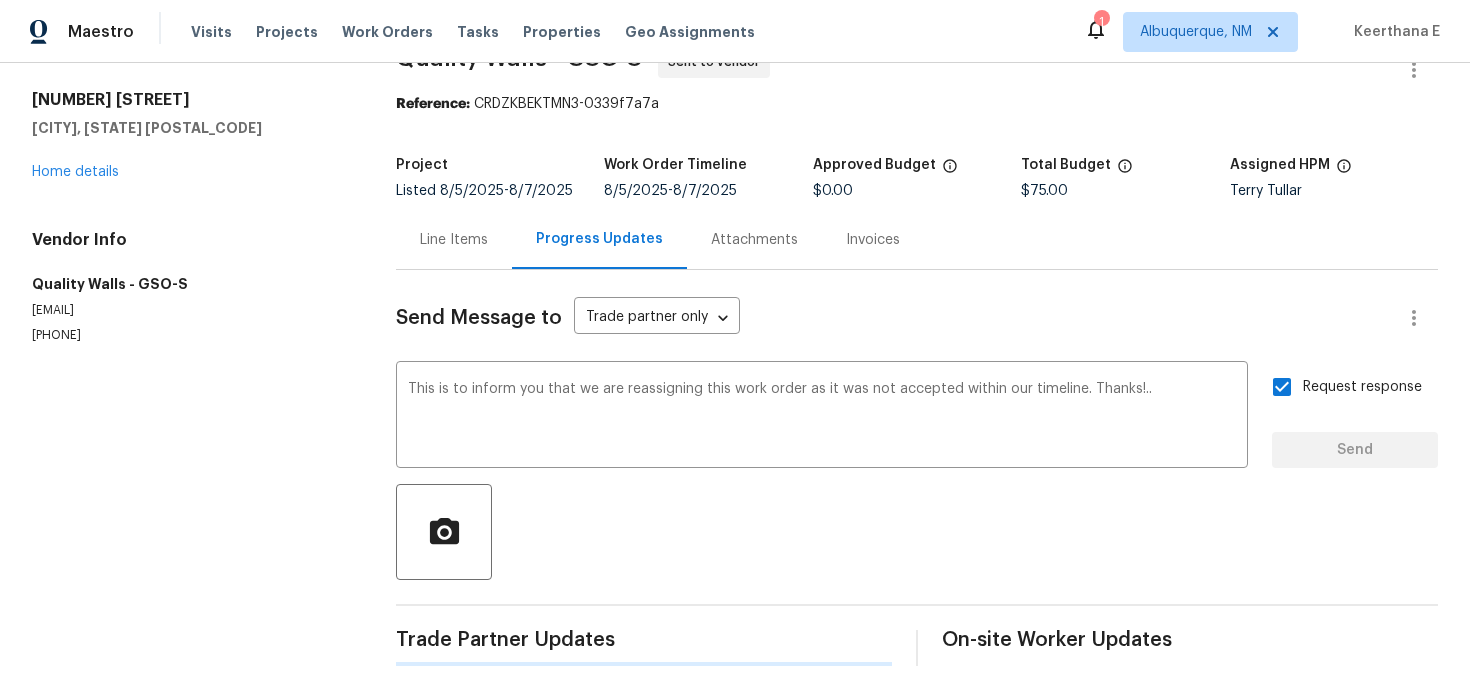 type 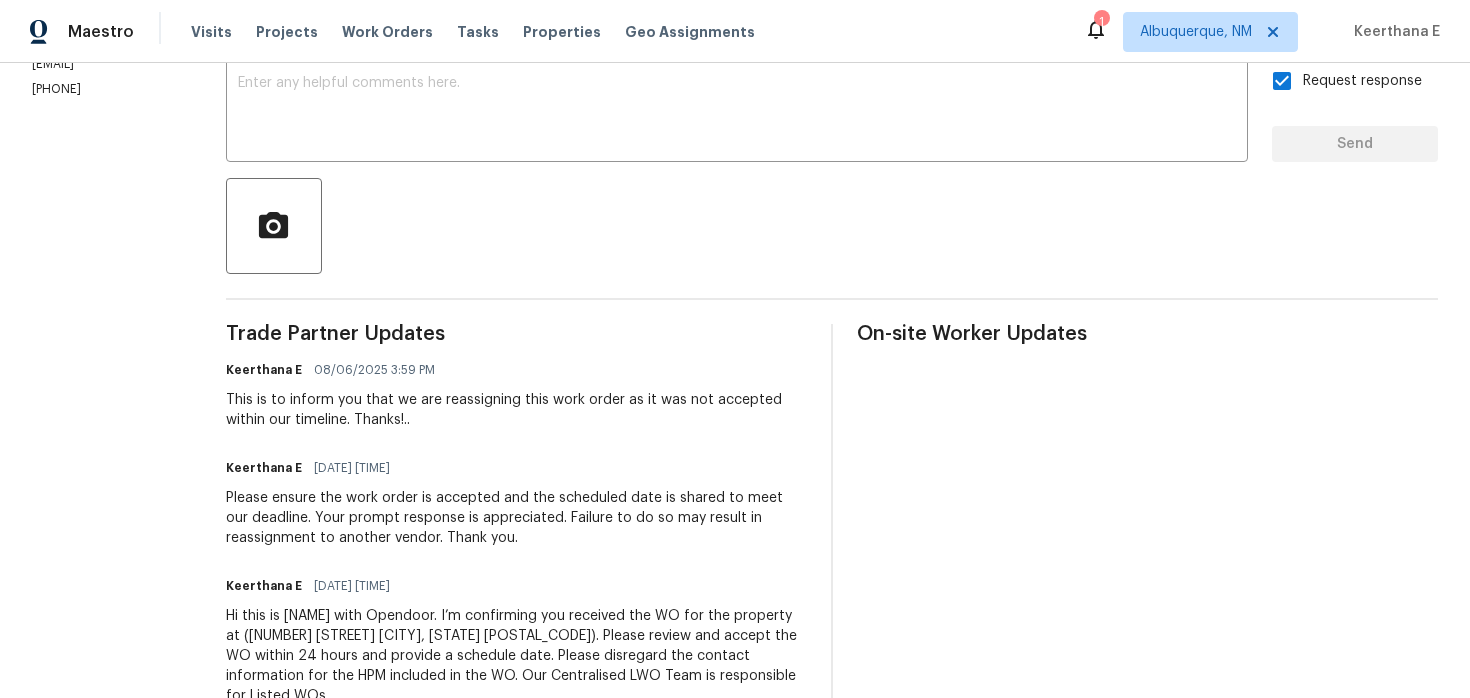 scroll, scrollTop: 399, scrollLeft: 0, axis: vertical 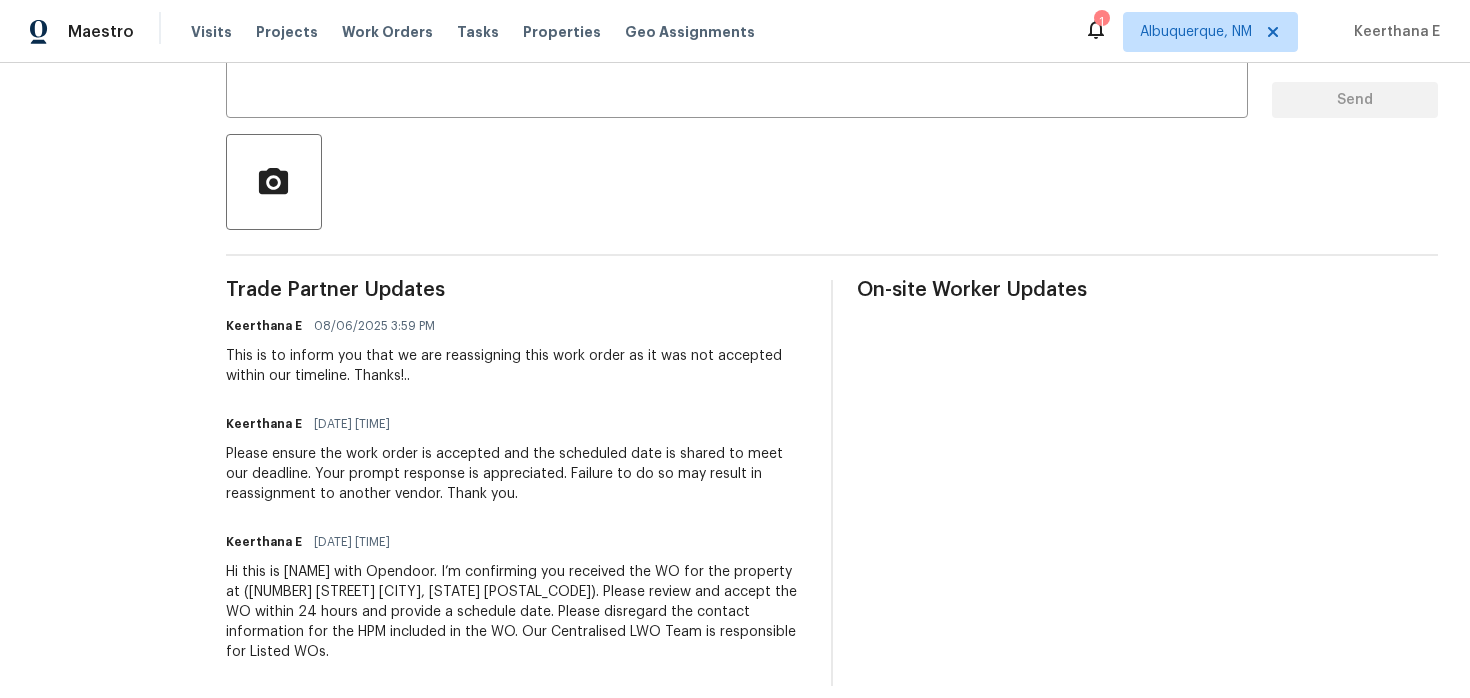 click on "Hi this is [FIRST] with Opendoor. I’m confirming you received the WO for the property at ([NUMBER] [STREET]
[CITY], [STATE] [ZIP]). Please review and accept the WO within 24 hours and provide a schedule date. Please disregard the contact information for the HPM included in the WO. Our Centralised LWO Team is responsible for Listed WOs." at bounding box center [516, 612] 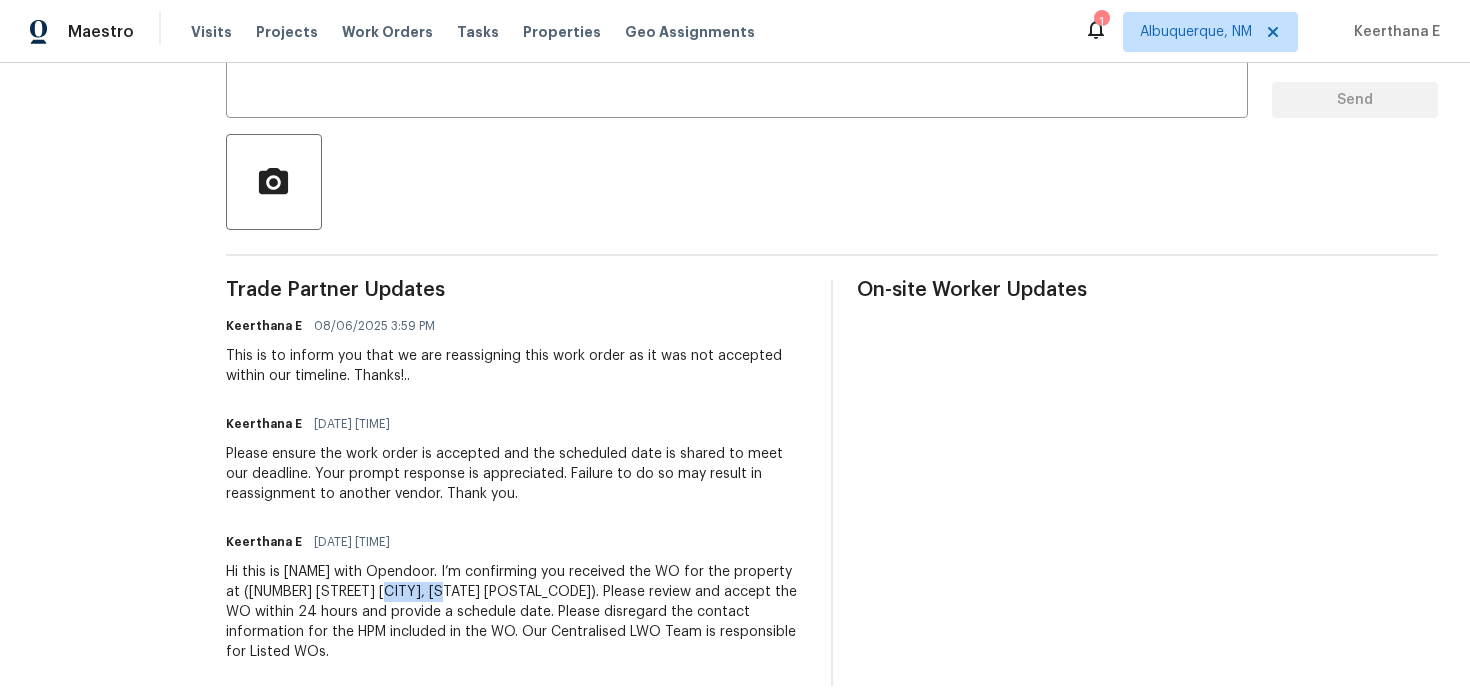 click on "Hi this is [FIRST] with Opendoor. I’m confirming you received the WO for the property at ([NUMBER] [STREET]
[CITY], [STATE] [ZIP]). Please review and accept the WO within 24 hours and provide a schedule date. Please disregard the contact information for the HPM included in the WO. Our Centralised LWO Team is responsible for Listed WOs." at bounding box center [516, 612] 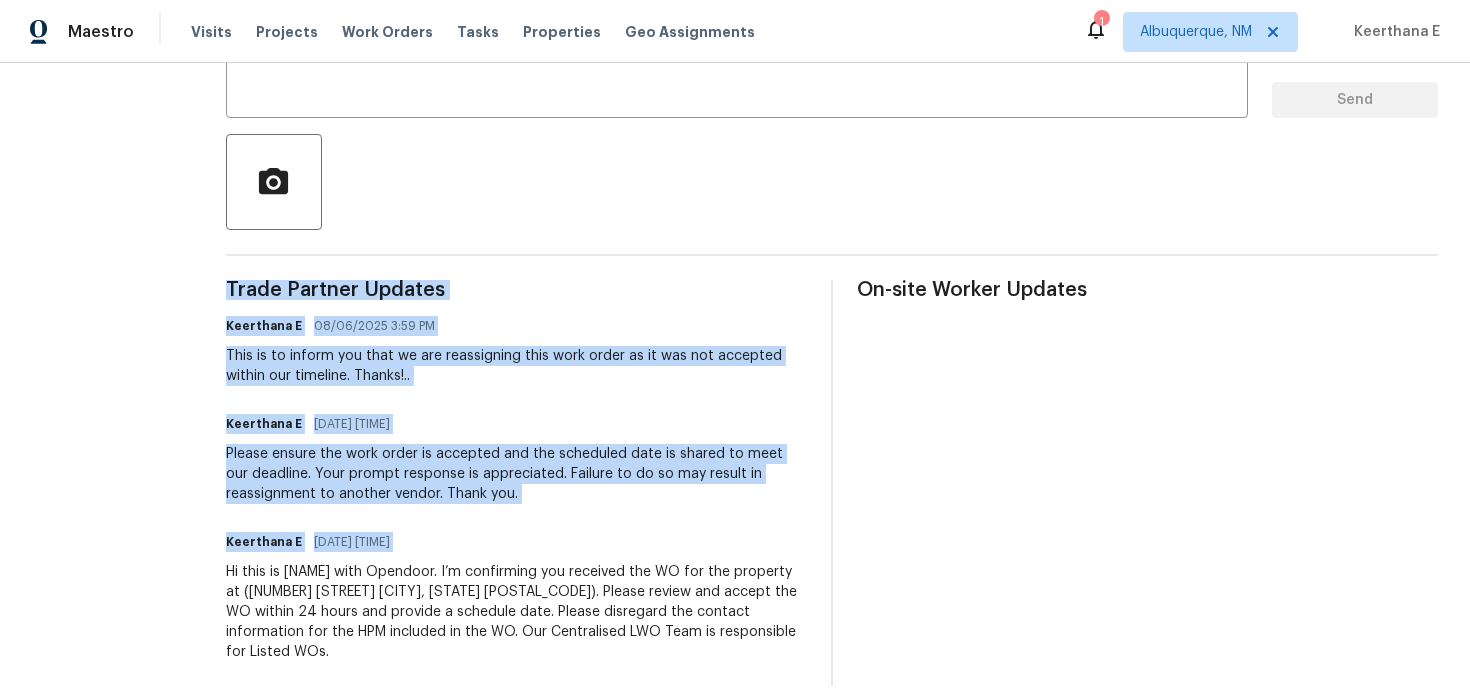 copy on "Trade Partner Updates Keerthana E 08/06/2025 3:59 PM This is to inform you that we are reassigning this work order as it was not accepted within our timeline. Thanks!.. Keerthana E 08/06/2025 11:33 AM Please ensure the work order is accepted and the scheduled date is shared to meet our deadline. Your prompt response is appreciated. Failure to do so may result in reassignment to another vendor. Thank you. Keerthana E 08/05/2025 10:41 AM" 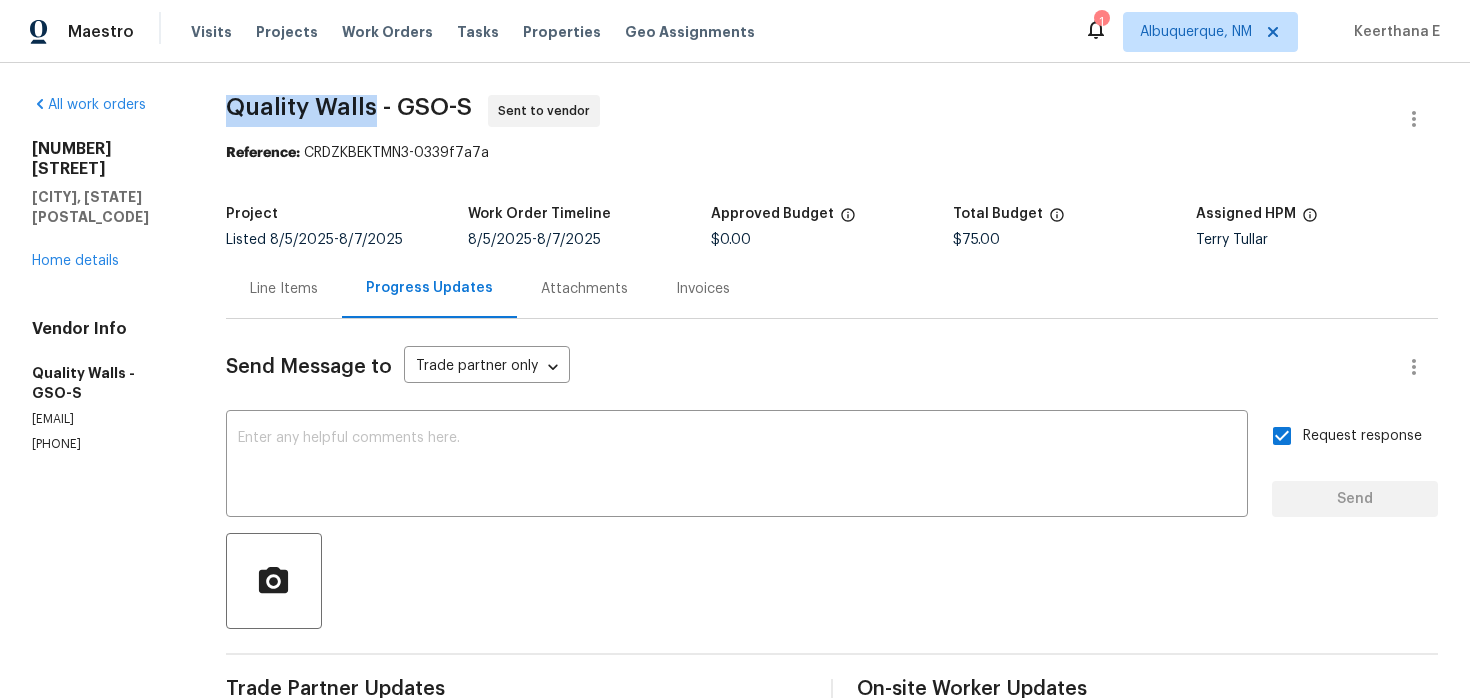 drag, startPoint x: 235, startPoint y: 111, endPoint x: 378, endPoint y: 111, distance: 143 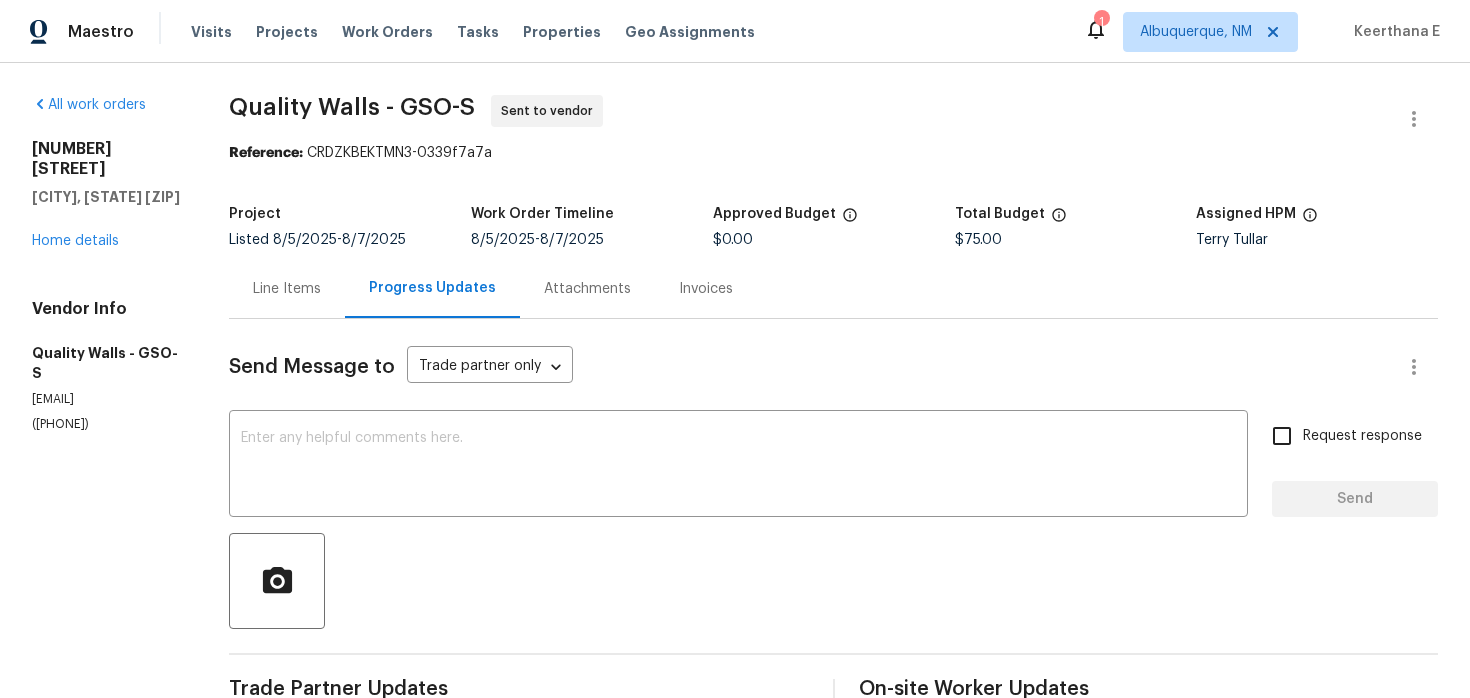scroll, scrollTop: 0, scrollLeft: 0, axis: both 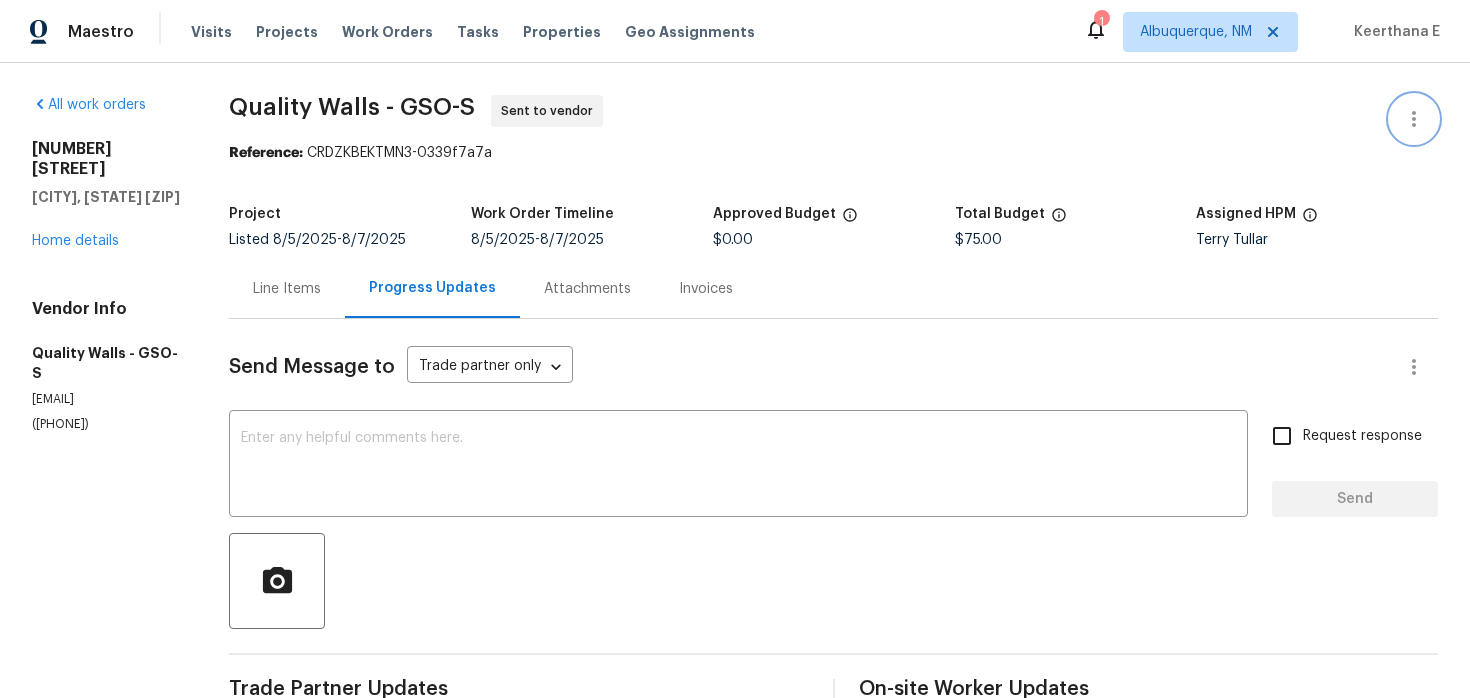 click at bounding box center (1414, 119) 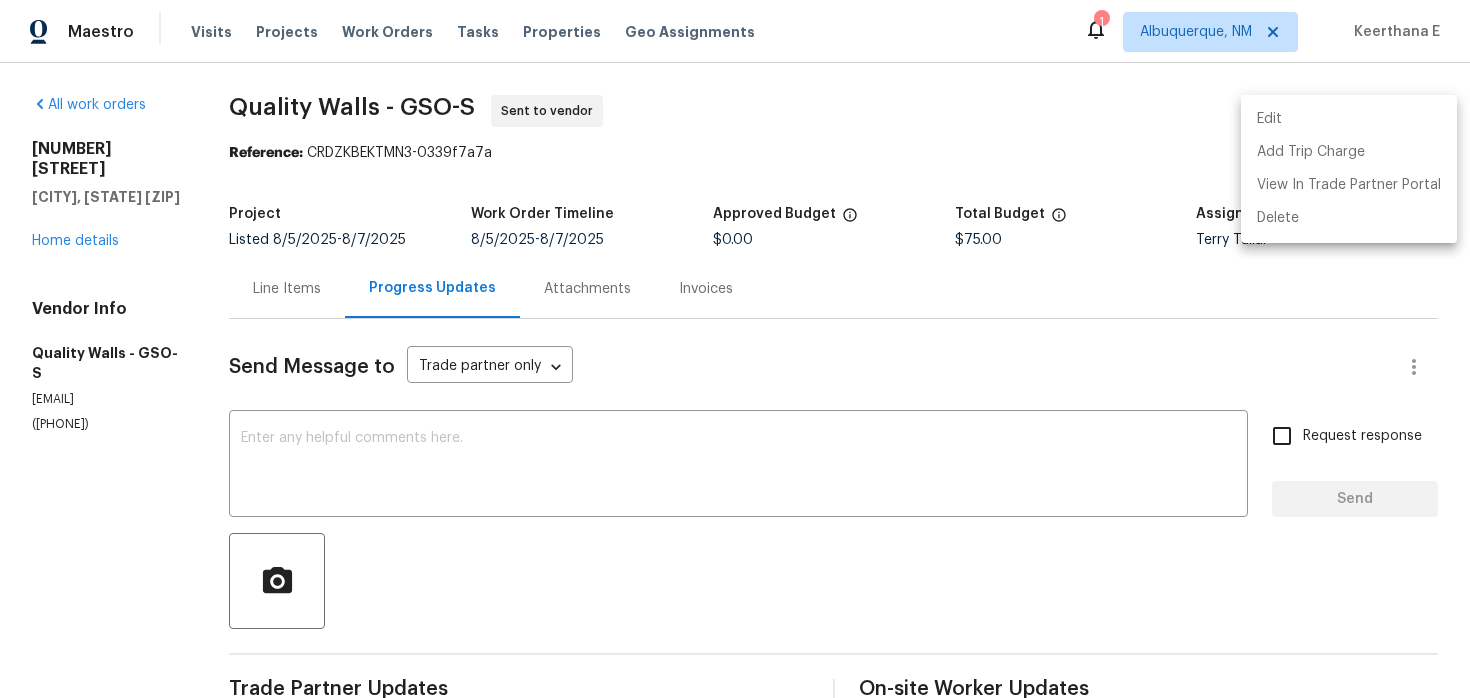 click on "Edit" at bounding box center [1349, 119] 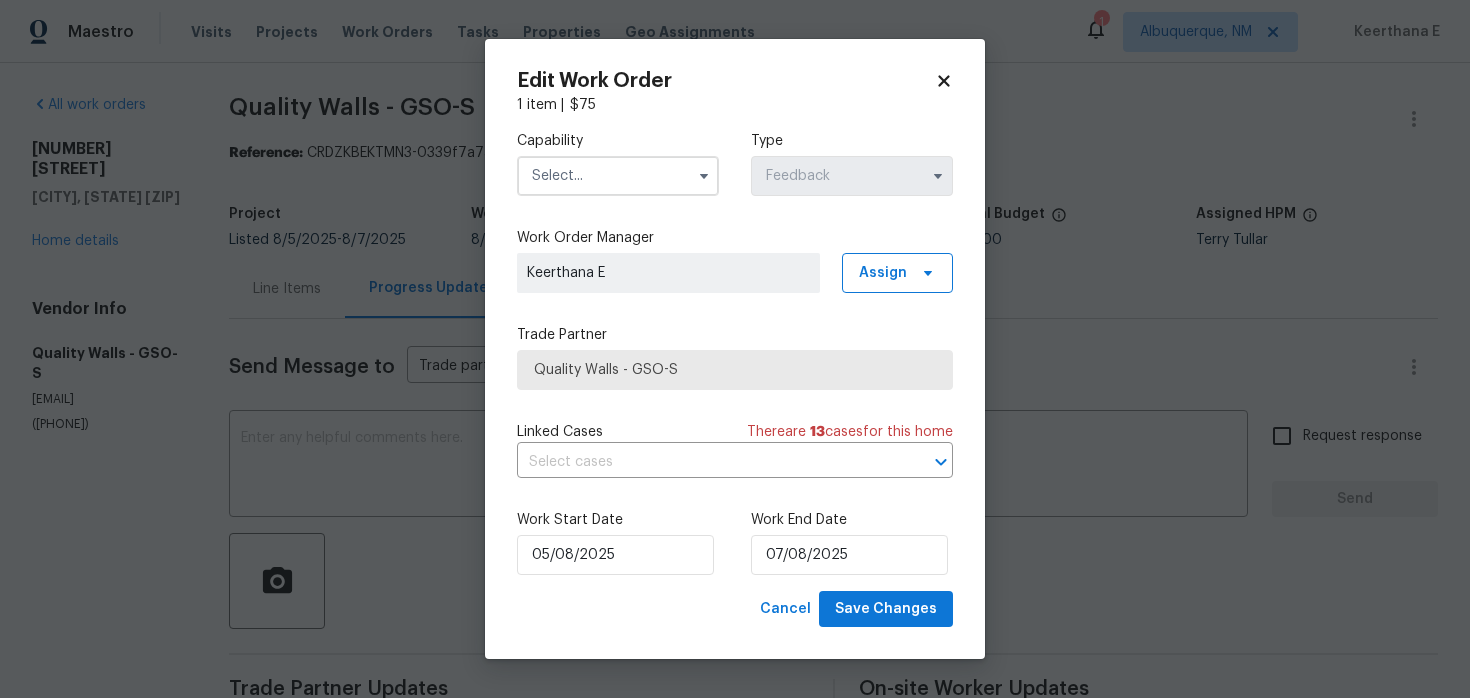 click at bounding box center [704, 176] 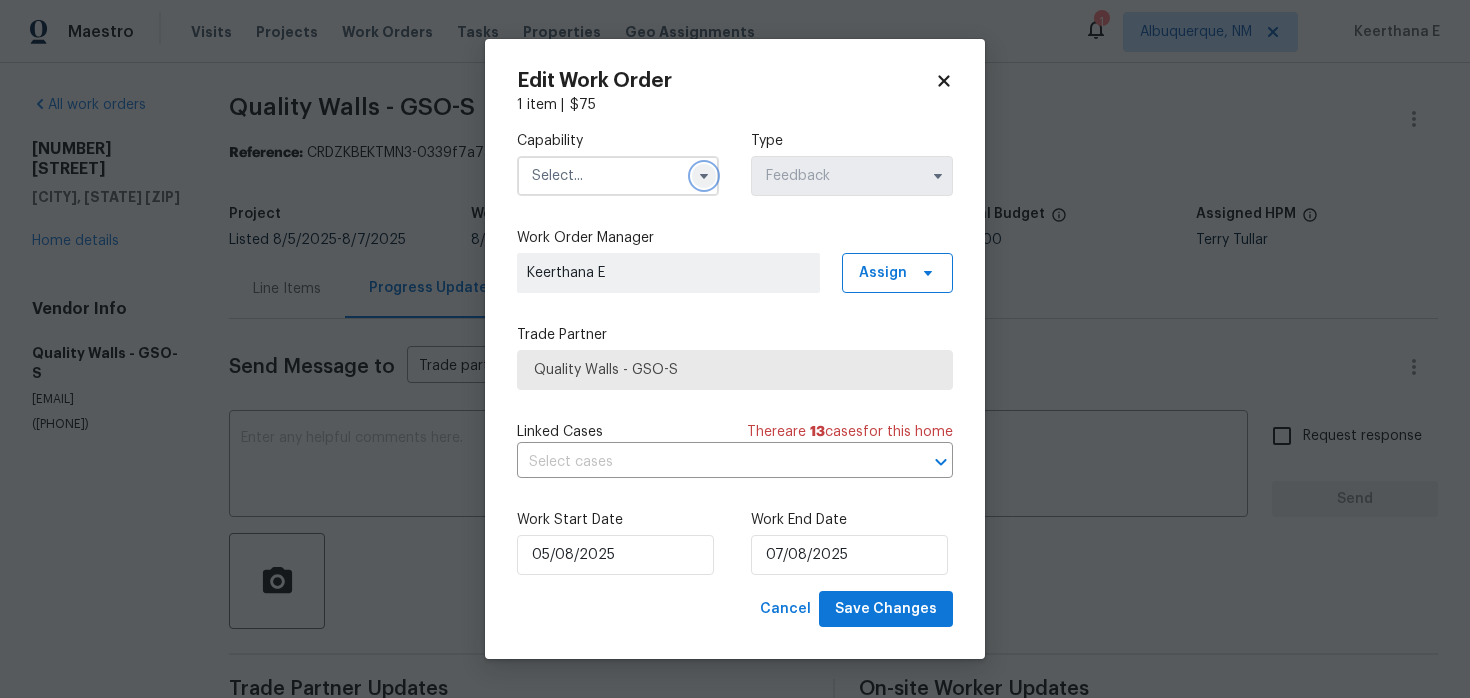 click 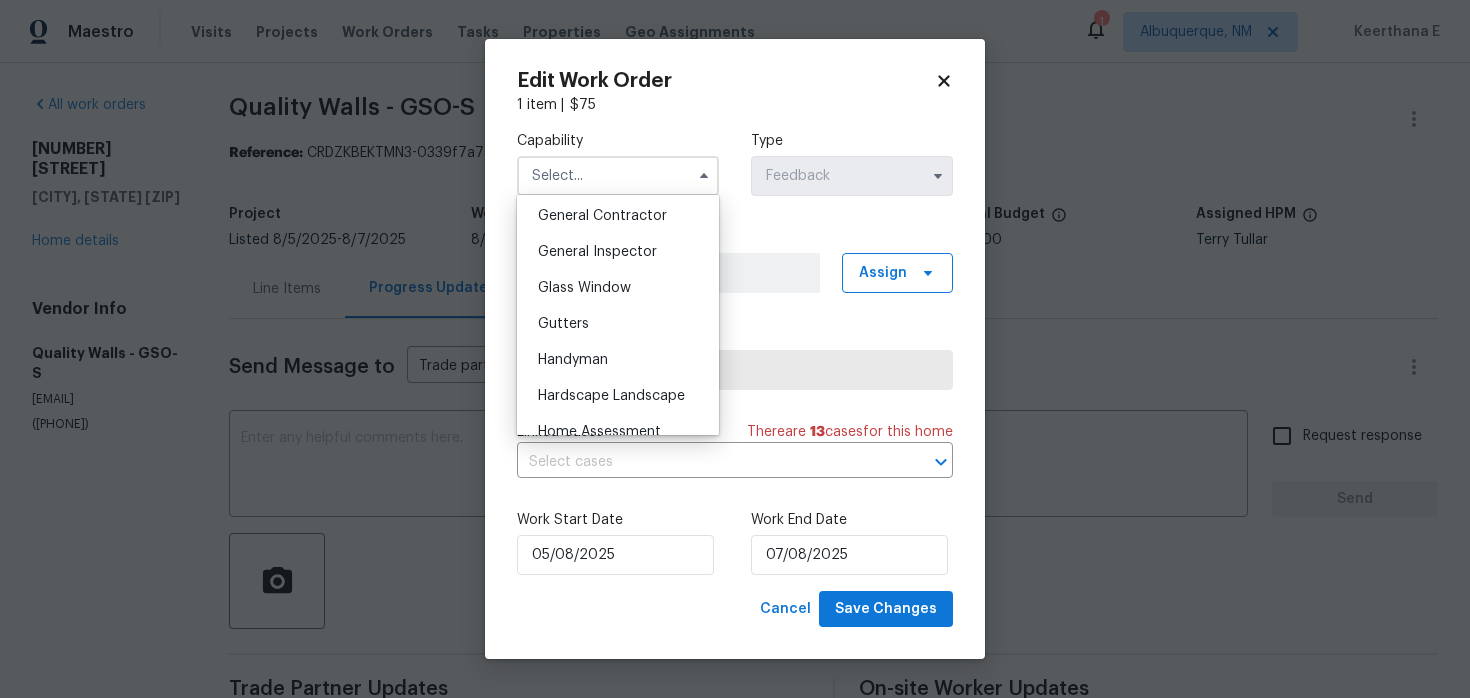 scroll, scrollTop: 996, scrollLeft: 0, axis: vertical 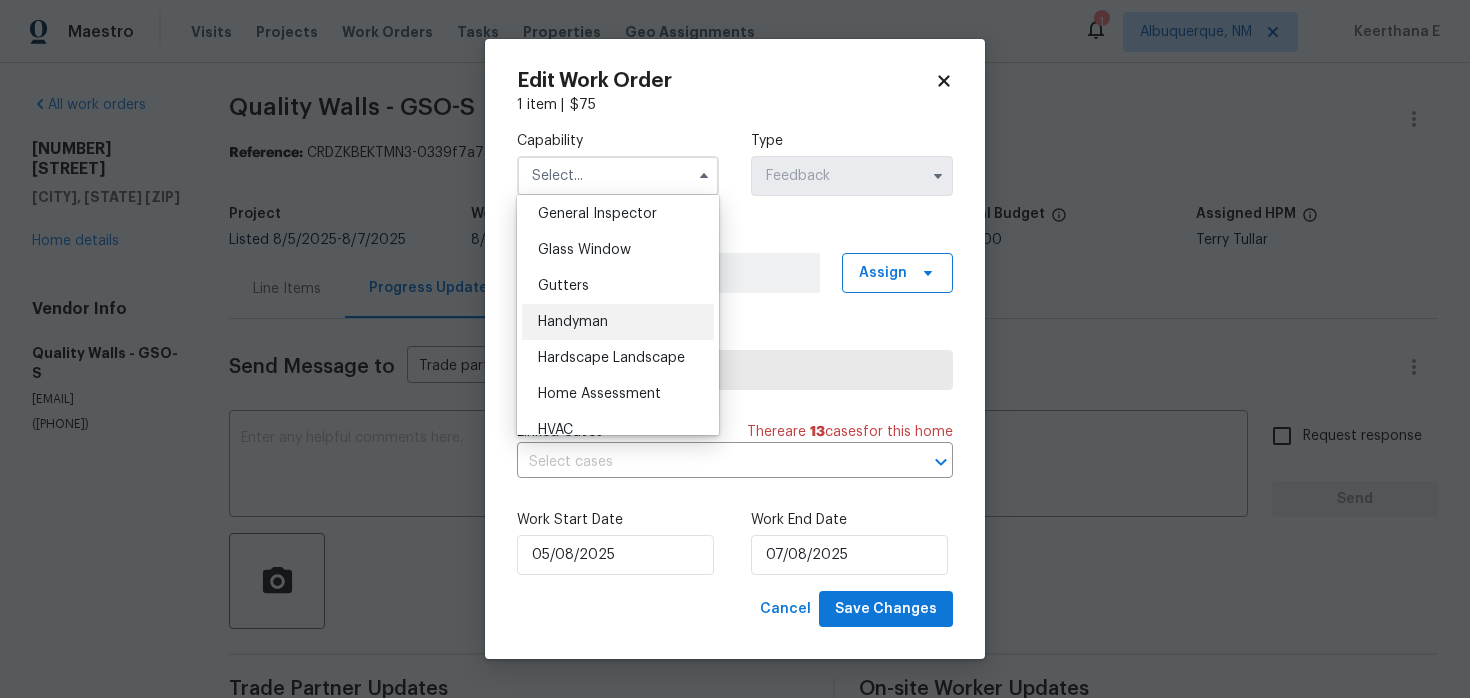 click on "Handyman" at bounding box center [618, 322] 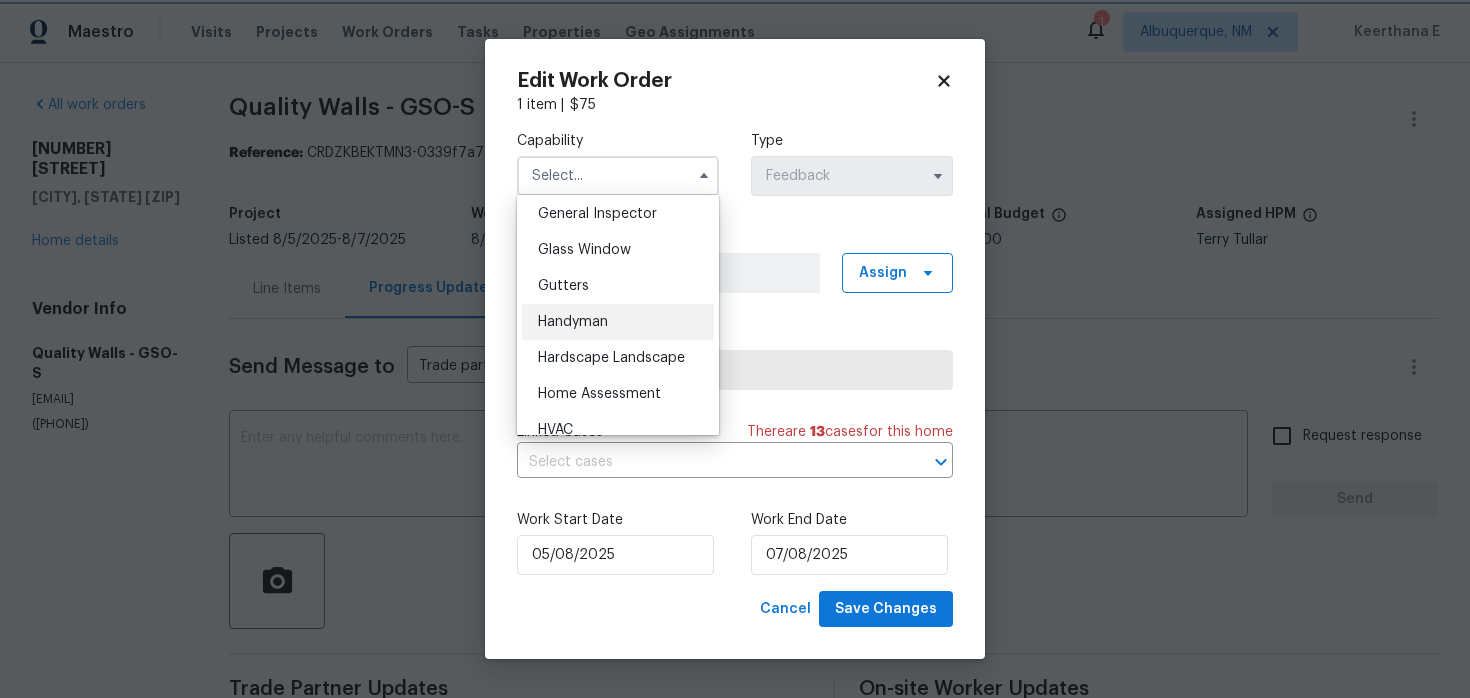 type on "Handyman" 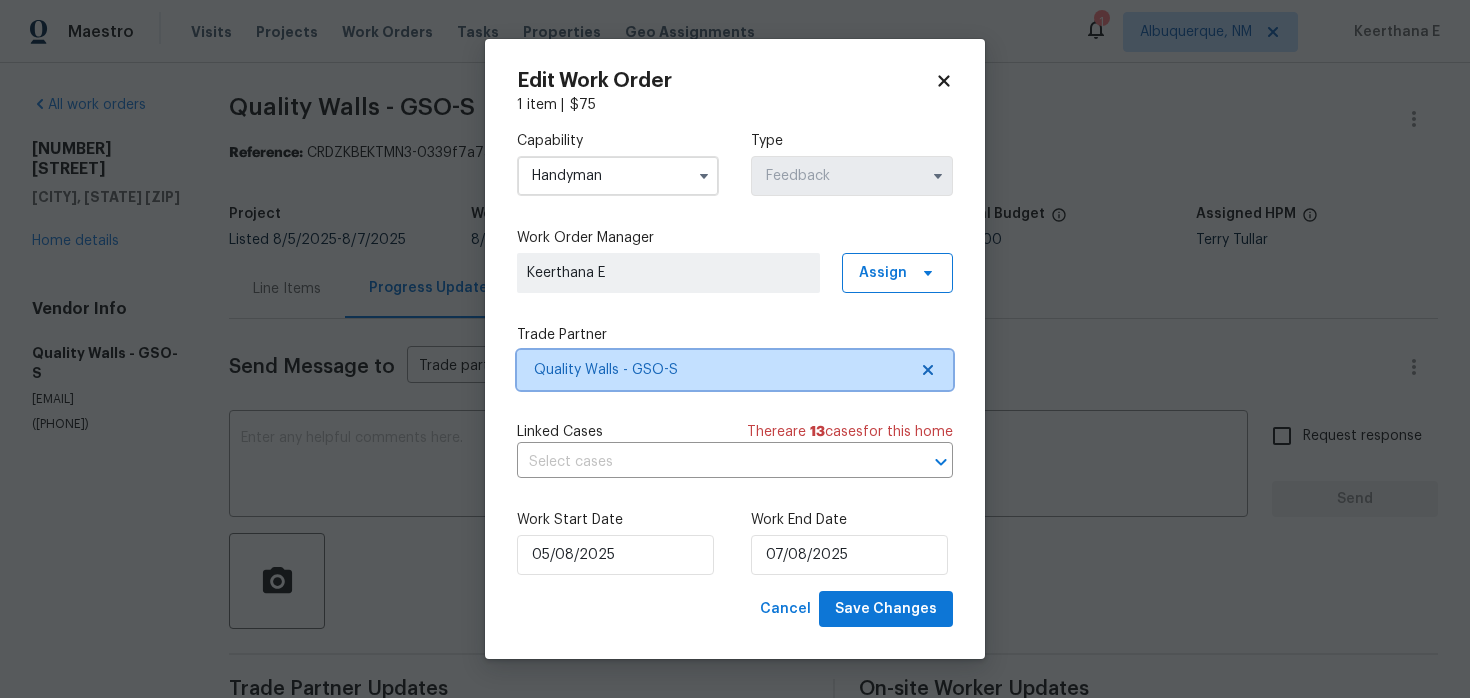 click on "Quality Walls - GSO-S" at bounding box center (720, 370) 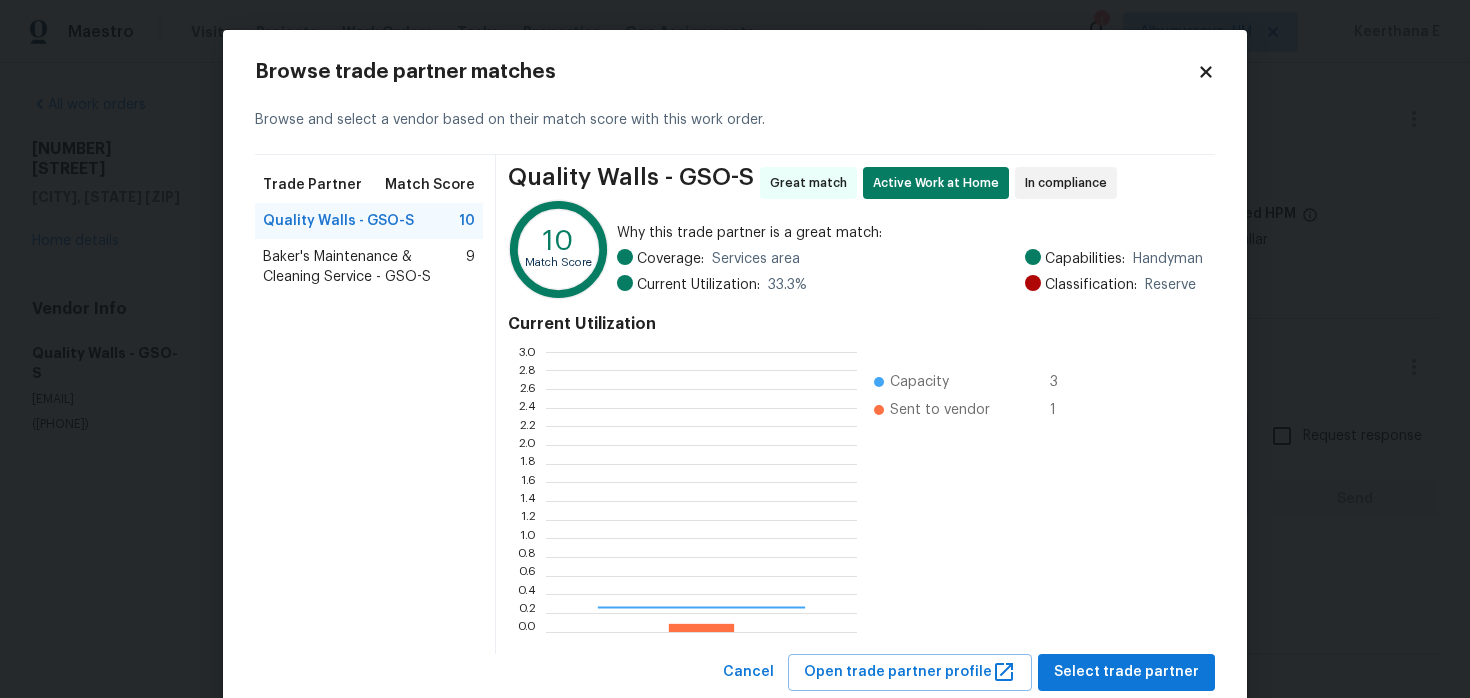 scroll, scrollTop: 2, scrollLeft: 1, axis: both 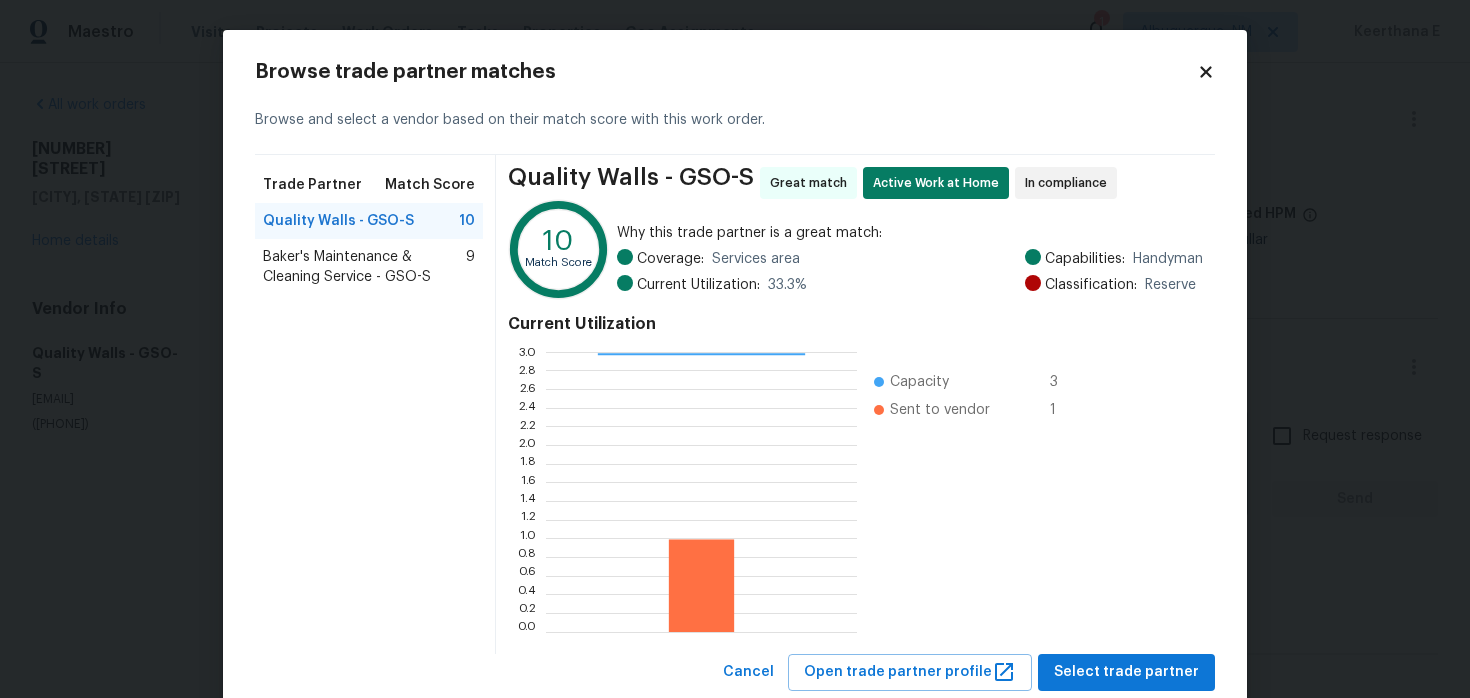 click on "Baker's Maintenance & Cleaning Service - GSO-S" at bounding box center (364, 267) 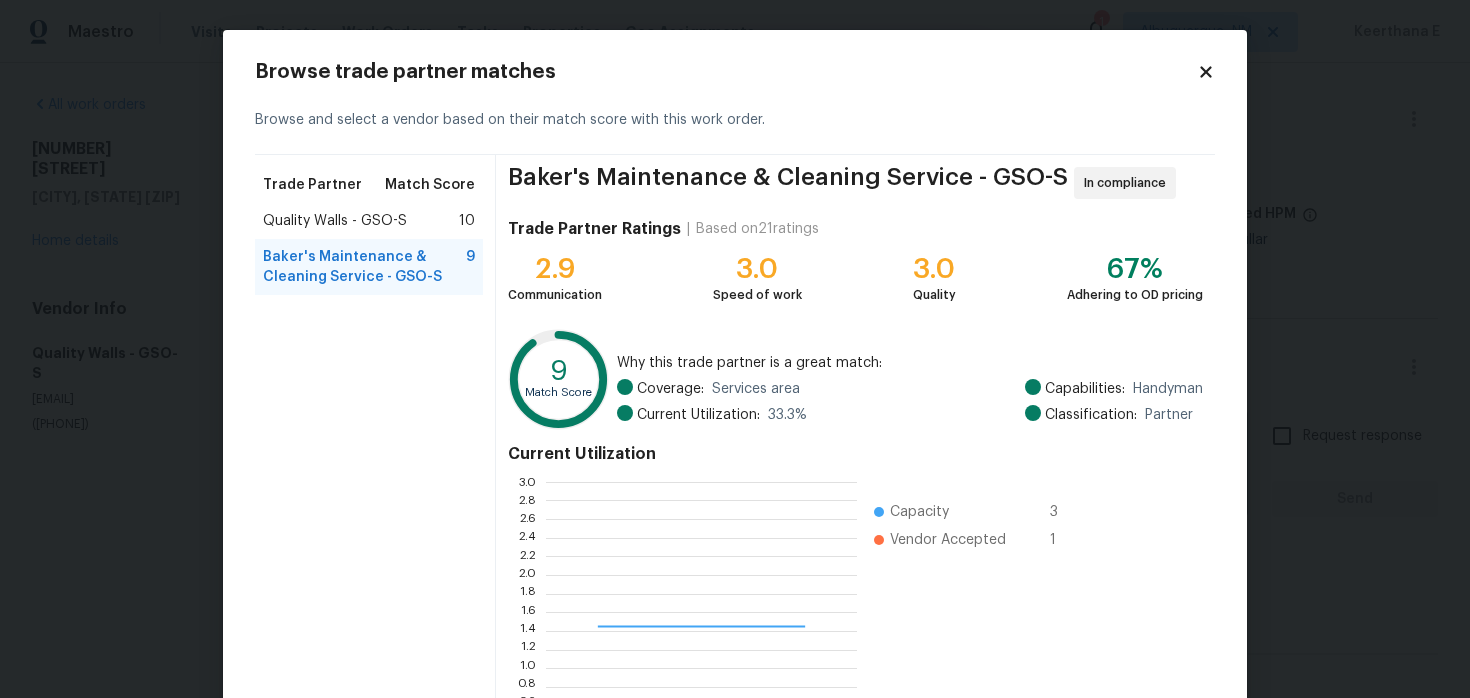 scroll, scrollTop: 2, scrollLeft: 1, axis: both 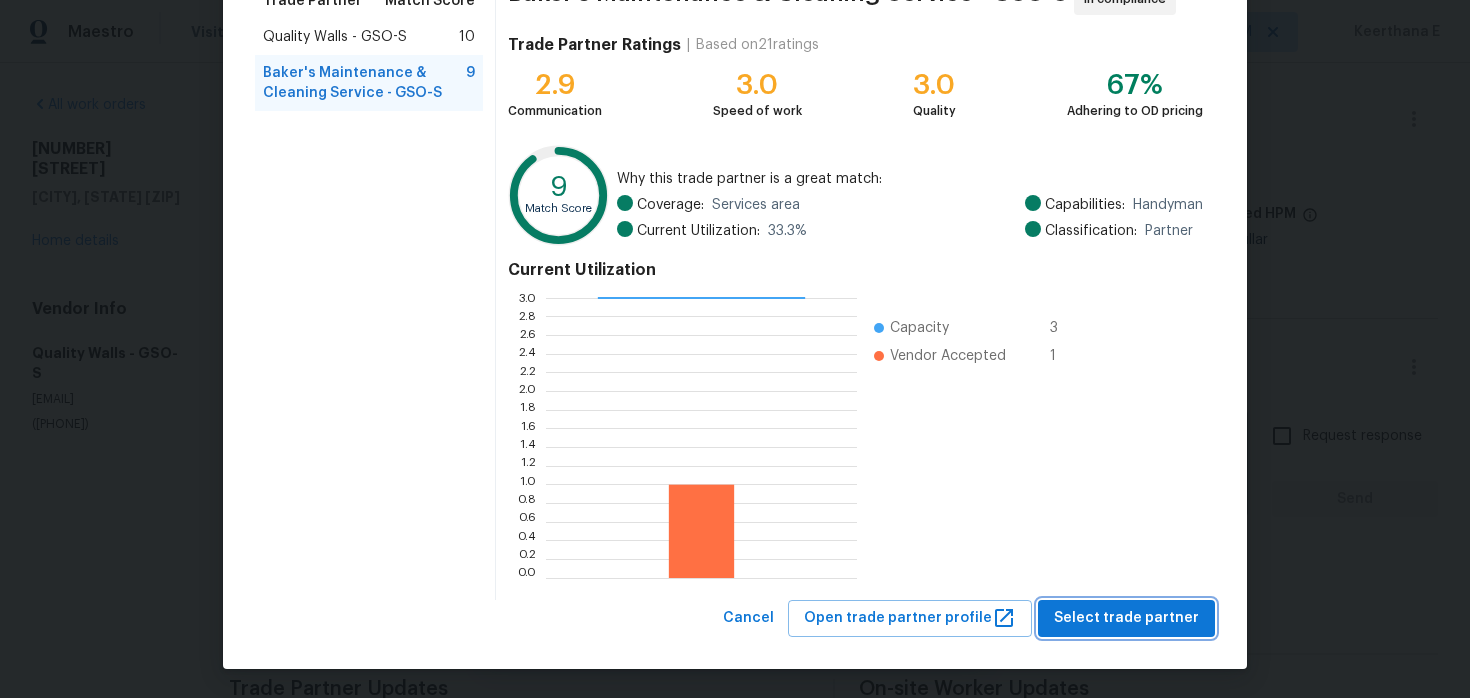 click on "Select trade partner" at bounding box center [1126, 618] 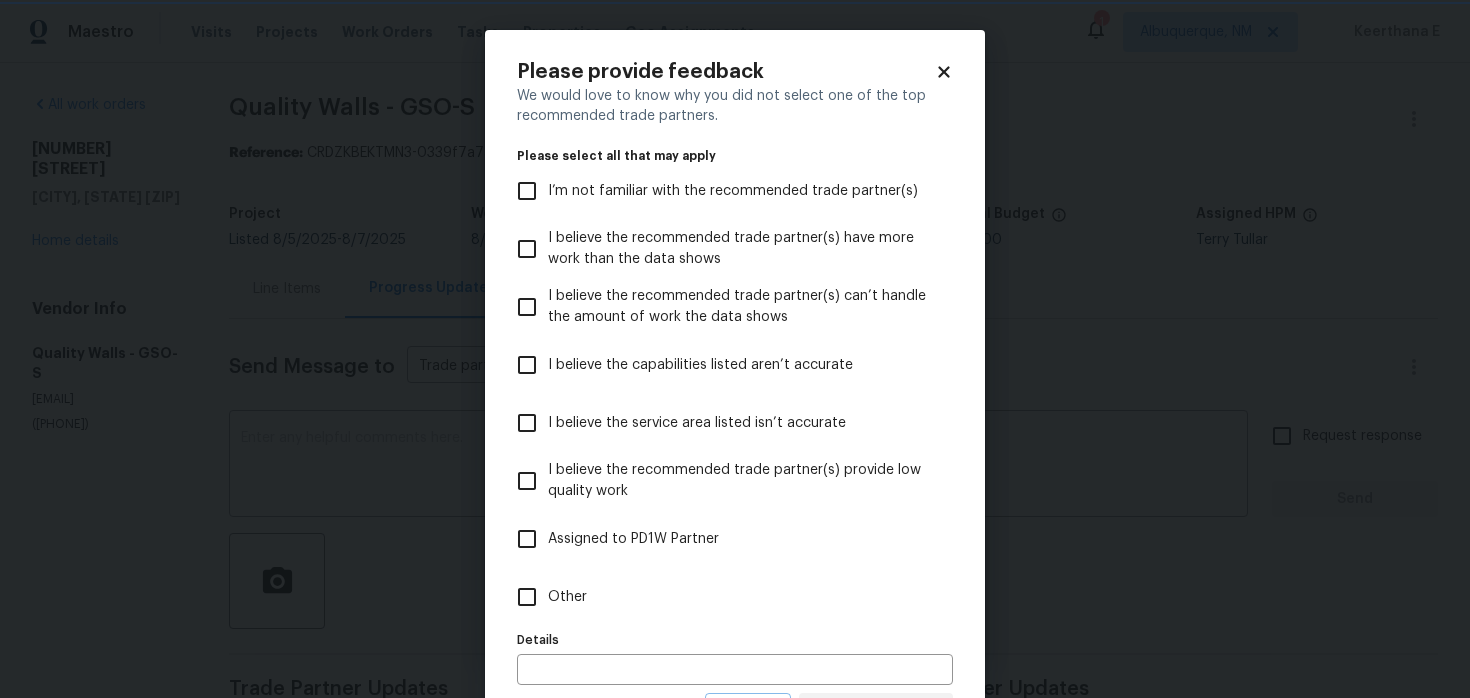 scroll, scrollTop: 0, scrollLeft: 0, axis: both 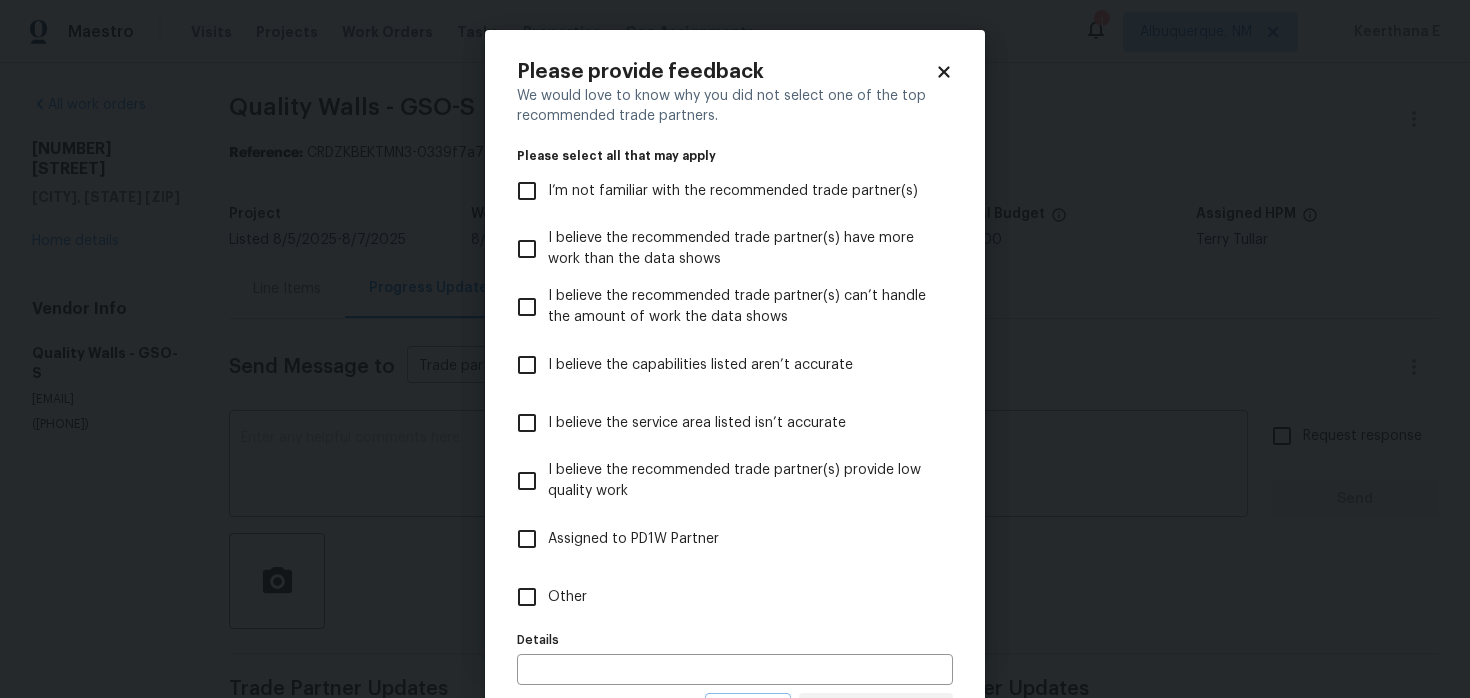 click on "Other" at bounding box center (721, 597) 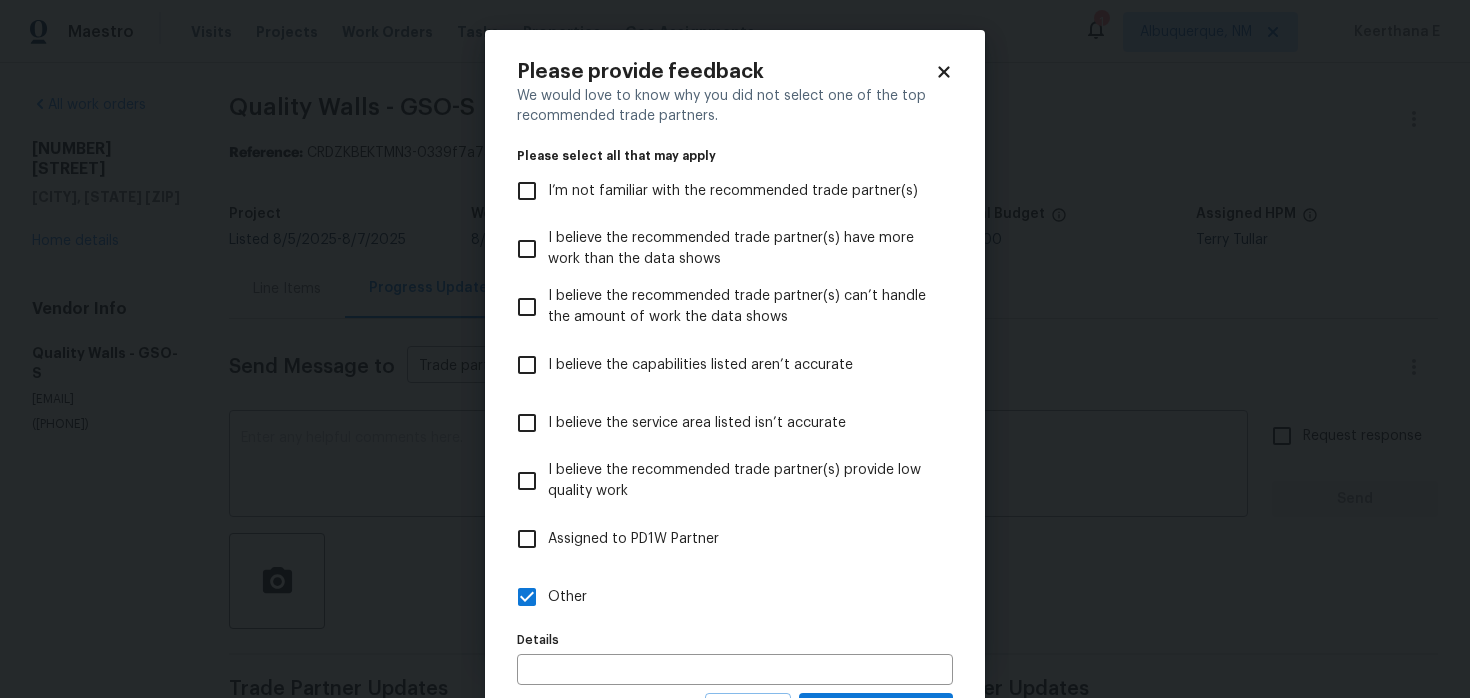 scroll, scrollTop: 94, scrollLeft: 0, axis: vertical 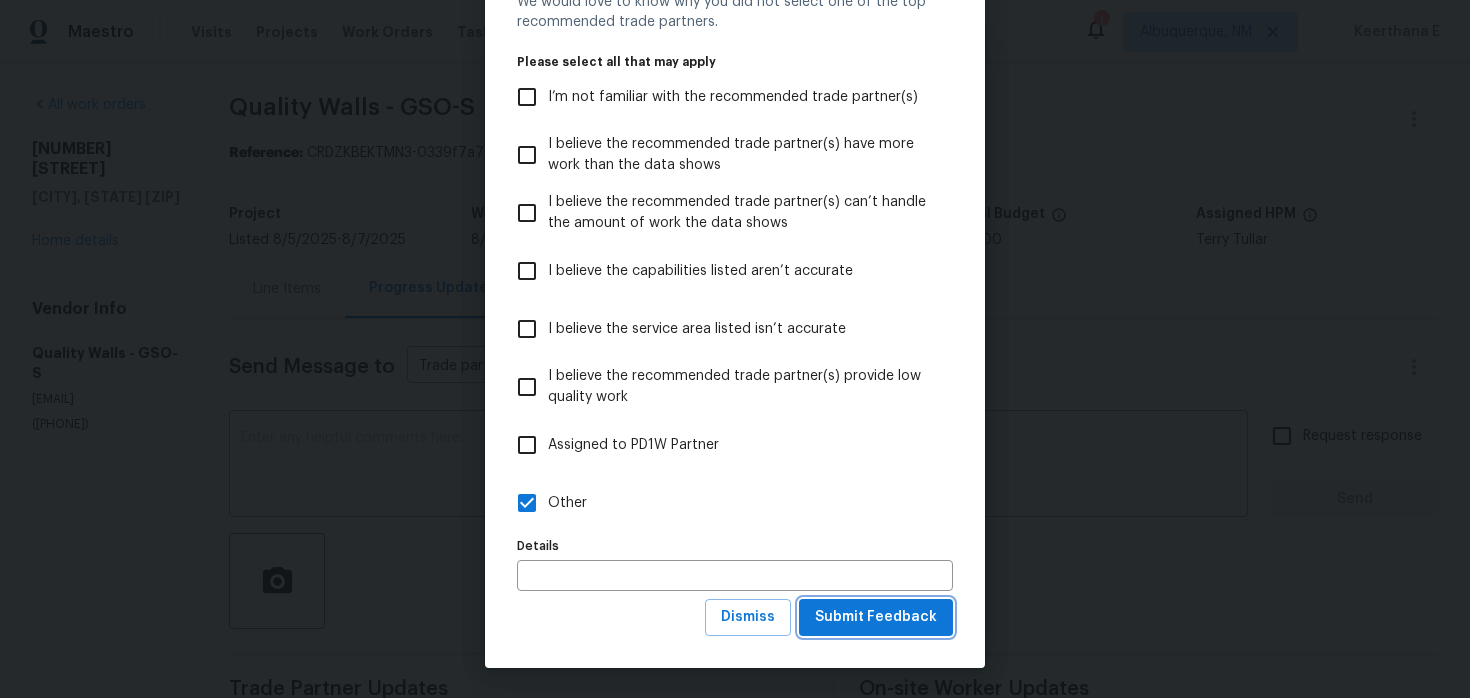 click on "Submit Feedback" at bounding box center (876, 617) 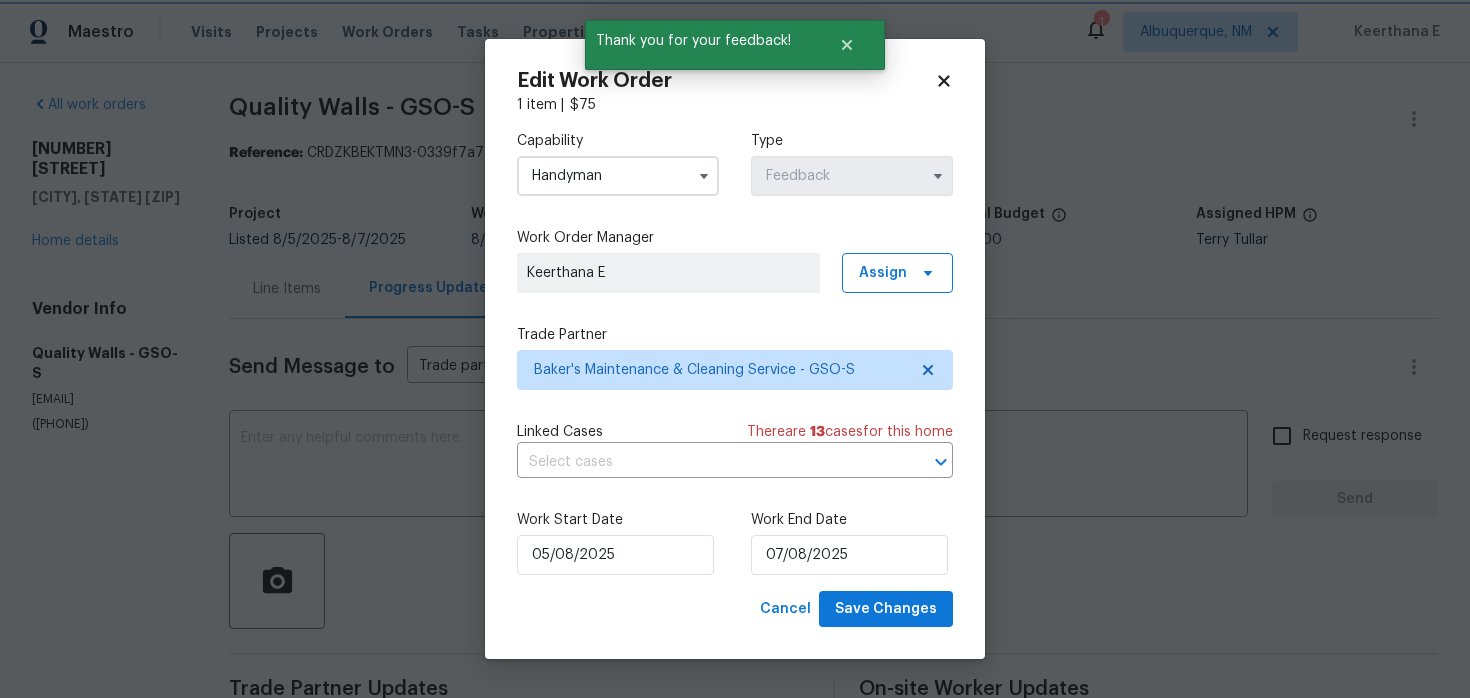 scroll, scrollTop: 0, scrollLeft: 0, axis: both 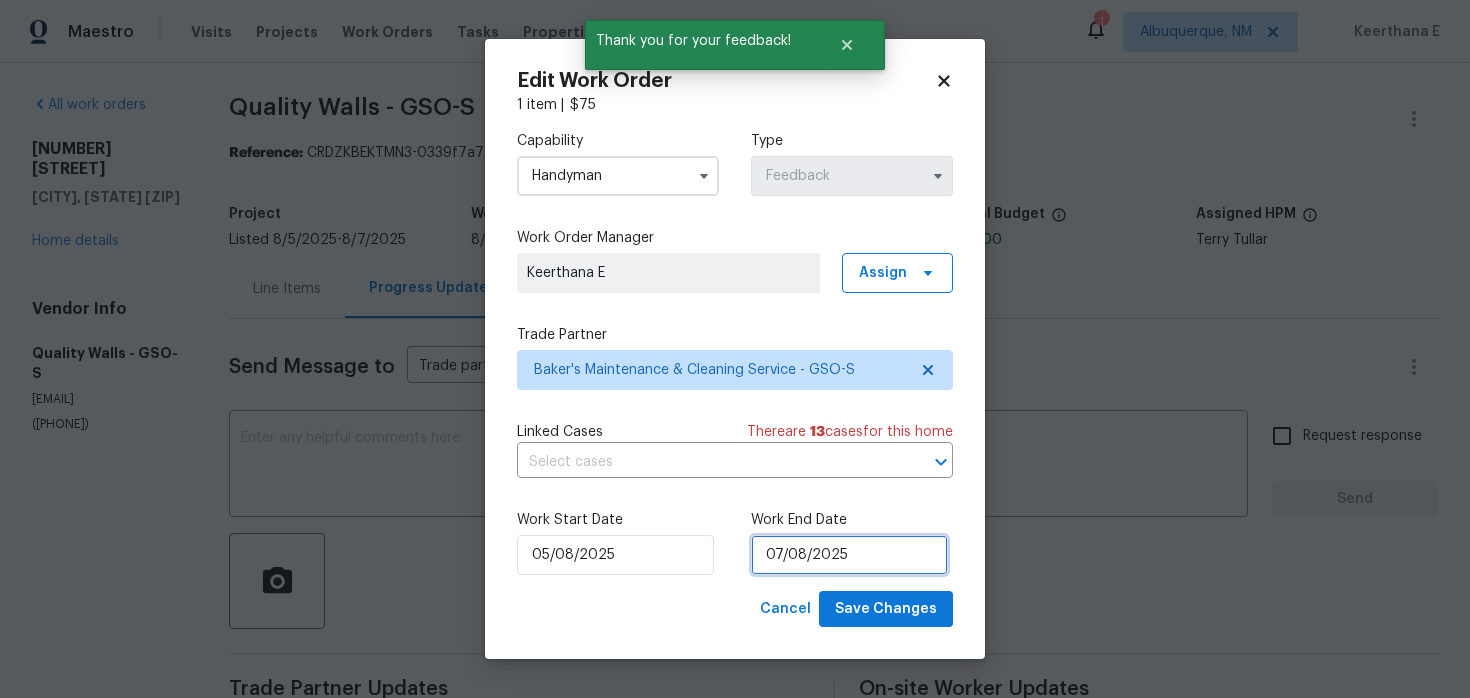 click on "07/08/2025" at bounding box center (849, 555) 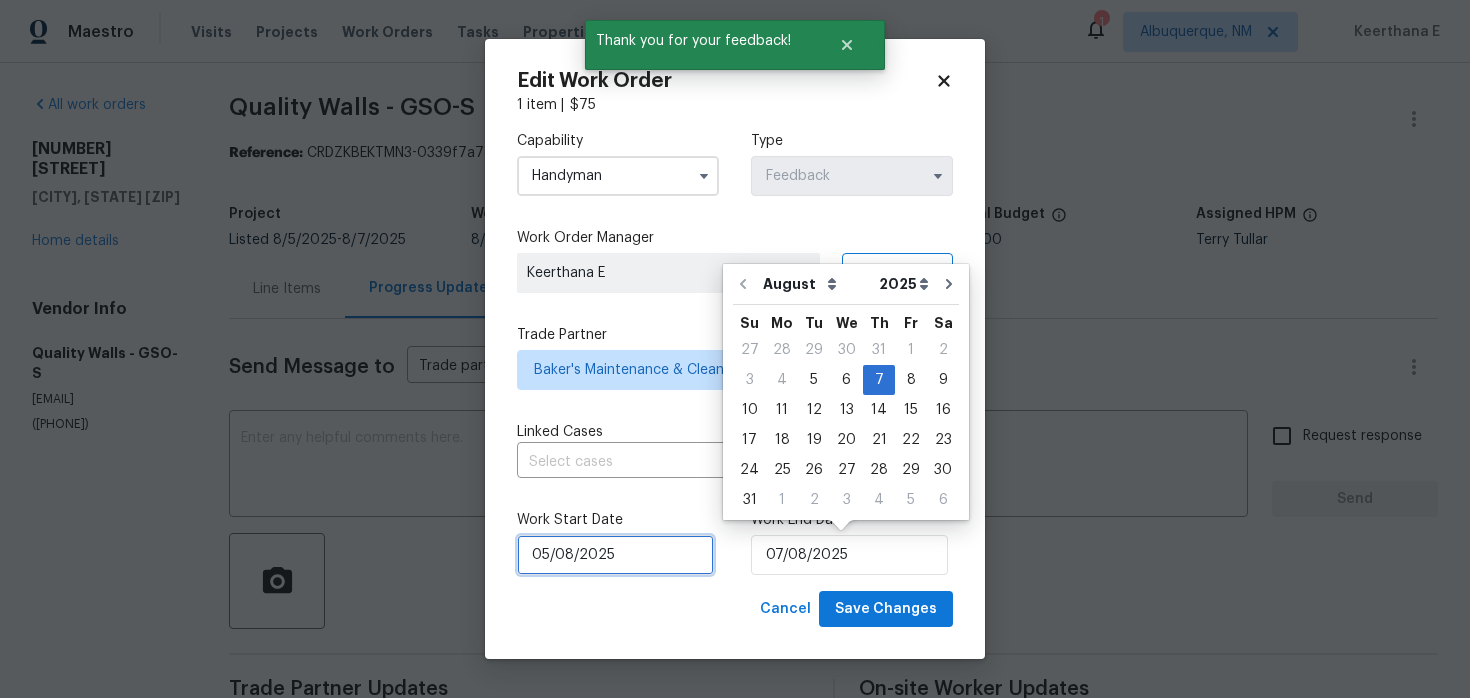 click on "05/08/2025" at bounding box center [615, 555] 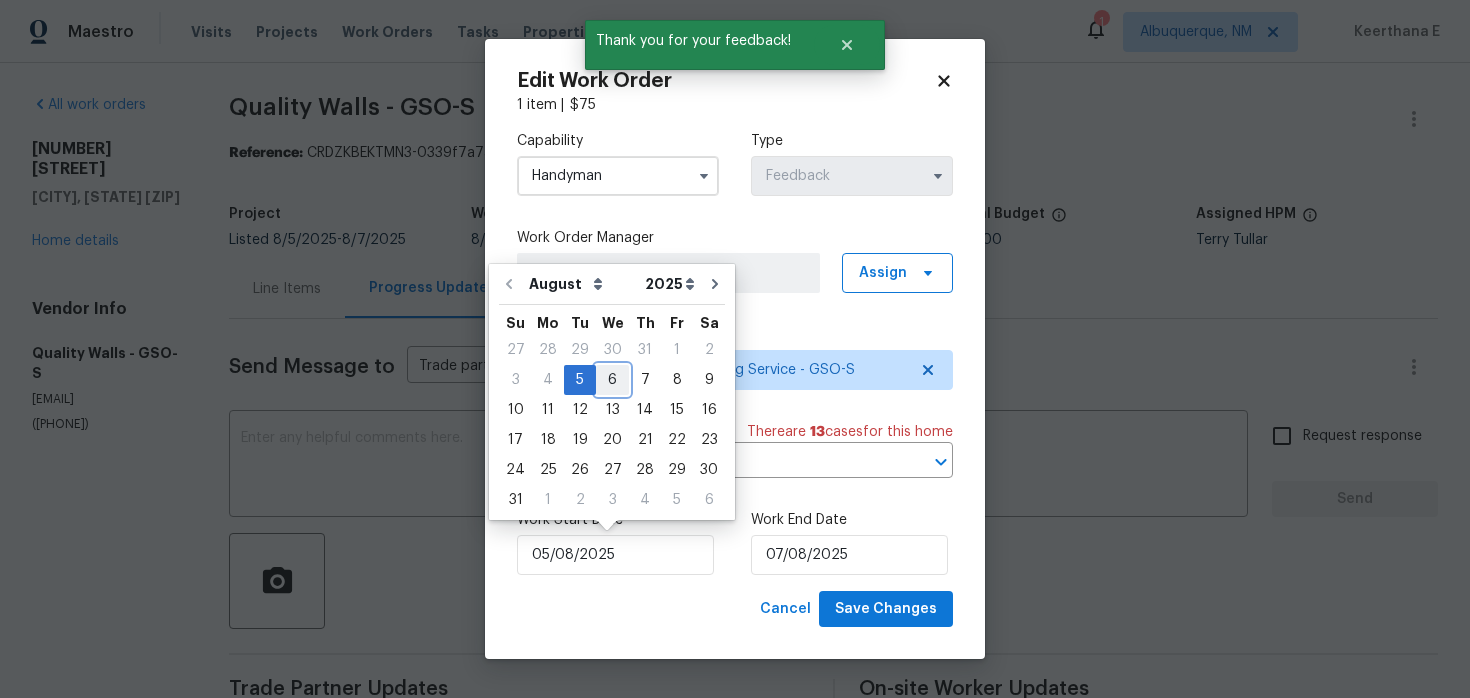 click on "6" at bounding box center (612, 380) 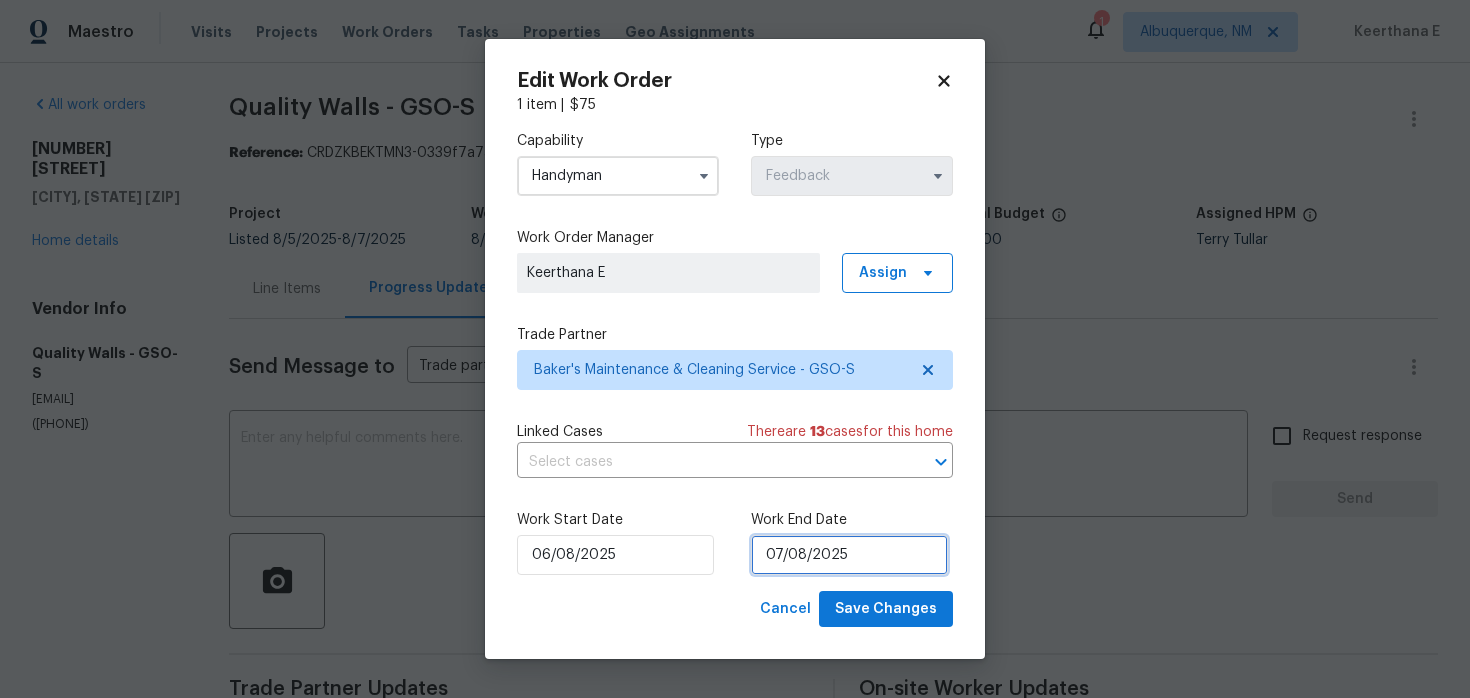 click on "07/08/2025" at bounding box center [849, 555] 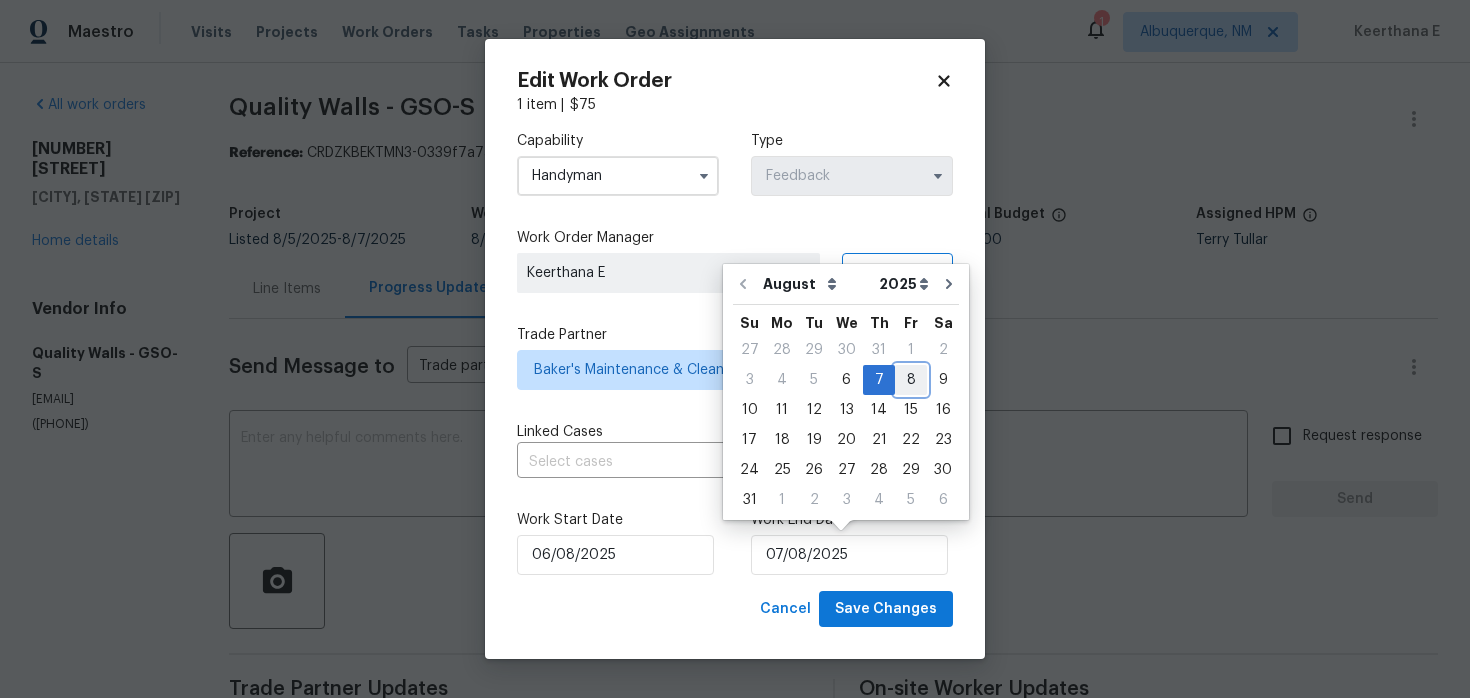 click on "8" at bounding box center [911, 380] 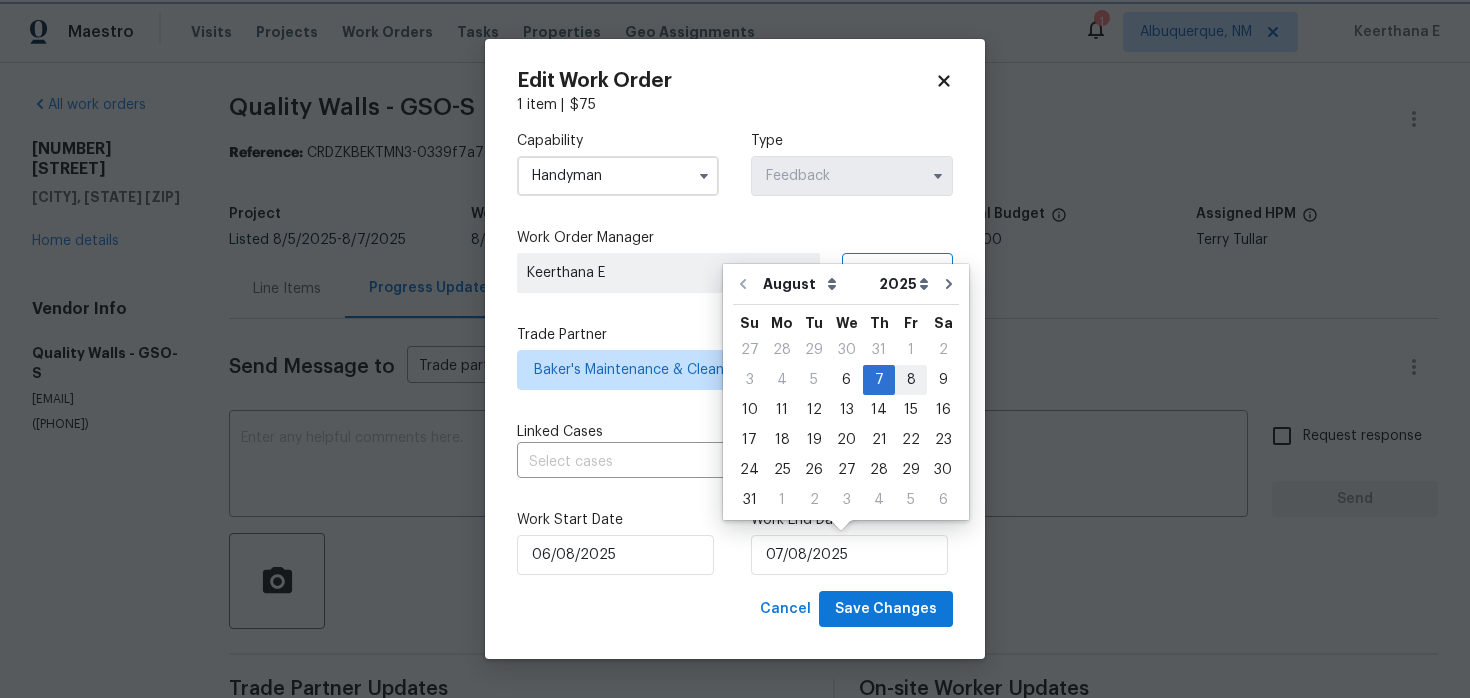 type on "08/08/2025" 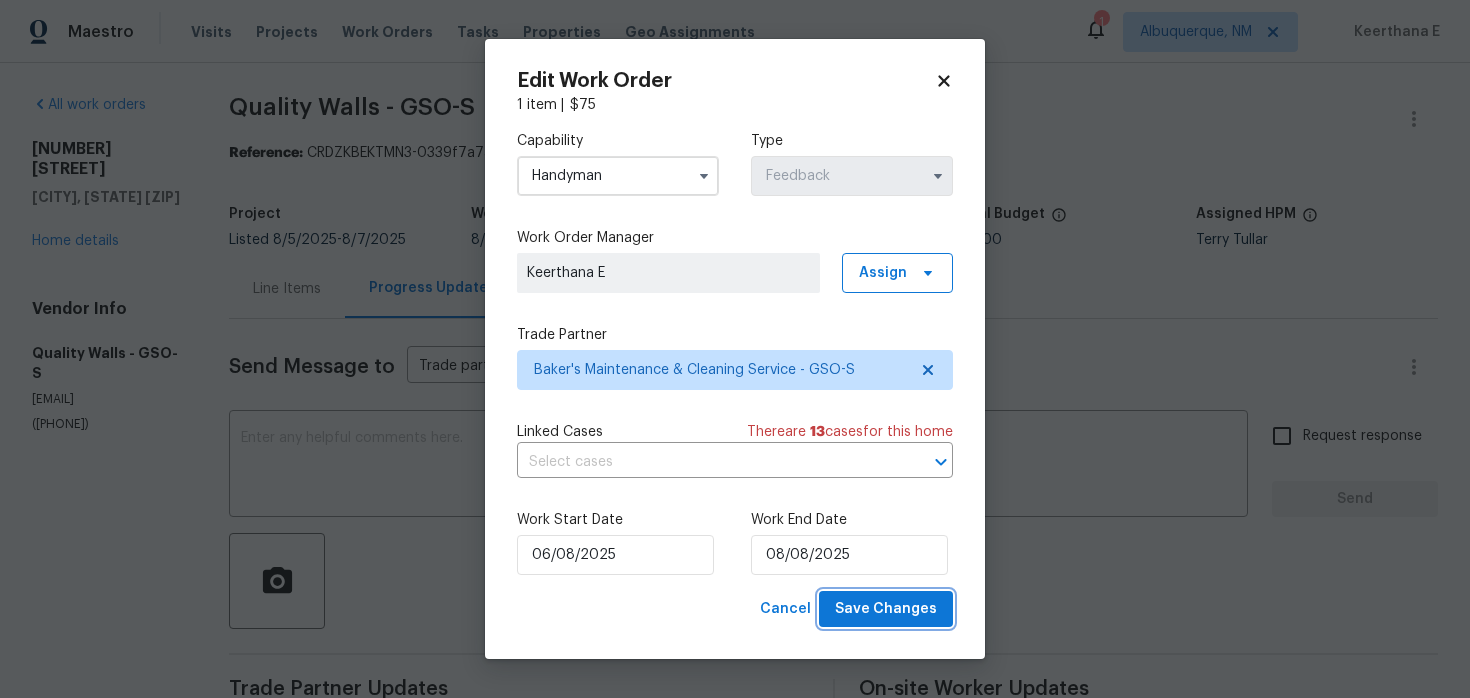 click on "Save Changes" at bounding box center (886, 609) 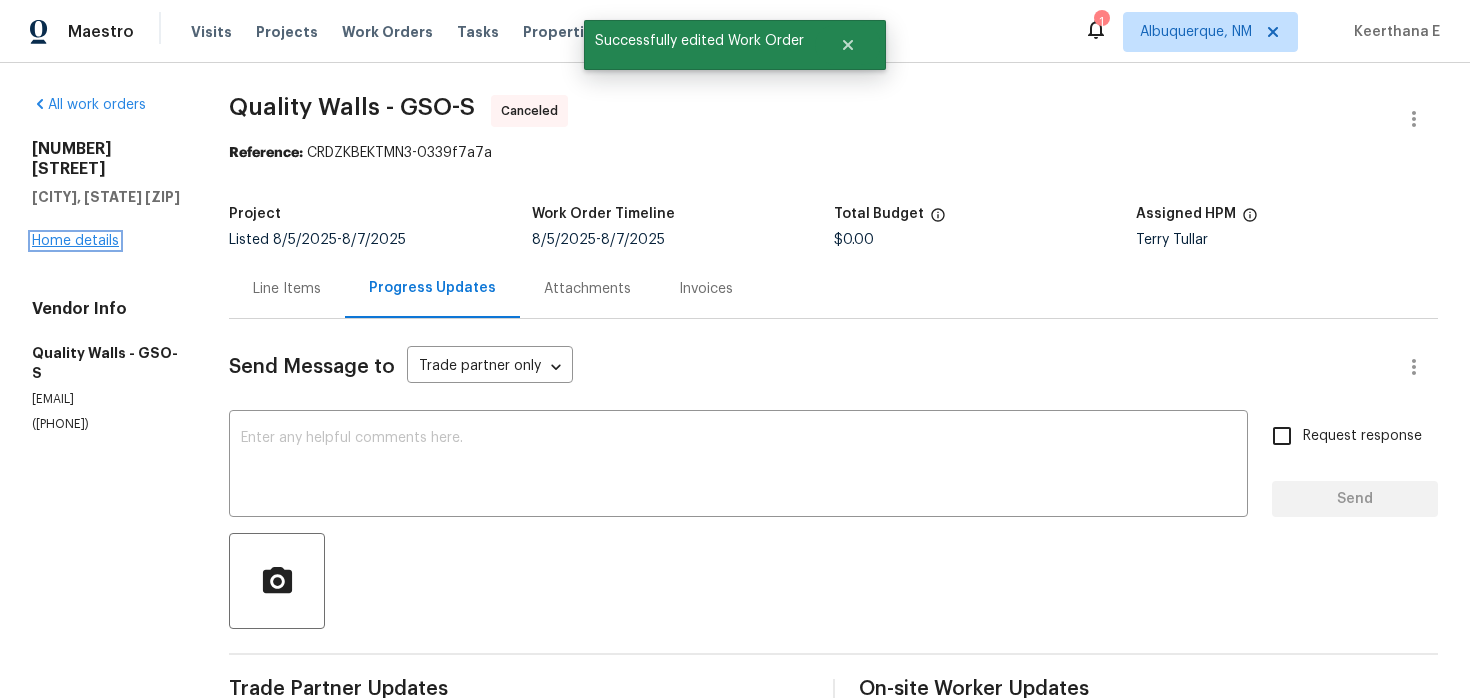 click on "Home details" at bounding box center [75, 241] 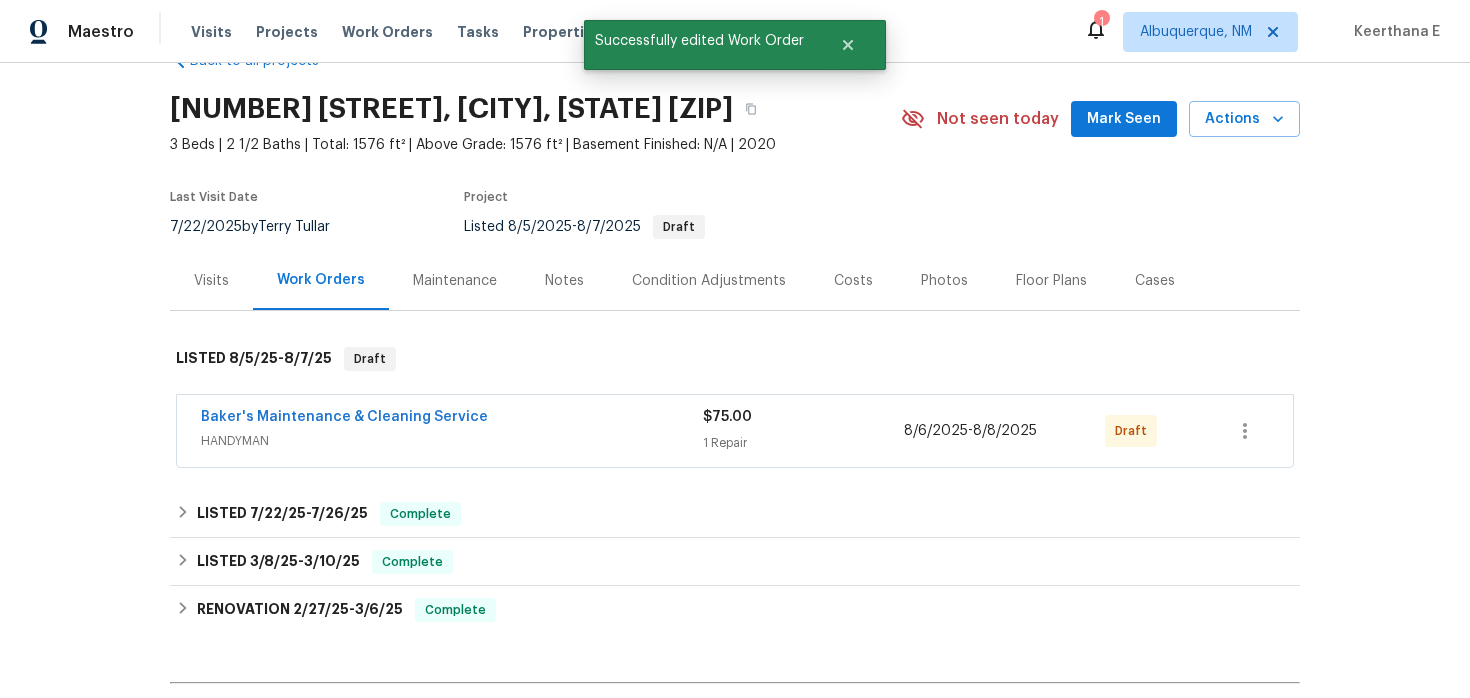 scroll, scrollTop: 65, scrollLeft: 0, axis: vertical 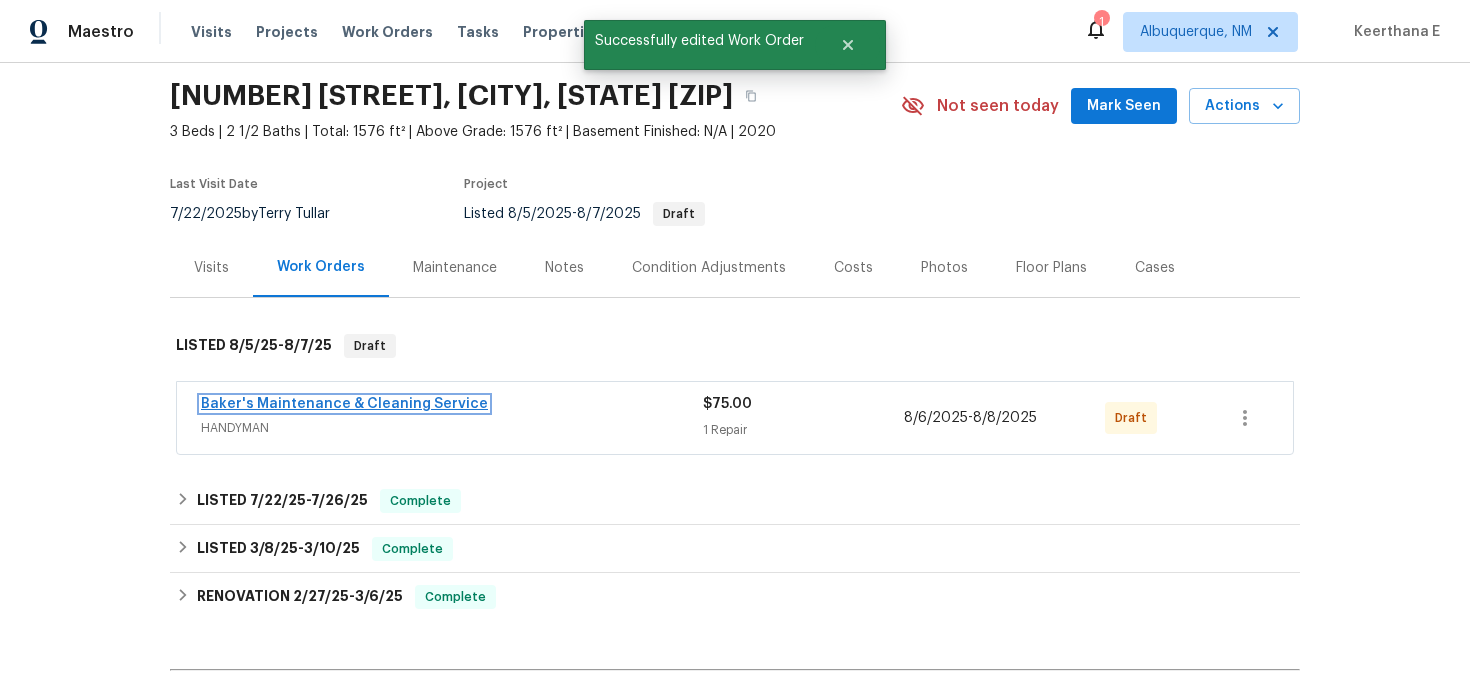 click on "Baker's Maintenance & Cleaning Service" at bounding box center (344, 404) 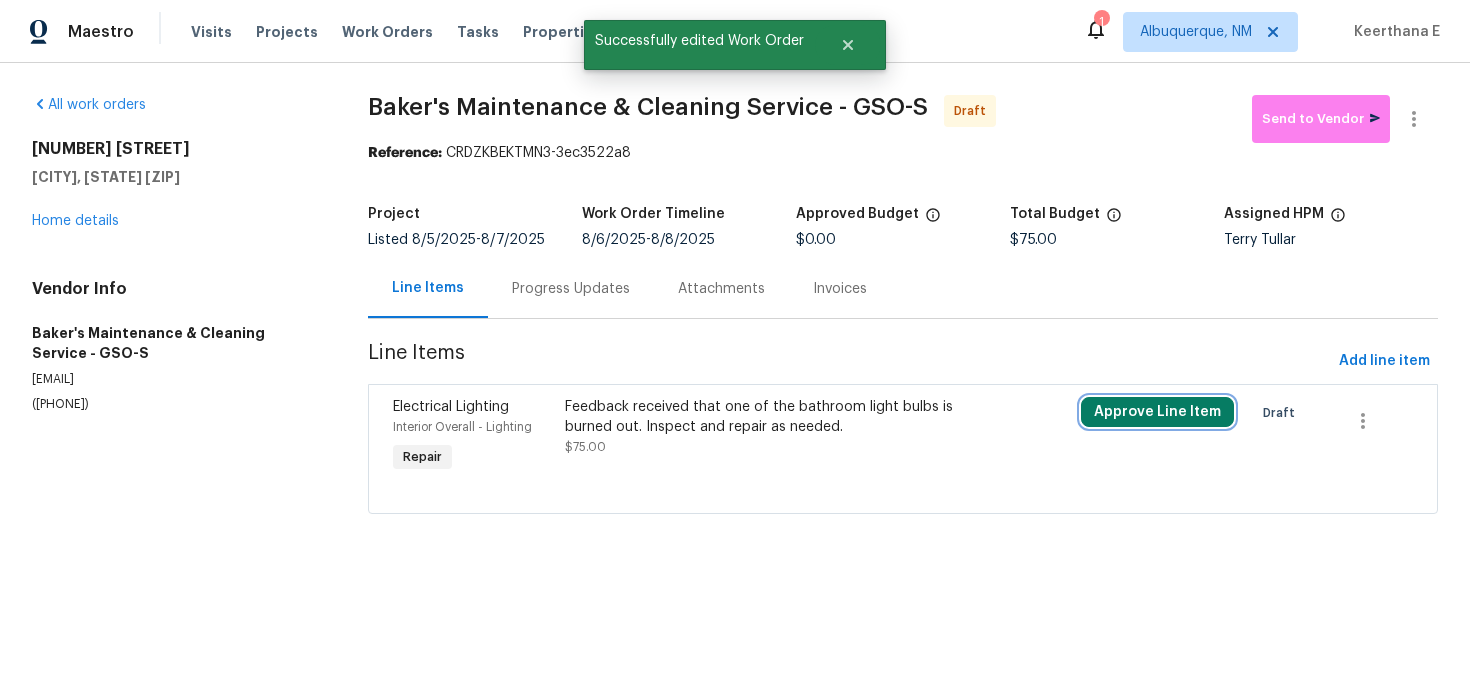 click on "Approve Line Item" at bounding box center (1157, 412) 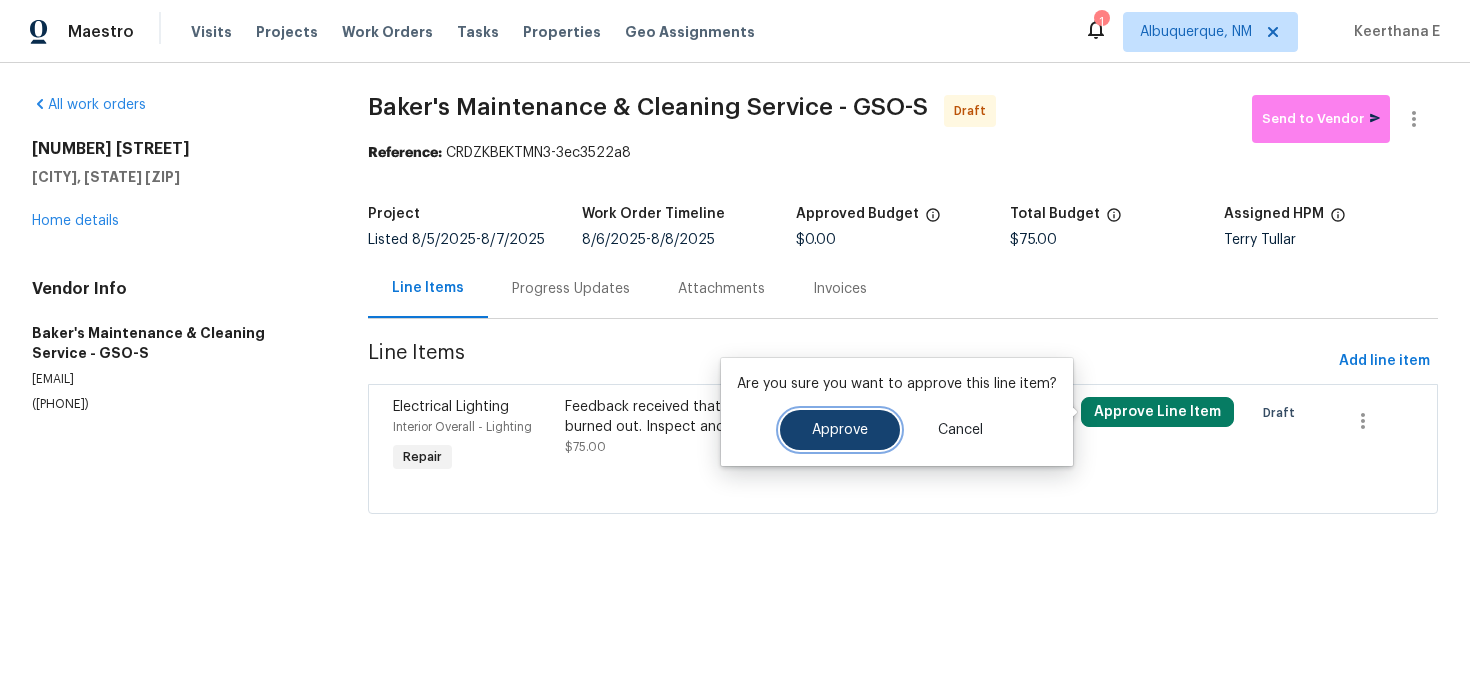 click on "Approve" at bounding box center [840, 430] 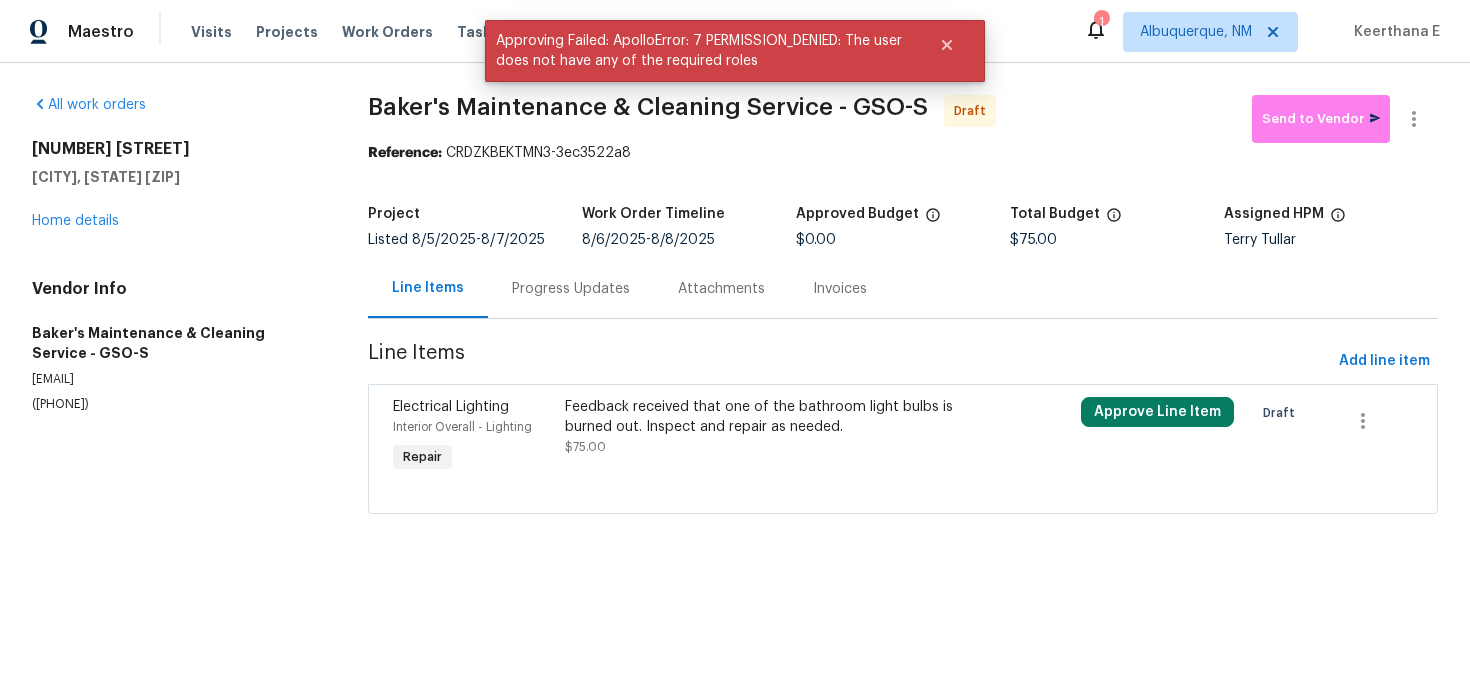 click on "Feedback received that one of the bathroom light bulbs is burned out. Inspect and repair as needed. $75.00" at bounding box center [774, 437] 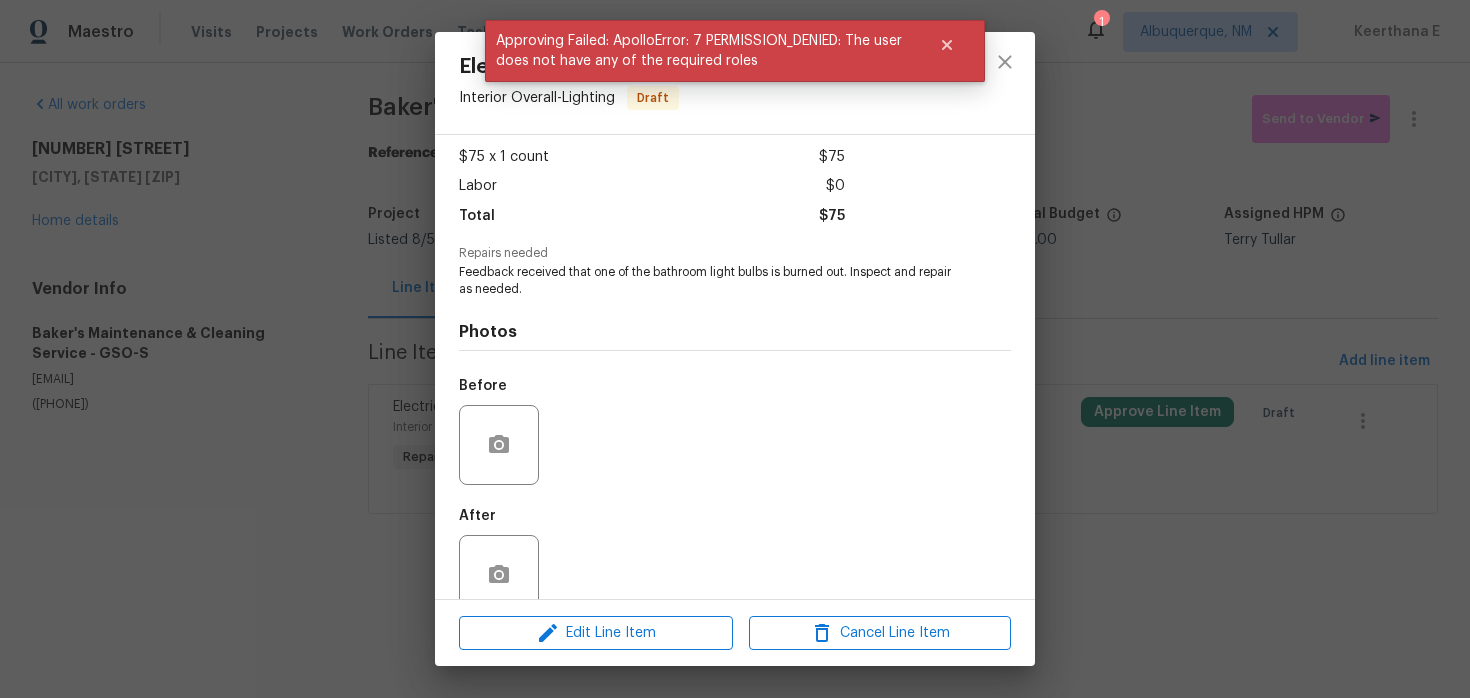 scroll, scrollTop: 140, scrollLeft: 0, axis: vertical 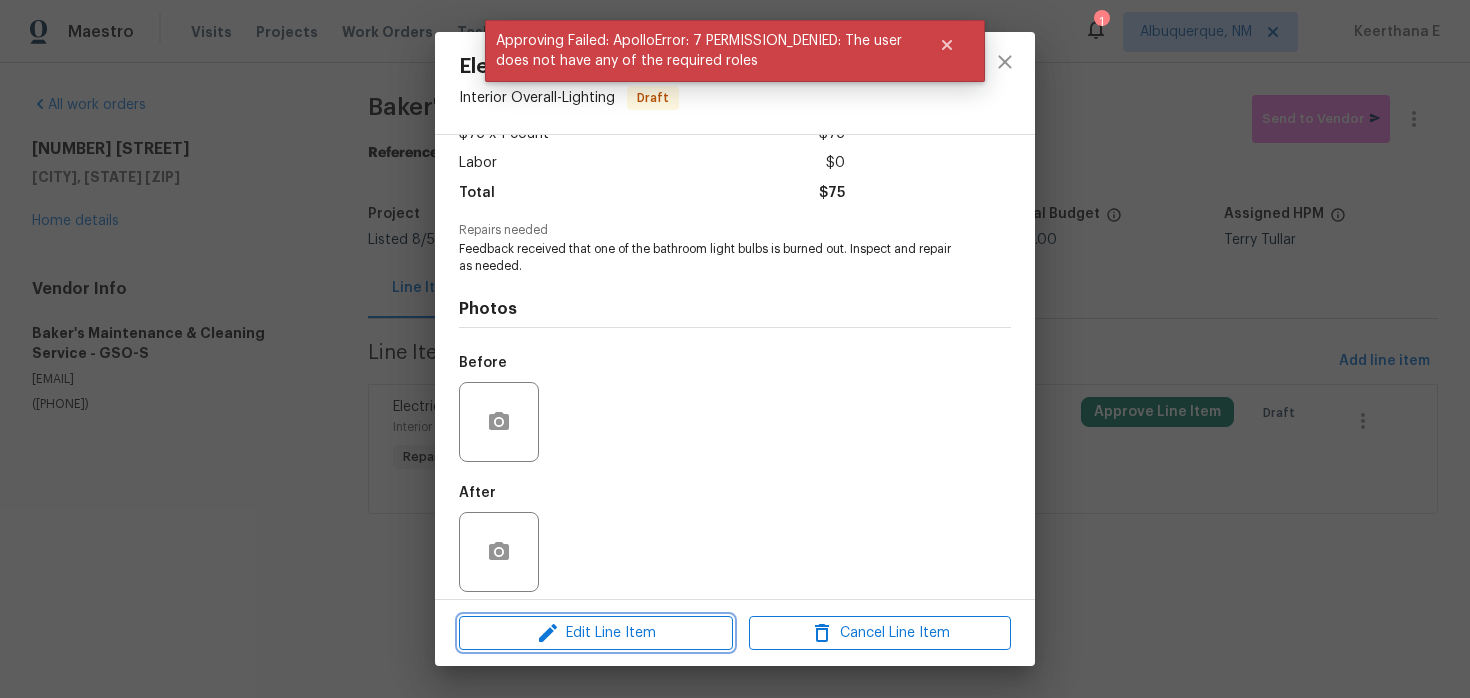 click on "Edit Line Item" at bounding box center [596, 633] 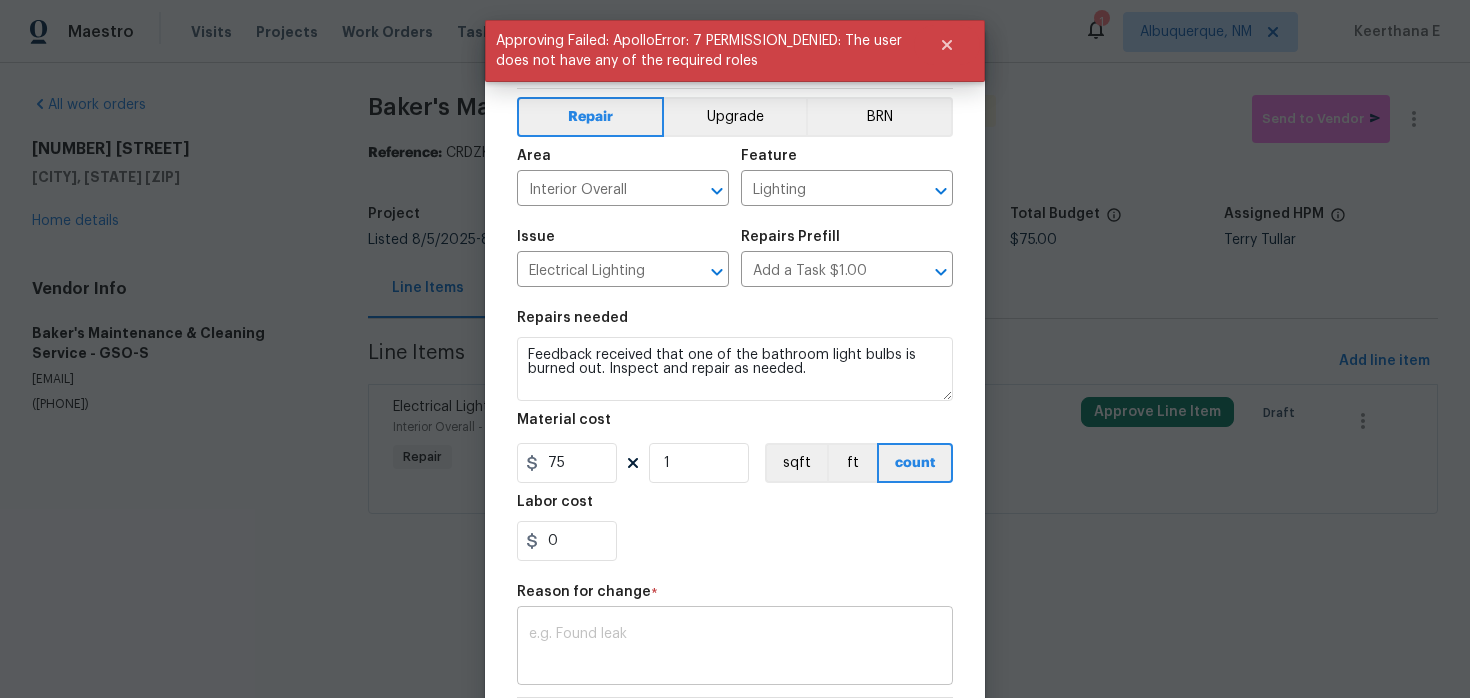 click at bounding box center [735, 648] 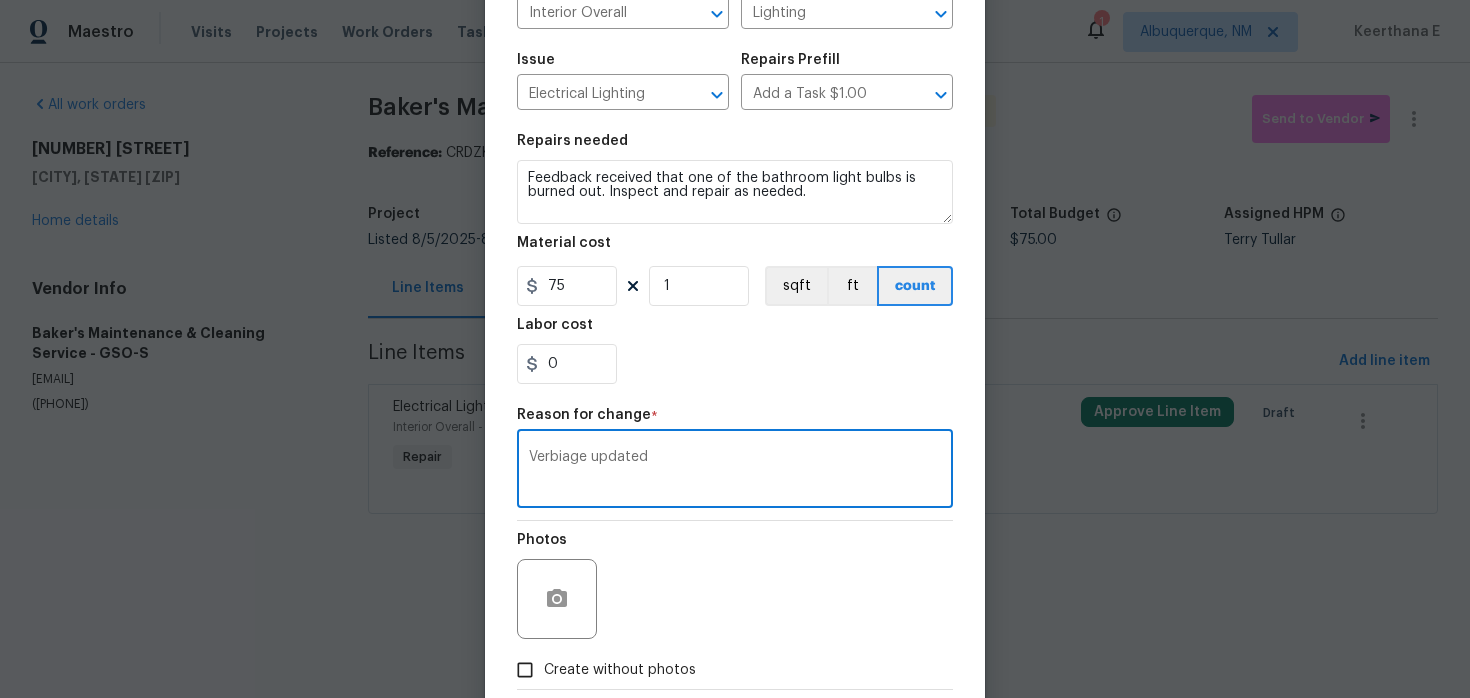 scroll, scrollTop: 288, scrollLeft: 0, axis: vertical 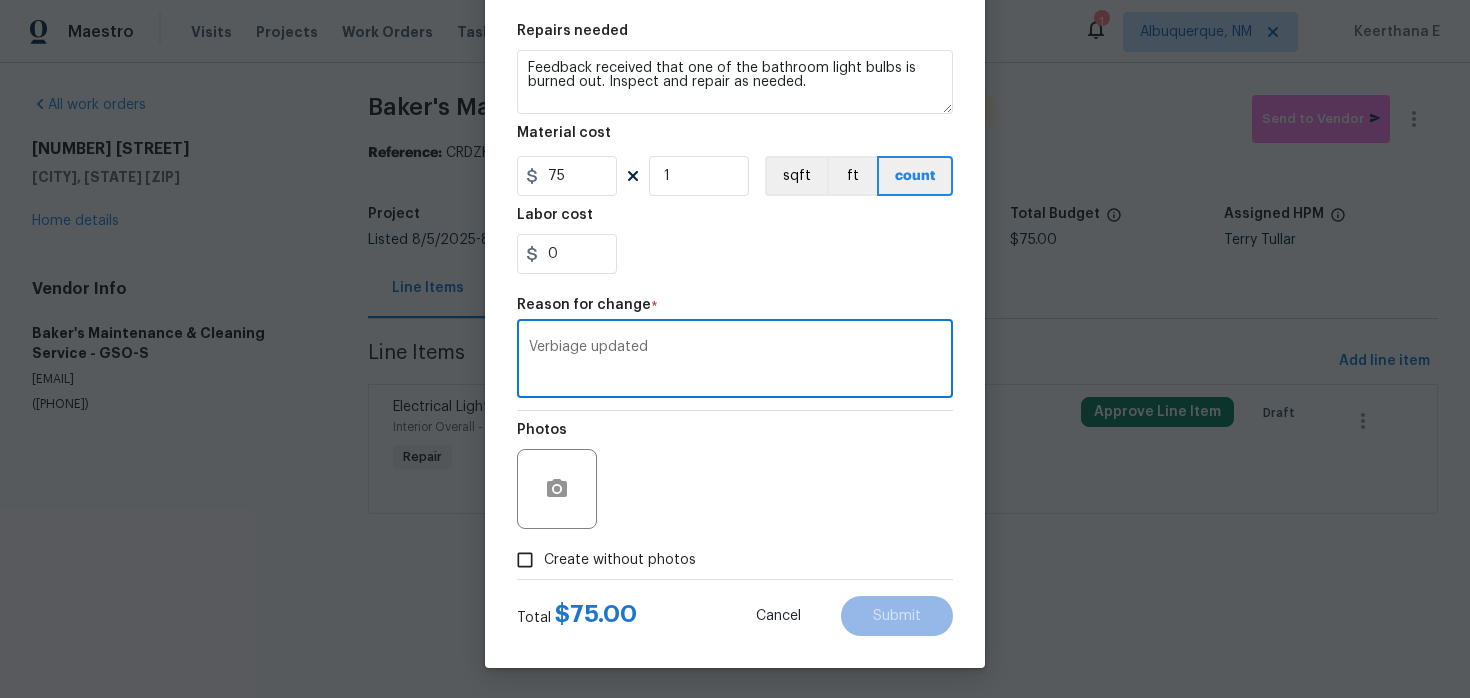 type on "Verbiage updated" 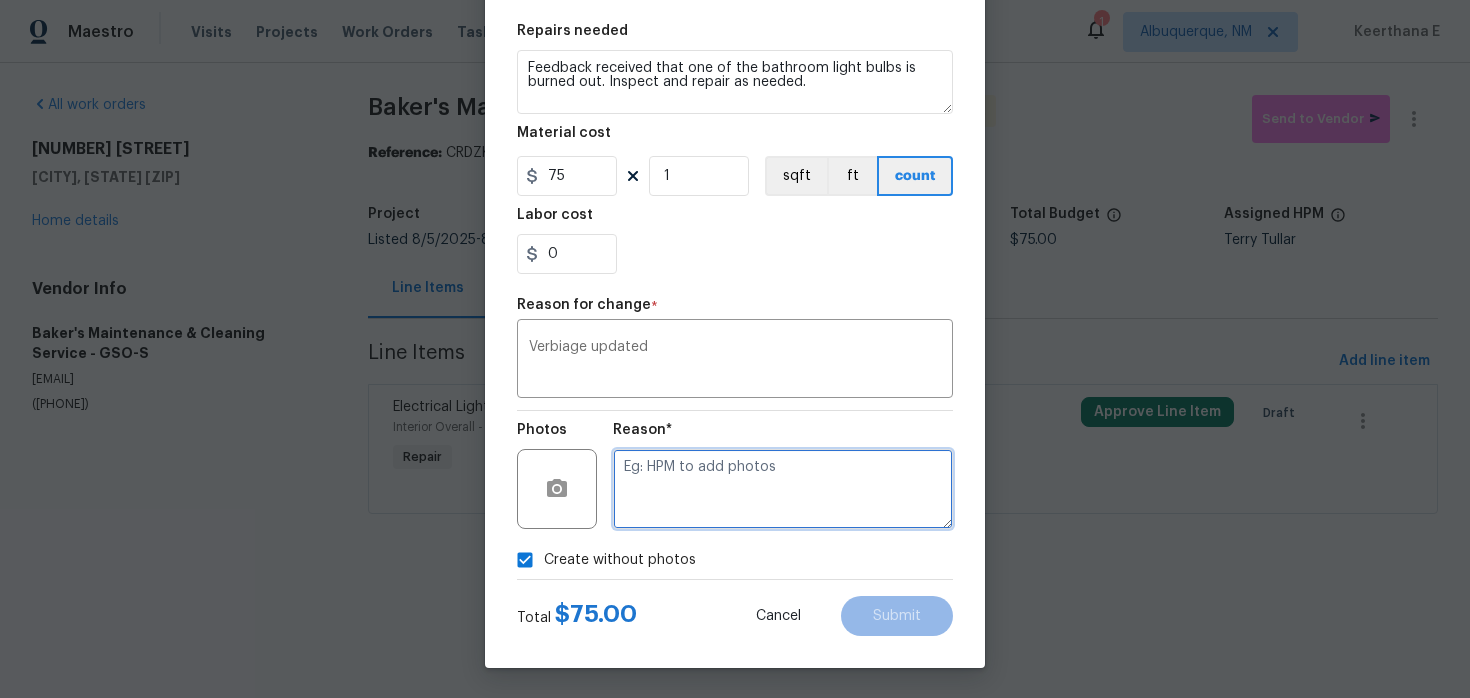 click at bounding box center (783, 489) 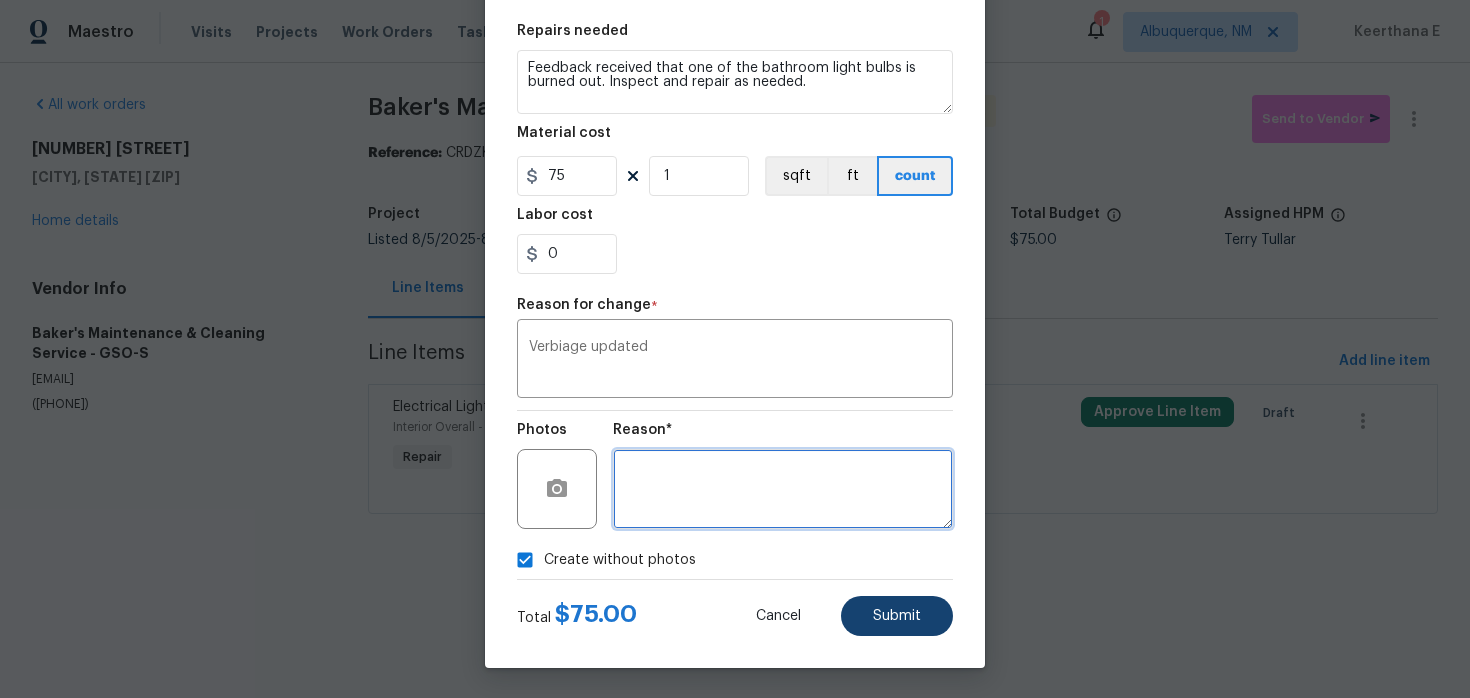 type 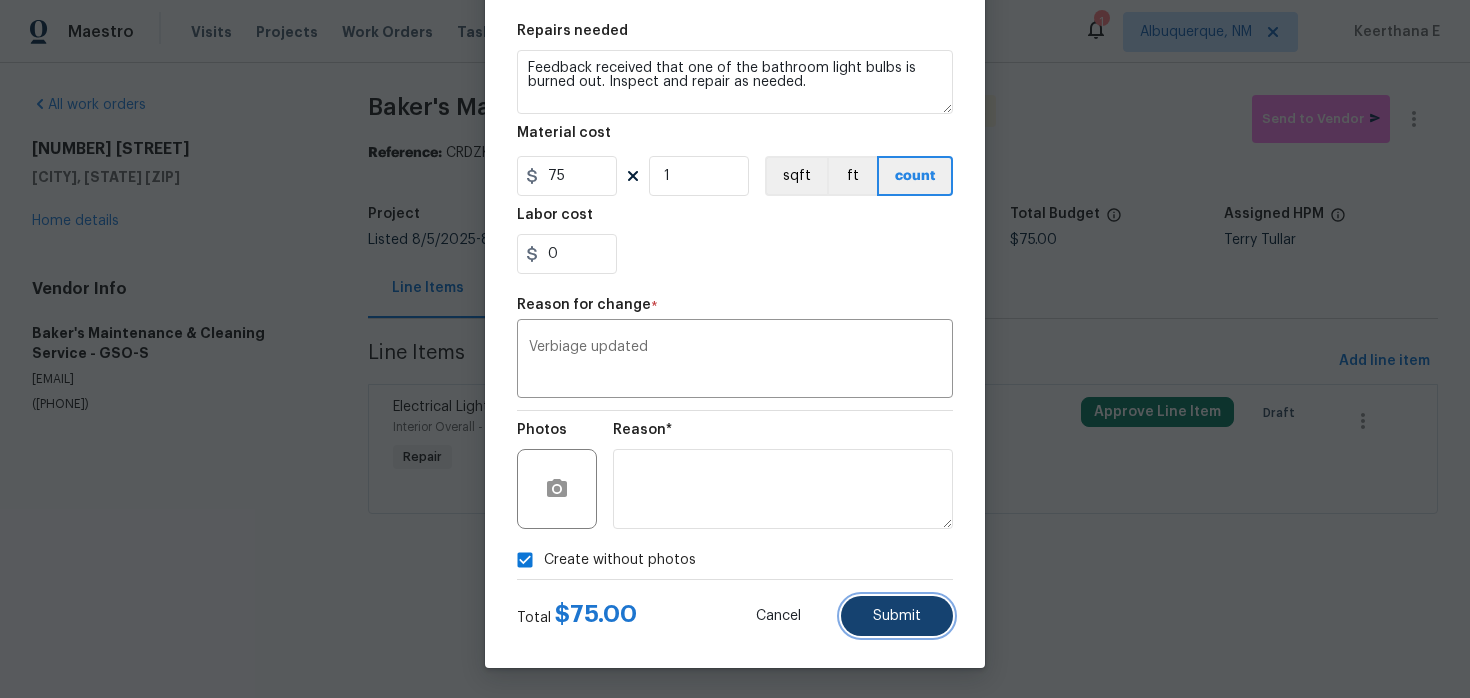 click on "Submit" at bounding box center (897, 616) 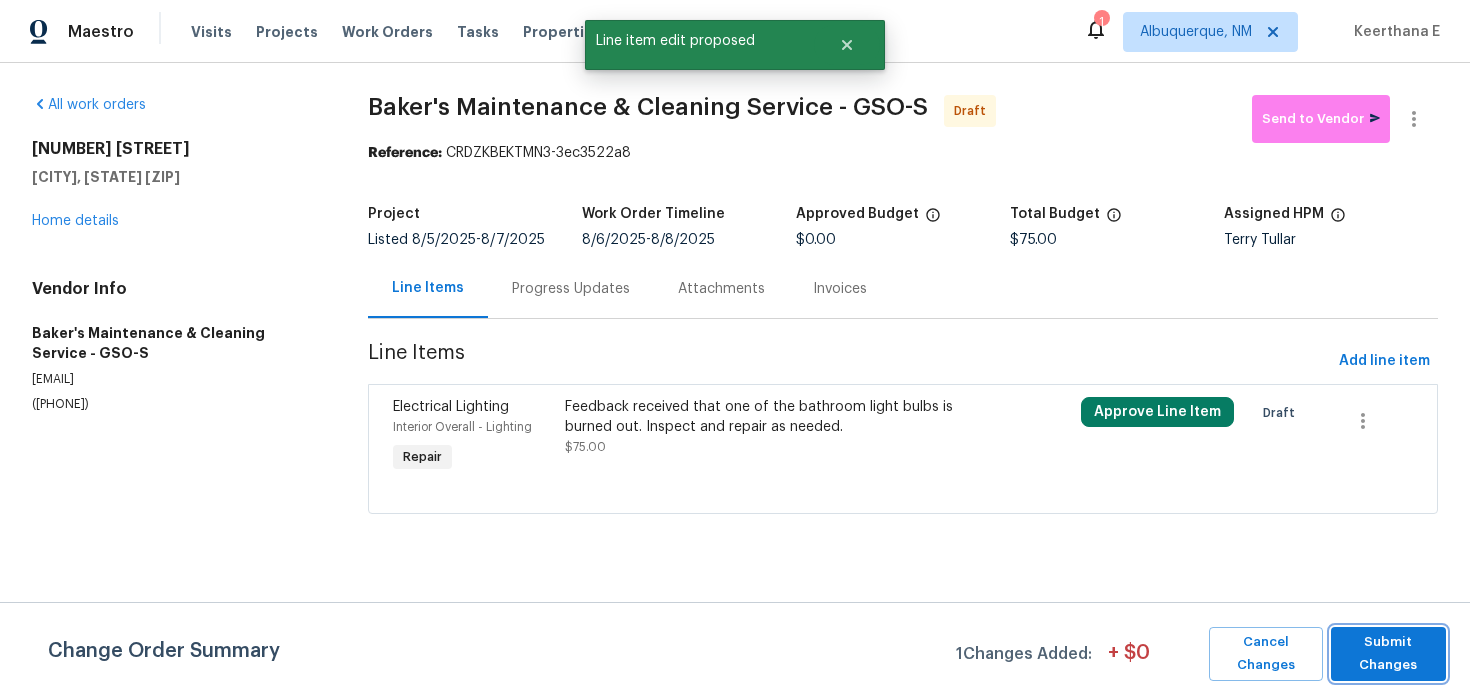 click on "Submit Changes" at bounding box center (1388, 654) 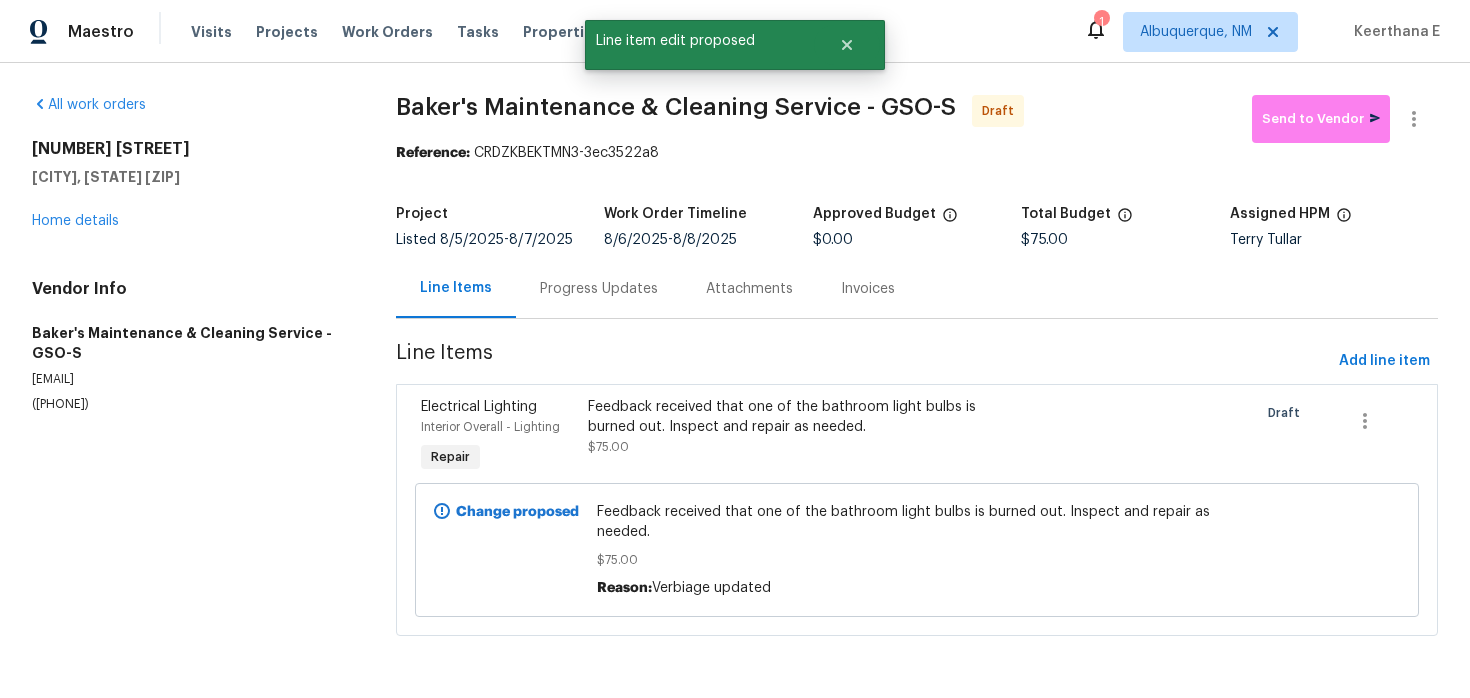 click on "Progress Updates" at bounding box center (599, 288) 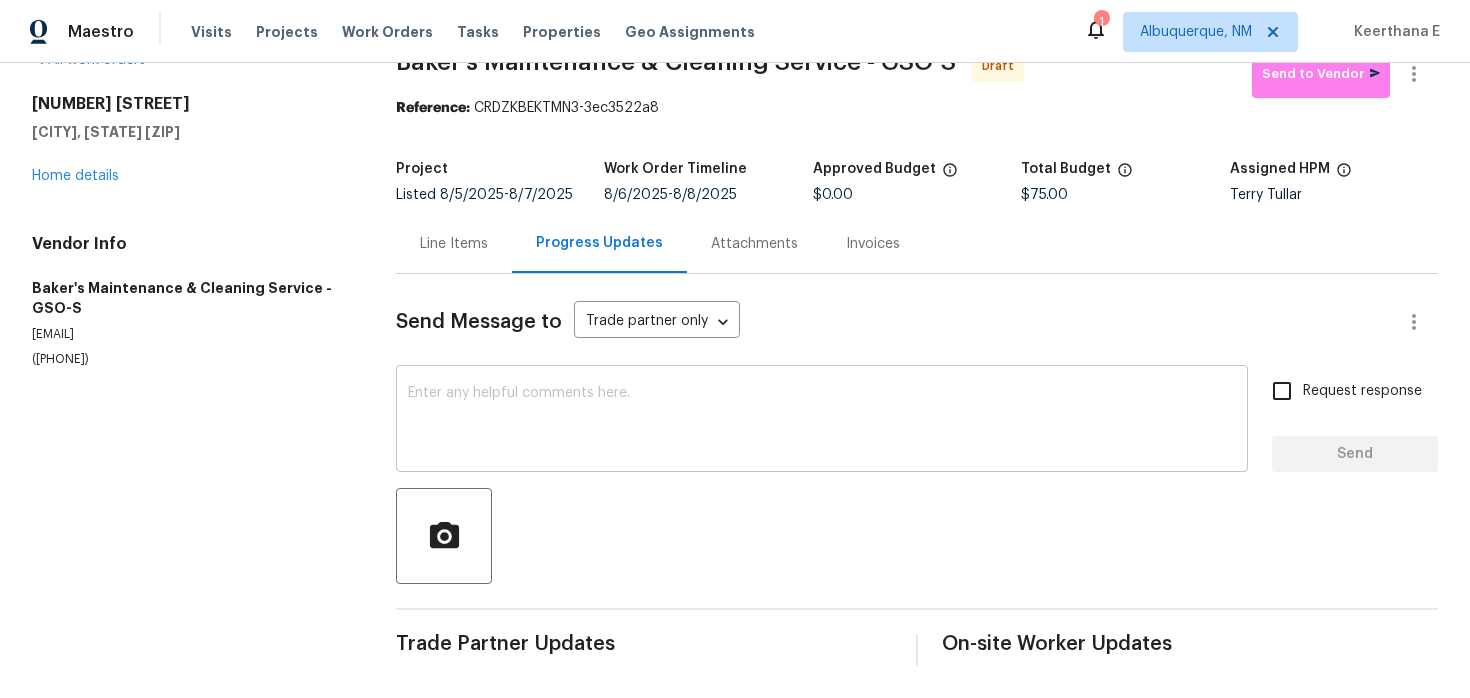scroll, scrollTop: 0, scrollLeft: 0, axis: both 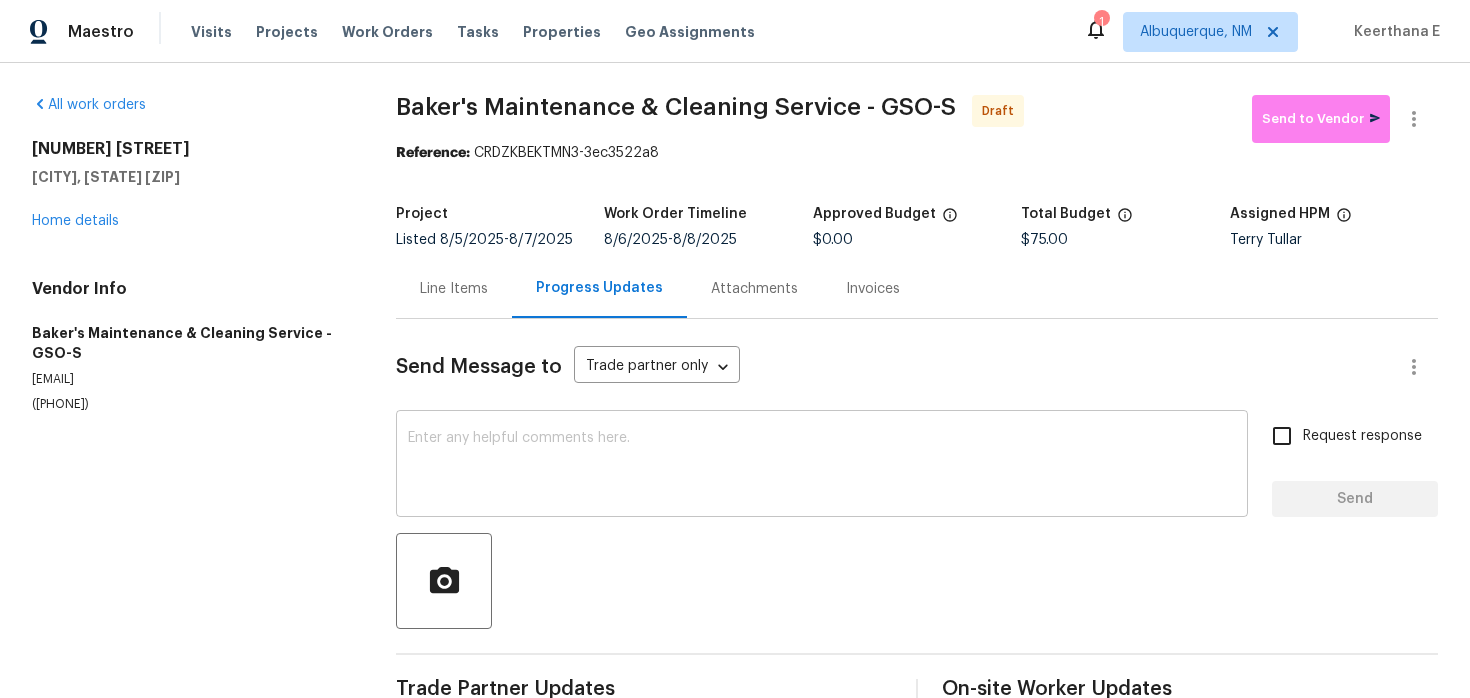 click at bounding box center (822, 466) 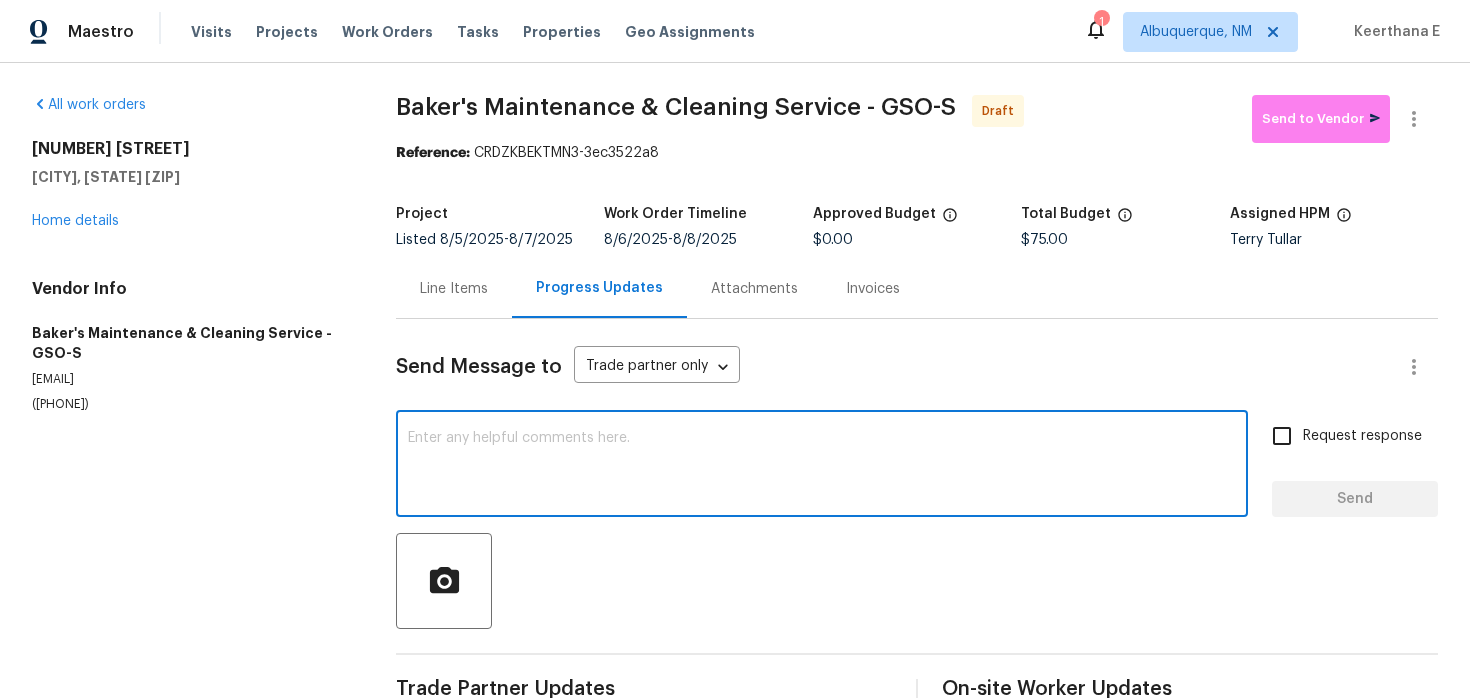 paste on "Hi this is Keerthana with Opendoor. I’m confirming you received the WO for the property at (102 Red Plum Ln Jamestown, NC 27282). Please review and accept the WO within 24 hours and provide a schedule date. Please disregard the contact information for the HPM included in the WO. Our Centralised LWO Team is responsible for Listed WOs." 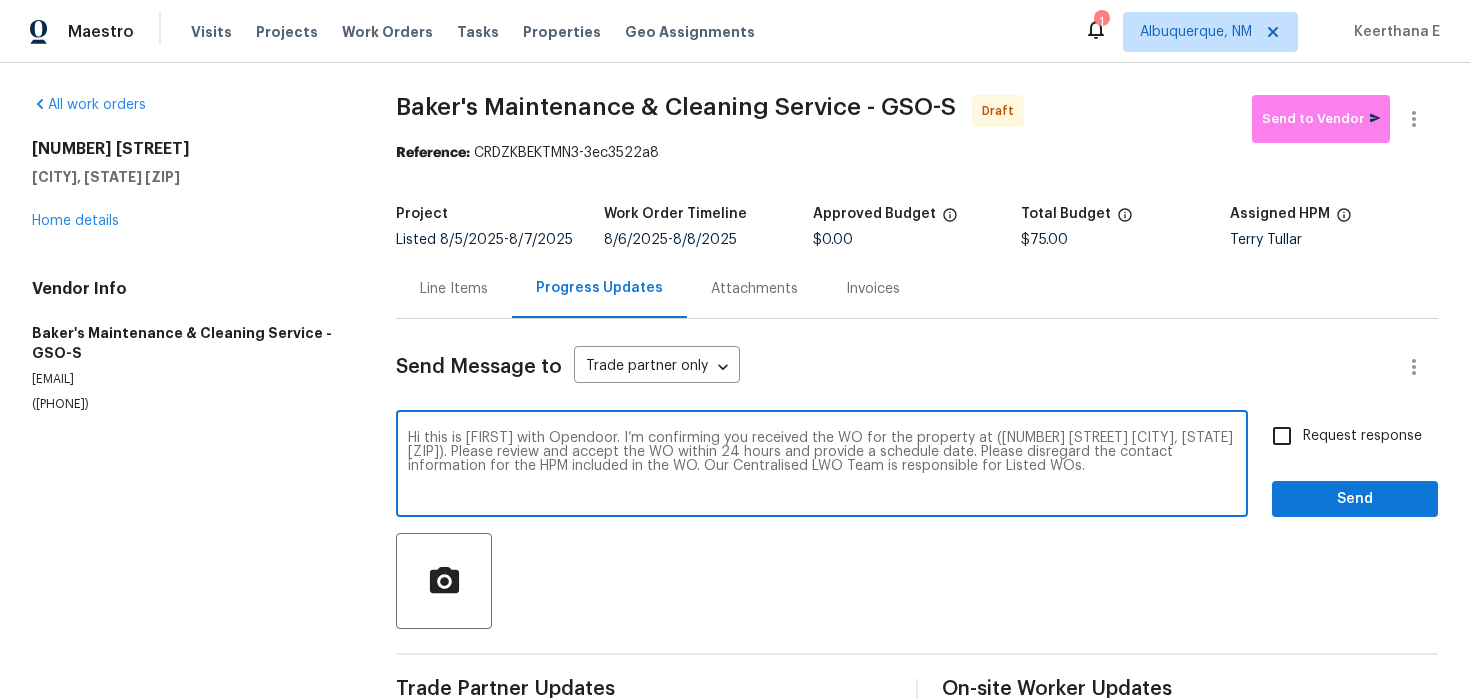 type on "Hi this is Keerthana with Opendoor. I’m confirming you received the WO for the property at (102 Red Plum Ln Jamestown, NC 27282). Please review and accept the WO within 24 hours and provide a schedule date. Please disregard the contact information for the HPM included in the WO. Our Centralised LWO Team is responsible for Listed WOs." 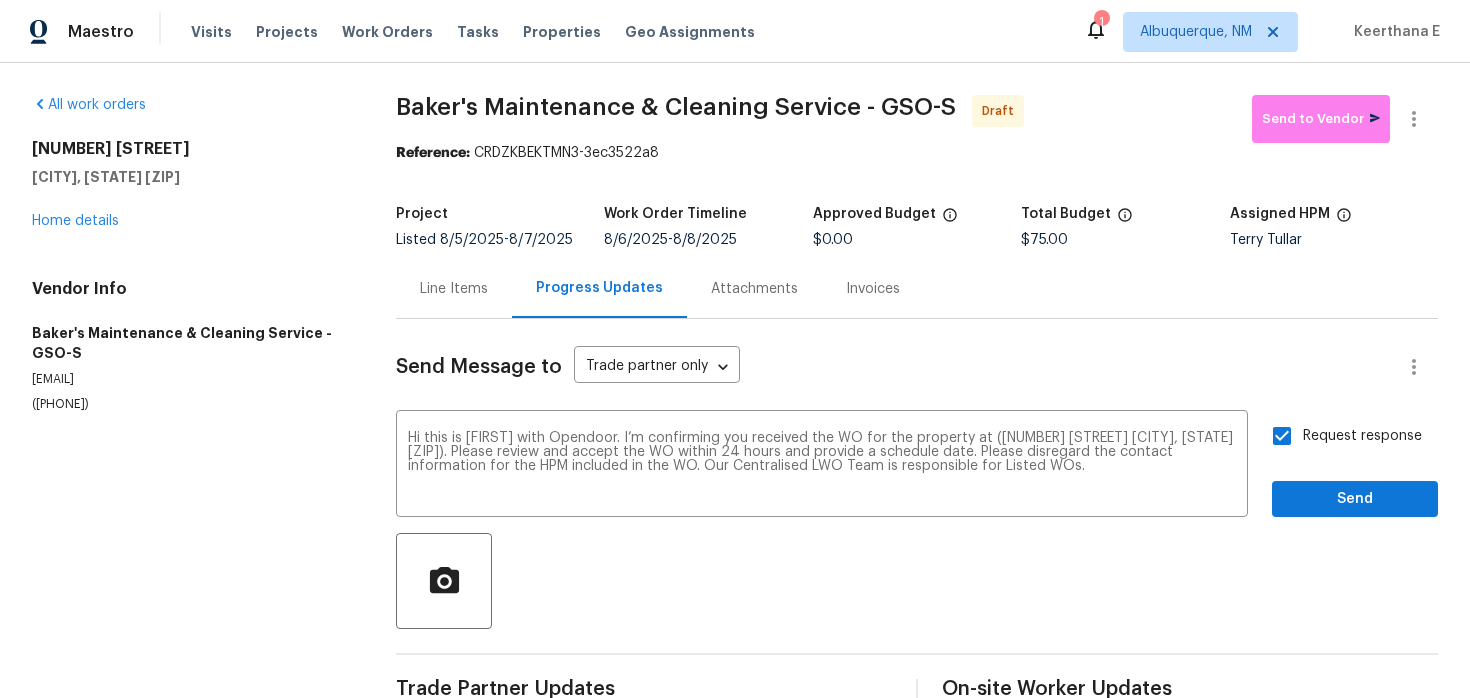 click on "Send Message to Trade partner only Trade partner only ​ Hi this is Keerthana with Opendoor. I’m confirming you received the WO for the property at (102 Red Plum Ln Jamestown, NC 27282). Please review and accept the WO within 24 hours and provide a schedule date. Please disregard the contact information for the HPM included in the WO. Our Centralised LWO Team is responsible for Listed WOs.
x ​ Request response Send Trade Partner Updates On-site Worker Updates" at bounding box center (917, 515) 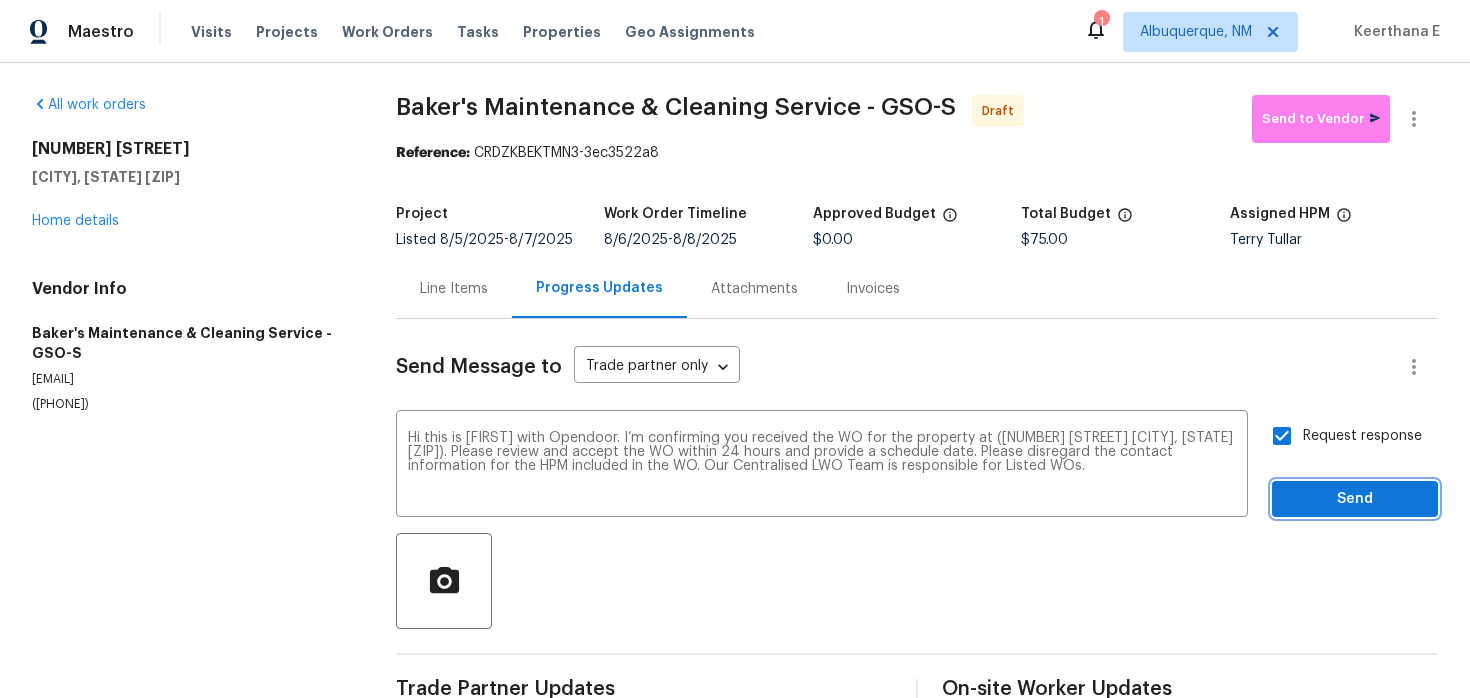 click on "Send" at bounding box center [1355, 499] 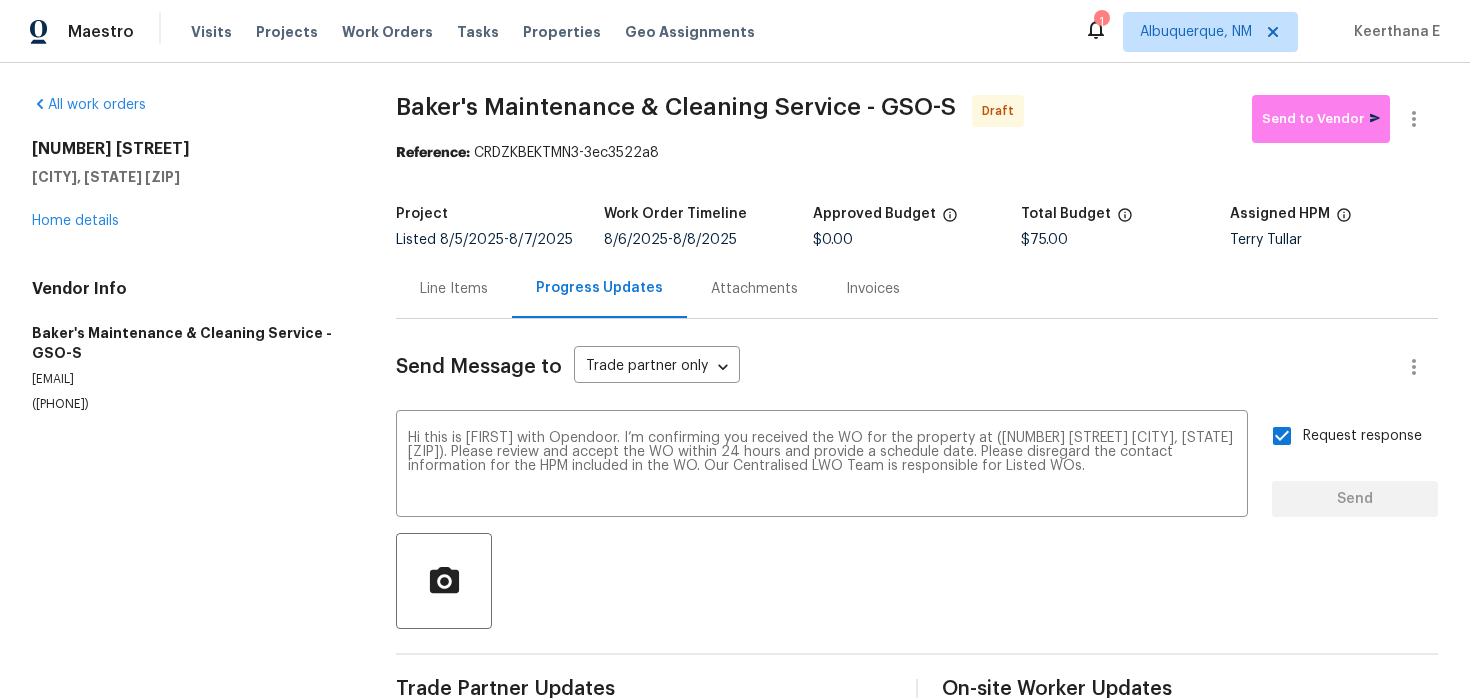 type 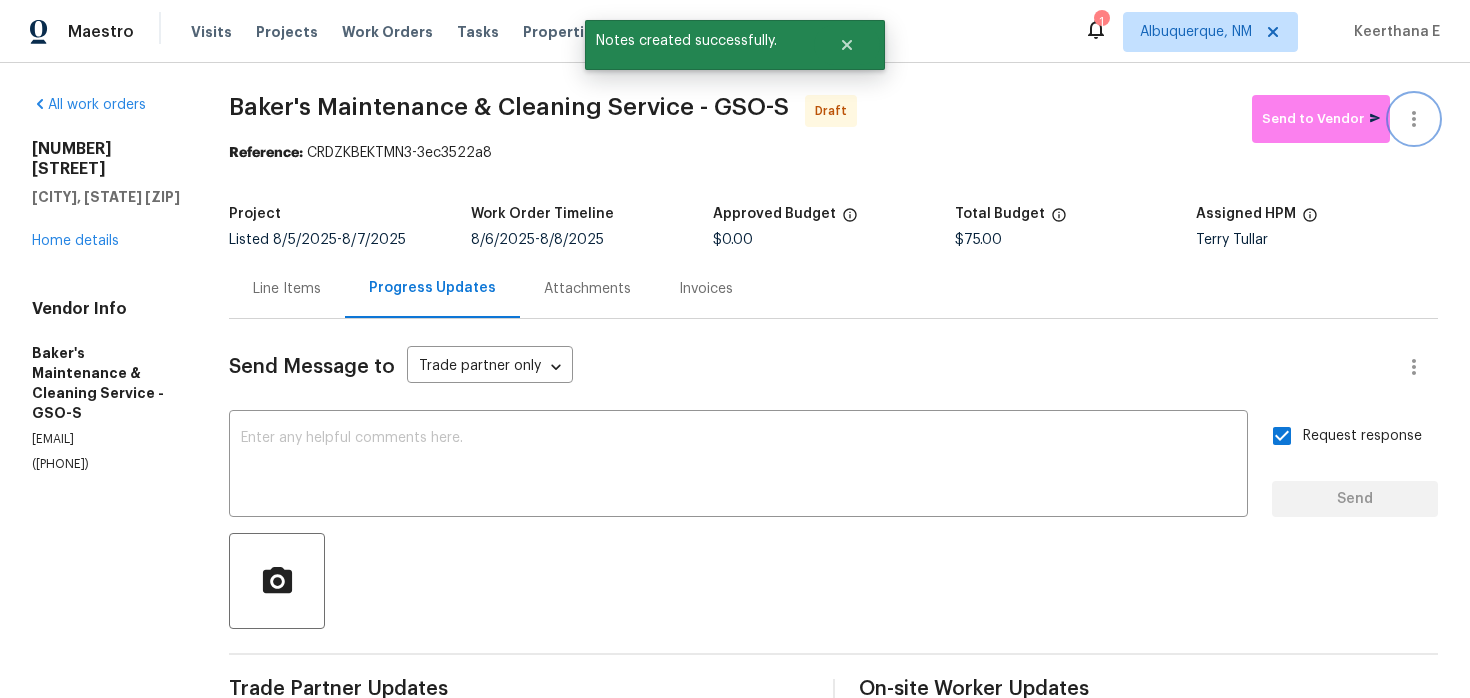 click 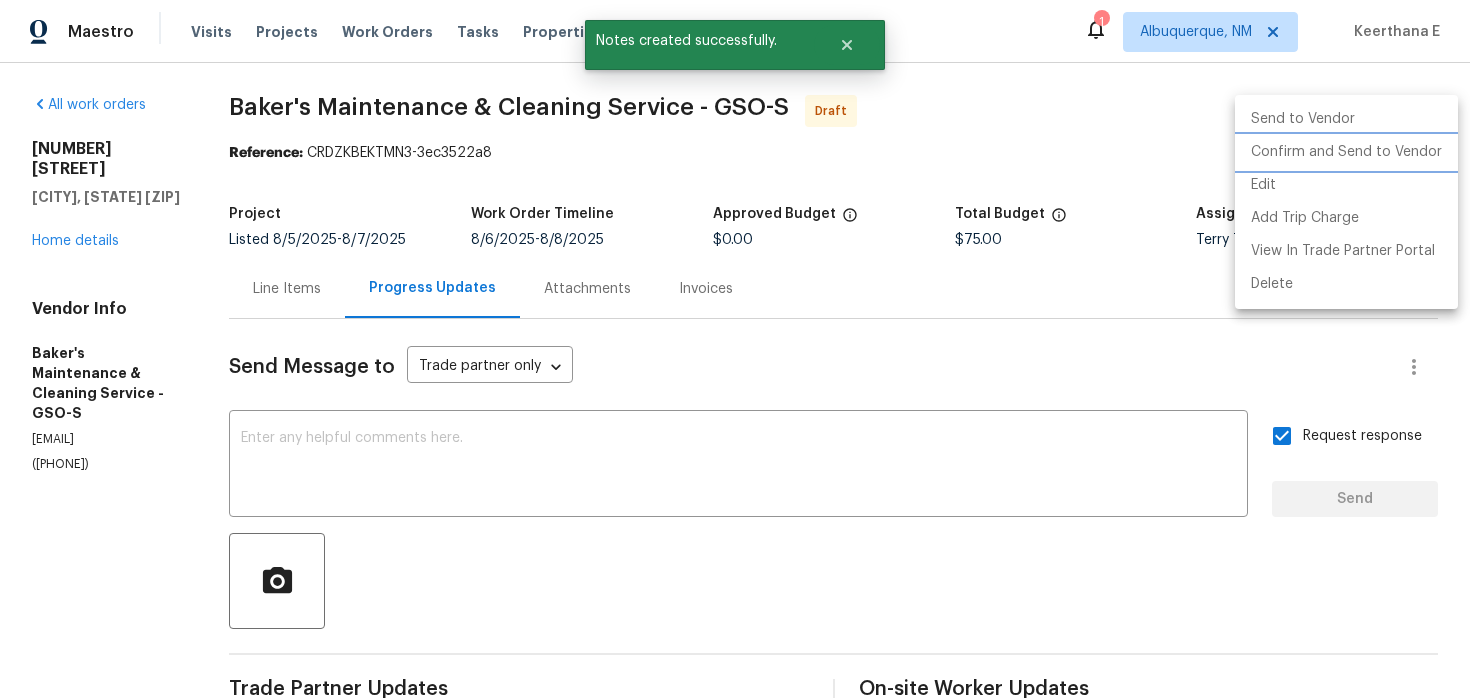 click on "Confirm and Send to Vendor" at bounding box center (1346, 152) 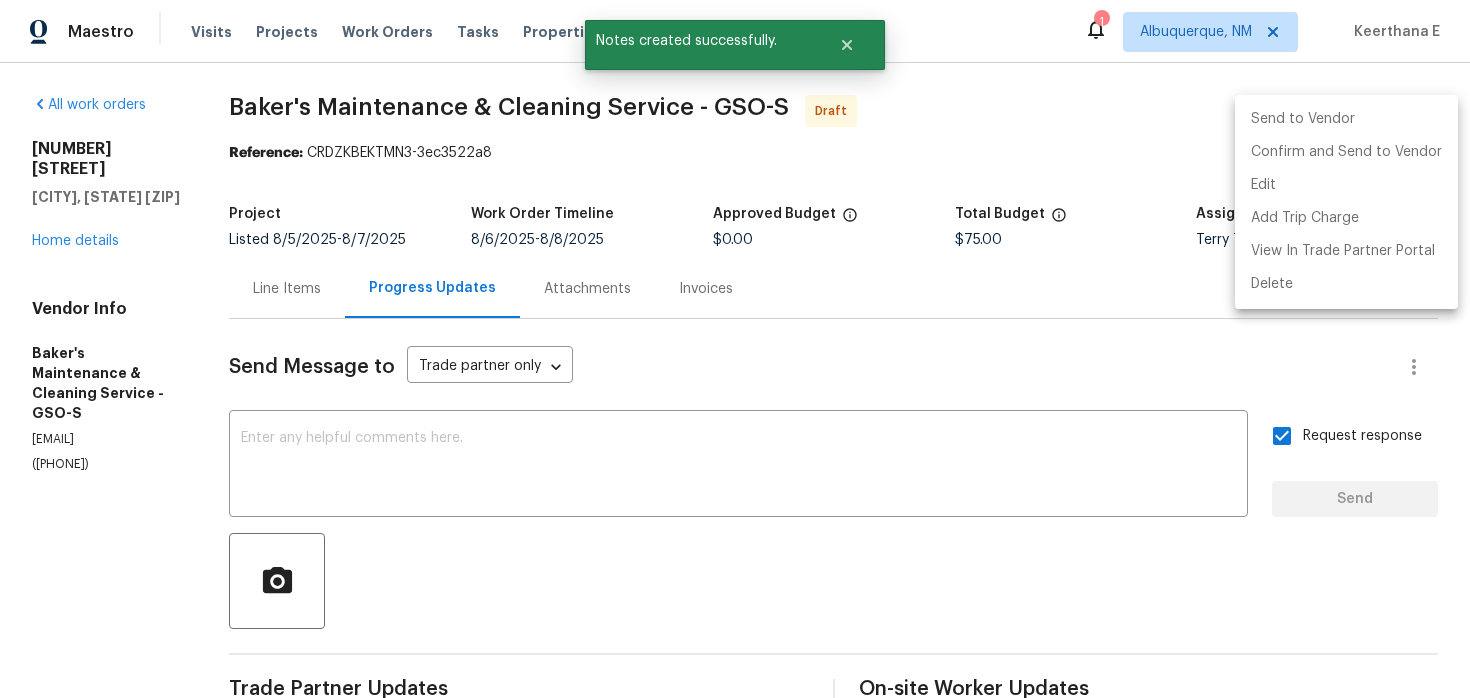 click at bounding box center [735, 349] 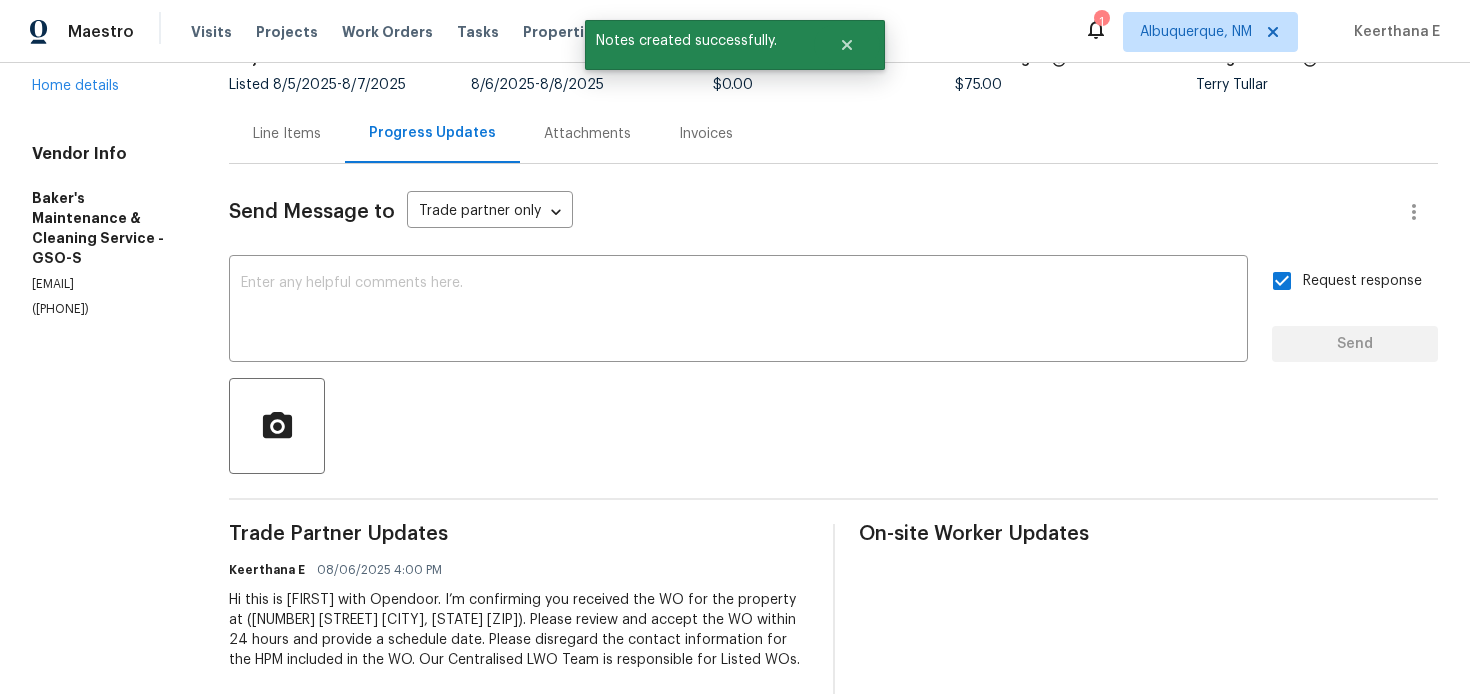 scroll, scrollTop: 0, scrollLeft: 0, axis: both 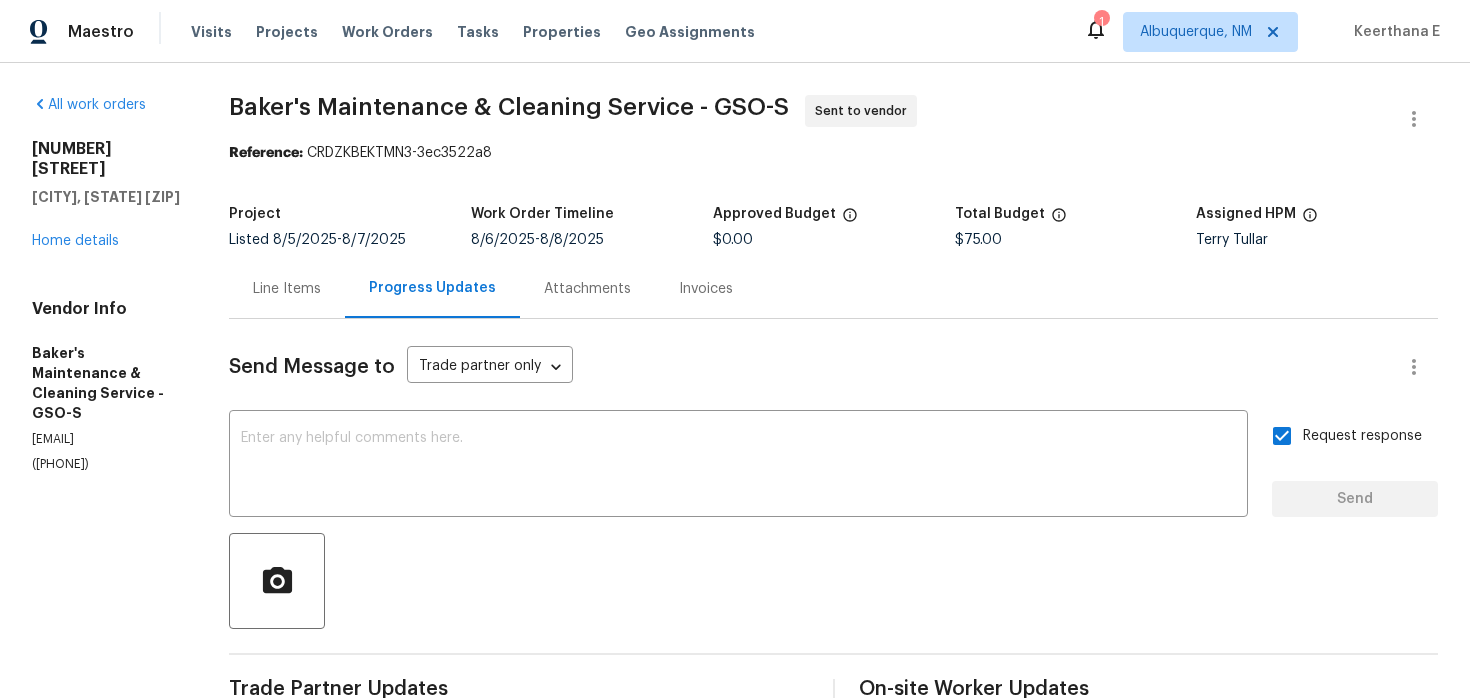 click on "All work orders 102 Red Plum Ln Jamestown, NC 27282 Home details Vendor Info Baker's Maintenance & Cleaning Service - GSO-S simpsonbaker0424@gmail.com (336) 781-6283 Baker's Maintenance & Cleaning Service - GSO-S Sent to vendor Reference:   CRDZKBEKTMN3-3ec3522a8 Project Listed   8/5/2025  -  8/7/2025 Work Order Timeline 8/6/2025  -  8/8/2025 Approved Budget $0.00 Total Budget $75.00 Assigned HPM Terry Tullar Line Items Progress Updates Attachments Invoices Send Message to Trade partner only Trade partner only ​ x ​ Request response Send Trade Partner Updates Keerthana E 08/06/2025 4:00 PM Hi this is Keerthana with Opendoor. I’m confirming you received the WO for the property at (102 Red Plum Ln Jamestown, NC 27282). Please review and accept the WO within 24 hours and provide a schedule date. Please disregard the contact information for the HPM included in the WO. Our Centralised LWO Team is responsible for Listed WOs. On-site Worker Updates" at bounding box center (735, 472) 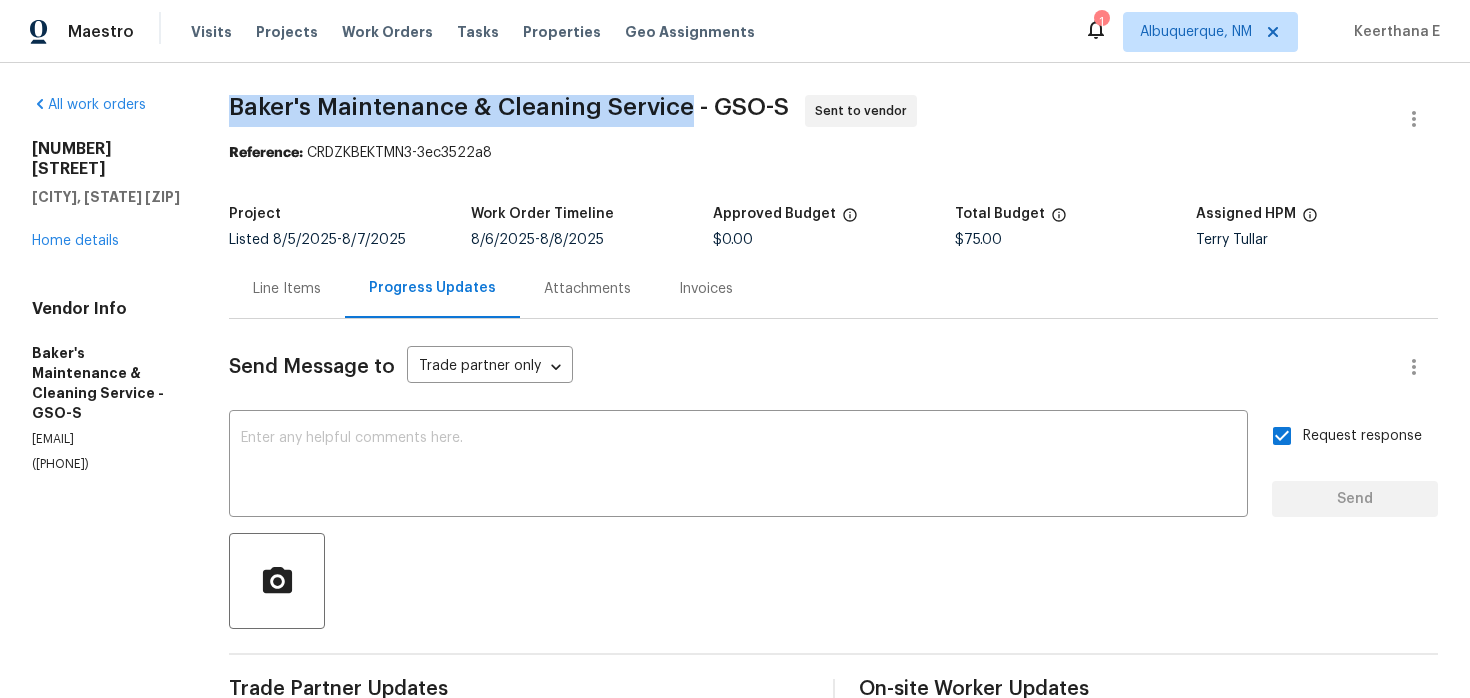 drag, startPoint x: 248, startPoint y: 108, endPoint x: 713, endPoint y: 115, distance: 465.05267 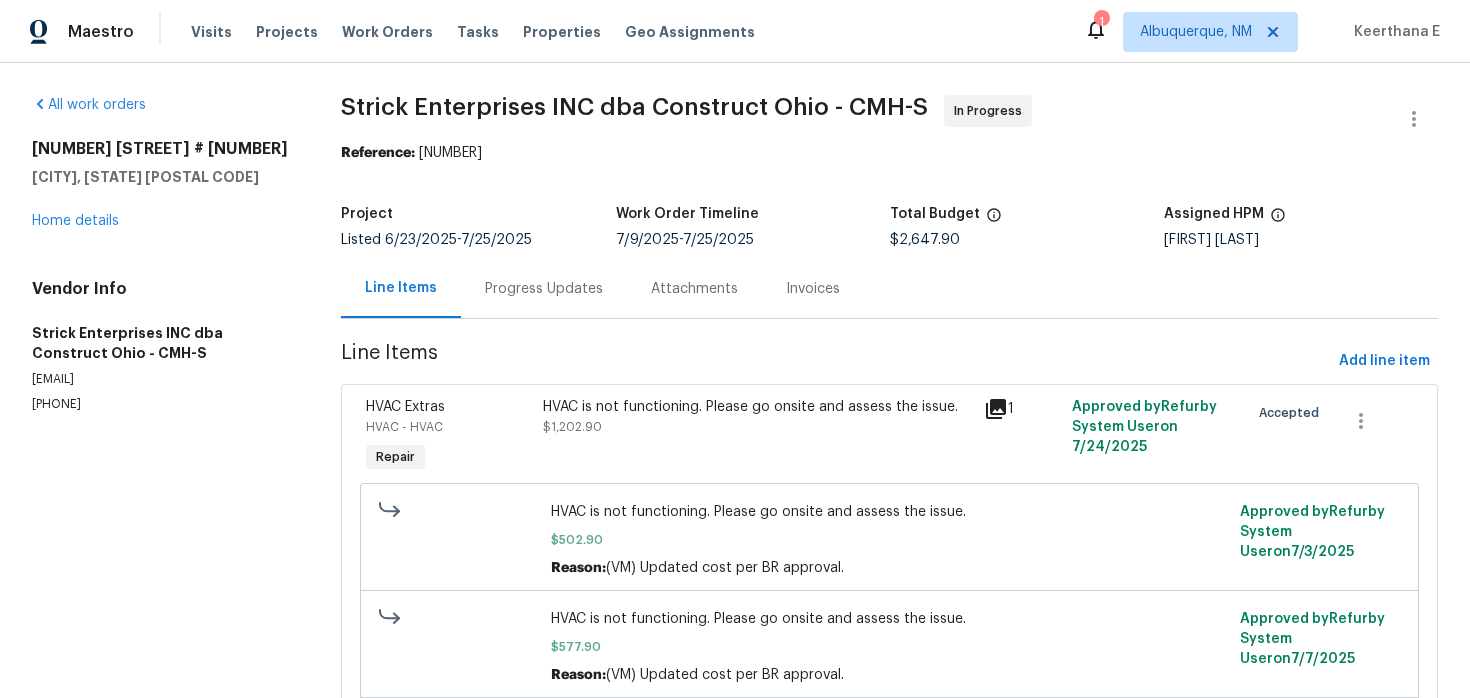 scroll, scrollTop: 0, scrollLeft: 0, axis: both 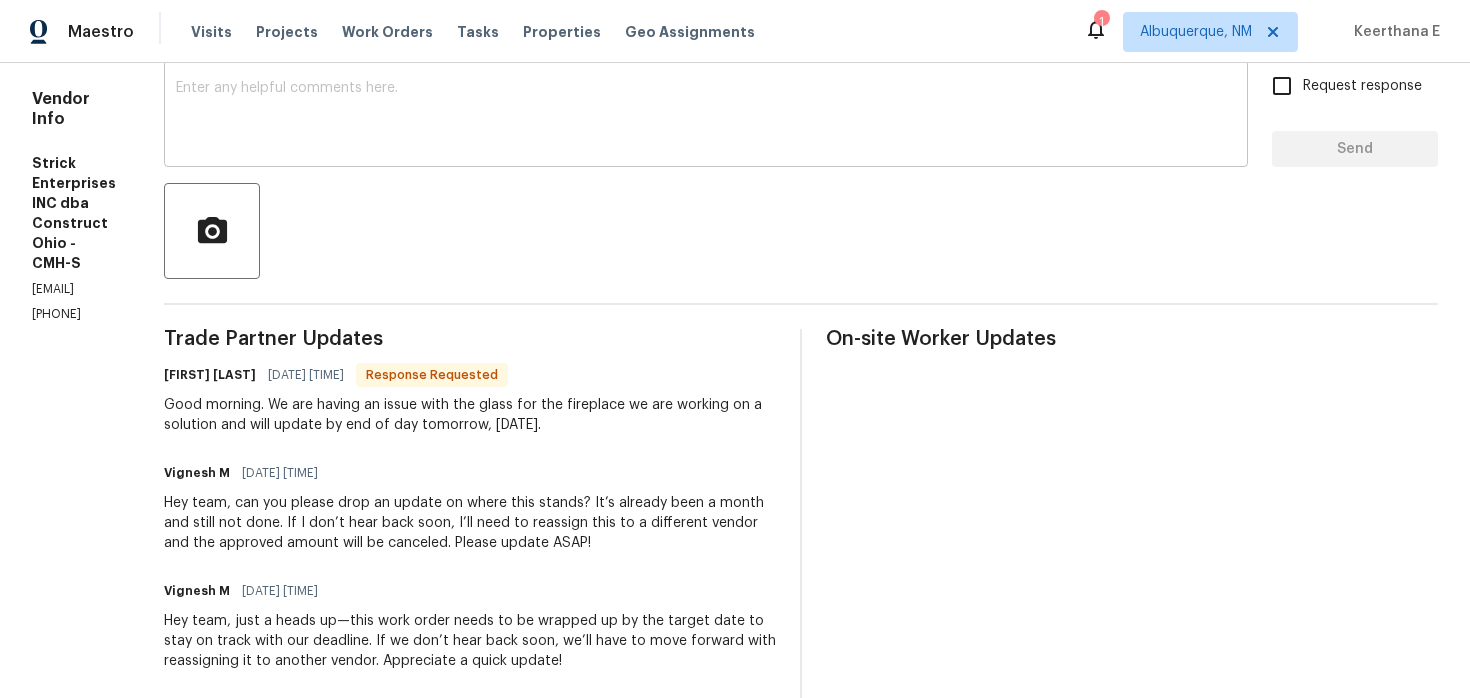 click at bounding box center (706, 116) 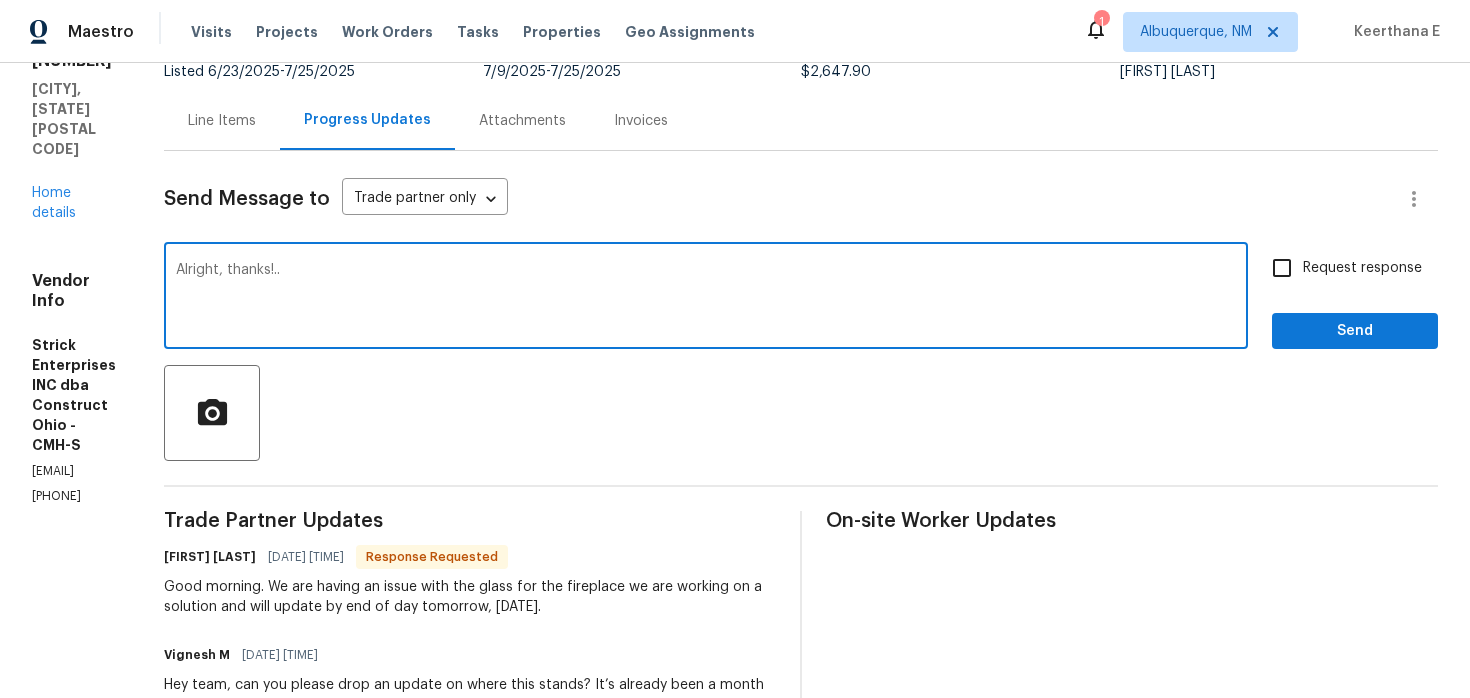 scroll, scrollTop: 106, scrollLeft: 0, axis: vertical 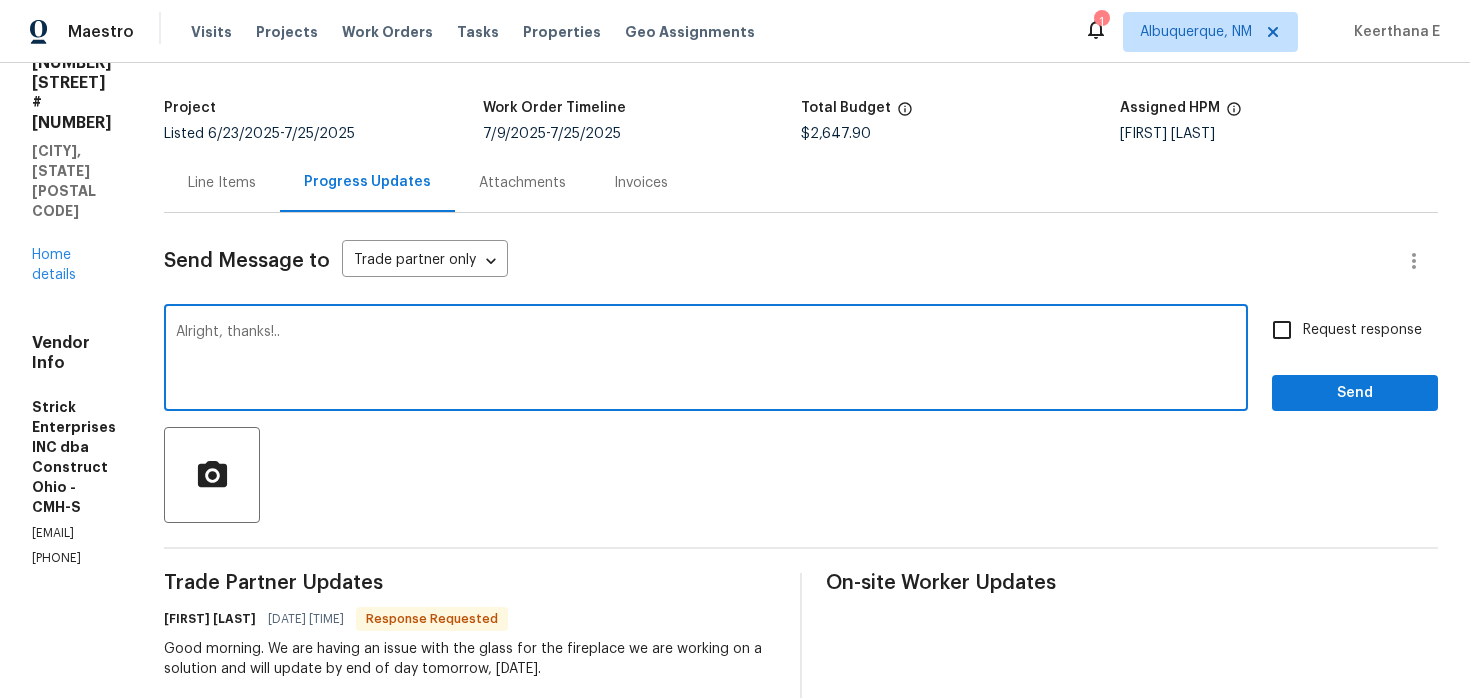 type on "Alright, thanks!.." 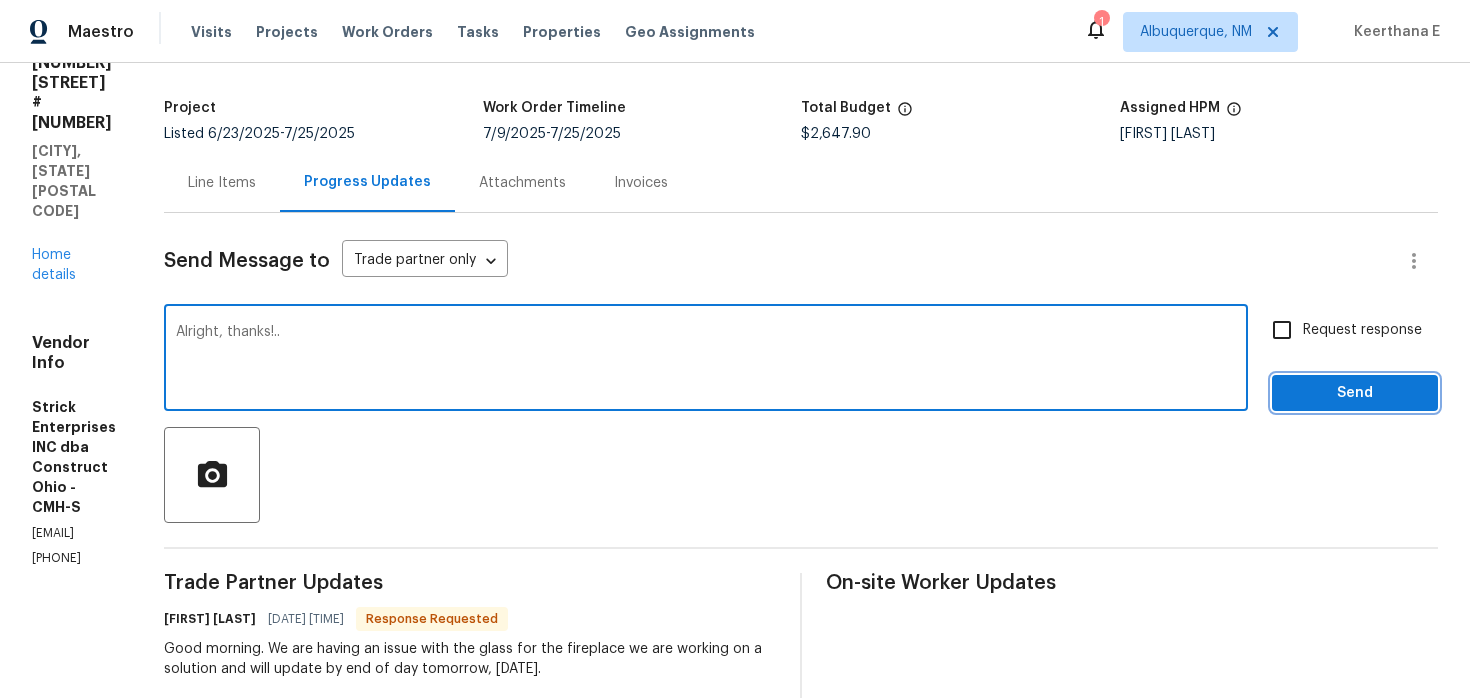 click on "Send" at bounding box center [1355, 393] 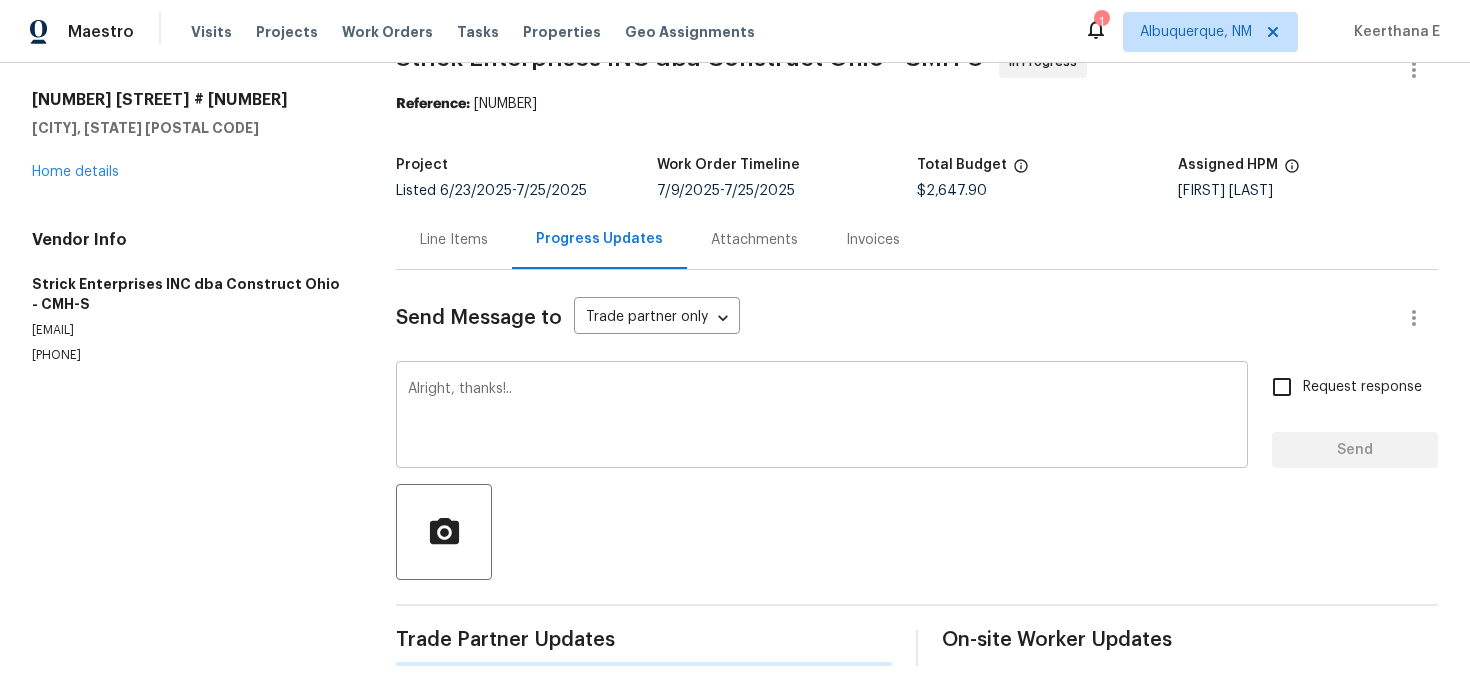 type 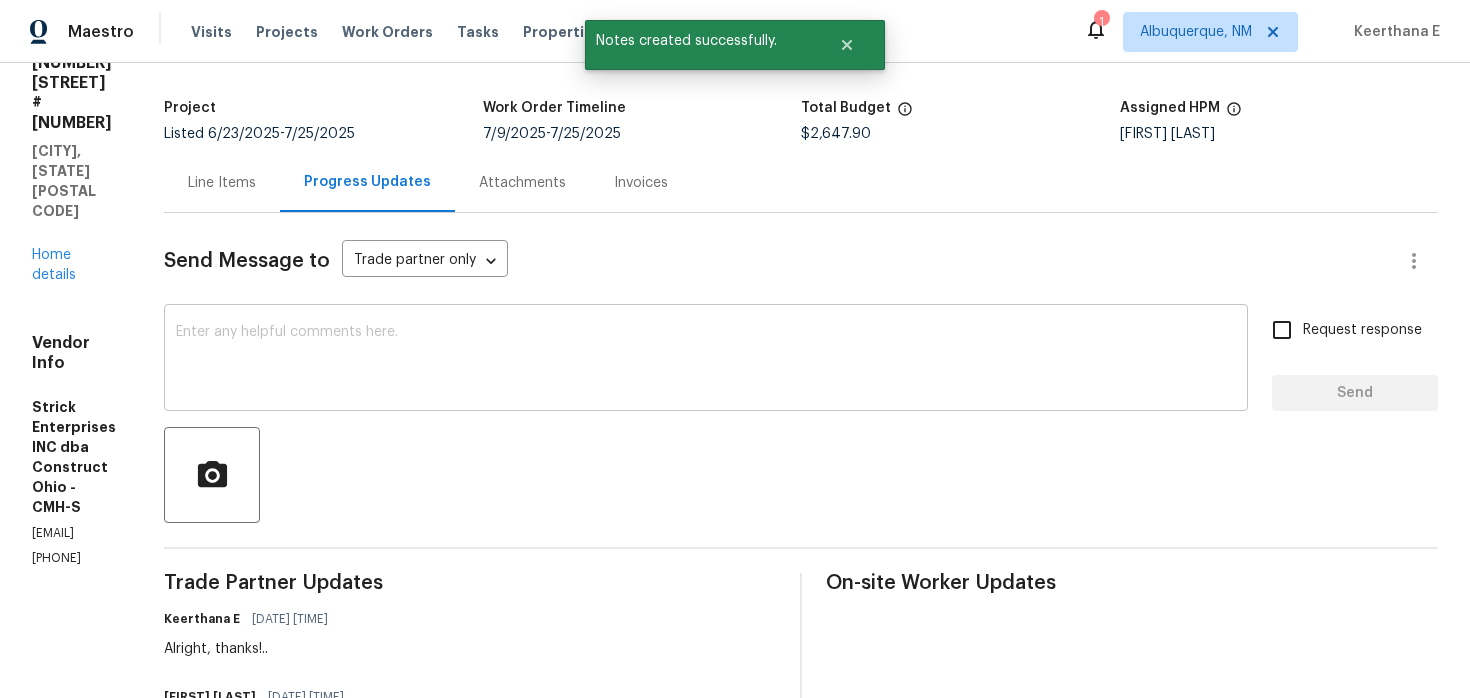 scroll, scrollTop: 0, scrollLeft: 0, axis: both 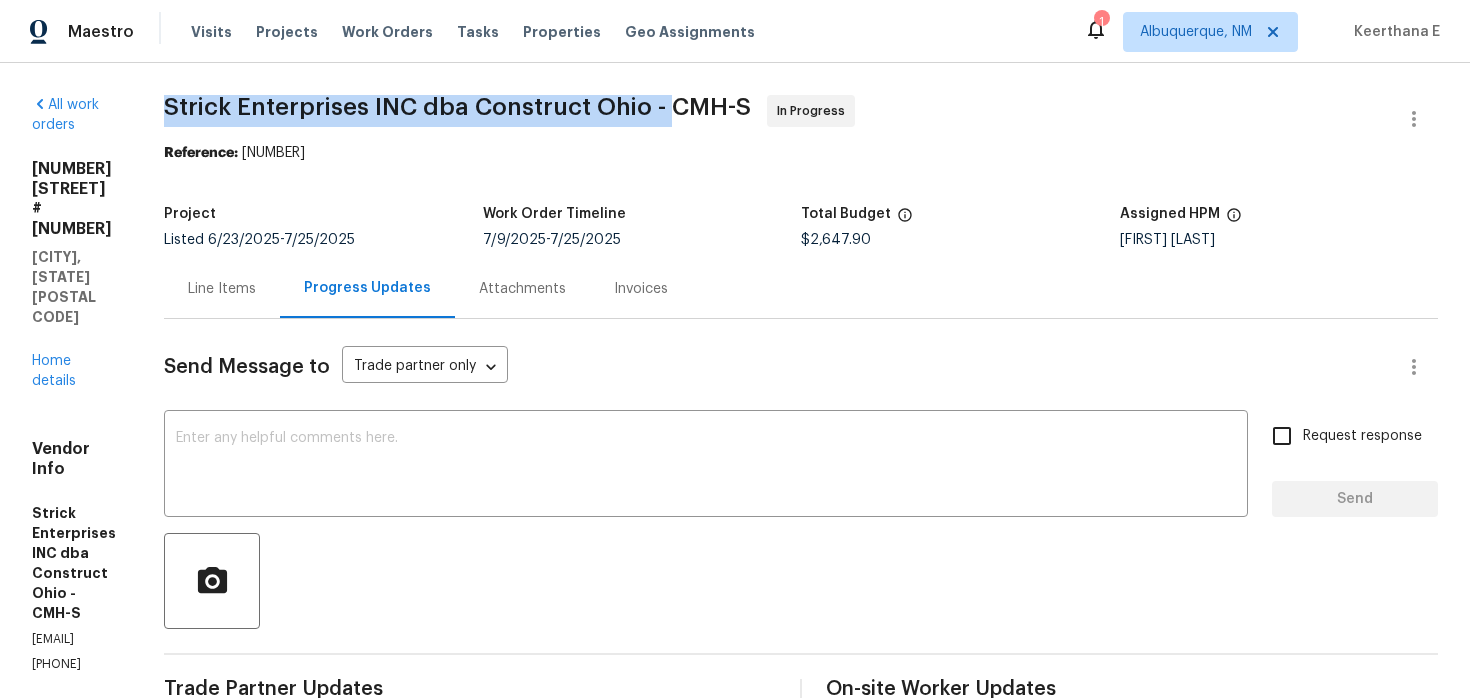 drag, startPoint x: 249, startPoint y: 110, endPoint x: 753, endPoint y: 110, distance: 504 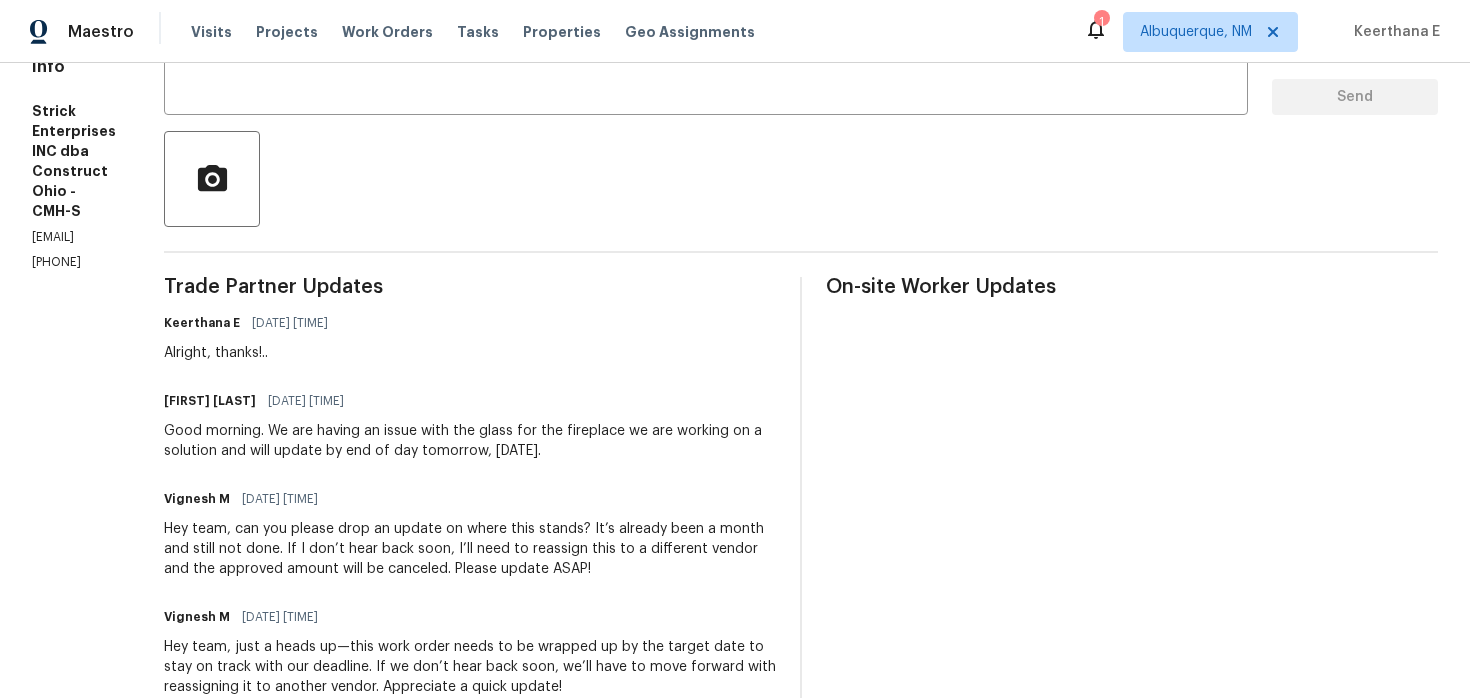 scroll, scrollTop: 416, scrollLeft: 0, axis: vertical 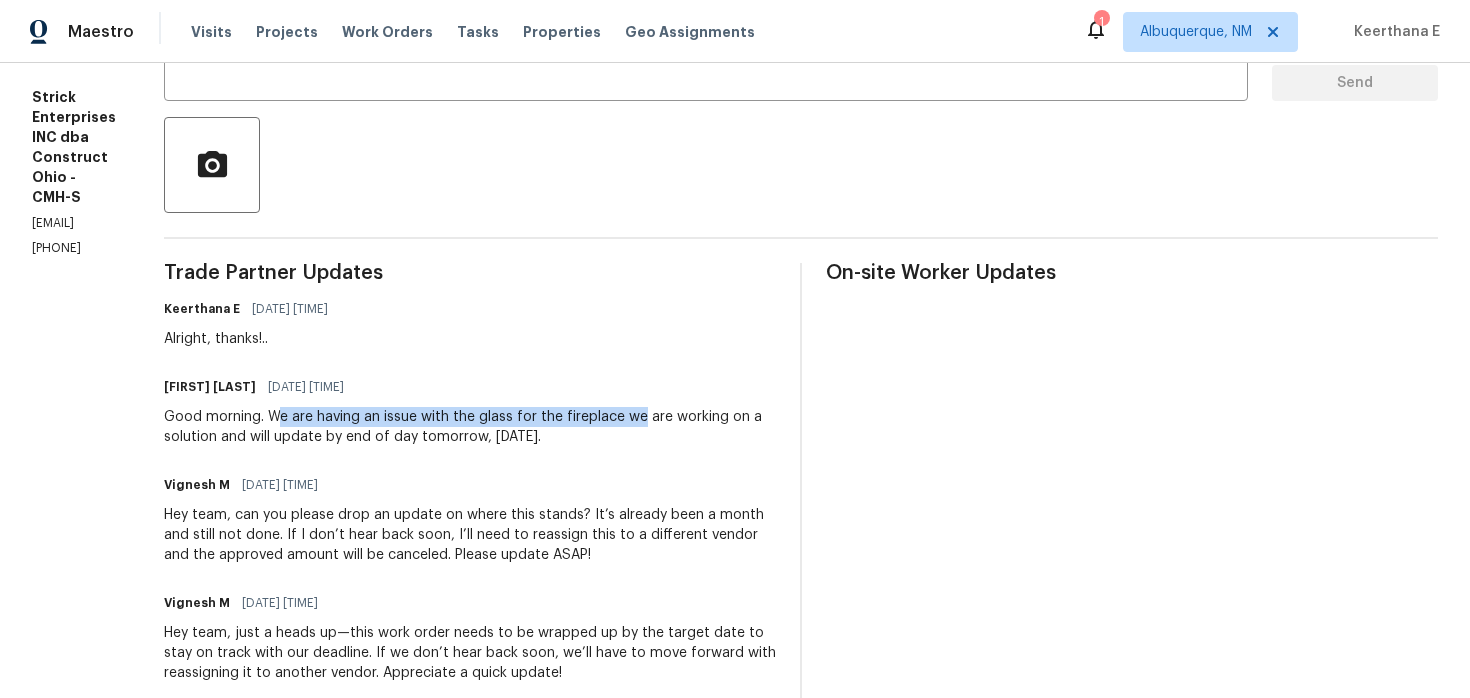 drag, startPoint x: 348, startPoint y: 414, endPoint x: 714, endPoint y: 427, distance: 366.2308 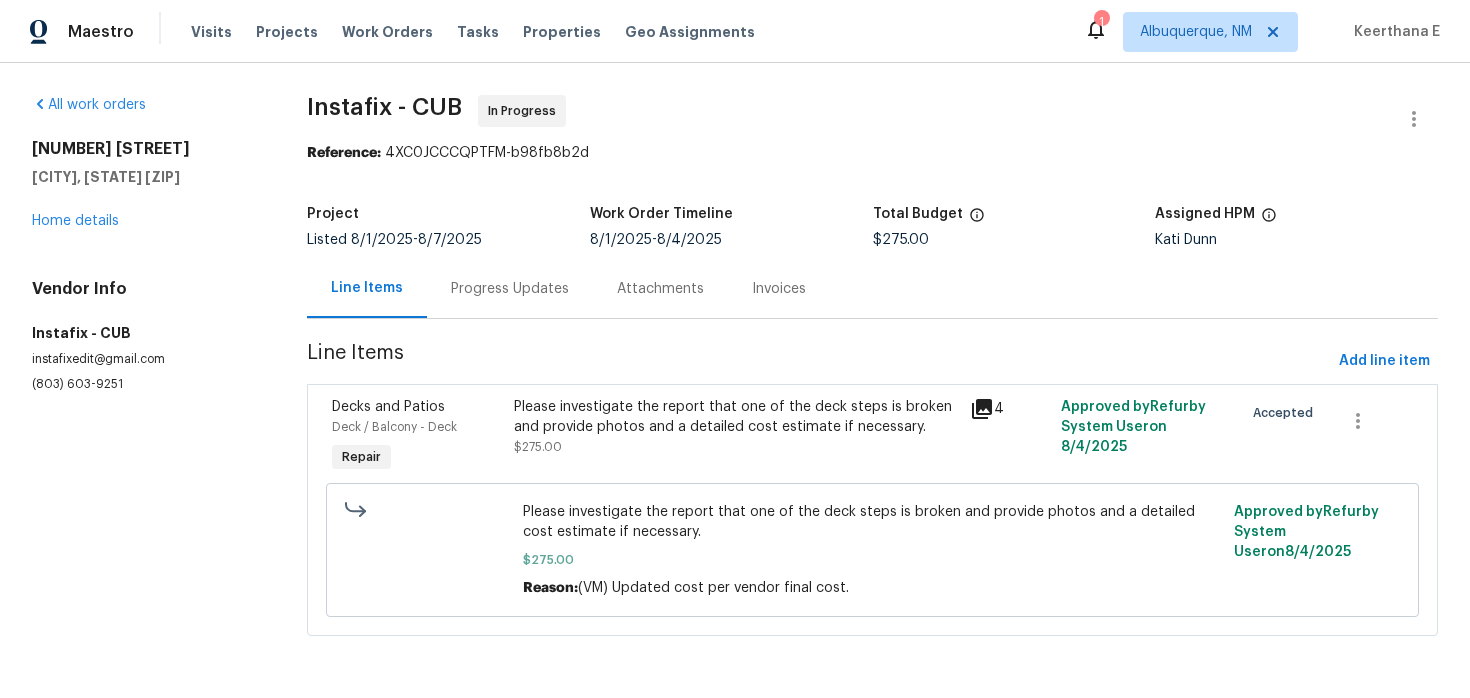 scroll, scrollTop: 0, scrollLeft: 0, axis: both 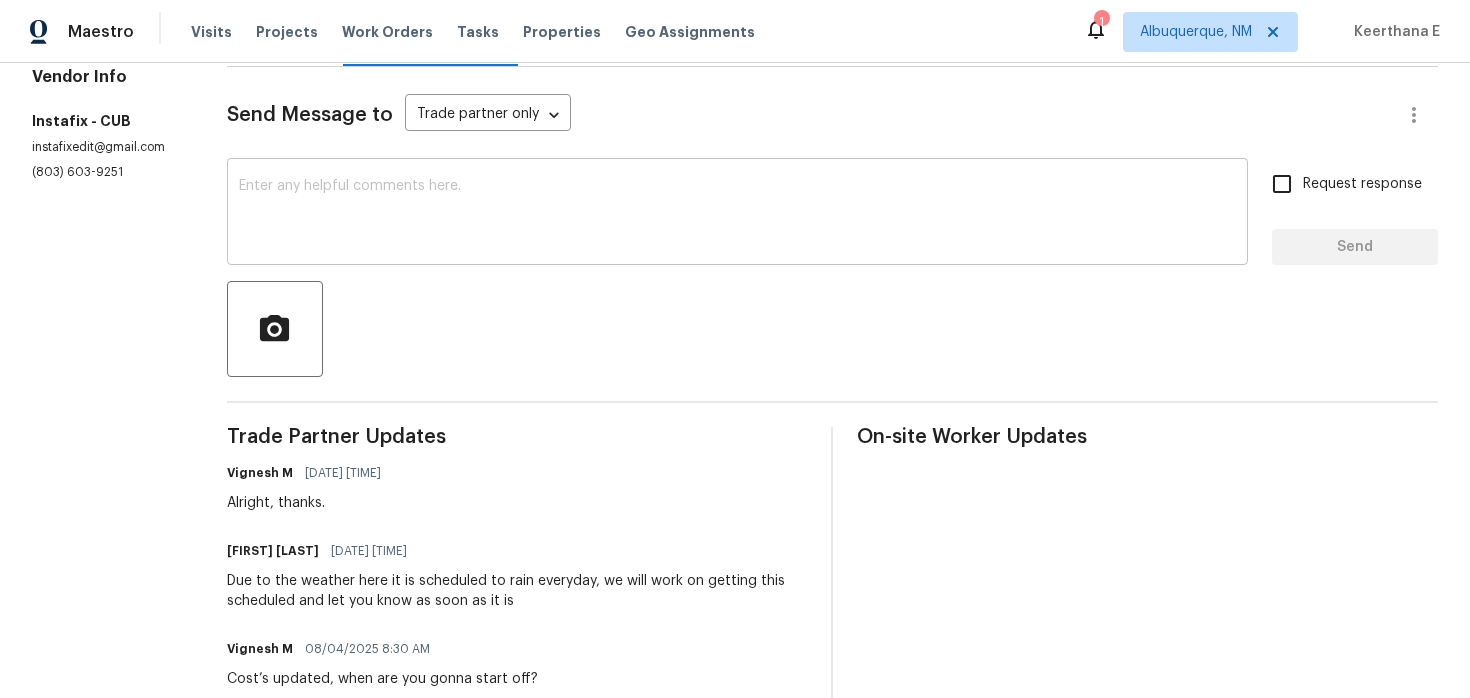 click at bounding box center (737, 214) 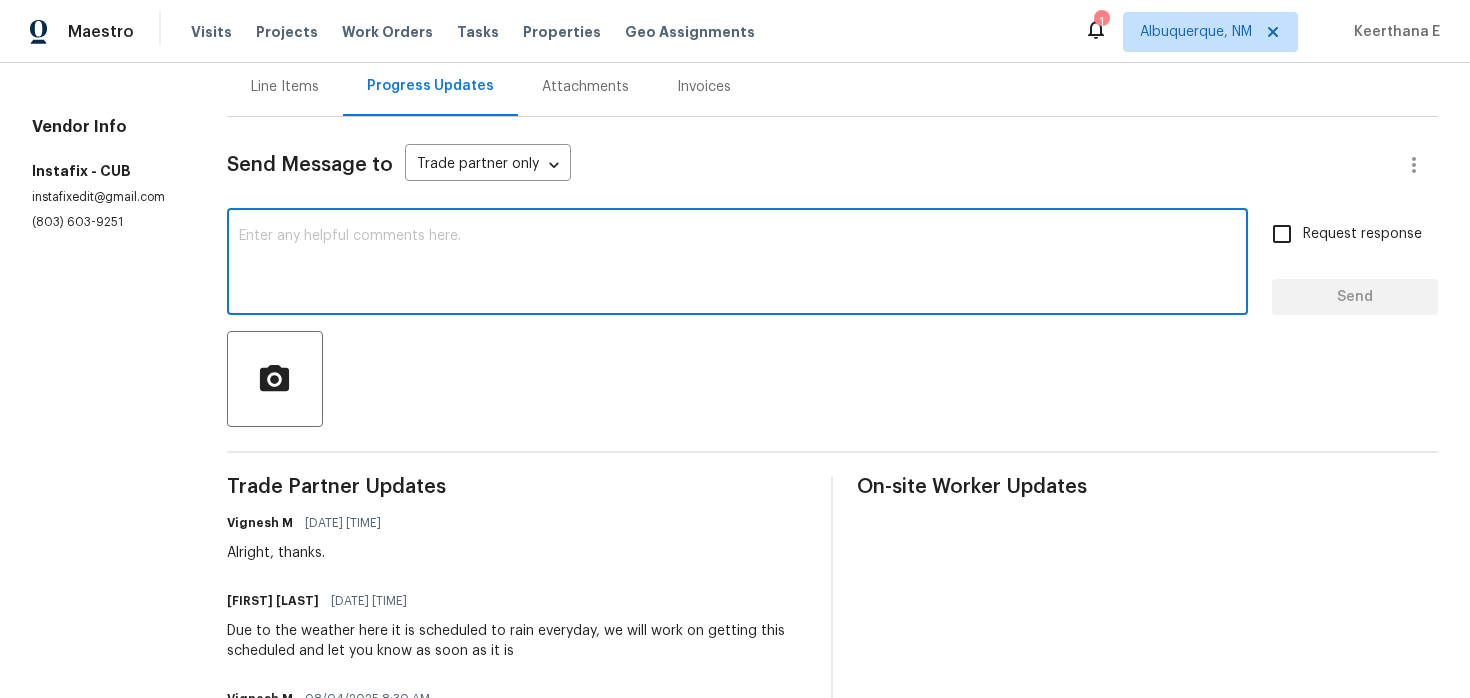 scroll, scrollTop: 194, scrollLeft: 0, axis: vertical 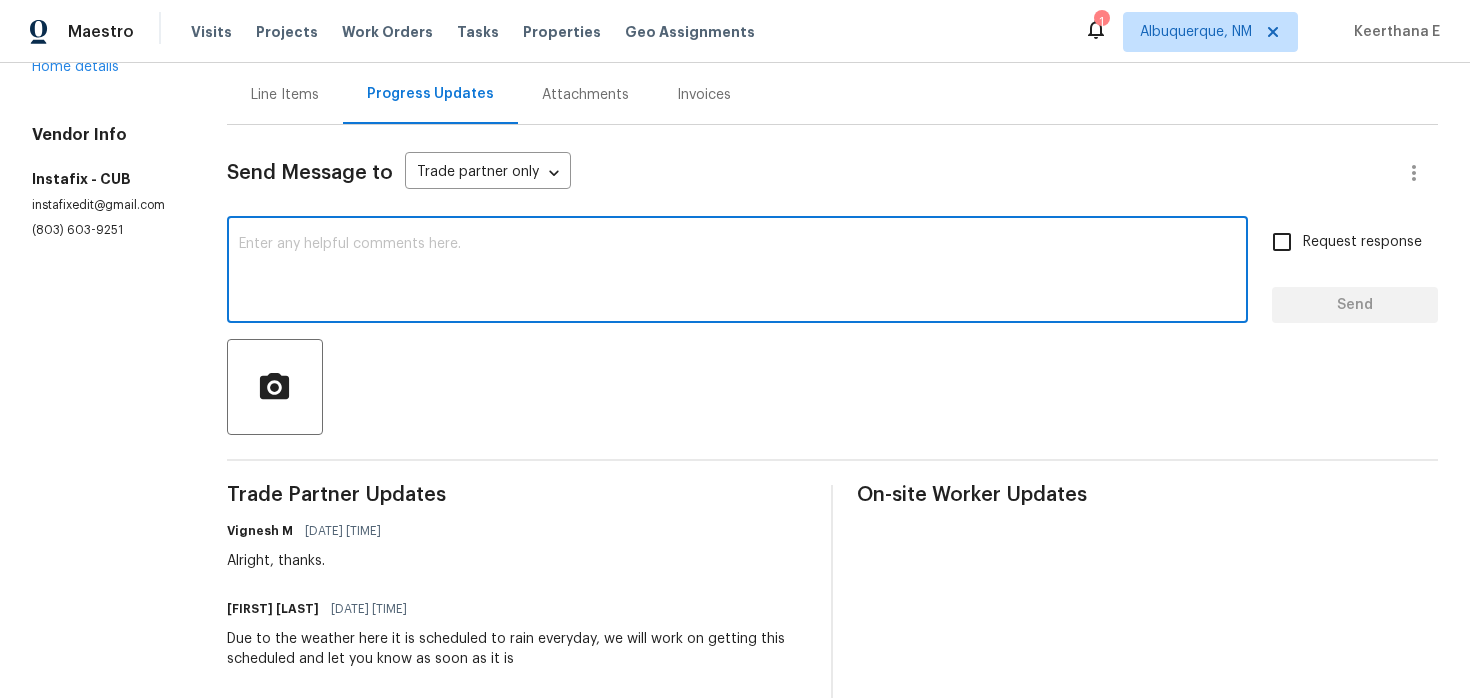 type on "F" 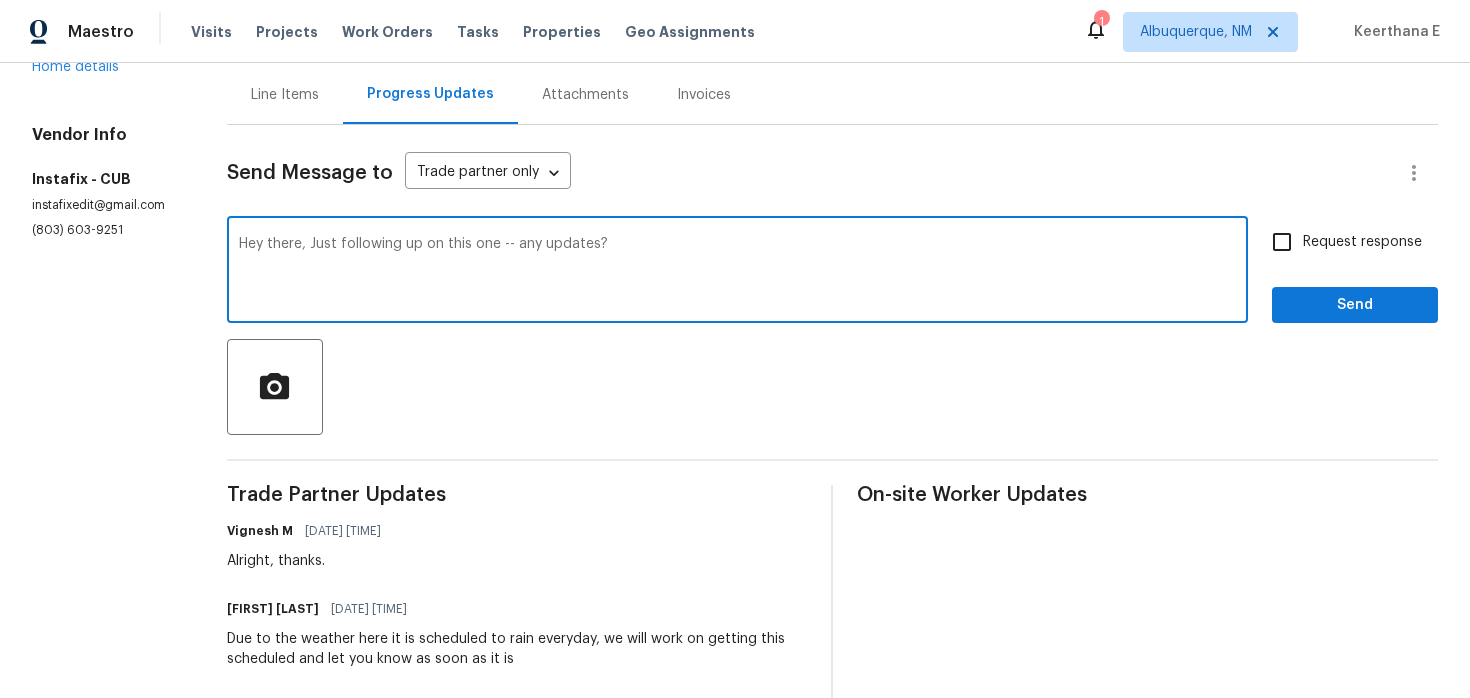 type on "Hey there, Just following up on this one -- any updates?" 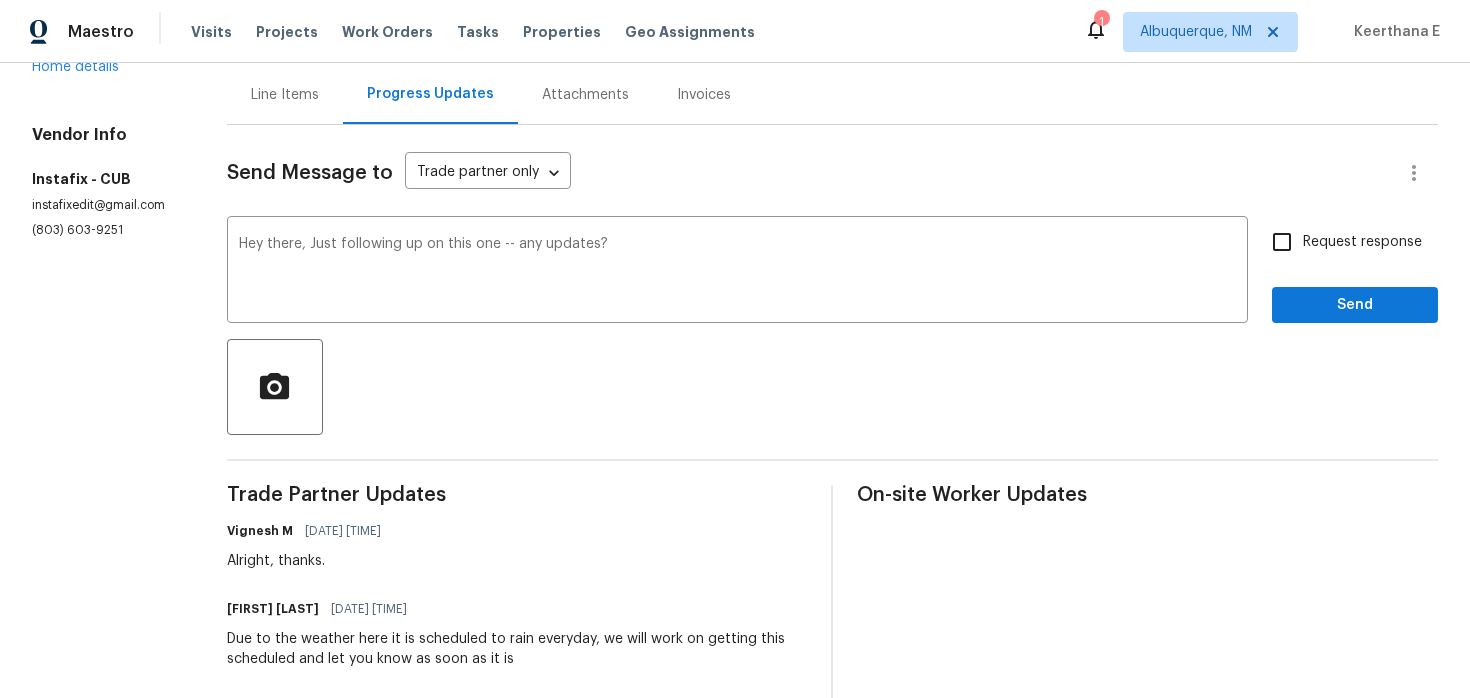 click on "Request response" at bounding box center (1282, 242) 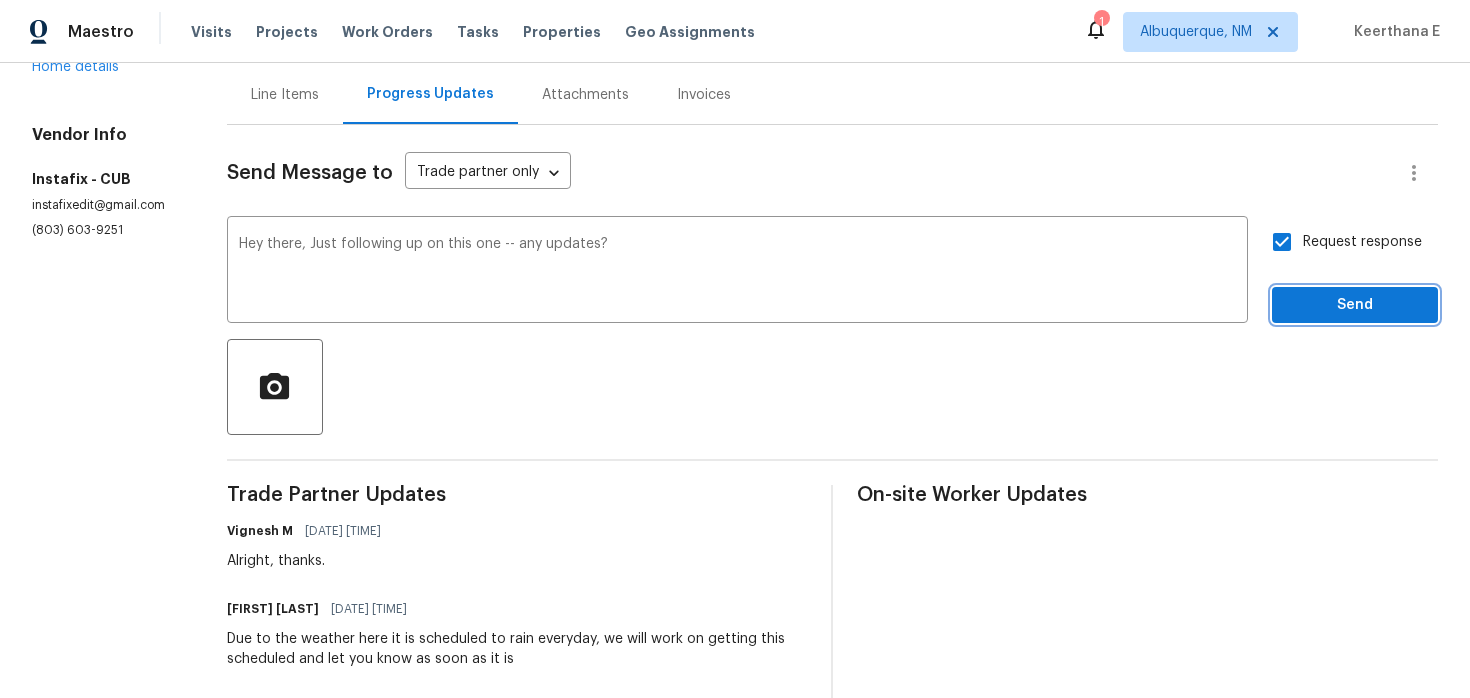click on "Send" at bounding box center (1355, 305) 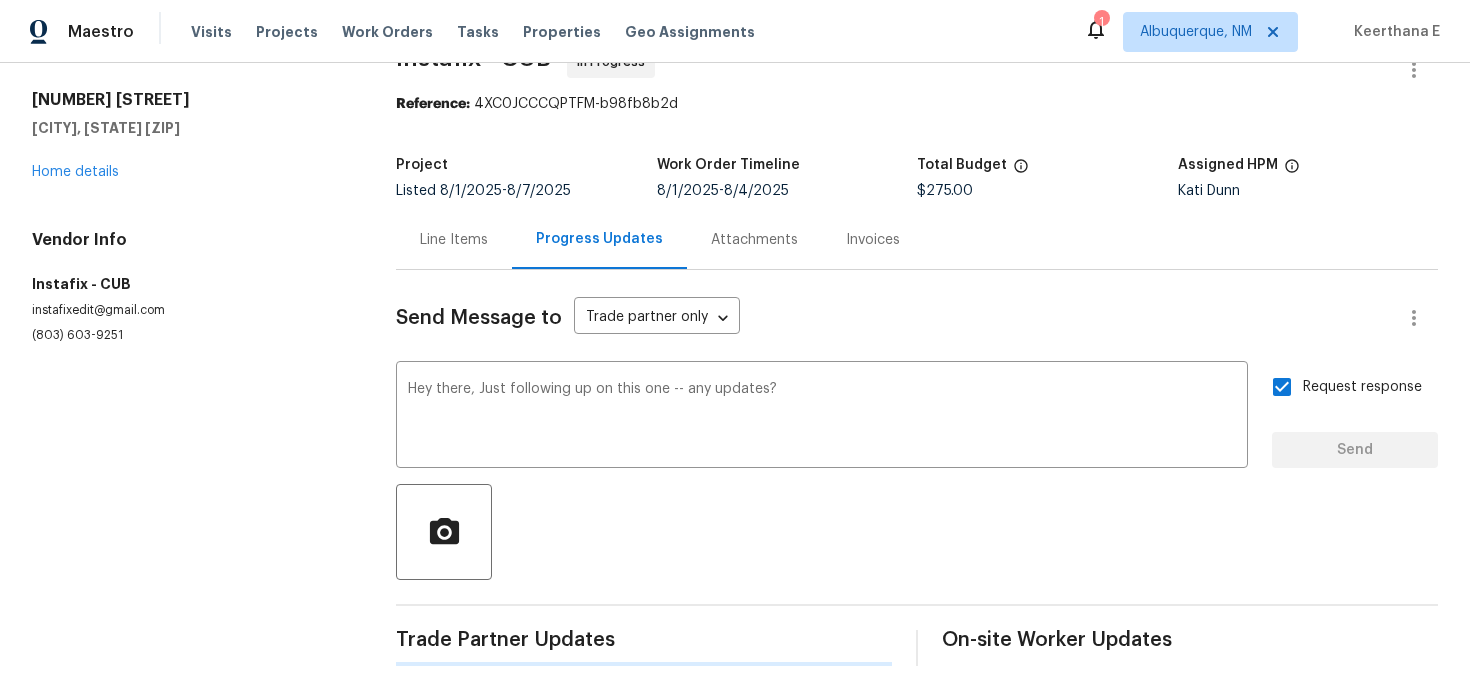 scroll, scrollTop: 49, scrollLeft: 0, axis: vertical 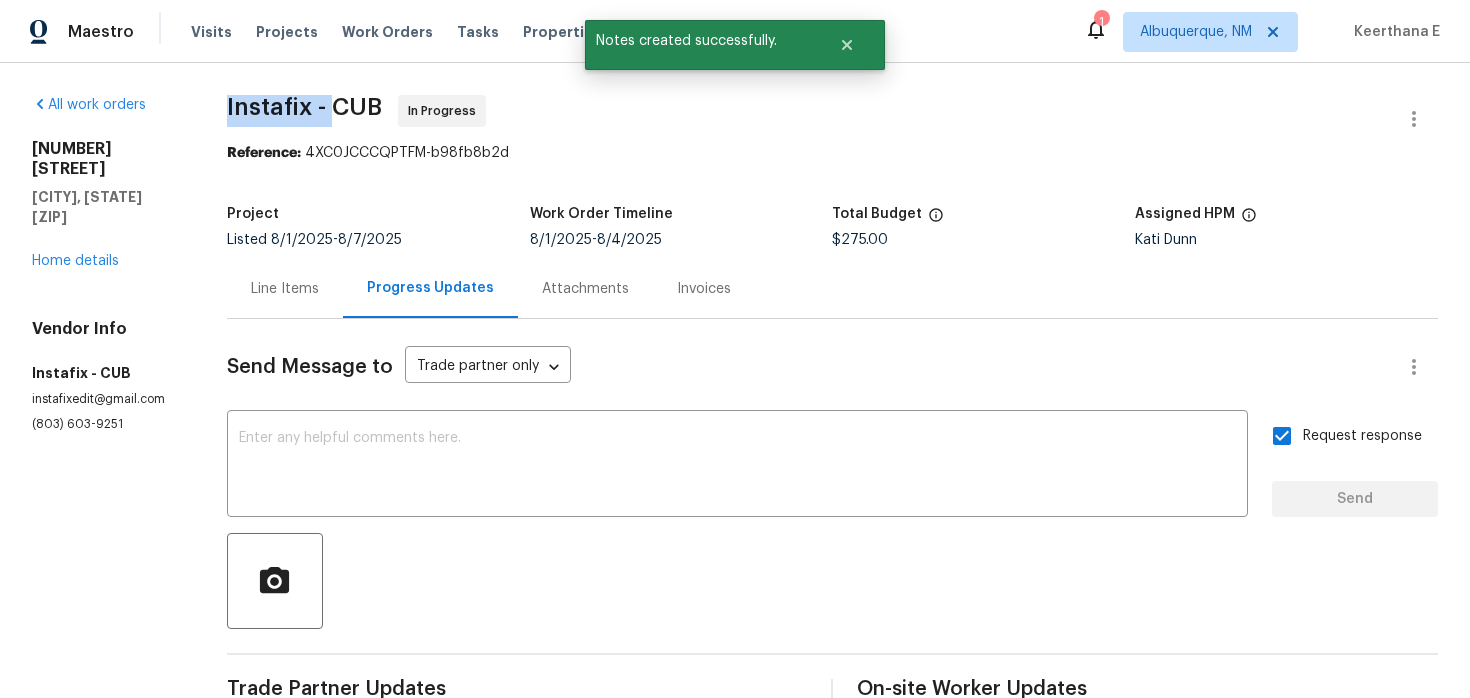 drag, startPoint x: 231, startPoint y: 109, endPoint x: 334, endPoint y: 113, distance: 103.077644 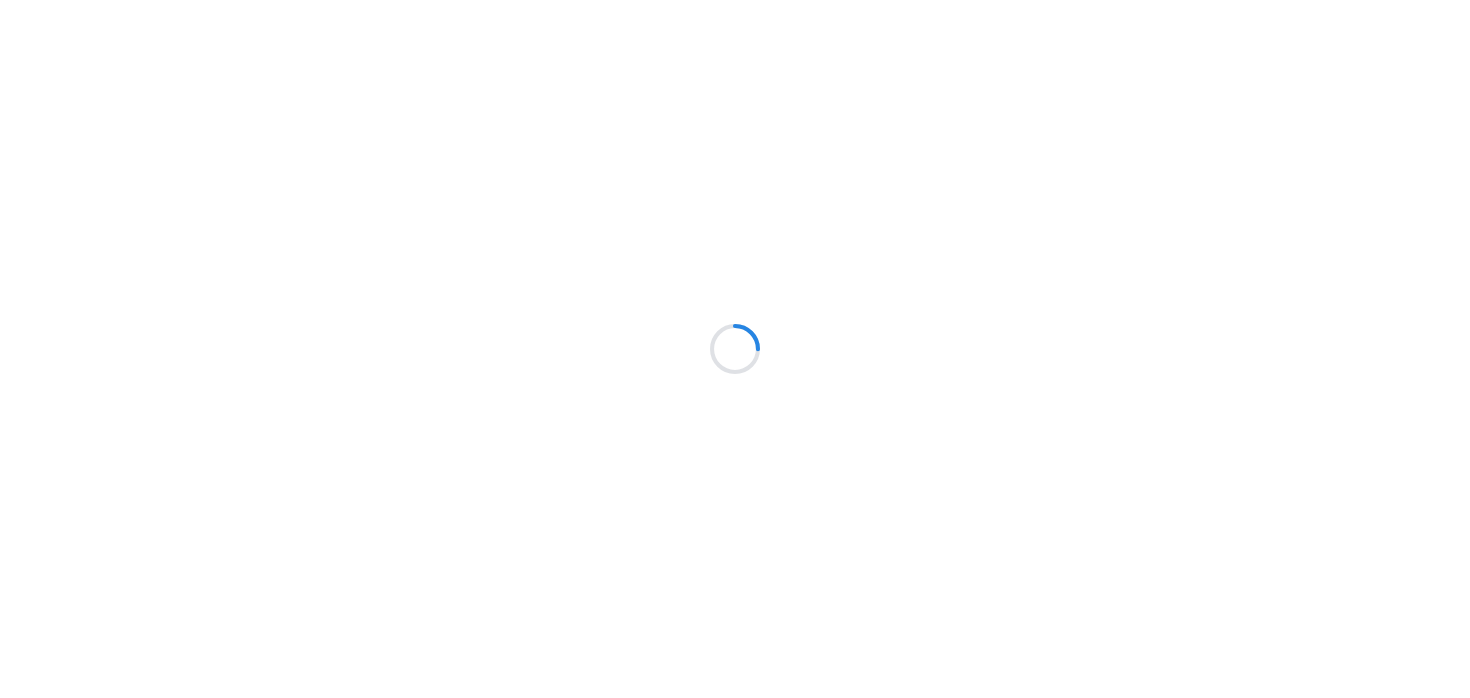 scroll, scrollTop: 0, scrollLeft: 0, axis: both 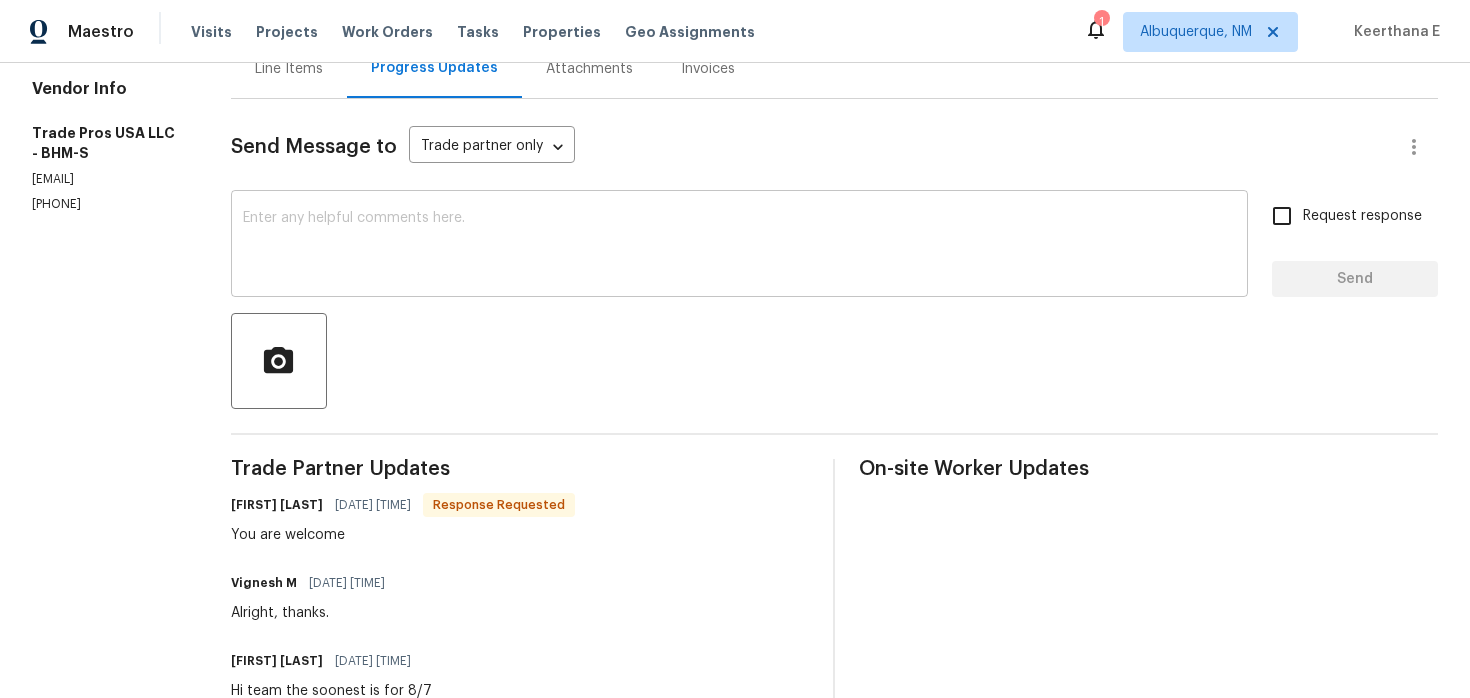 click at bounding box center (739, 246) 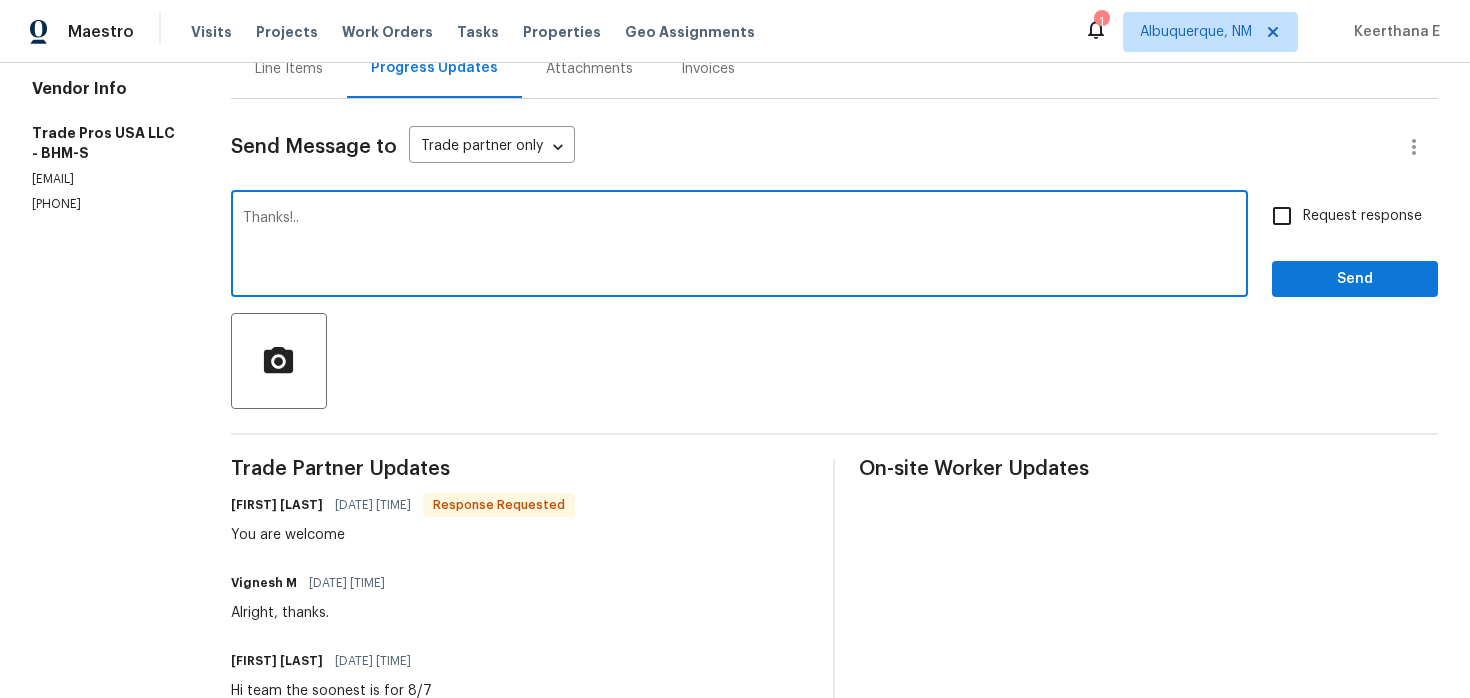 type on "Thanks!.." 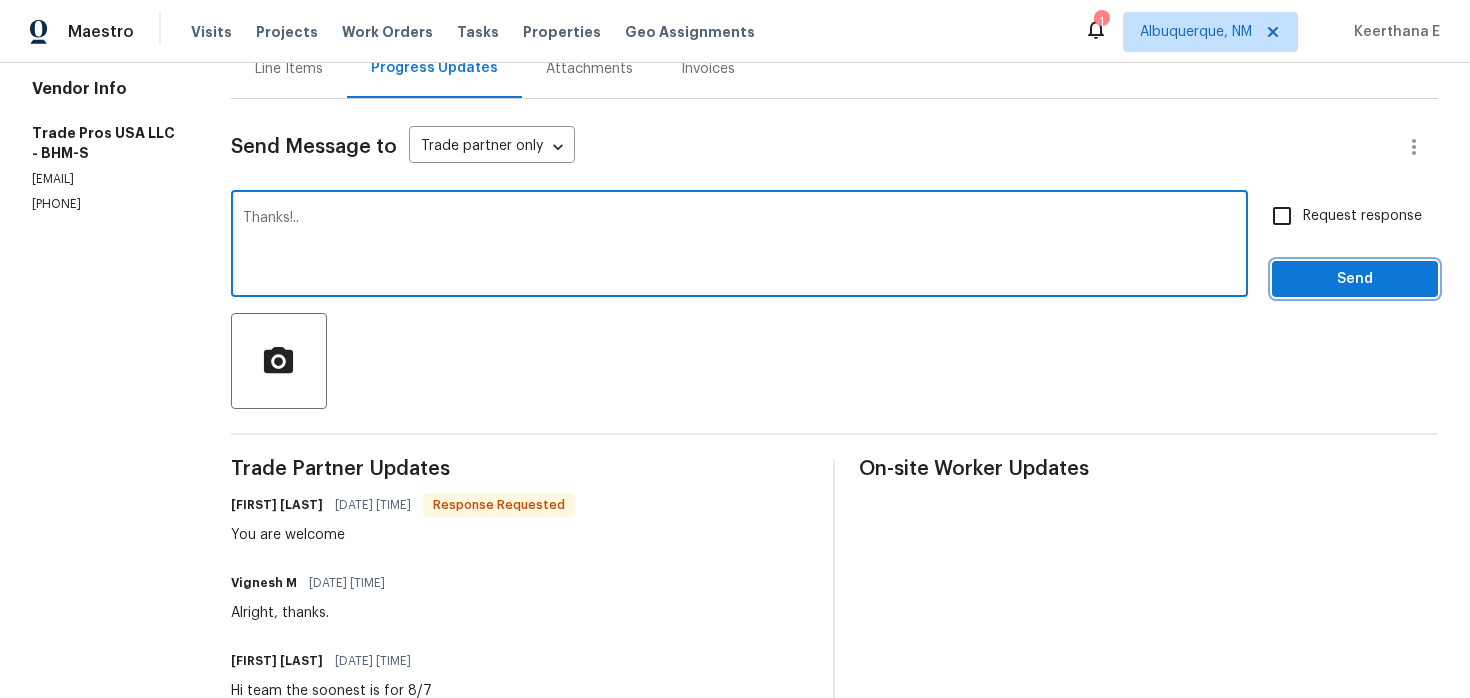 click on "Send" at bounding box center (1355, 279) 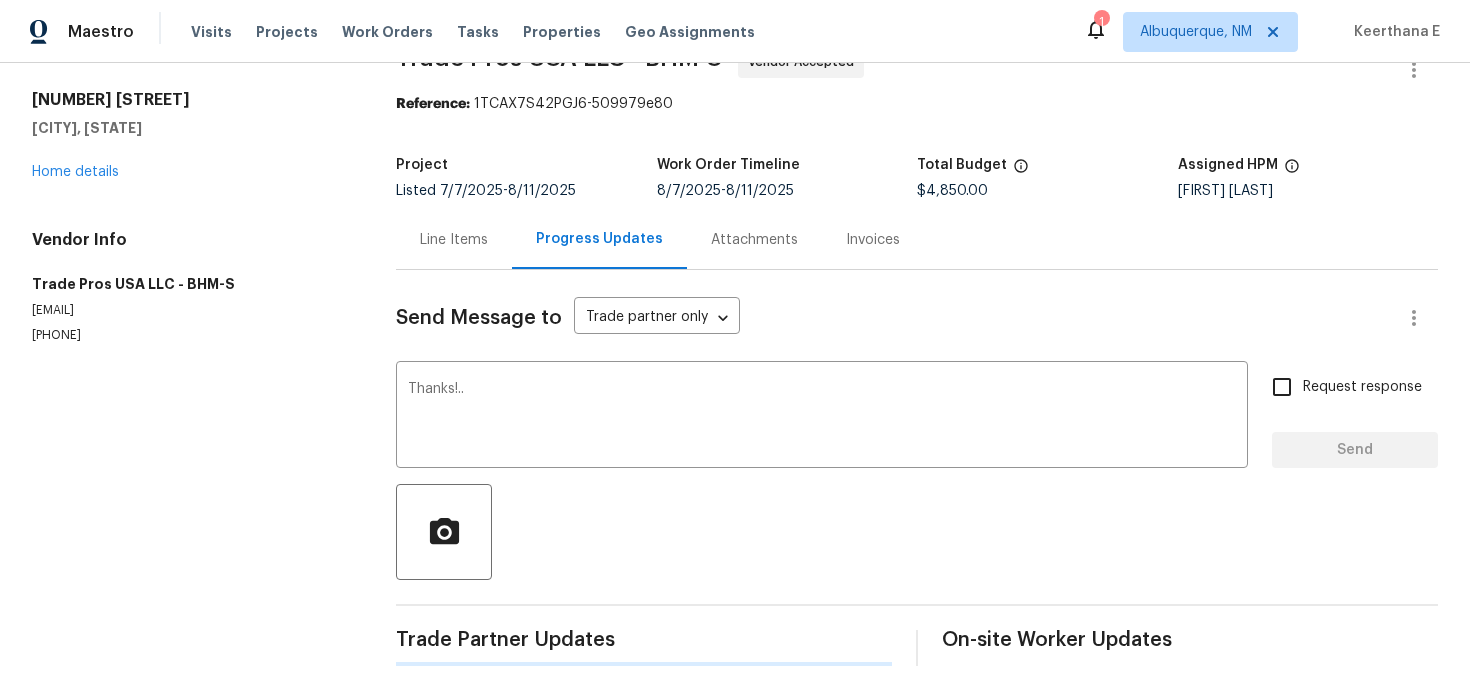 scroll, scrollTop: 49, scrollLeft: 0, axis: vertical 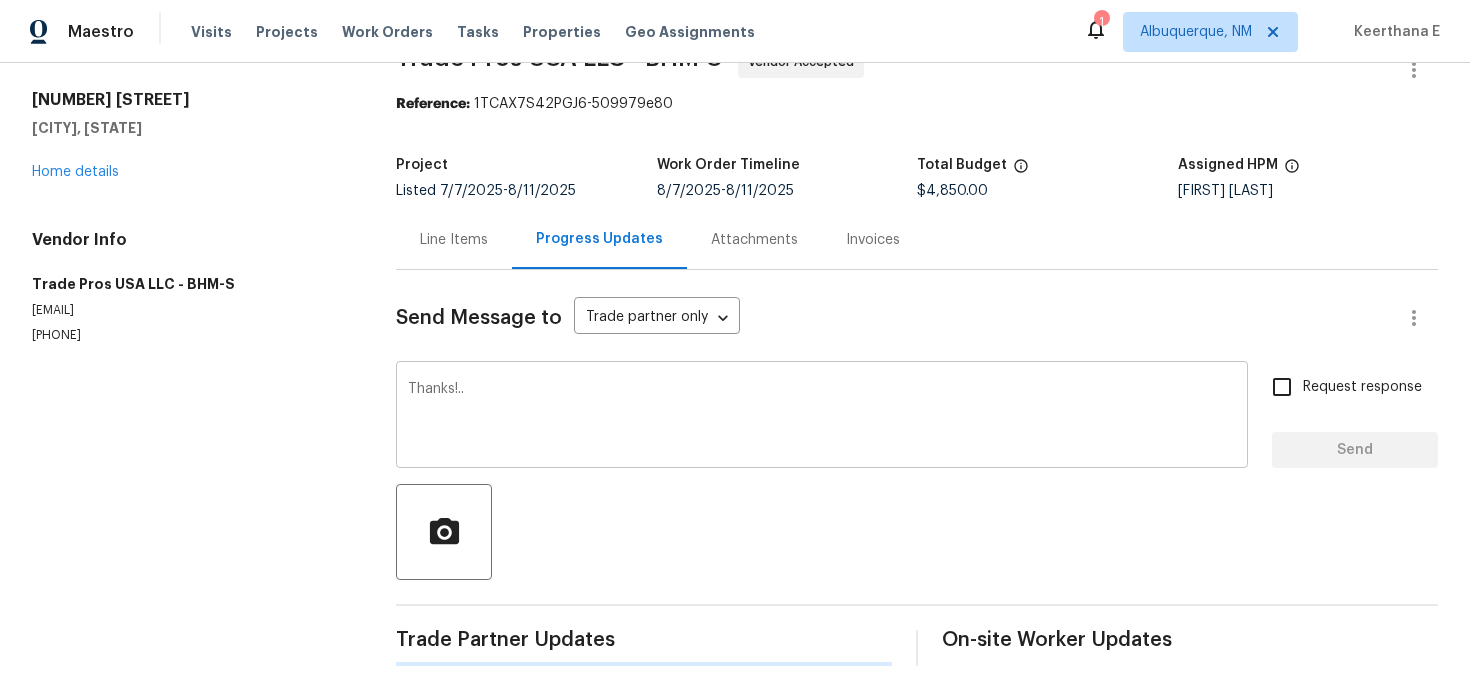 type 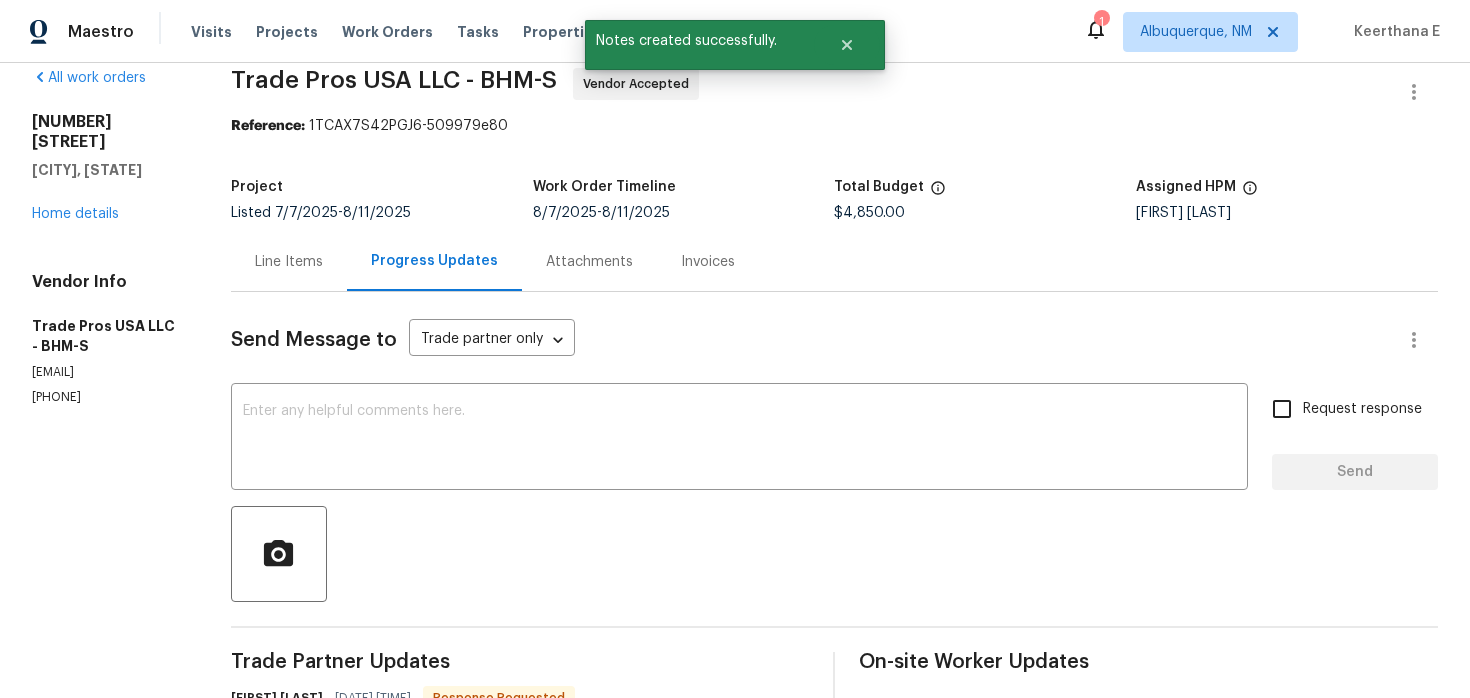 scroll, scrollTop: 0, scrollLeft: 0, axis: both 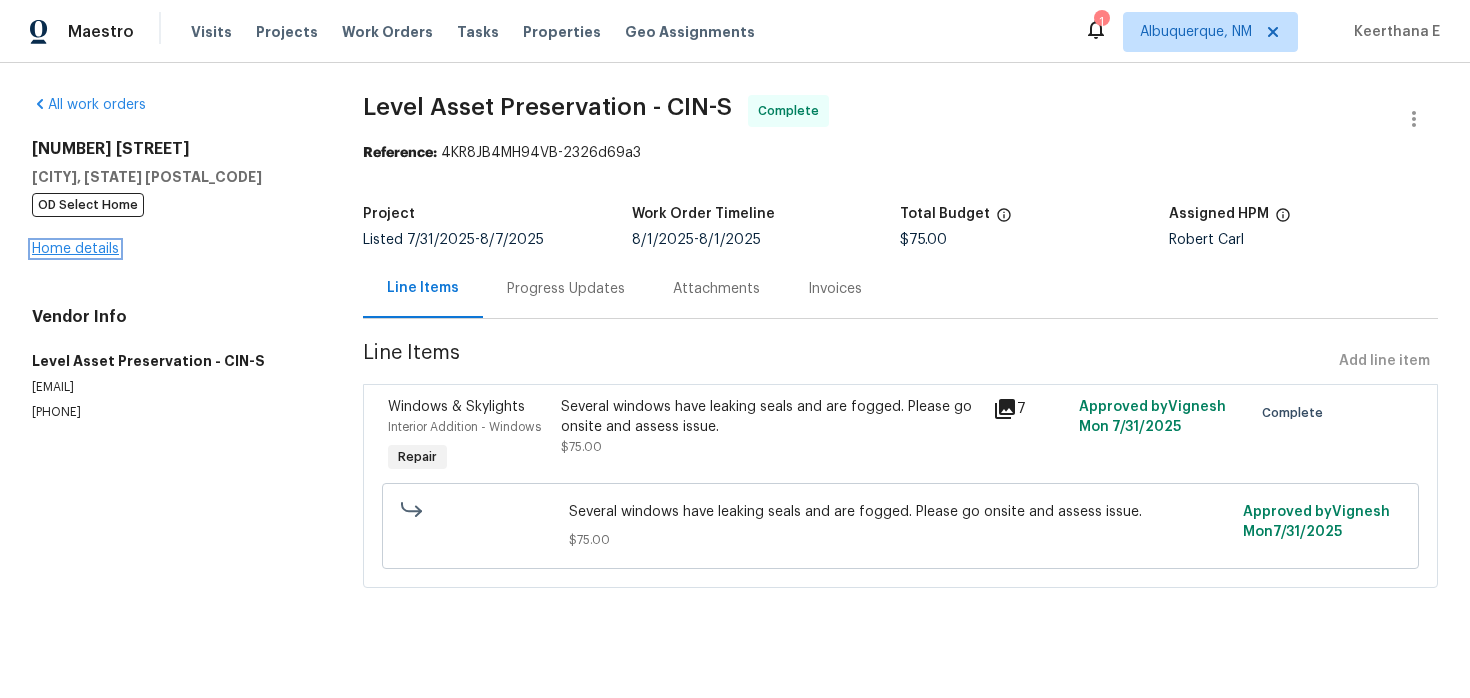 click on "Home details" at bounding box center (75, 249) 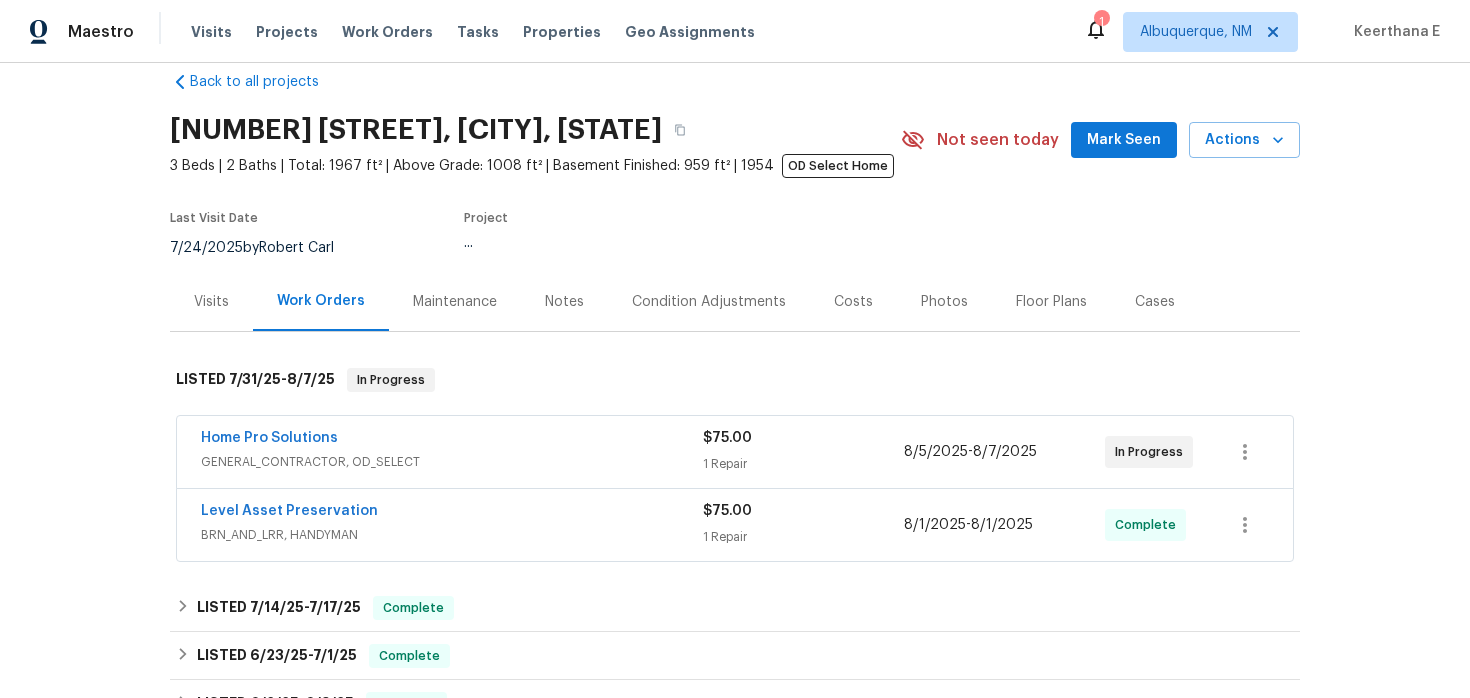 scroll, scrollTop: 30, scrollLeft: 0, axis: vertical 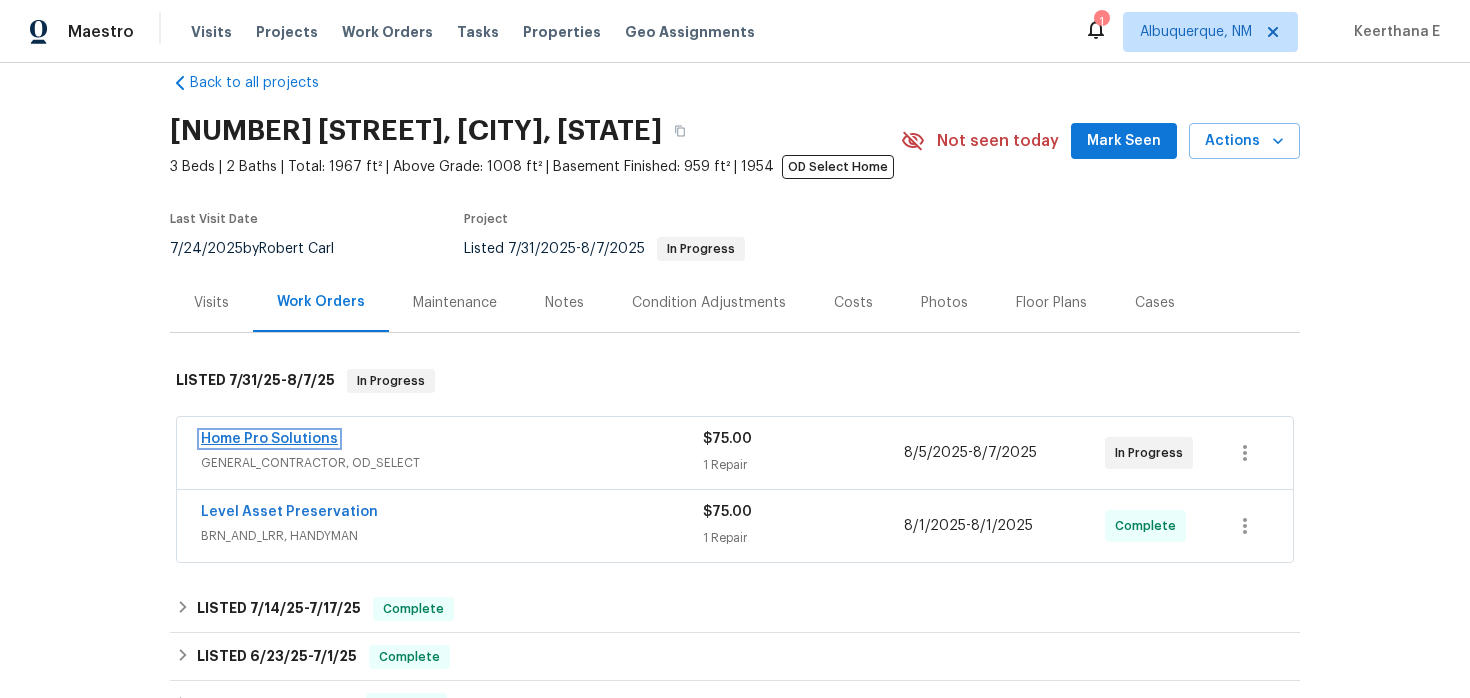 click on "Home Pro Solutions" at bounding box center (269, 439) 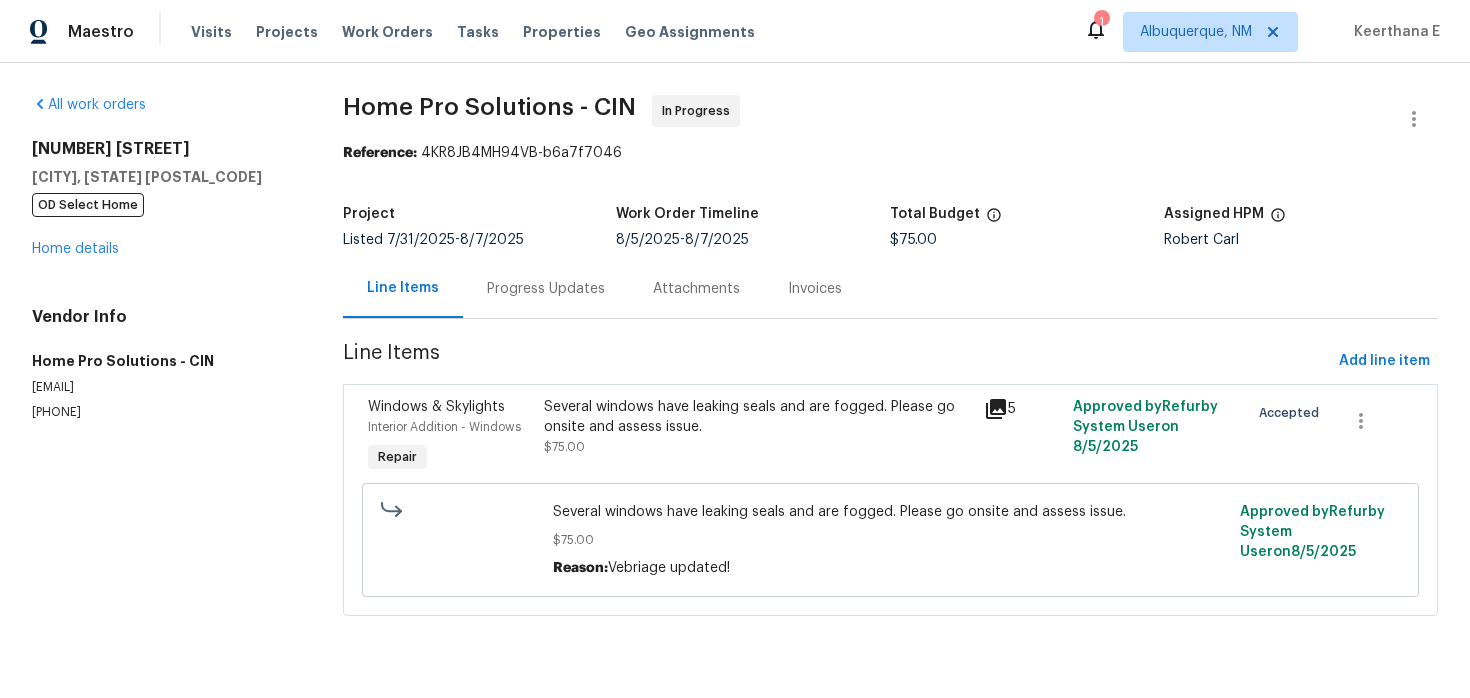 click on "Progress Updates" at bounding box center (546, 288) 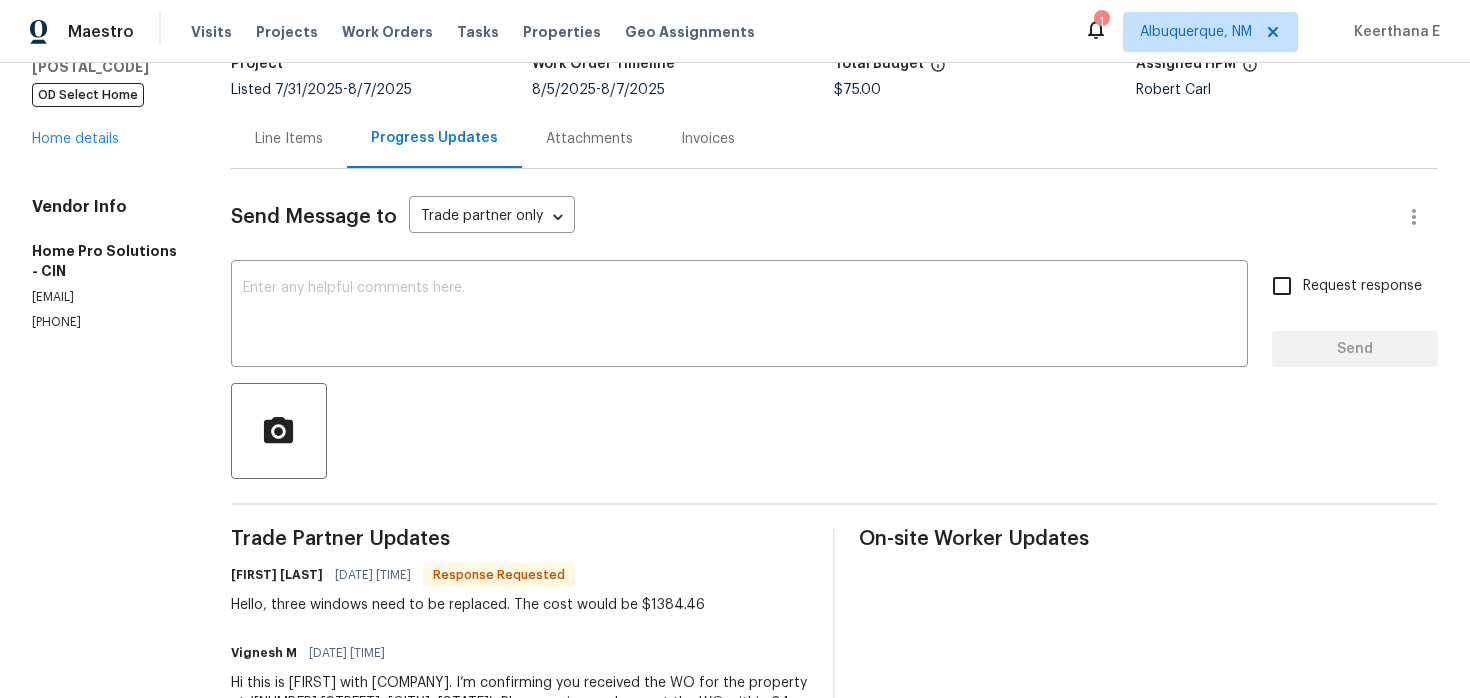 scroll, scrollTop: 136, scrollLeft: 0, axis: vertical 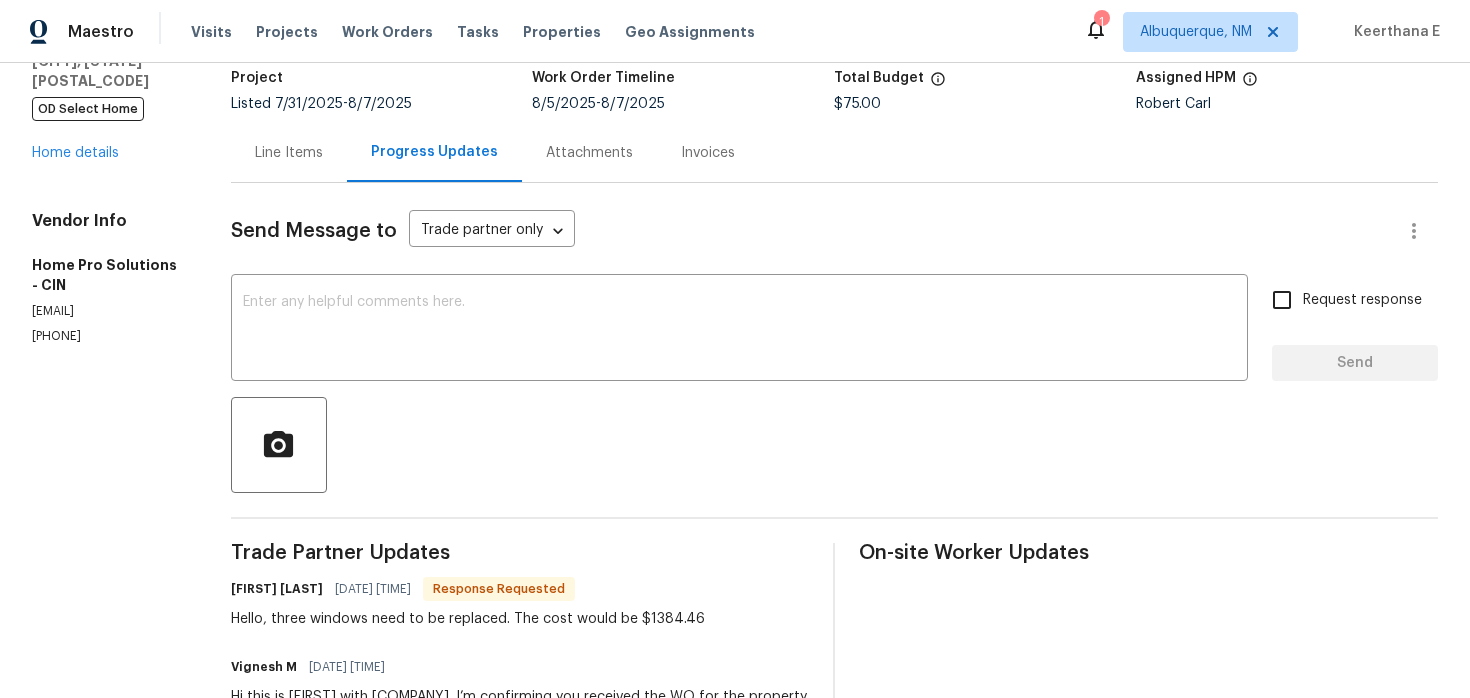 click on "Line Items" at bounding box center (289, 153) 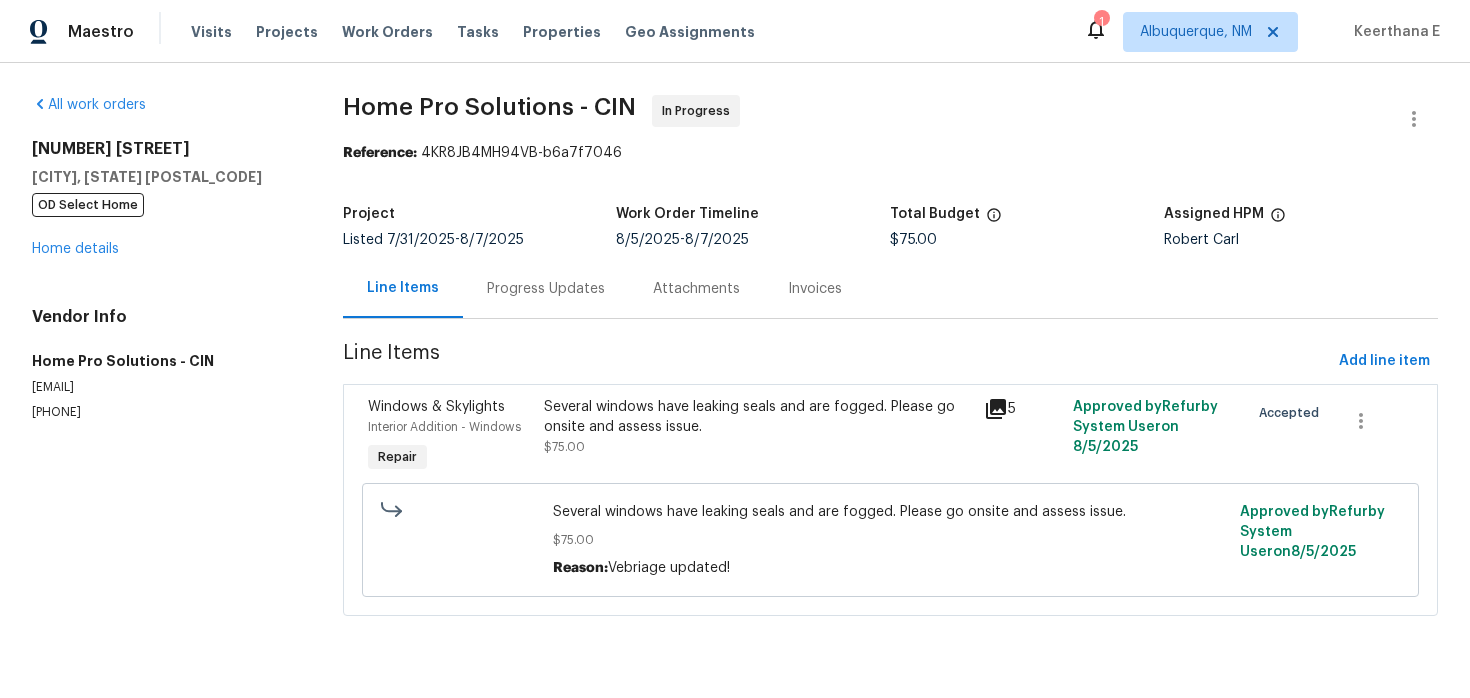 click on "Several windows have leaking seals and are fogged. Please go onsite and assess issue." at bounding box center (758, 417) 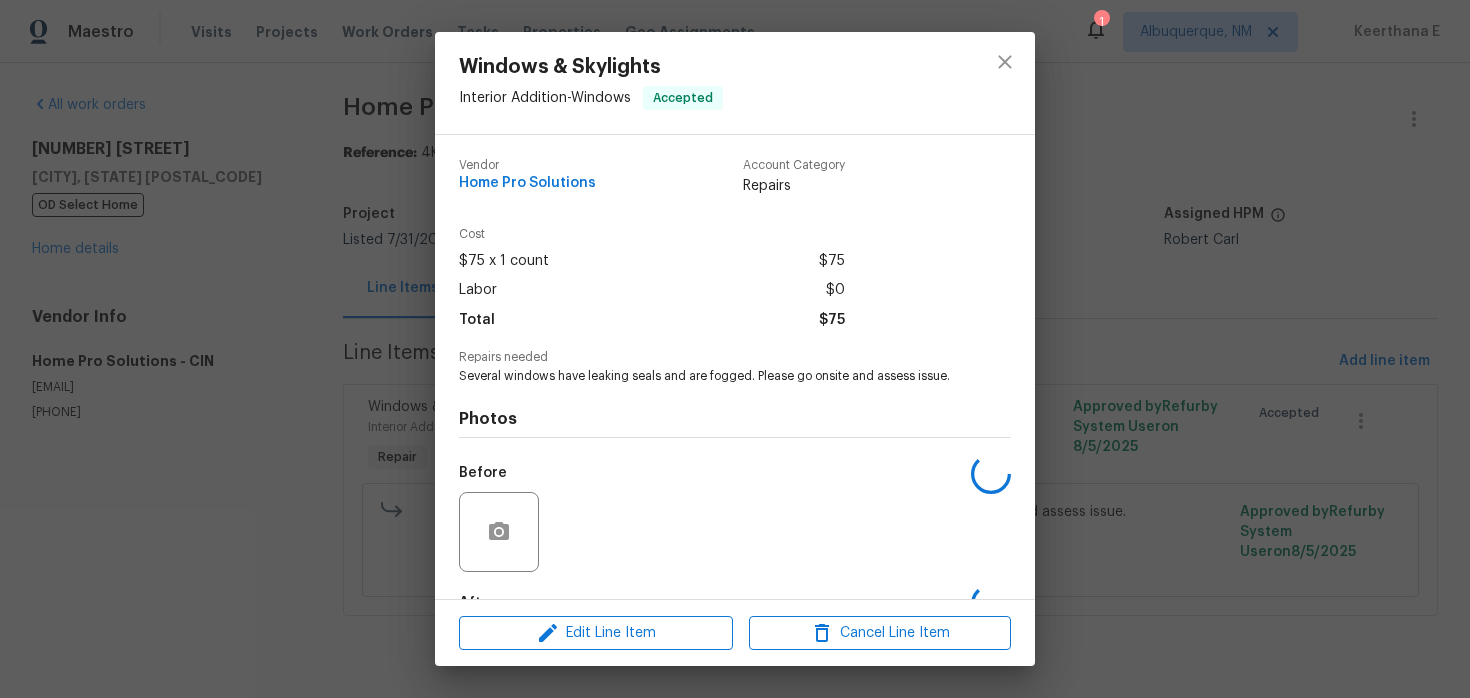 scroll, scrollTop: 123, scrollLeft: 0, axis: vertical 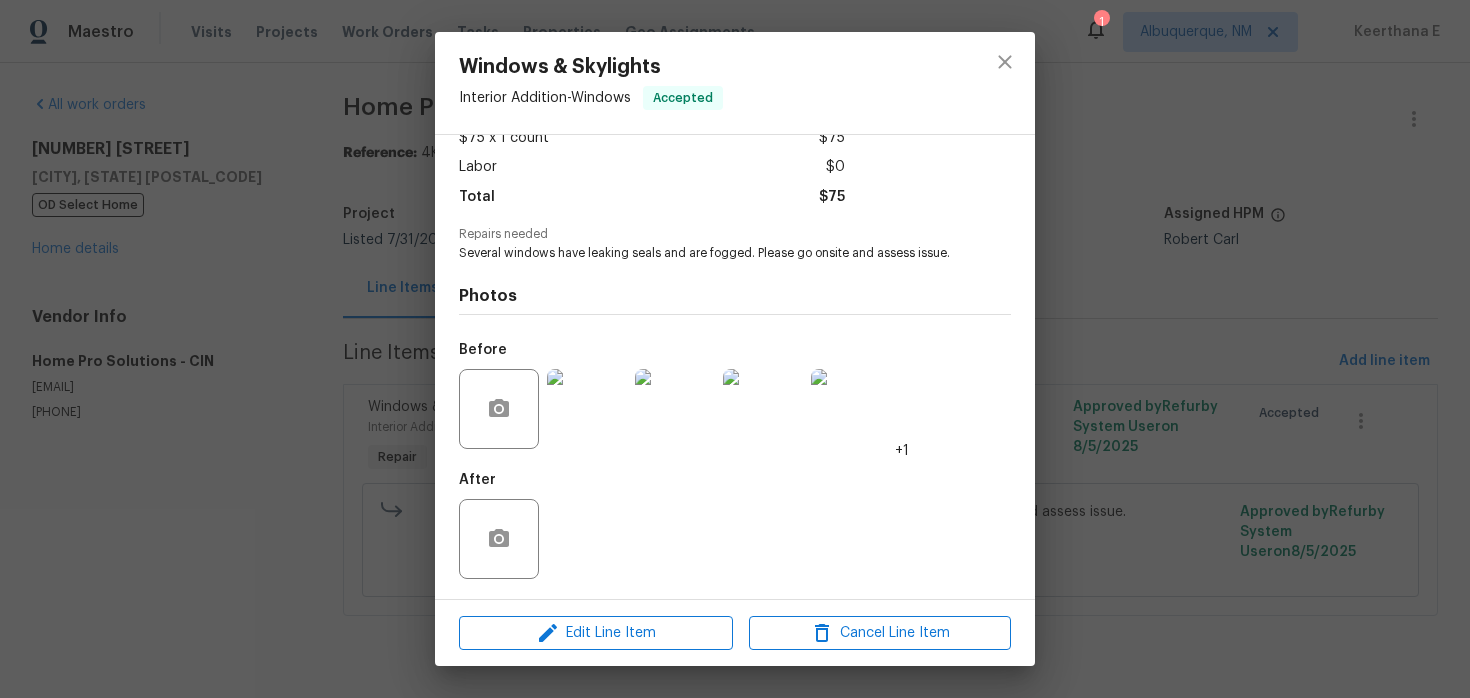 click at bounding box center (587, 409) 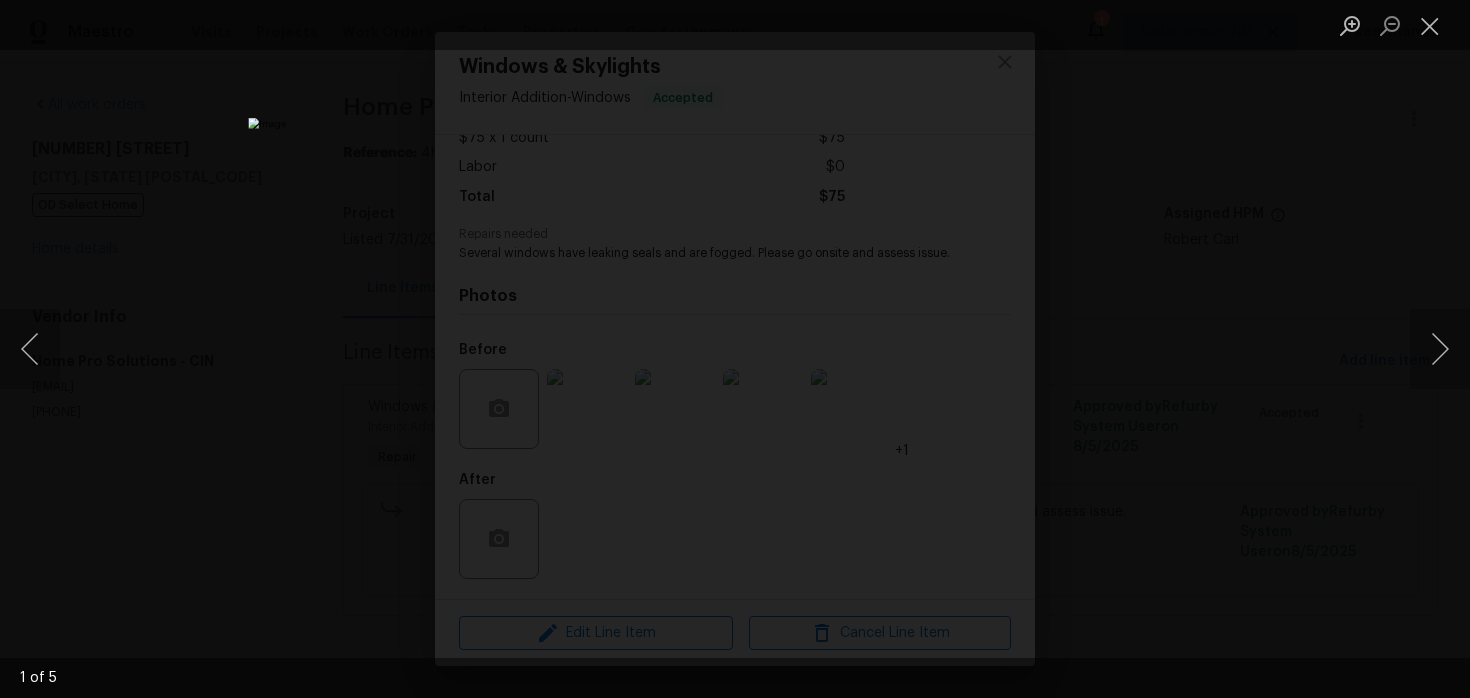 click at bounding box center (735, 349) 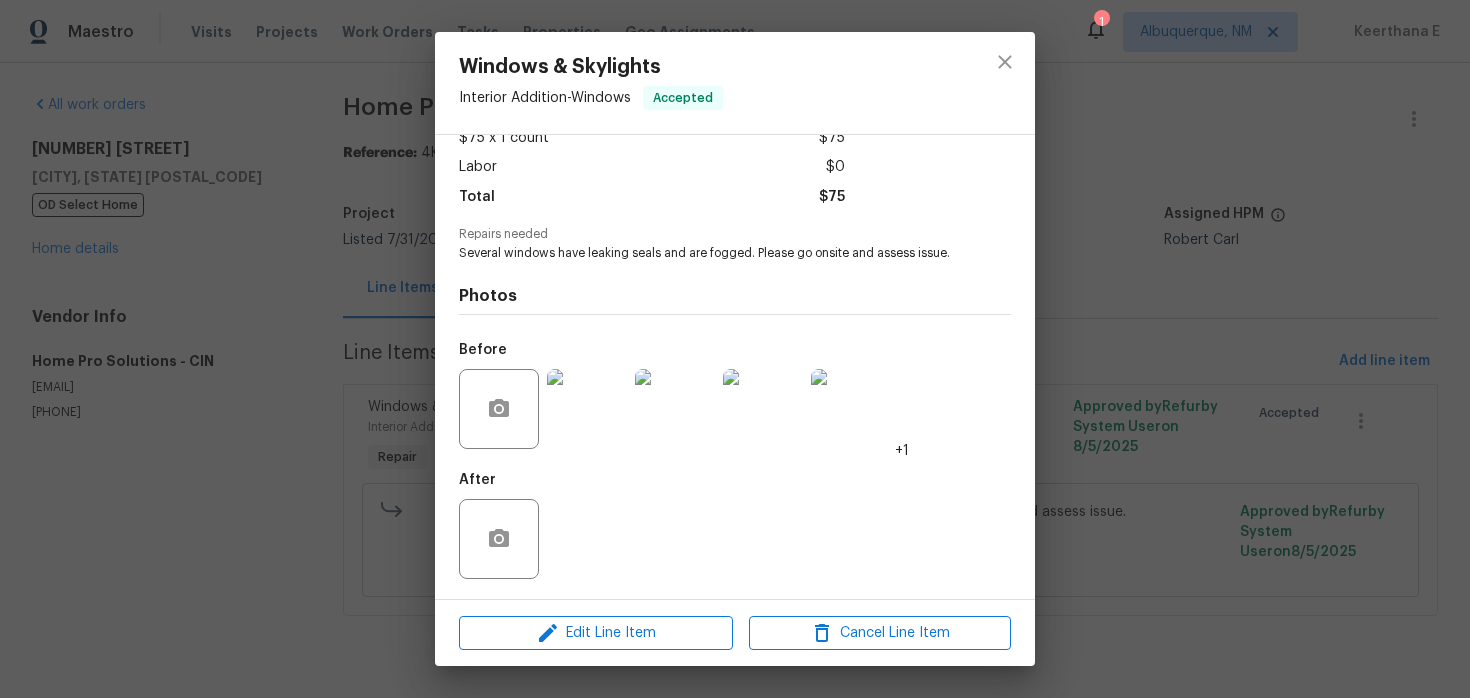 click on "Windows & Skylights Interior Addition  -  Windows Accepted Vendor Home Pro Solutions Account Category Repairs Cost $75 x 1 count $75 Labor $0 Total $75 Repairs needed Several windows have leaking seals and are fogged. Please go onsite and assess issue. Photos Before  +1 After  Edit Line Item  Cancel Line Item" at bounding box center [735, 349] 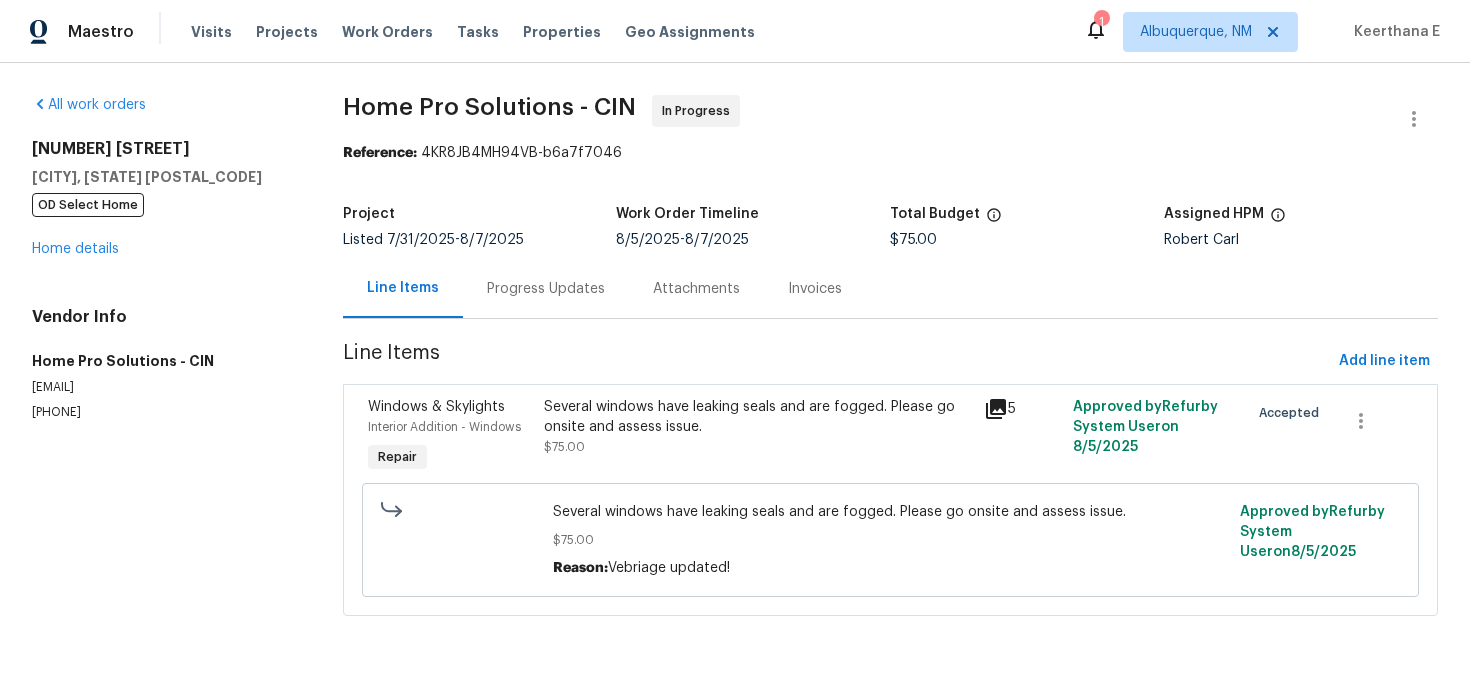 click on "Progress Updates" at bounding box center (546, 288) 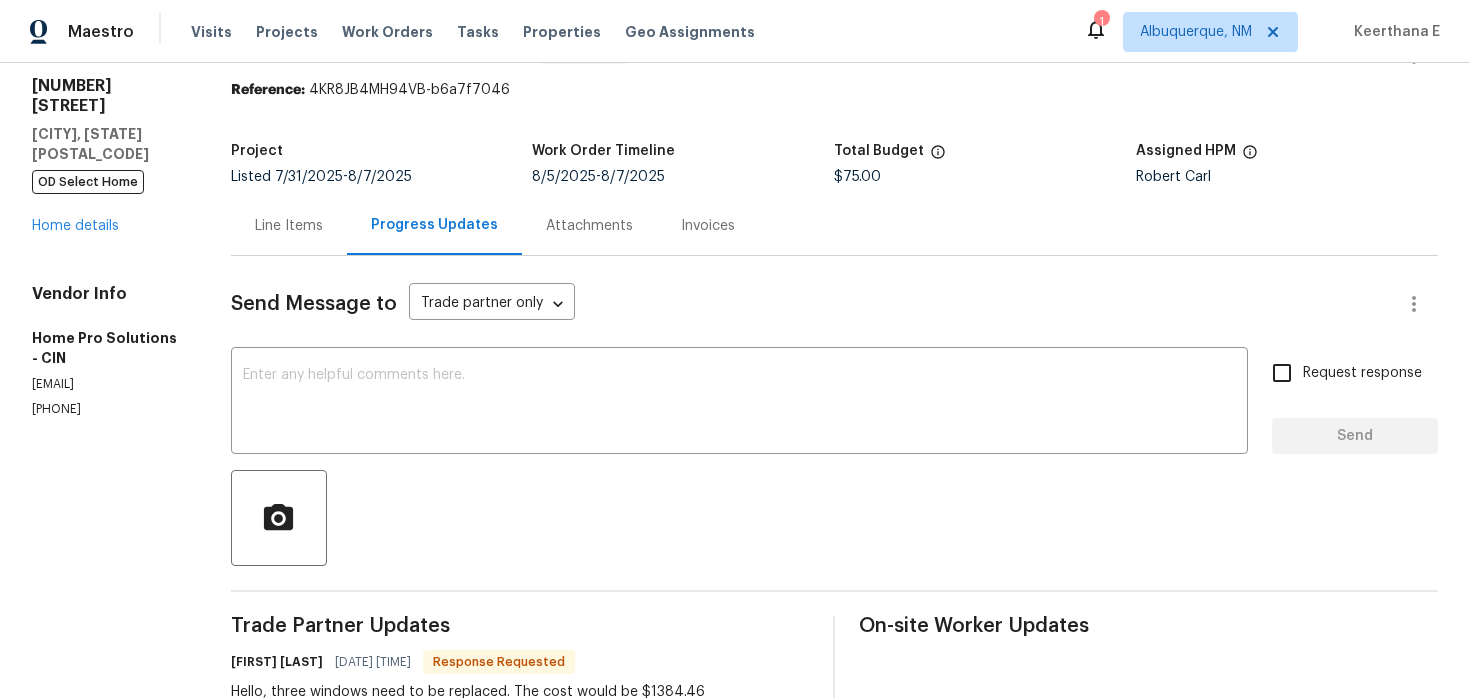 scroll, scrollTop: 261, scrollLeft: 0, axis: vertical 